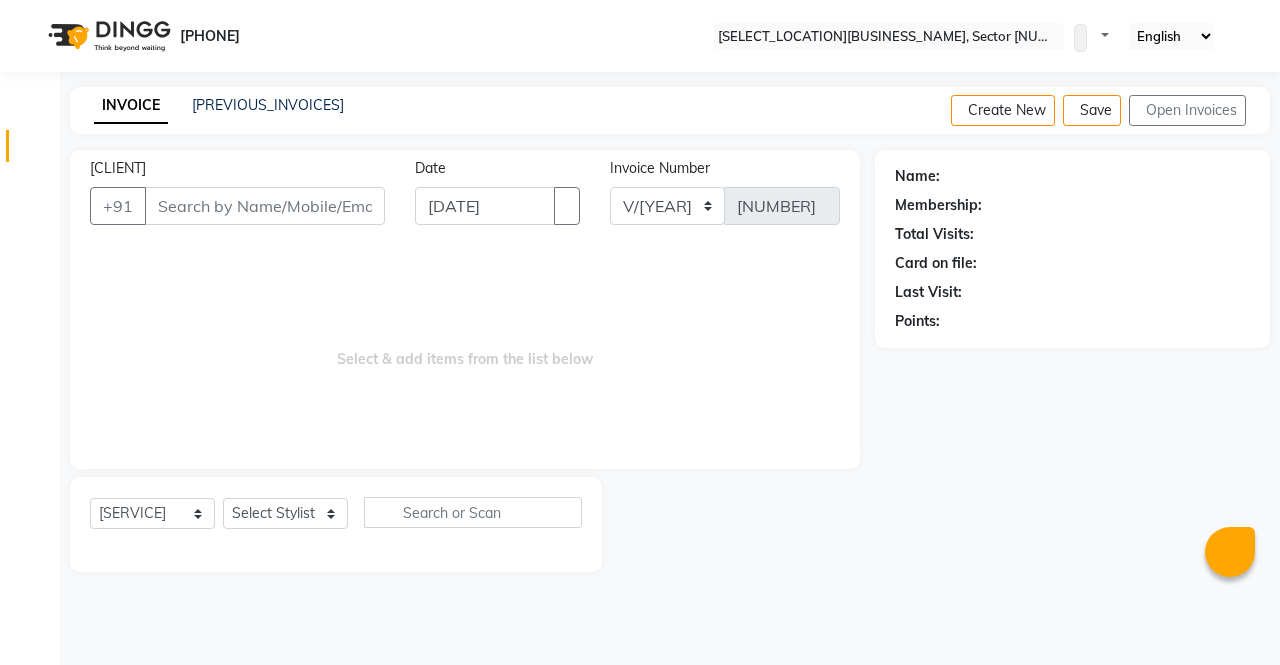 scroll, scrollTop: 0, scrollLeft: 0, axis: both 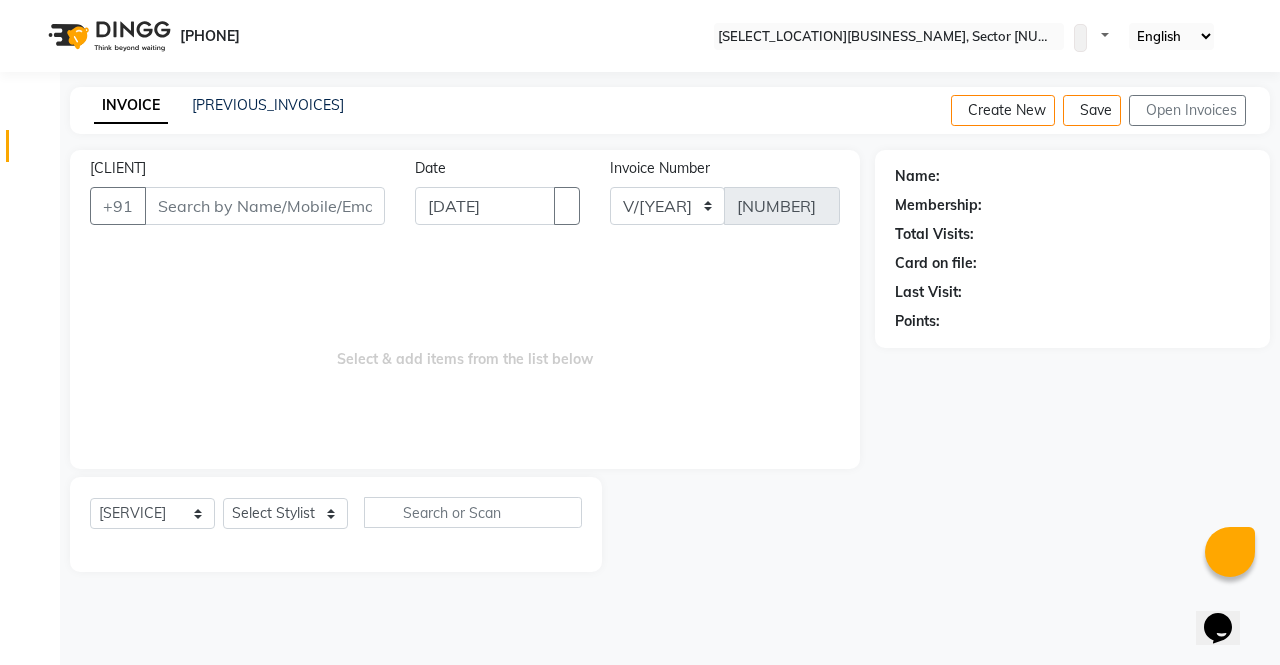 select on "[NUMBER]" 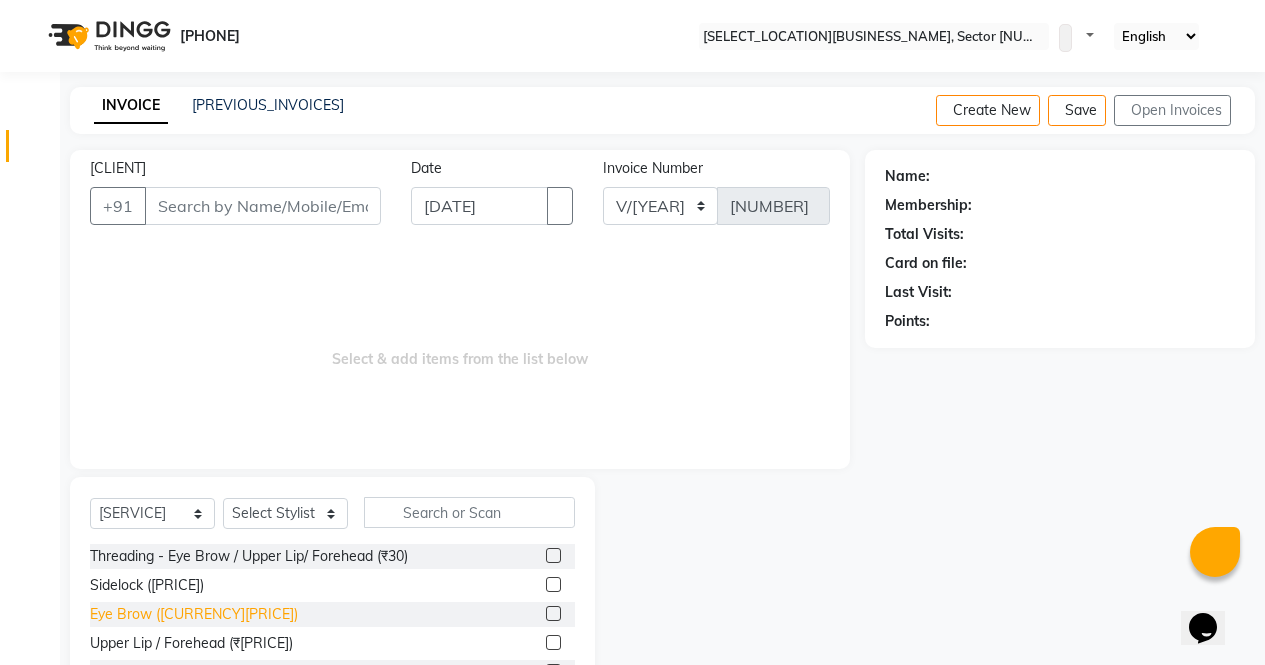 click on "Eye Brow ([CURRENCY][PRICE])" at bounding box center (249, 556) 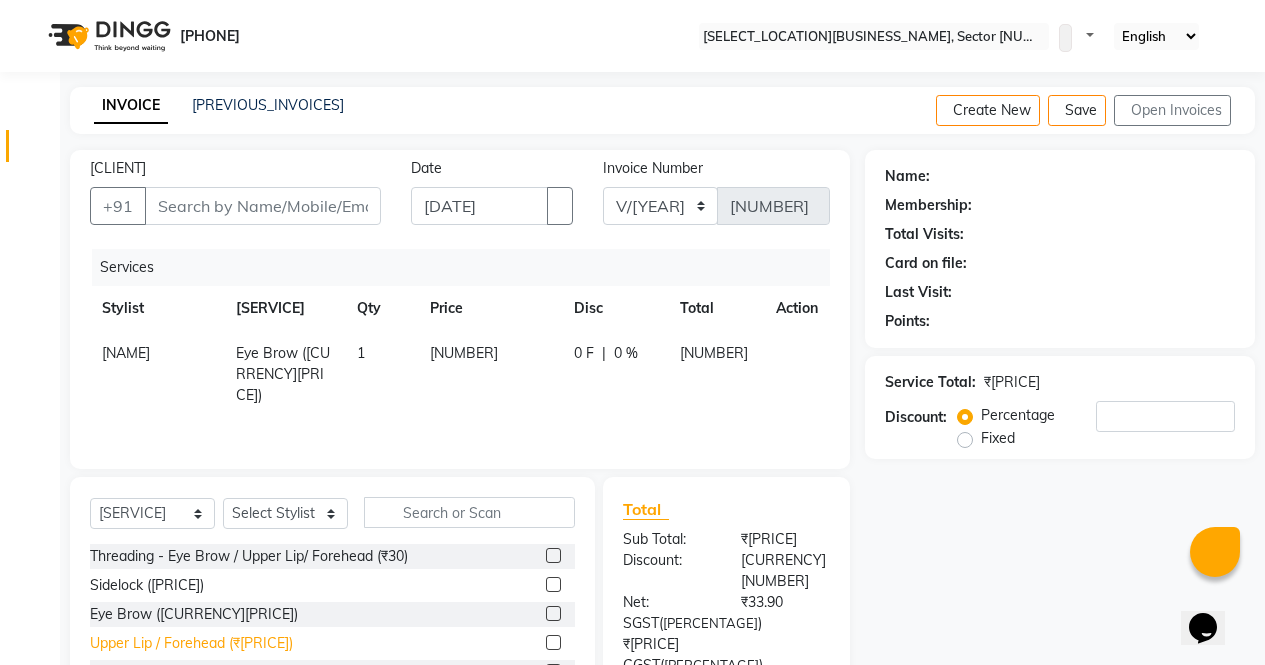 click on "Upper Lip / Forehead (₹[PRICE])" at bounding box center [249, 556] 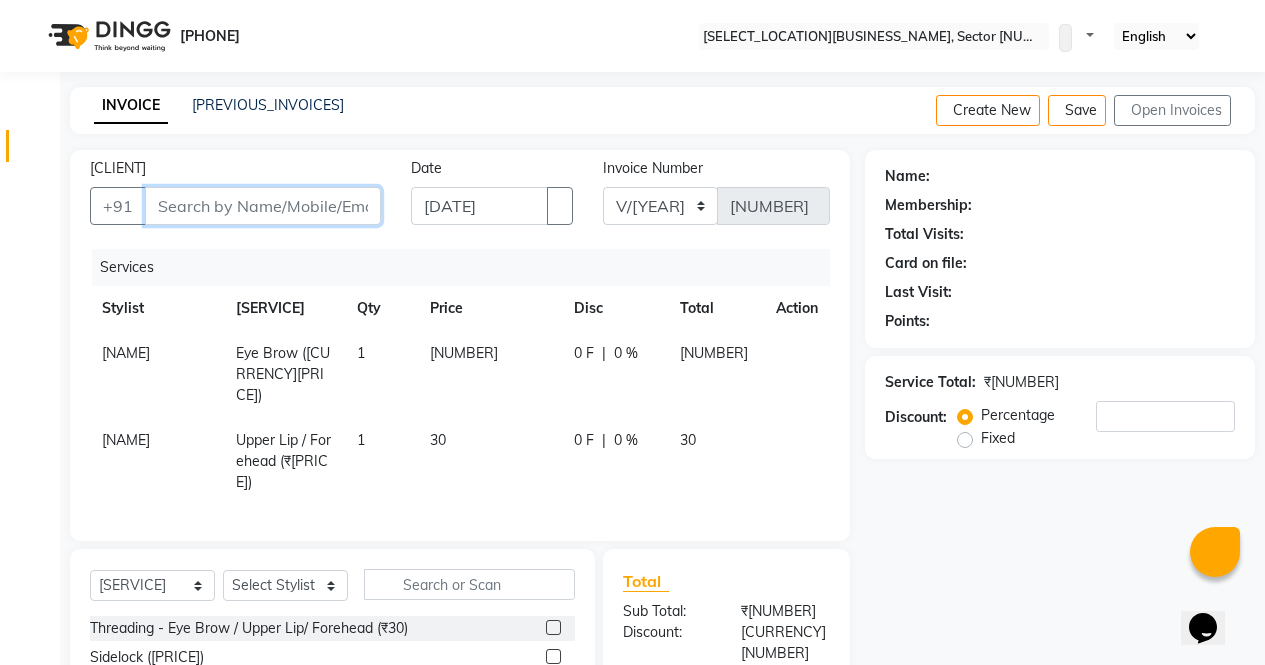 click on "[CLIENT]" at bounding box center [263, 206] 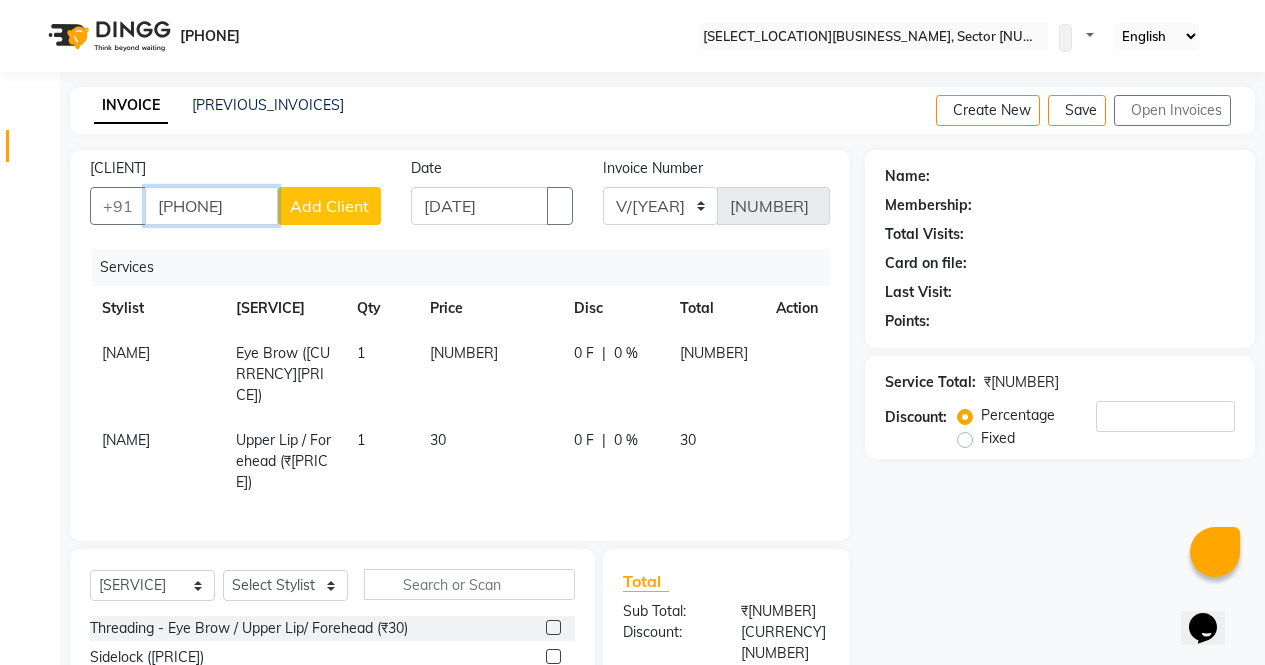 type on "[PHONE]" 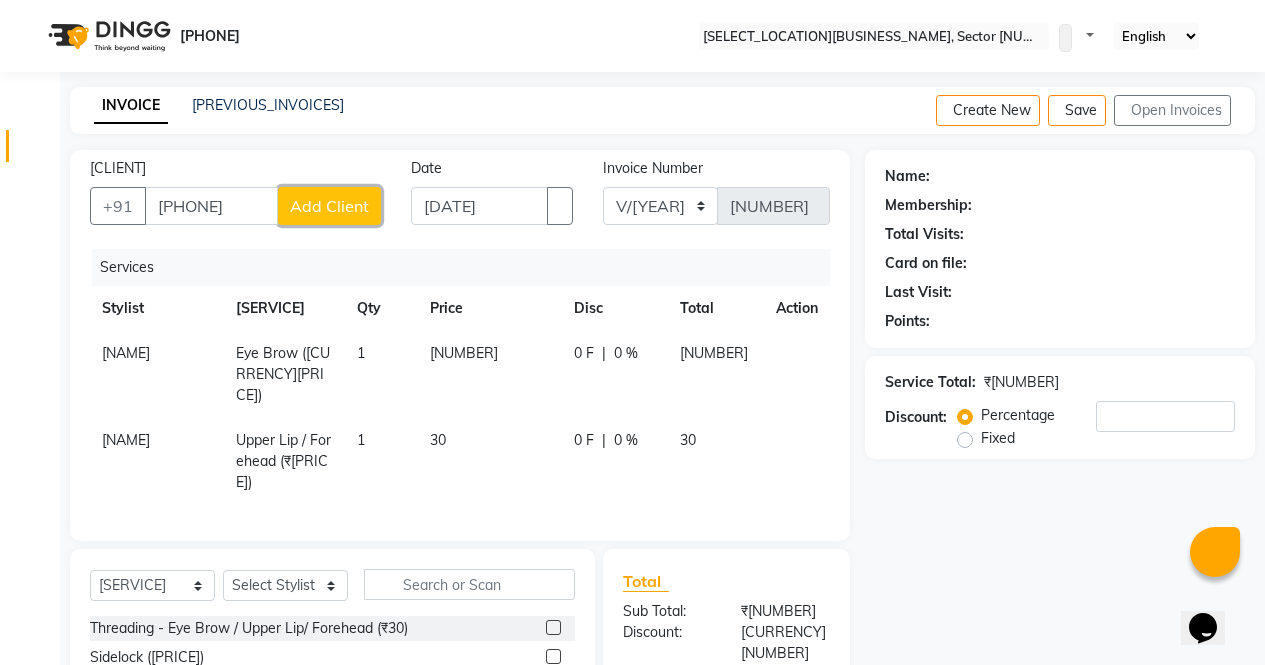 click on "Add Client" at bounding box center [329, 206] 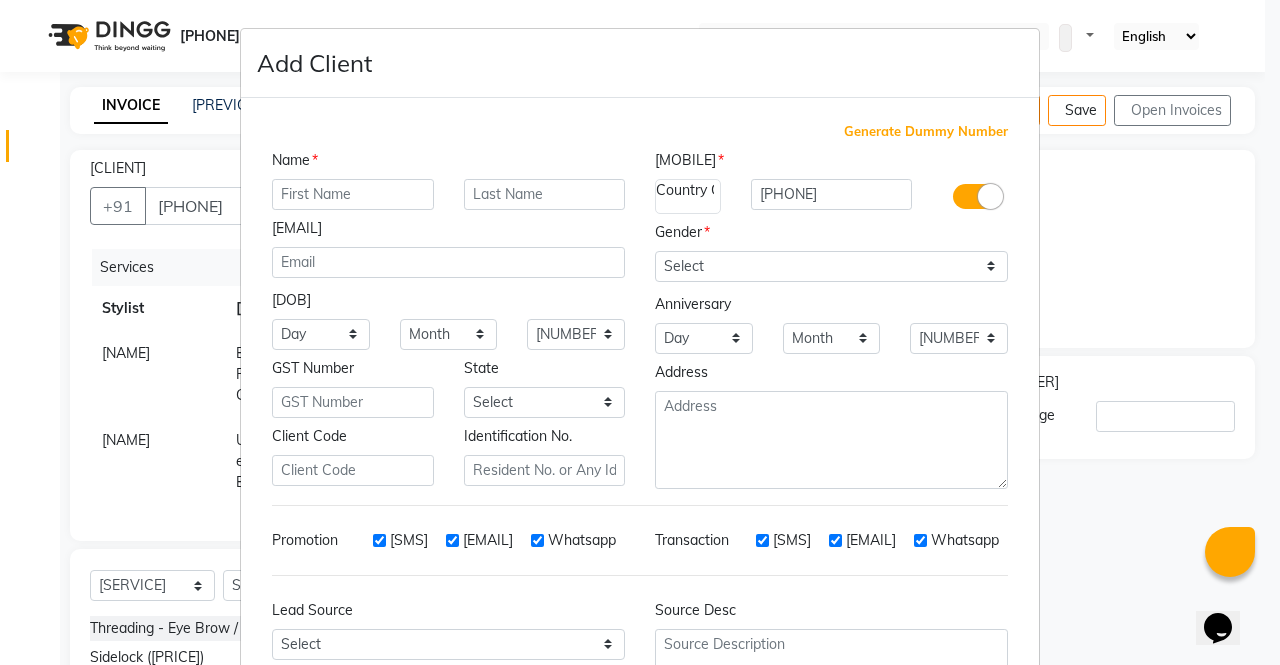 click at bounding box center (353, 194) 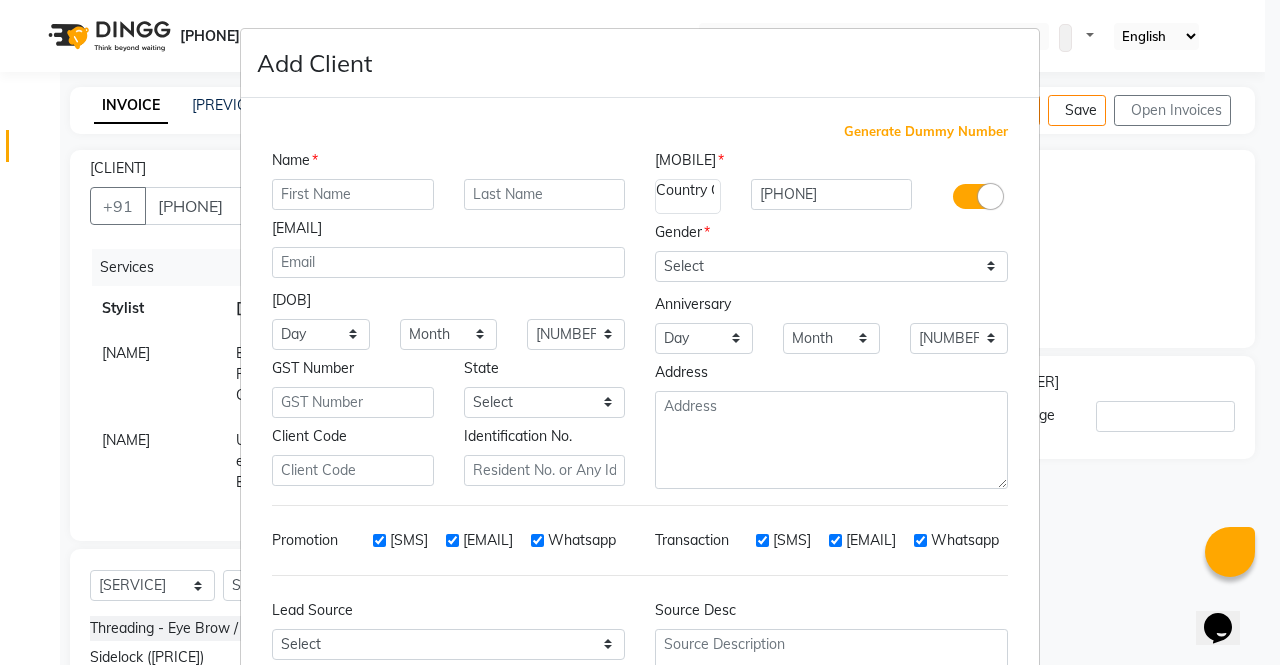 click at bounding box center [353, 194] 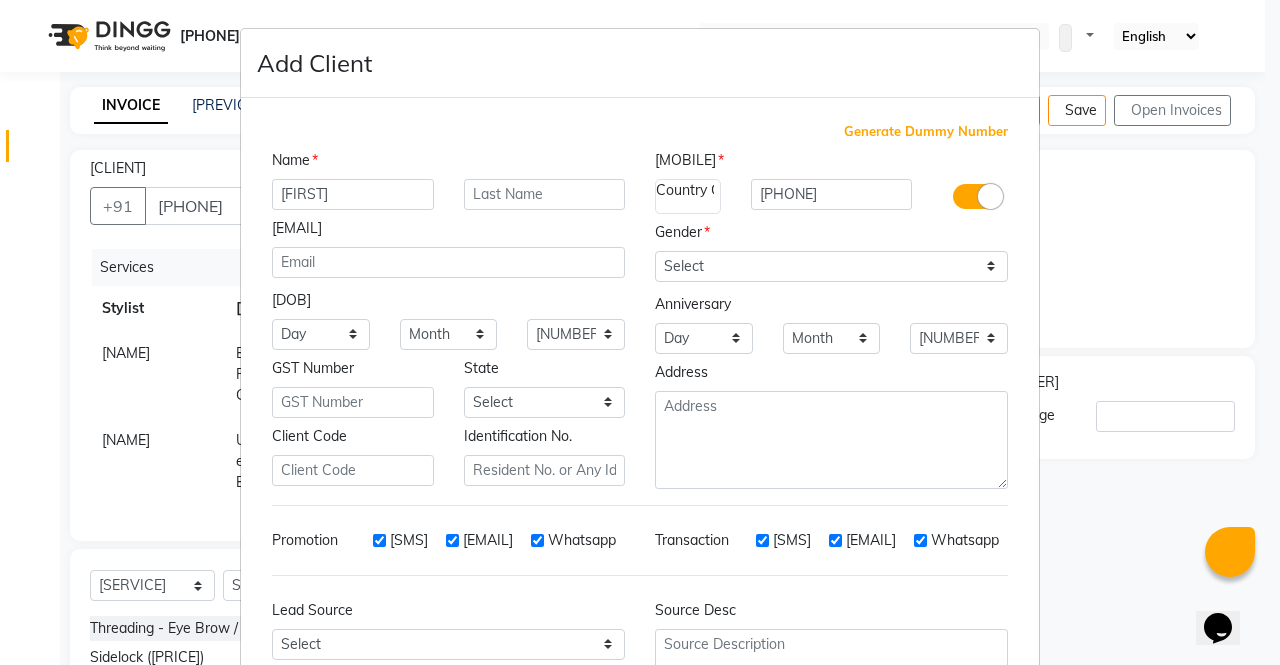type on "[FIRST]" 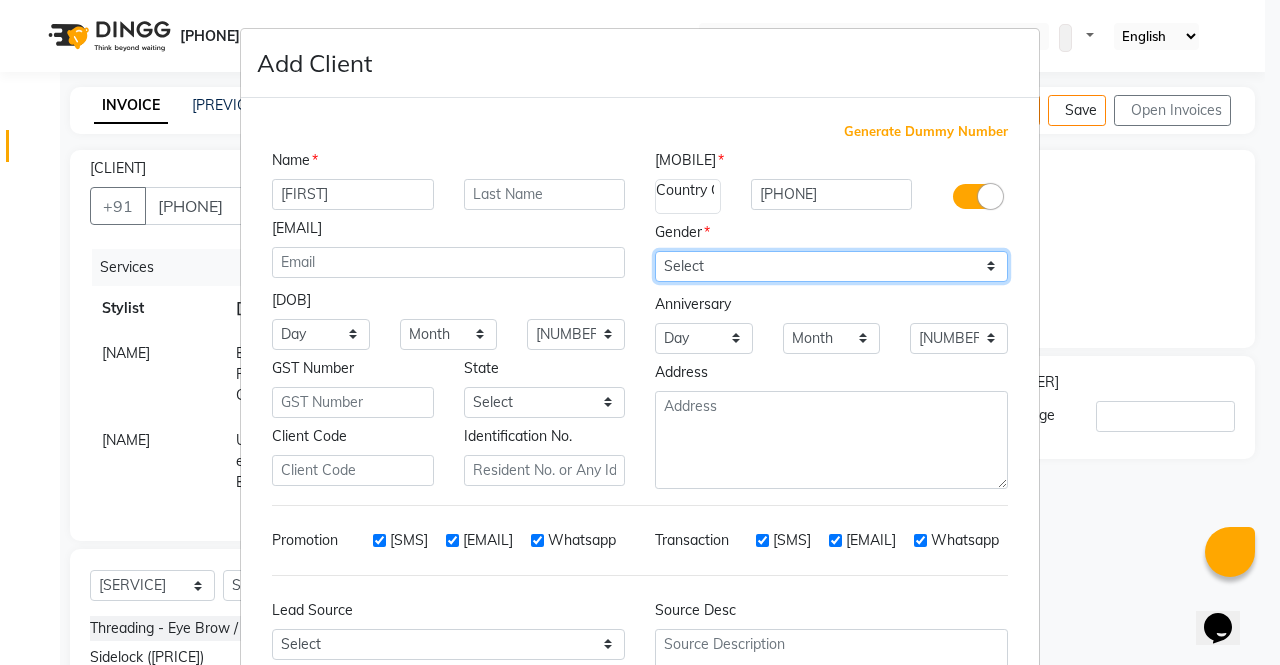 click on "Select Male Female Other Prefer Not To Say" at bounding box center [831, 266] 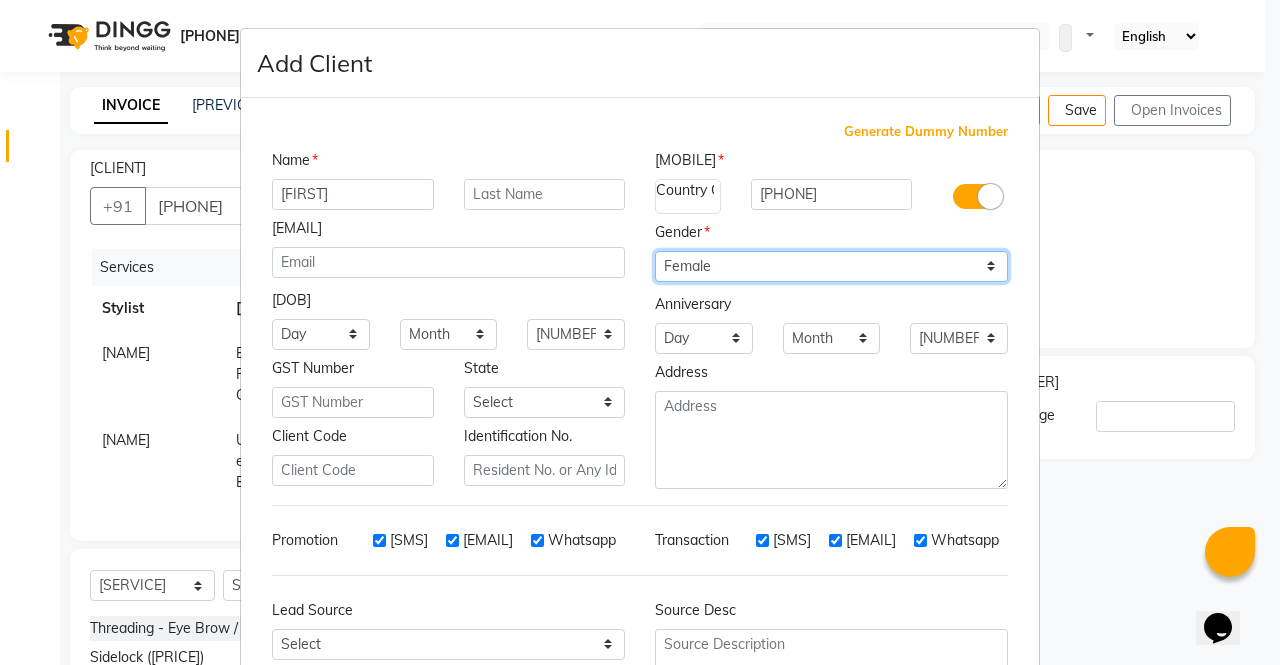 click on "Select Male Female Other Prefer Not To Say" at bounding box center [831, 266] 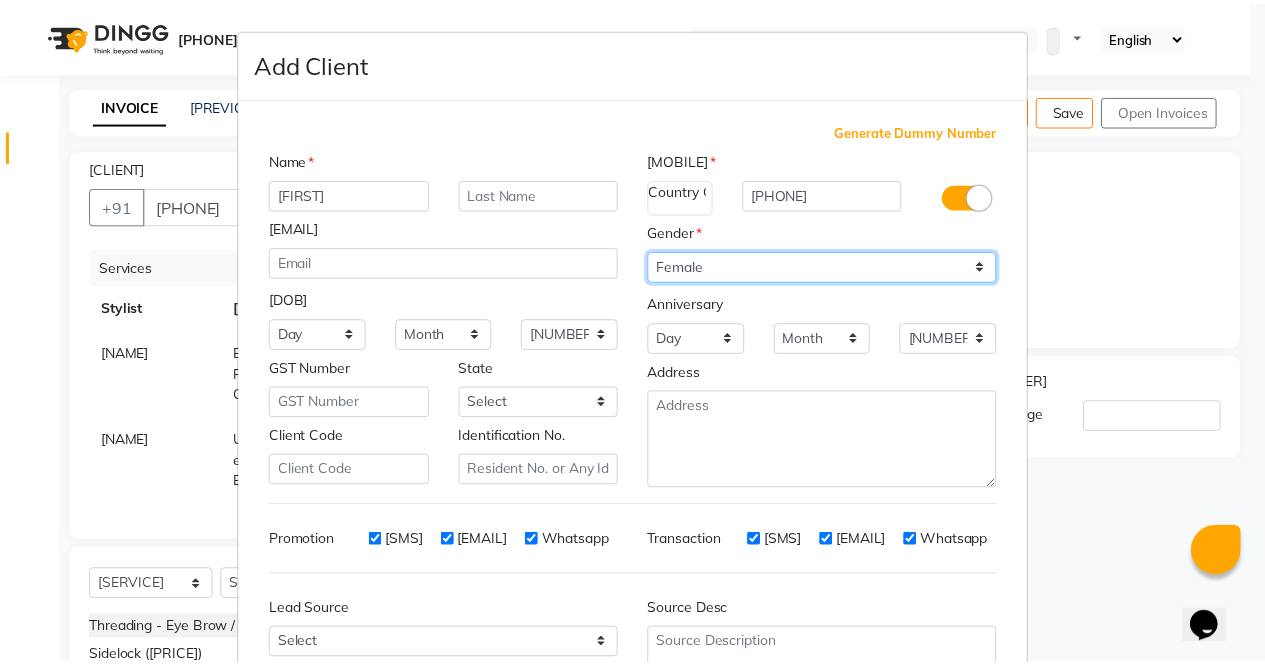 scroll, scrollTop: 184, scrollLeft: 0, axis: vertical 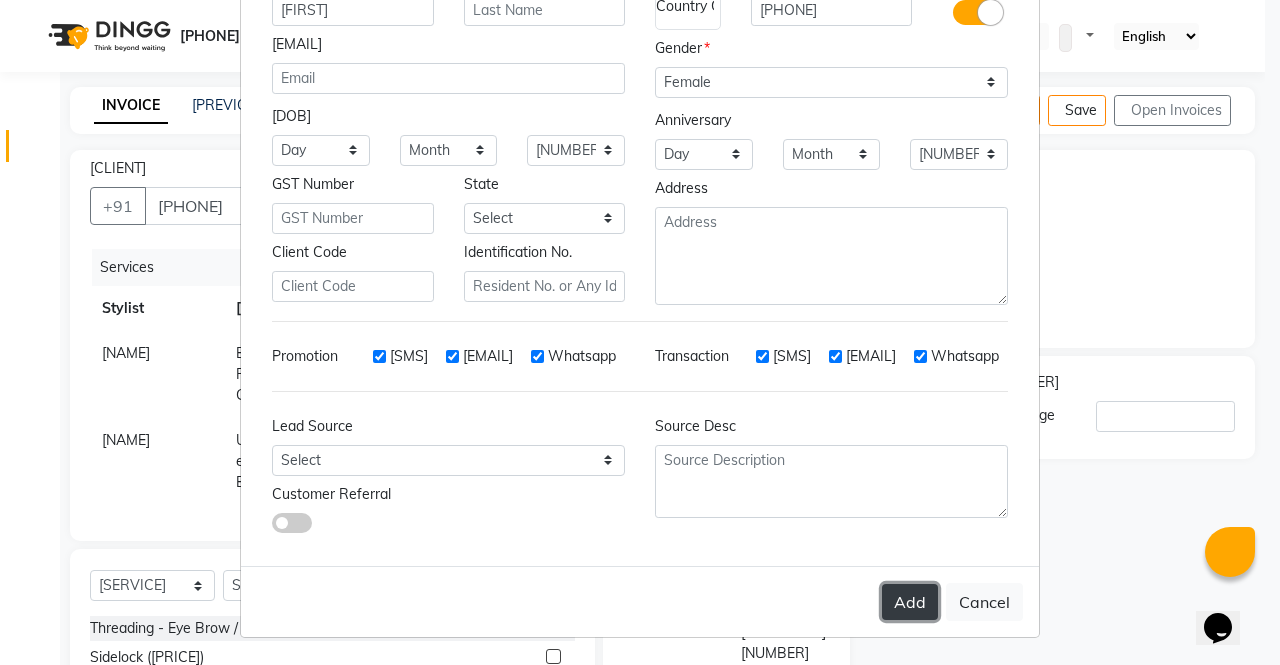 click on "Add" at bounding box center (910, 602) 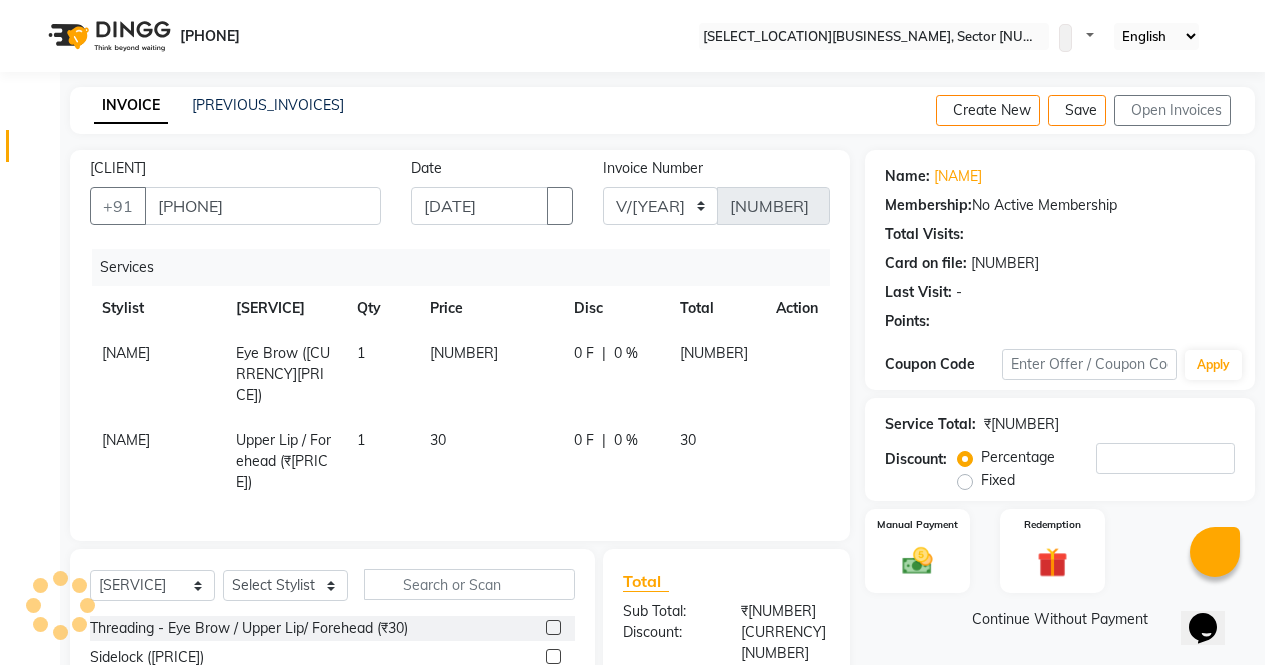 scroll, scrollTop: 181, scrollLeft: 0, axis: vertical 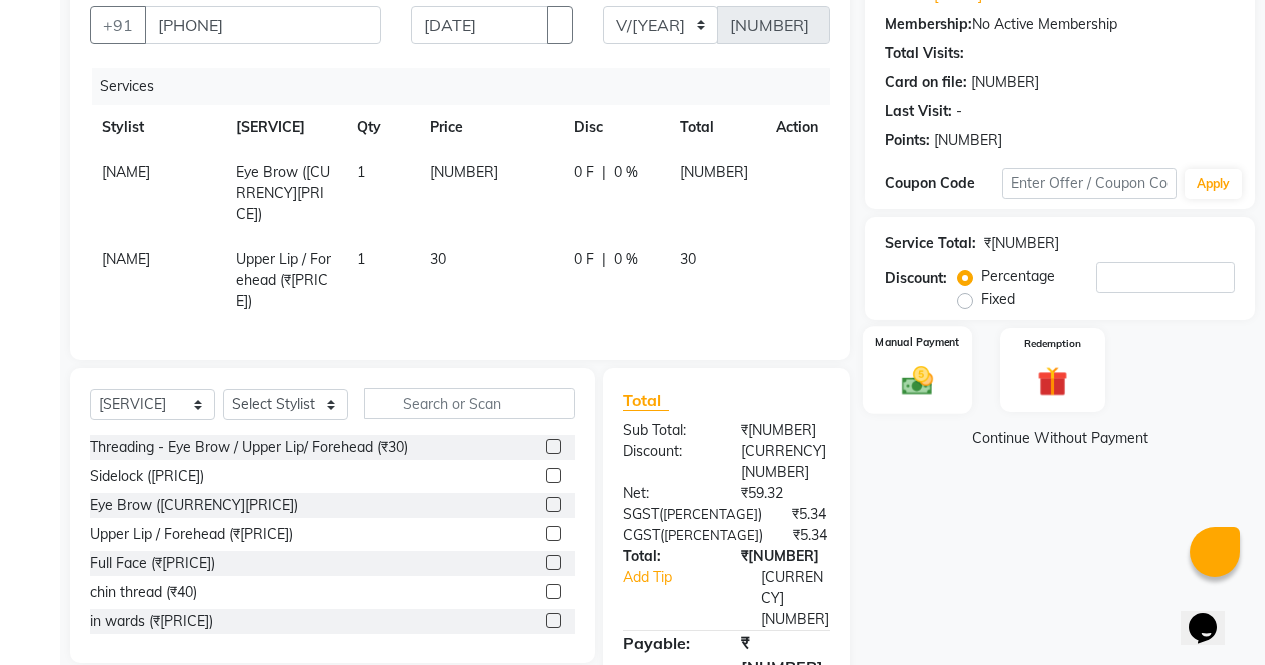 click at bounding box center [917, 380] 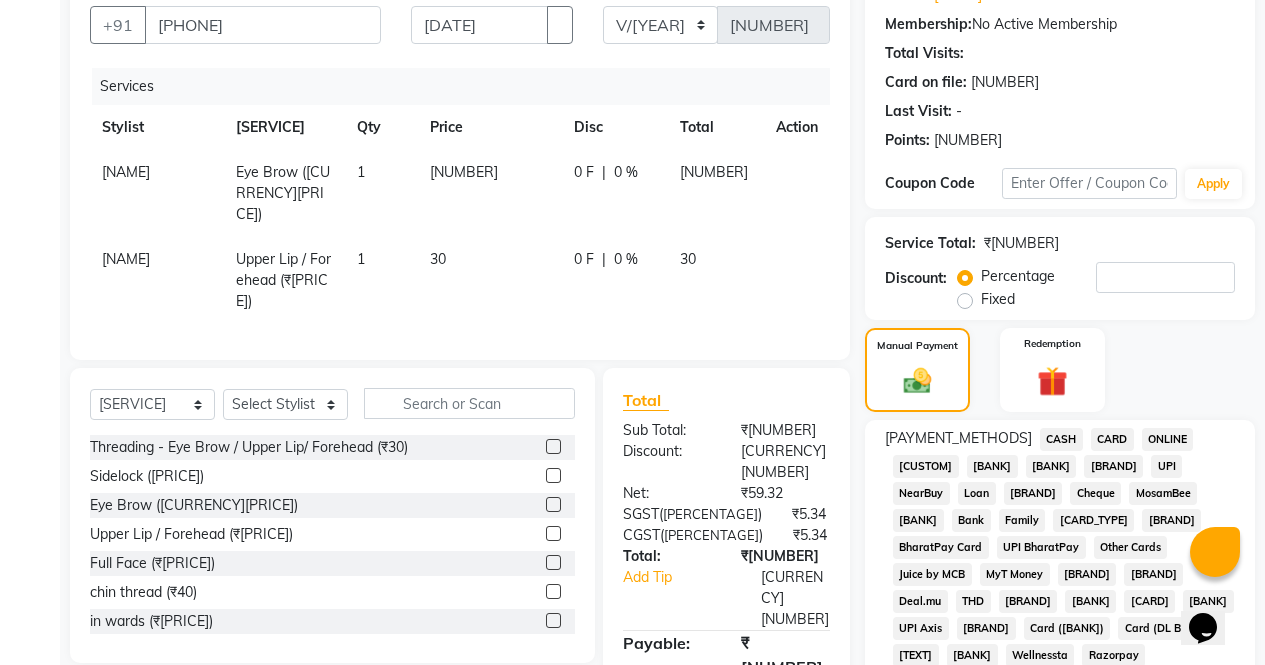 click on "ONLINE" at bounding box center (1061, 439) 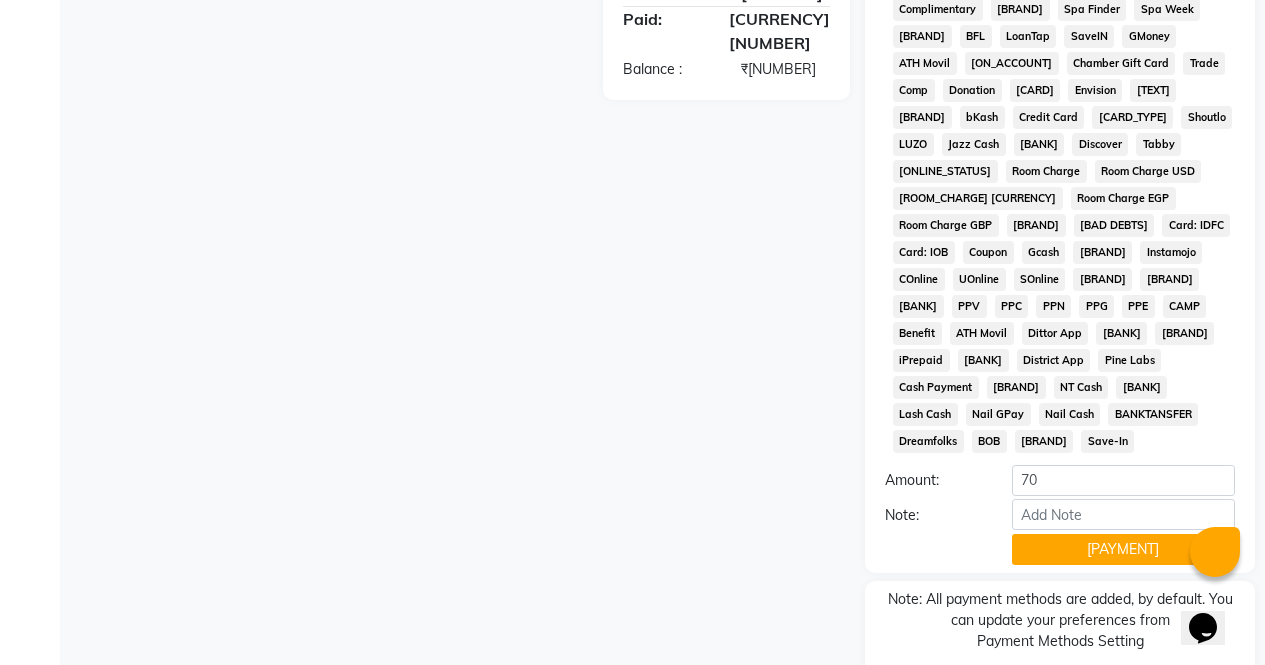 scroll, scrollTop: 887, scrollLeft: 0, axis: vertical 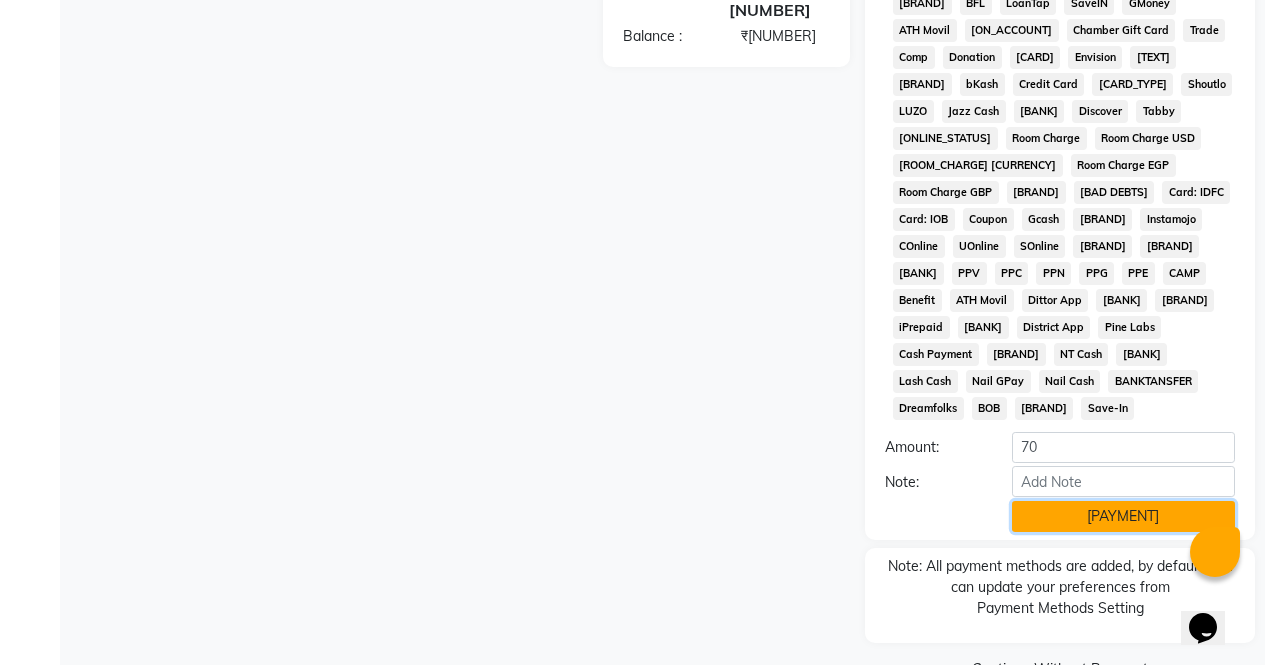 click on "[PAYMENT]" at bounding box center [1123, 516] 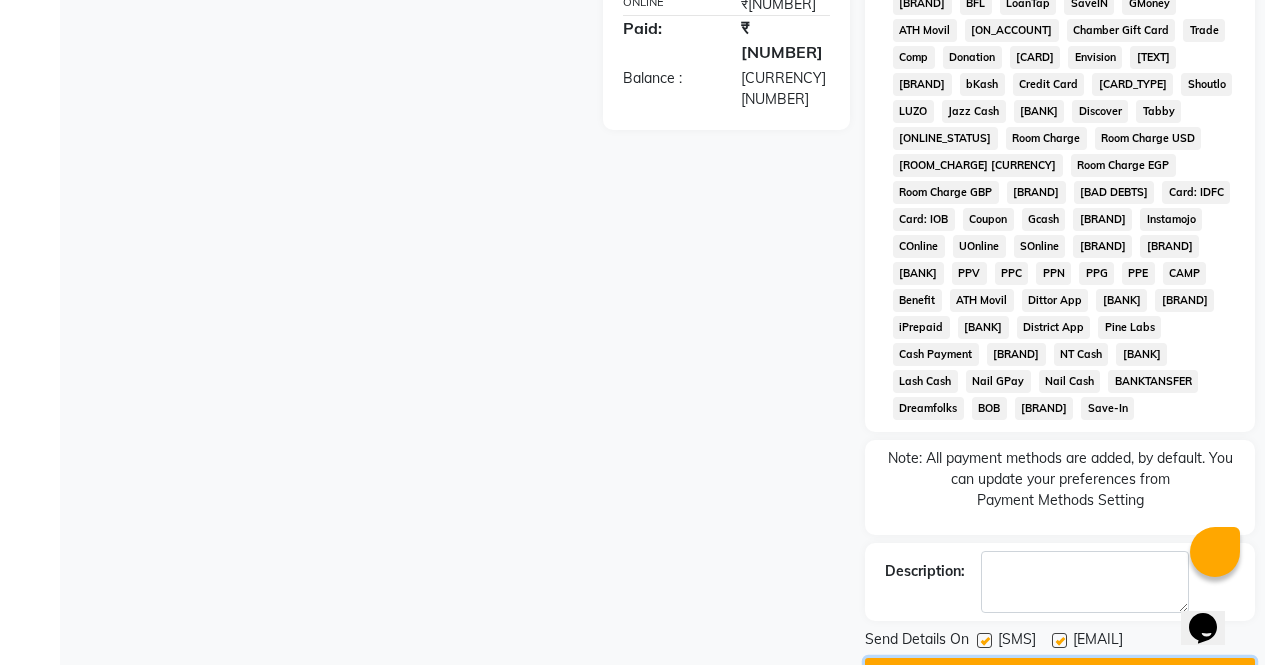 click on "Checkout" at bounding box center [1060, 673] 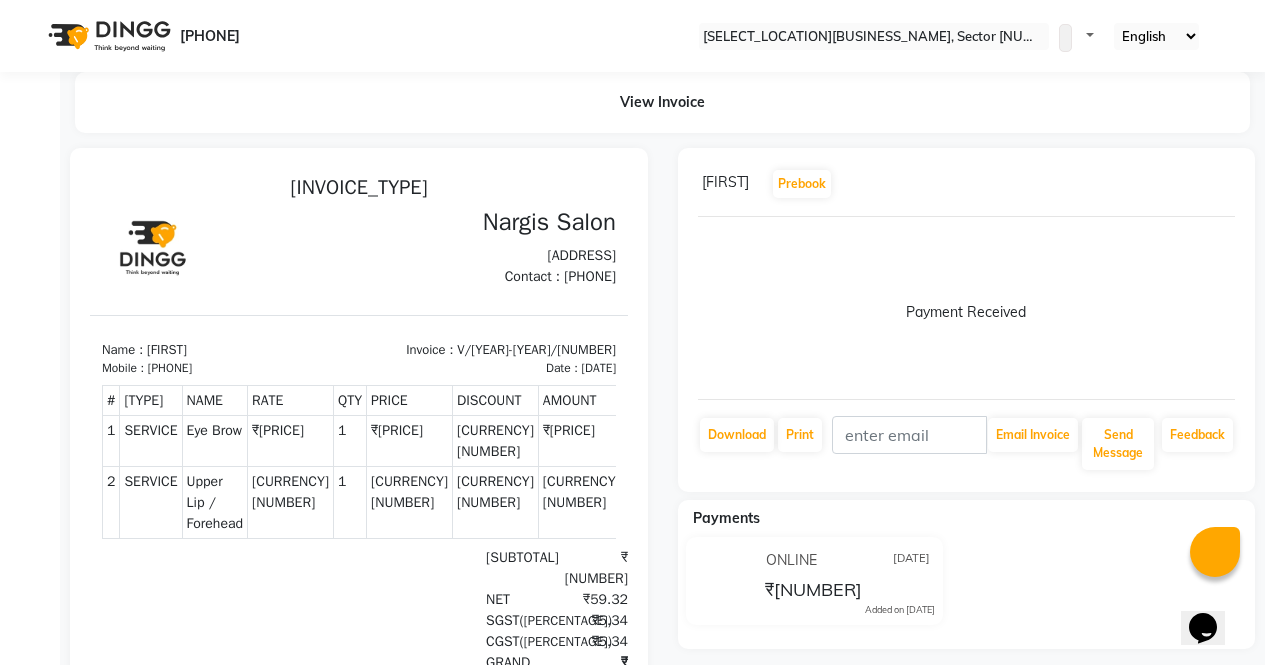 scroll, scrollTop: 0, scrollLeft: 0, axis: both 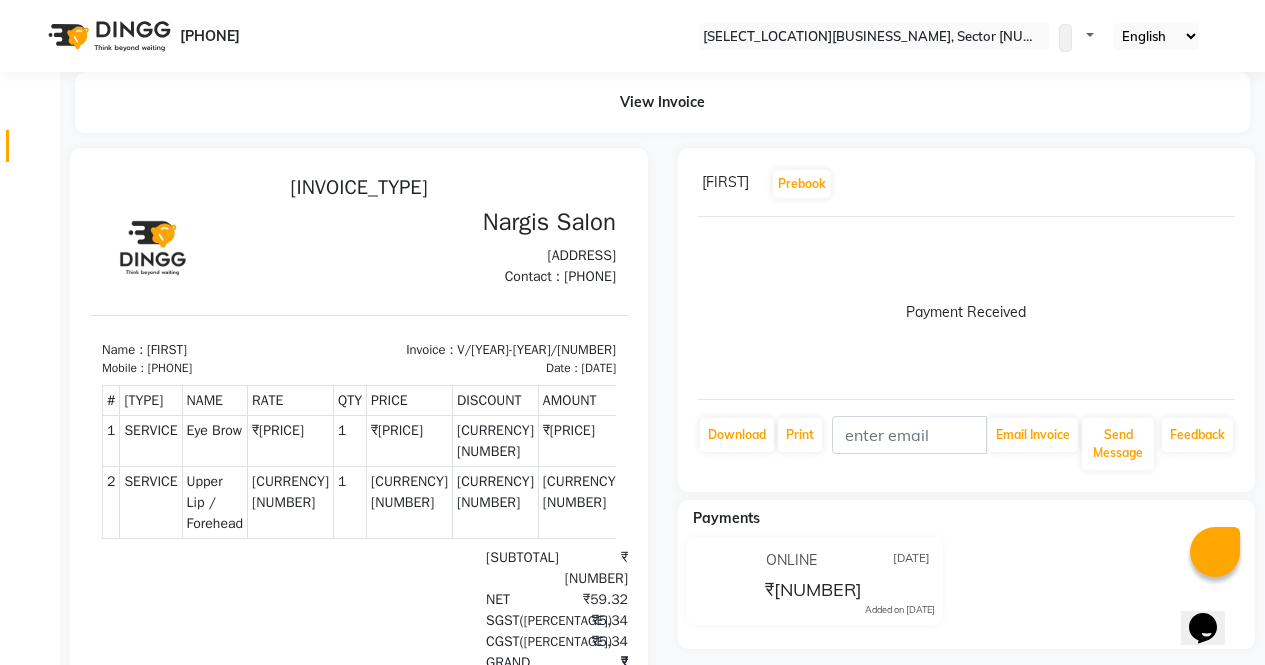 click at bounding box center [37, 151] 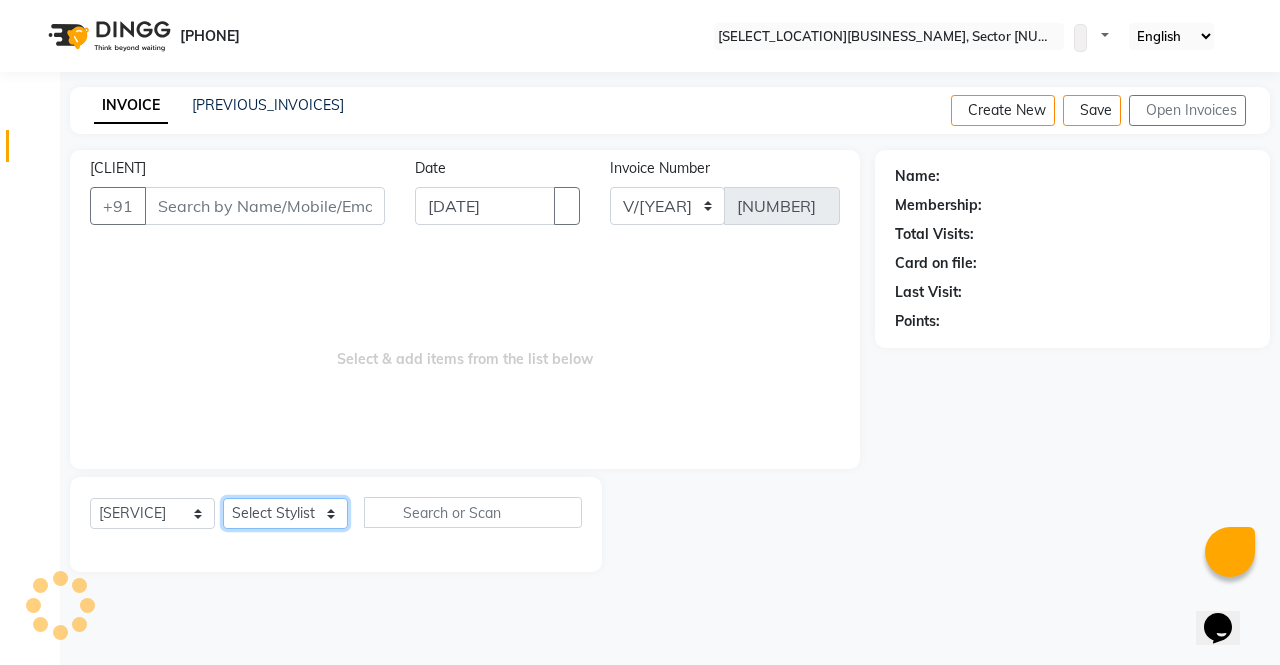 click on "Select Stylist" at bounding box center [285, 513] 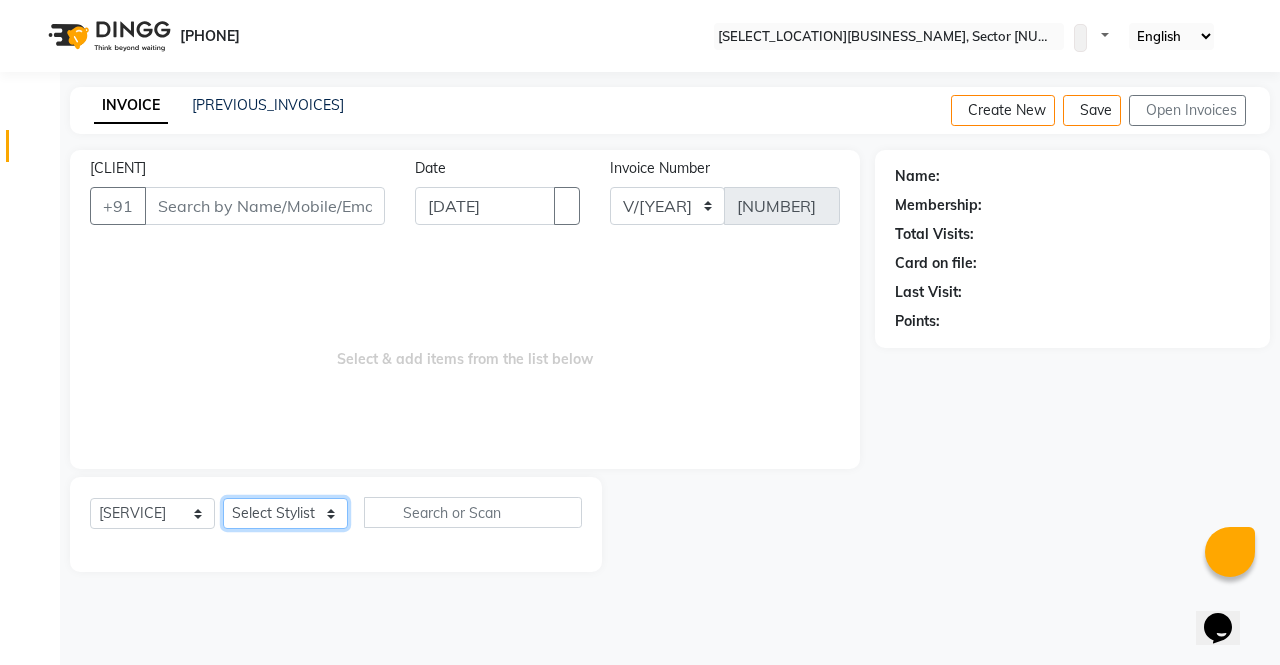 select on "60384" 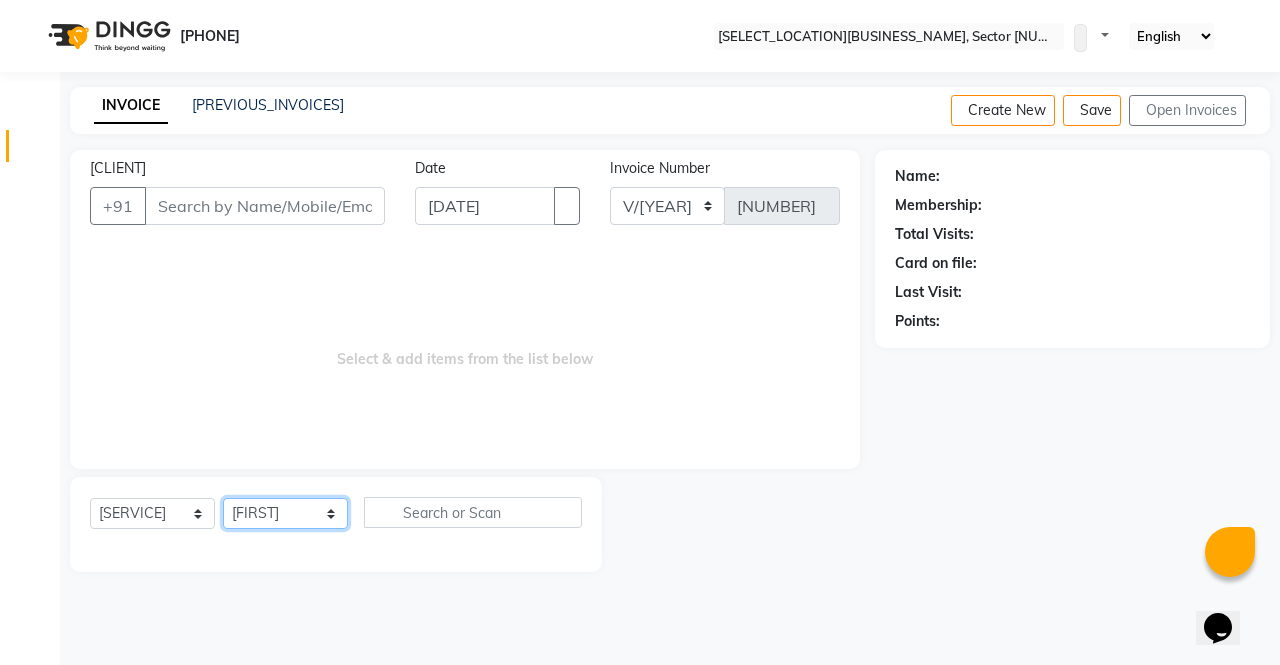 click on "Select Stylist [NAME] [NAME] [NAME] [NAME] [NAME] [NAME] [NAME] [NAME] [NAME]" at bounding box center (285, 513) 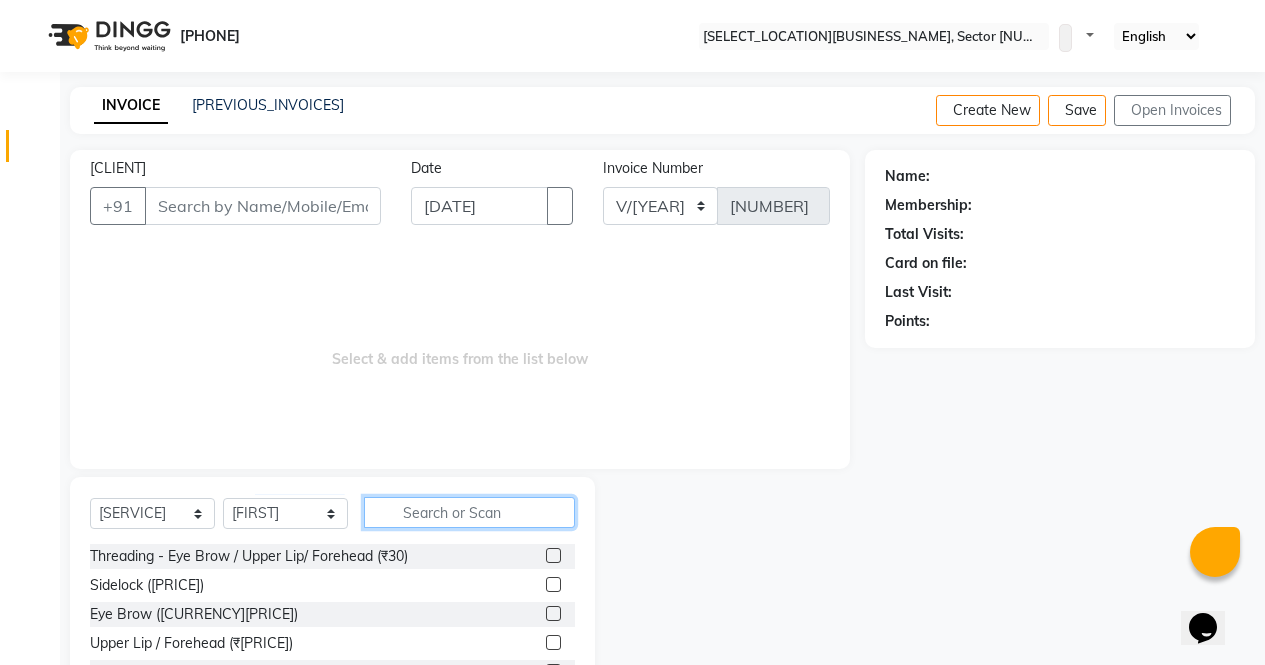 click at bounding box center (469, 512) 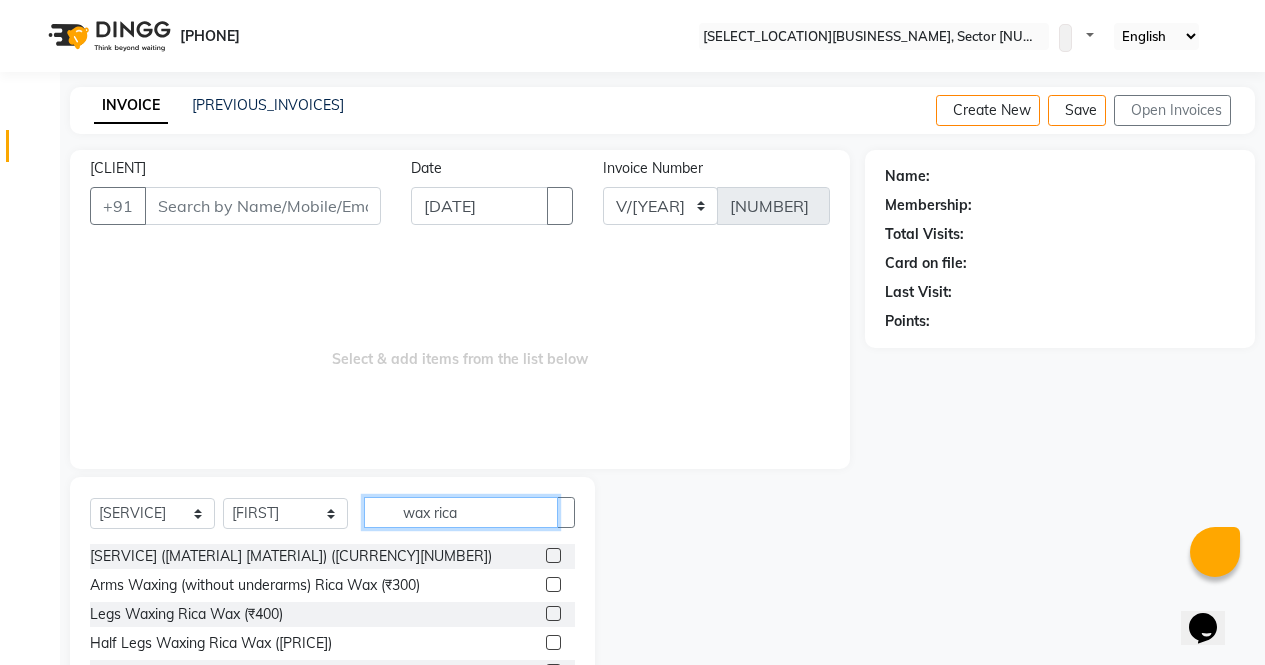 type on "wax rica" 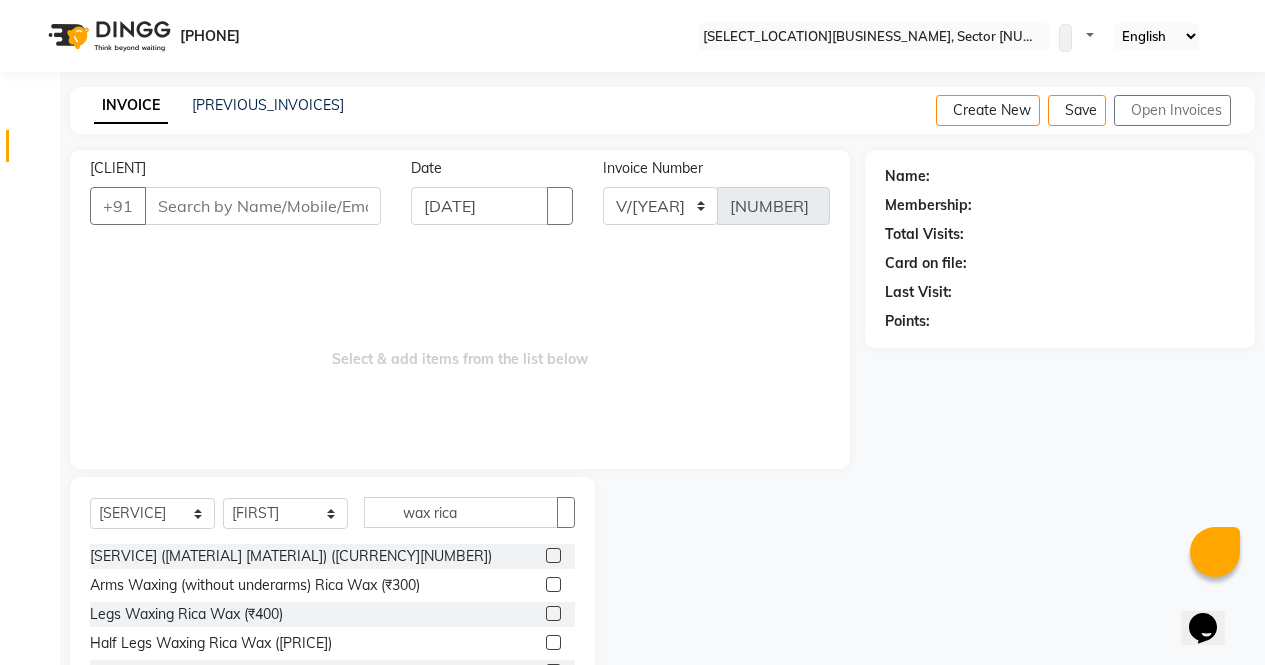 click at bounding box center (553, 555) 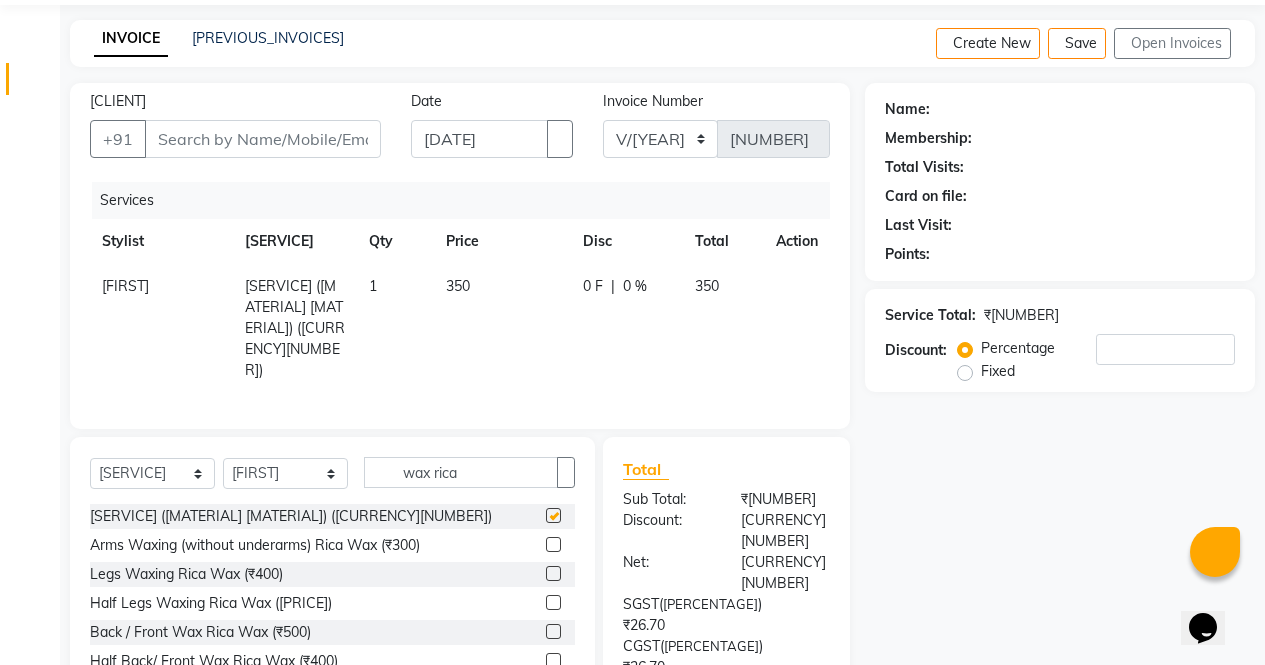 scroll, scrollTop: 157, scrollLeft: 0, axis: vertical 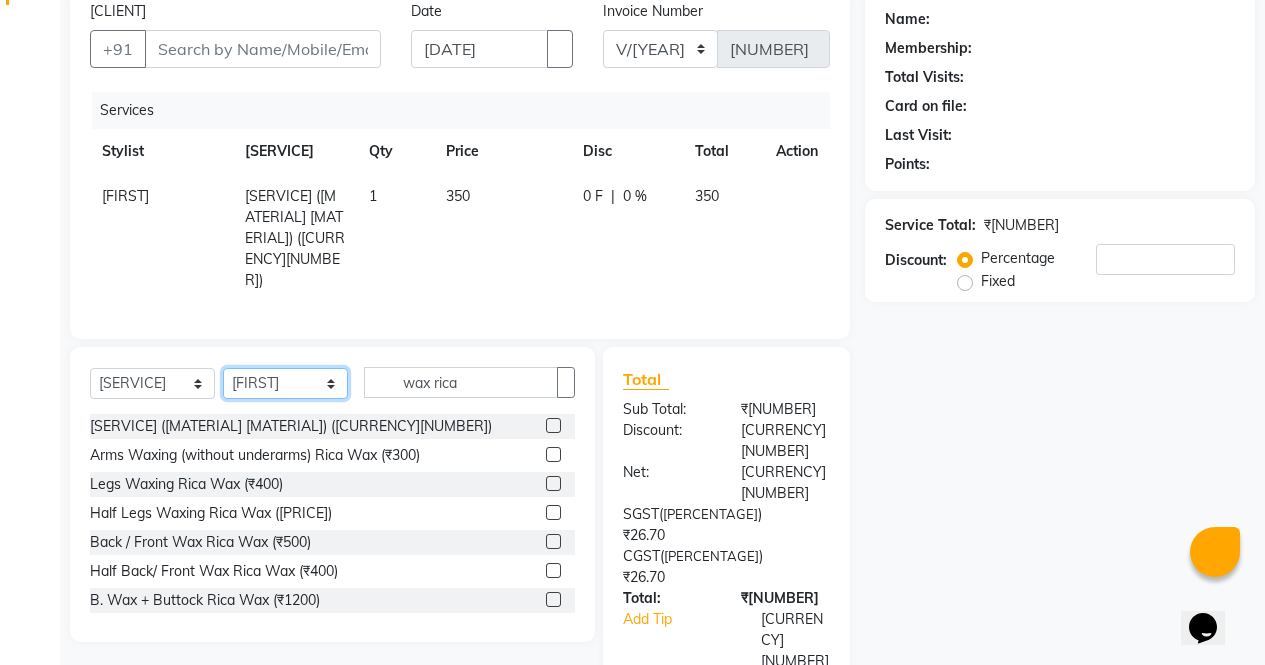 click on "Select Stylist [NAME] [NAME] [NAME] [NAME] [NAME] [NAME] [NAME] [NAME] [NAME]" at bounding box center [285, 383] 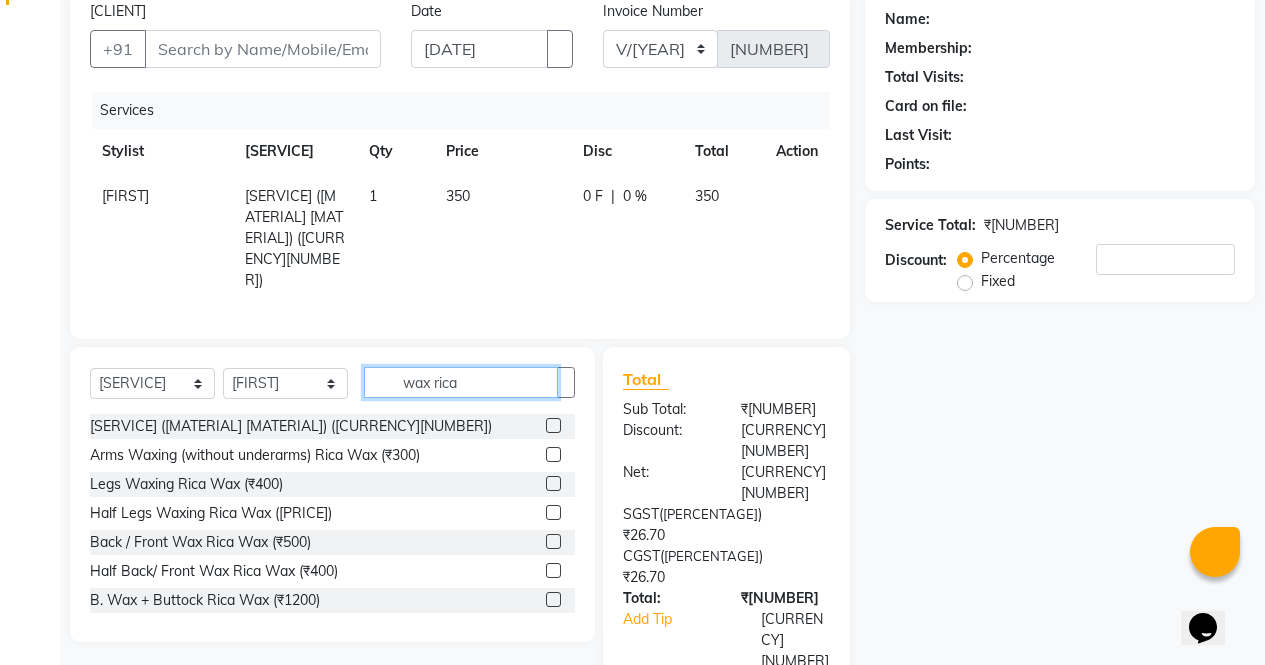 click on "wax rica" at bounding box center (461, 382) 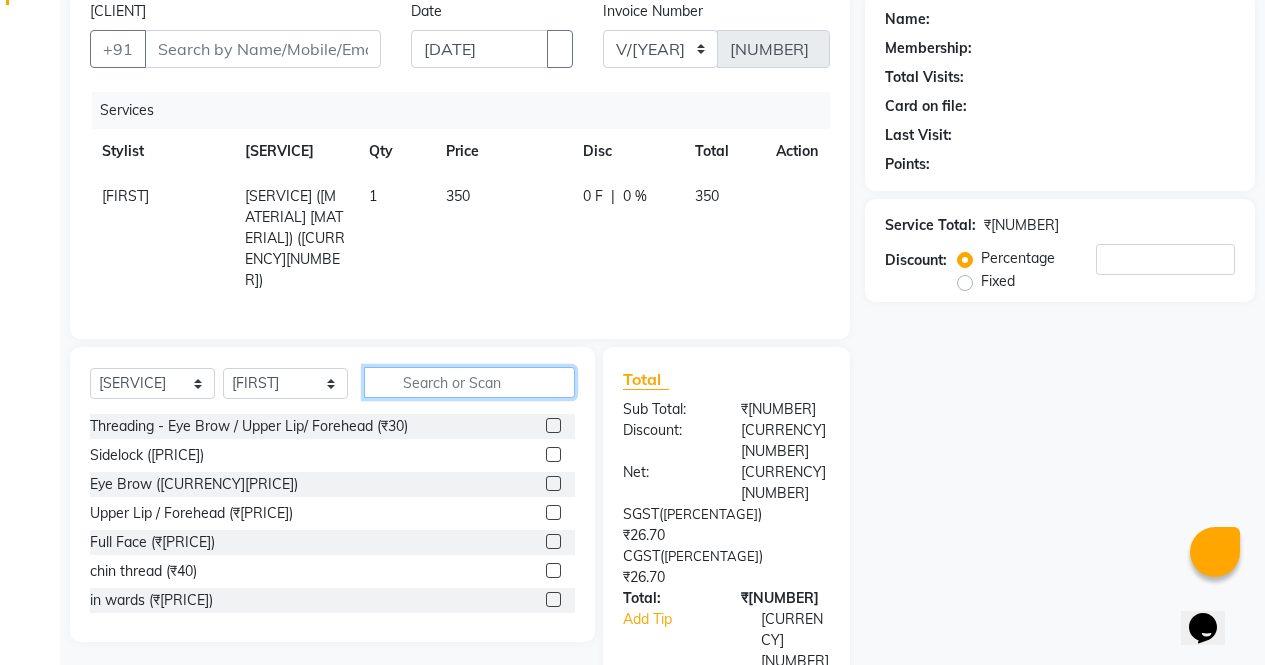 type 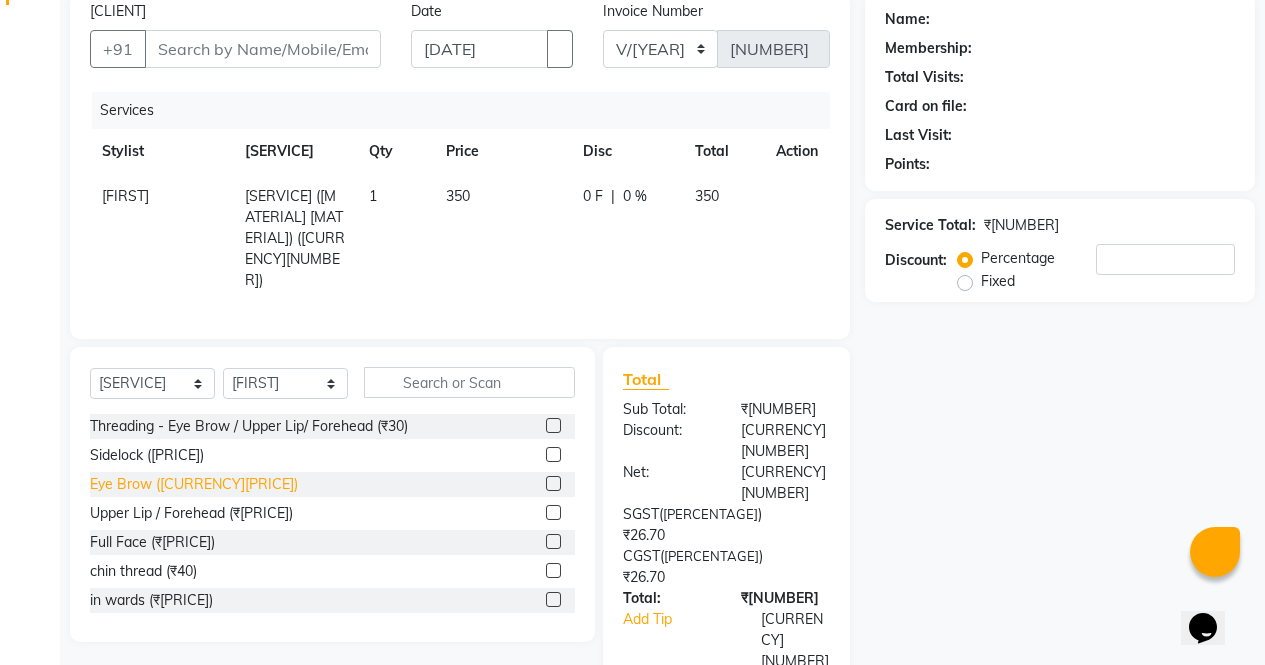 click on "Eye Brow ([CURRENCY][PRICE])" at bounding box center [249, 426] 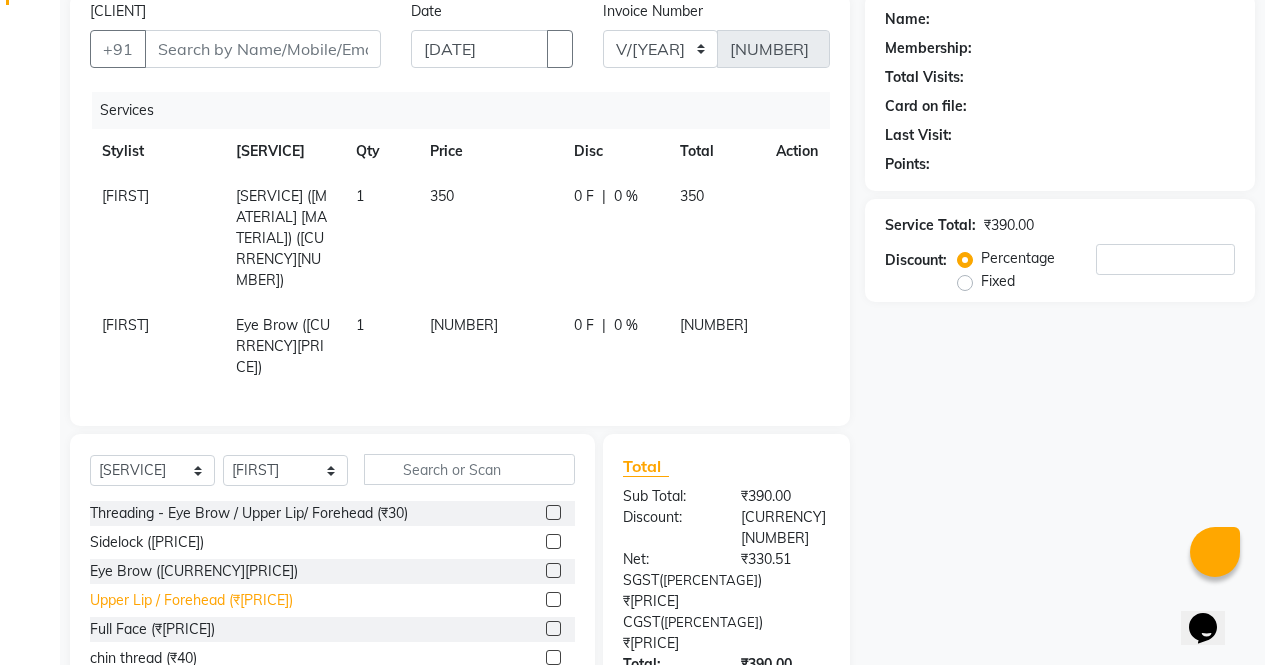 click on "Upper Lip / Forehead (₹[PRICE])" at bounding box center (249, 513) 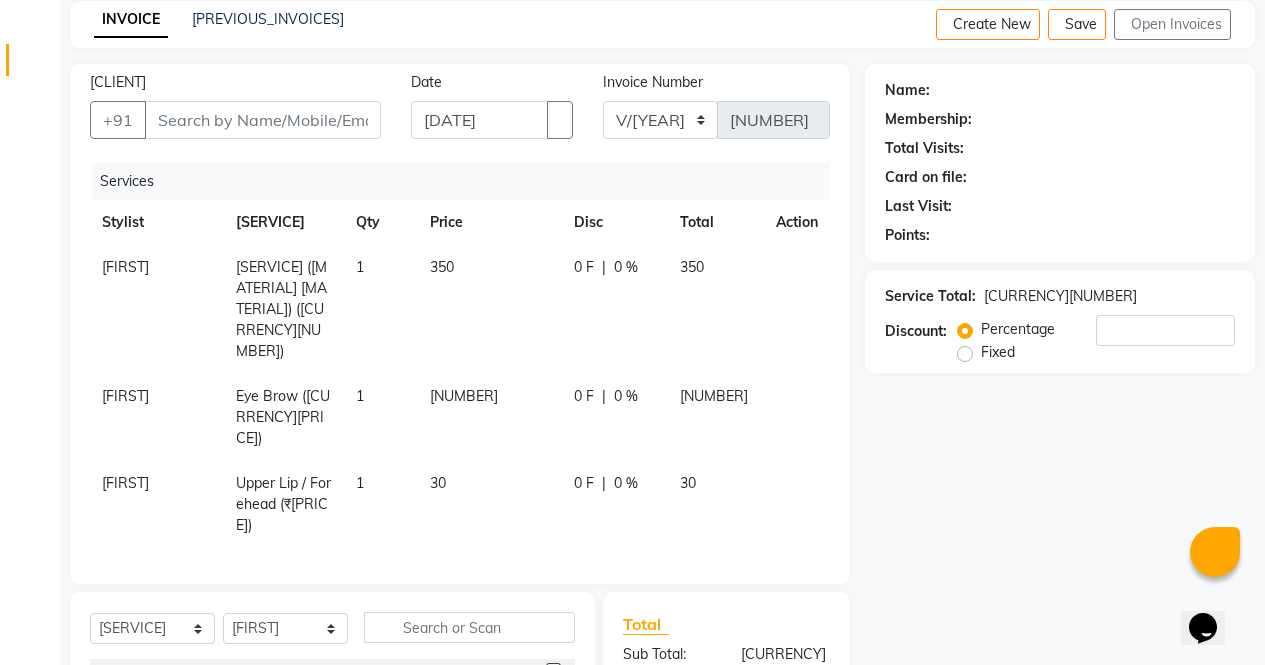 scroll, scrollTop: 0, scrollLeft: 0, axis: both 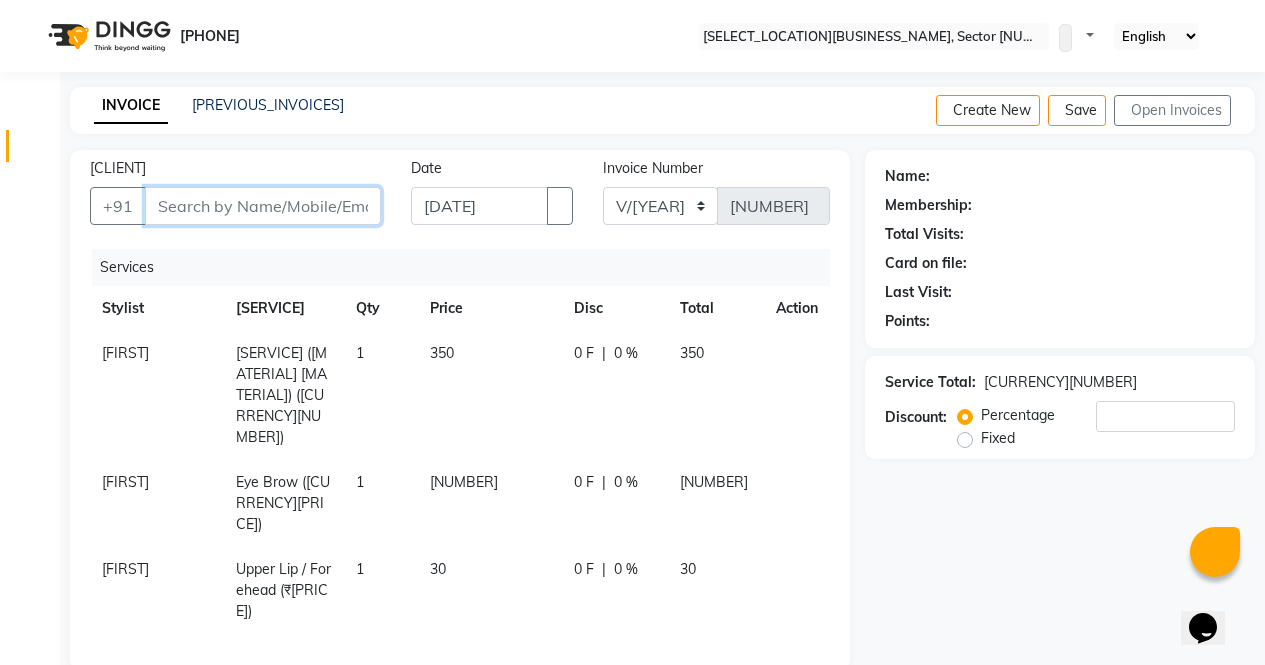 click on "[CLIENT]" at bounding box center (263, 206) 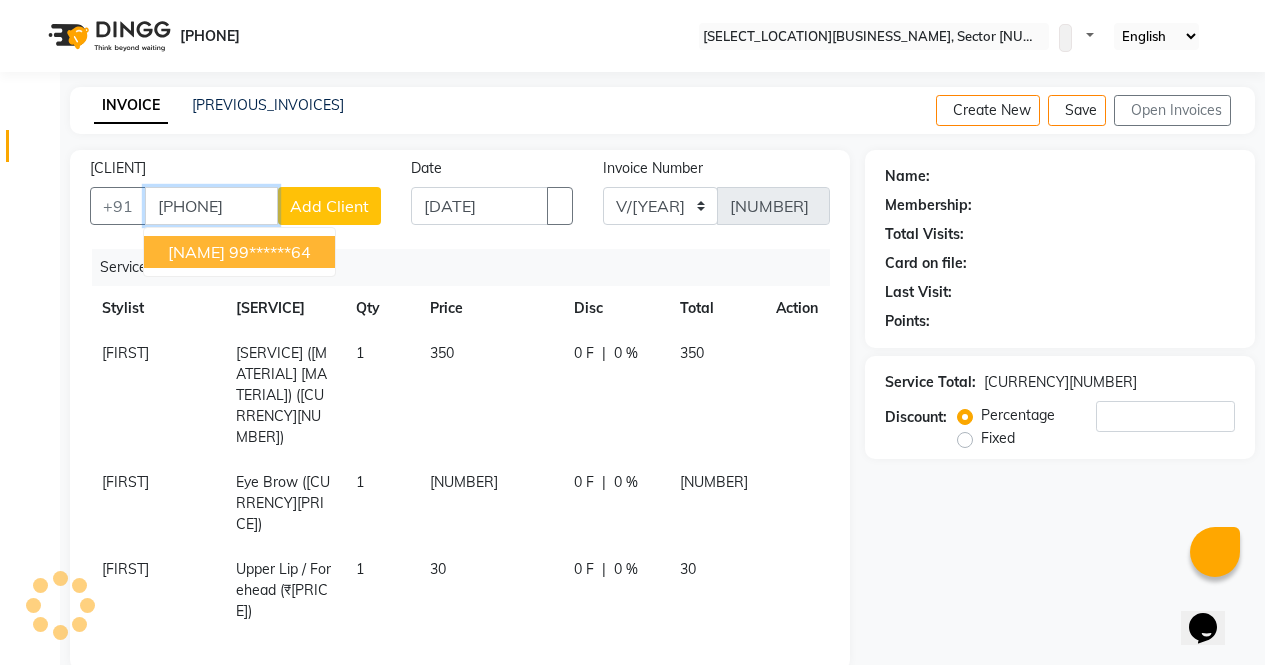 type on "[PHONE]" 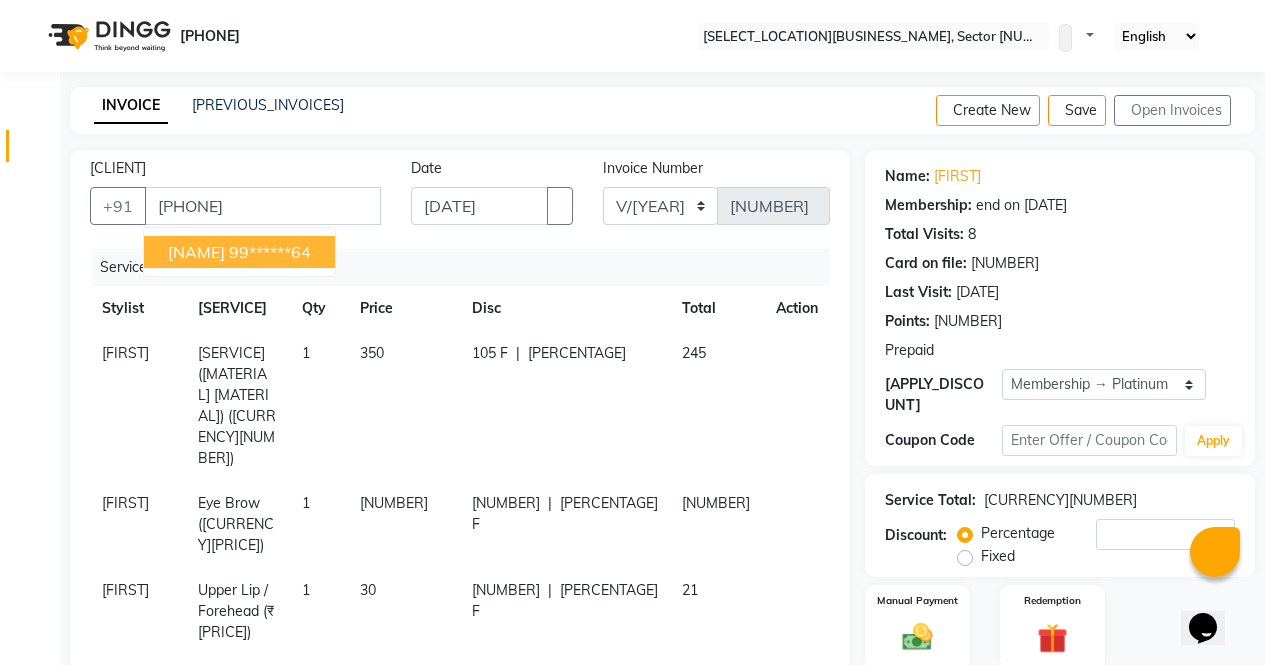click on "99******64" at bounding box center [270, 252] 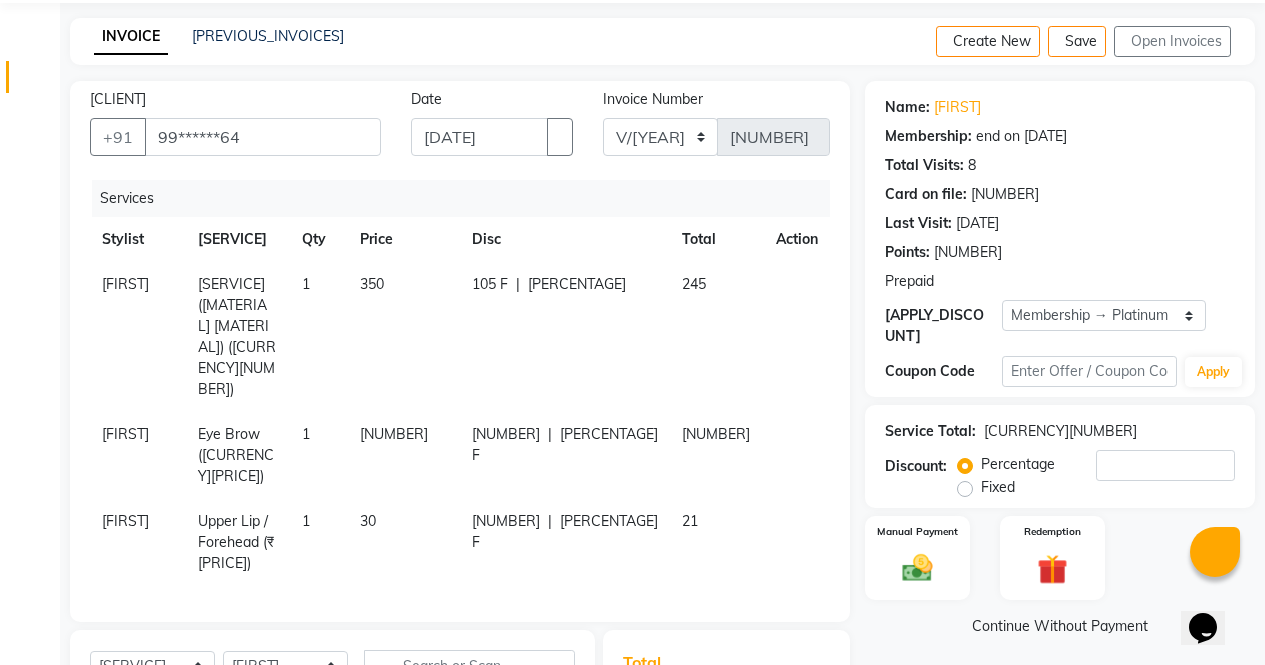 scroll, scrollTop: 81, scrollLeft: 0, axis: vertical 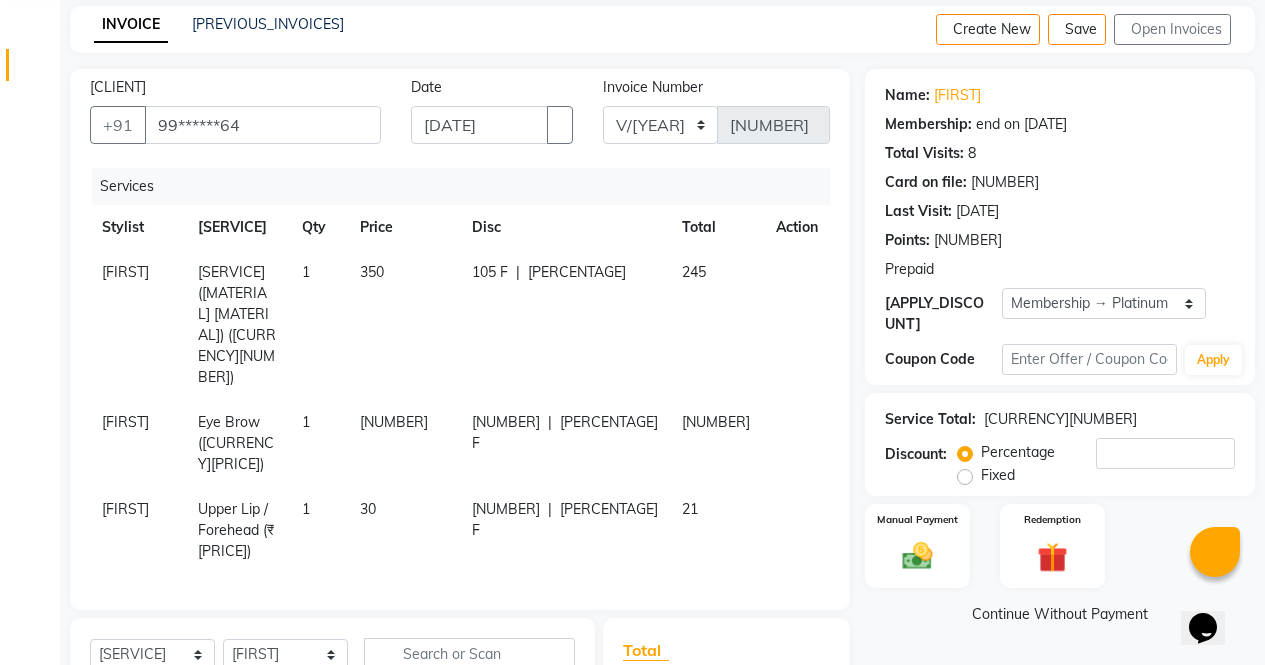 click at bounding box center [934, 270] 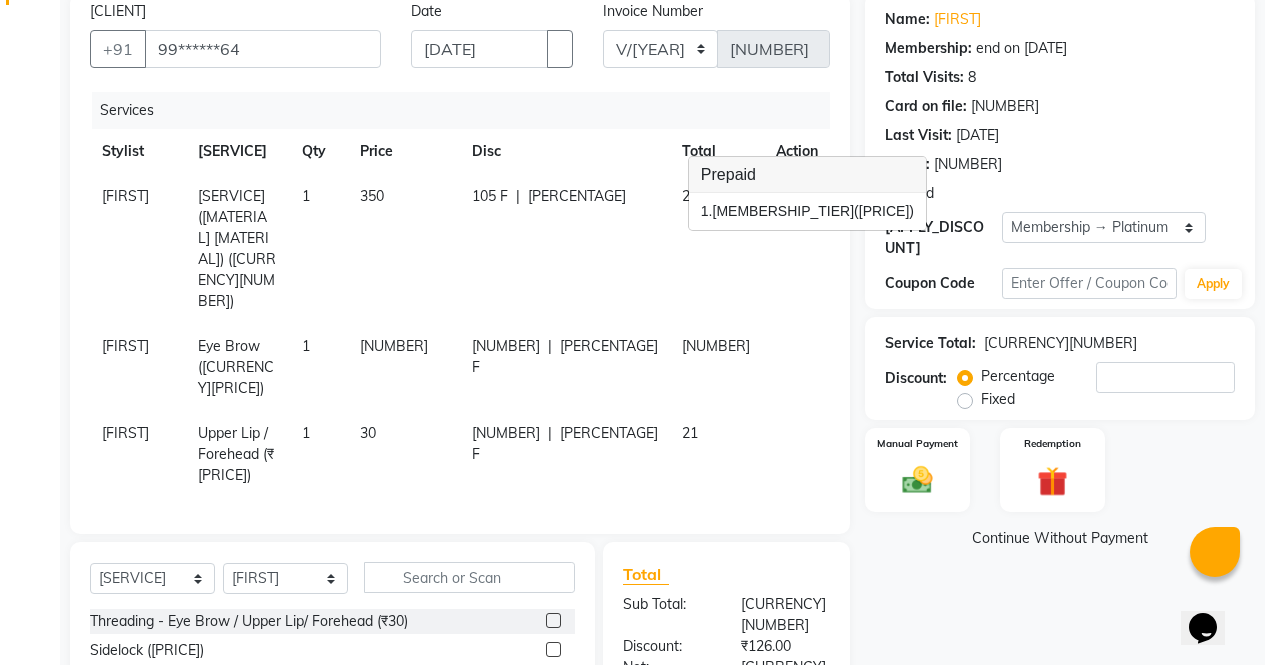 scroll, scrollTop: 146, scrollLeft: 0, axis: vertical 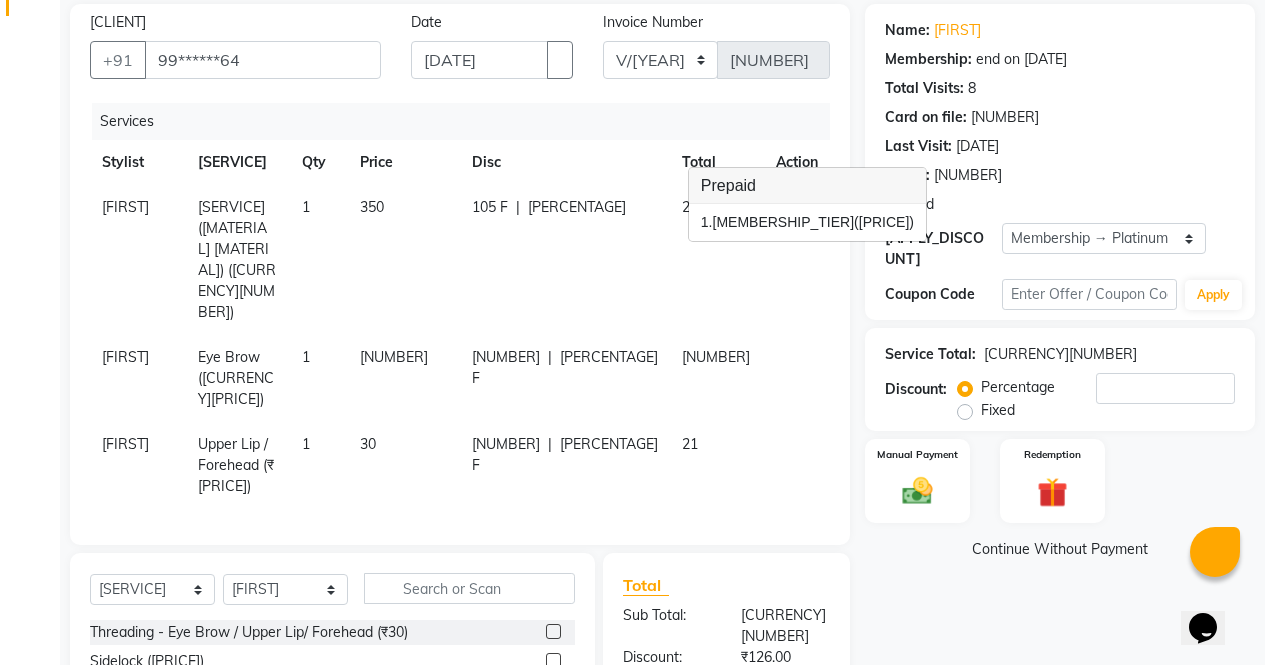 click on "Points:   0" at bounding box center (1060, 175) 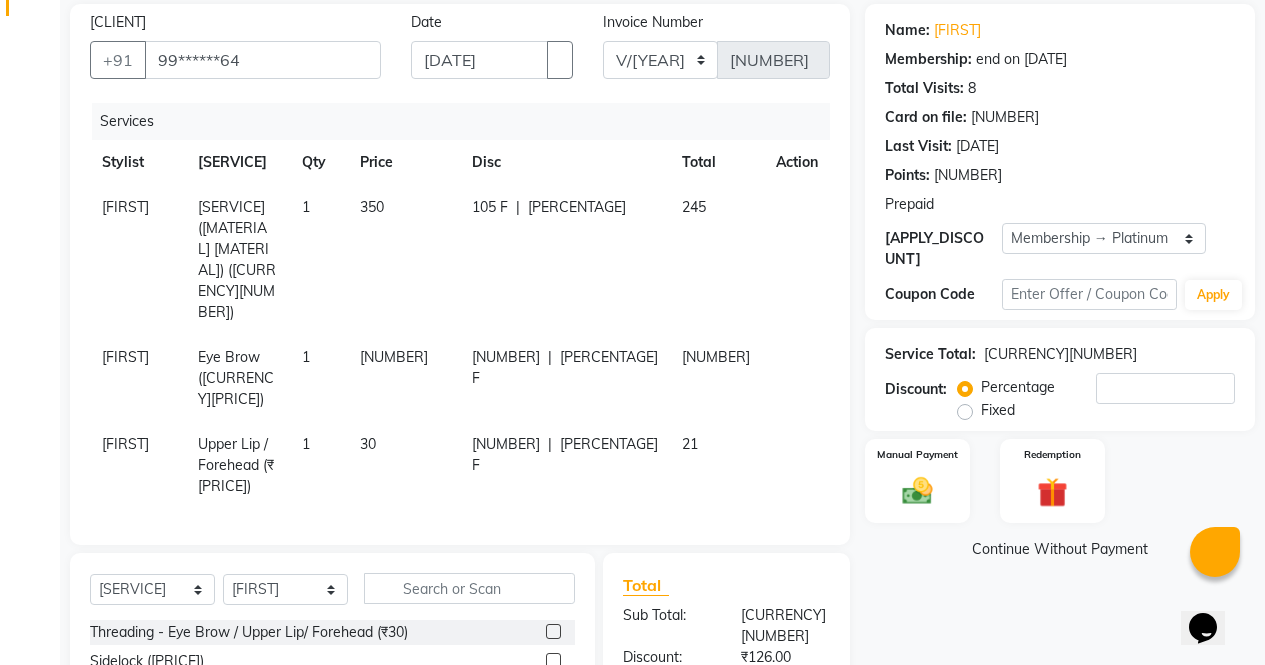 click on "105 F | 30 %" at bounding box center (565, 207) 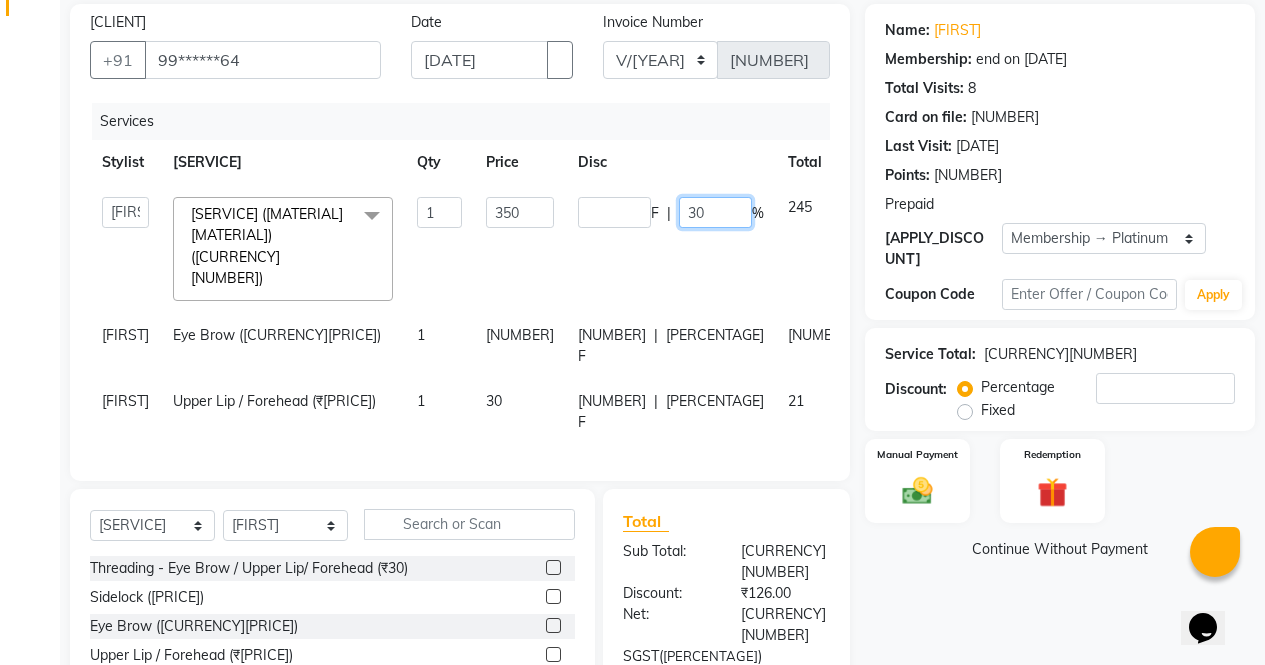 click on "30" at bounding box center [715, 212] 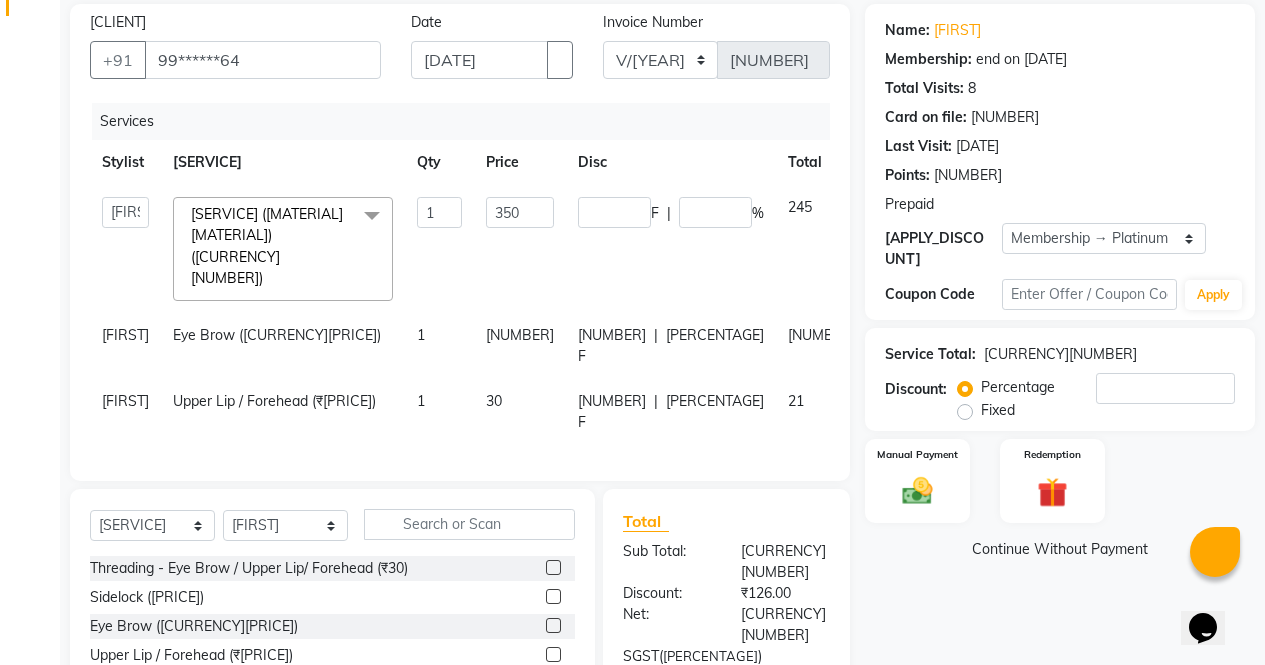 click on "12 F | 30 %" at bounding box center (671, 212) 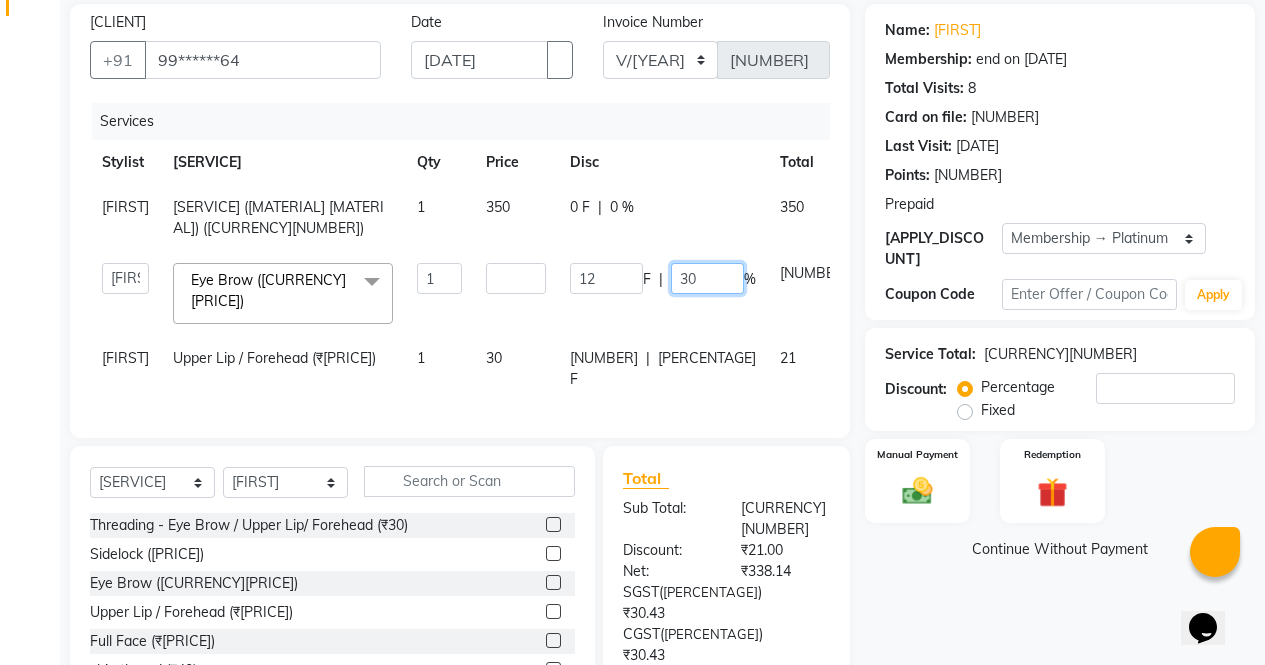 click on "30" at bounding box center [707, 278] 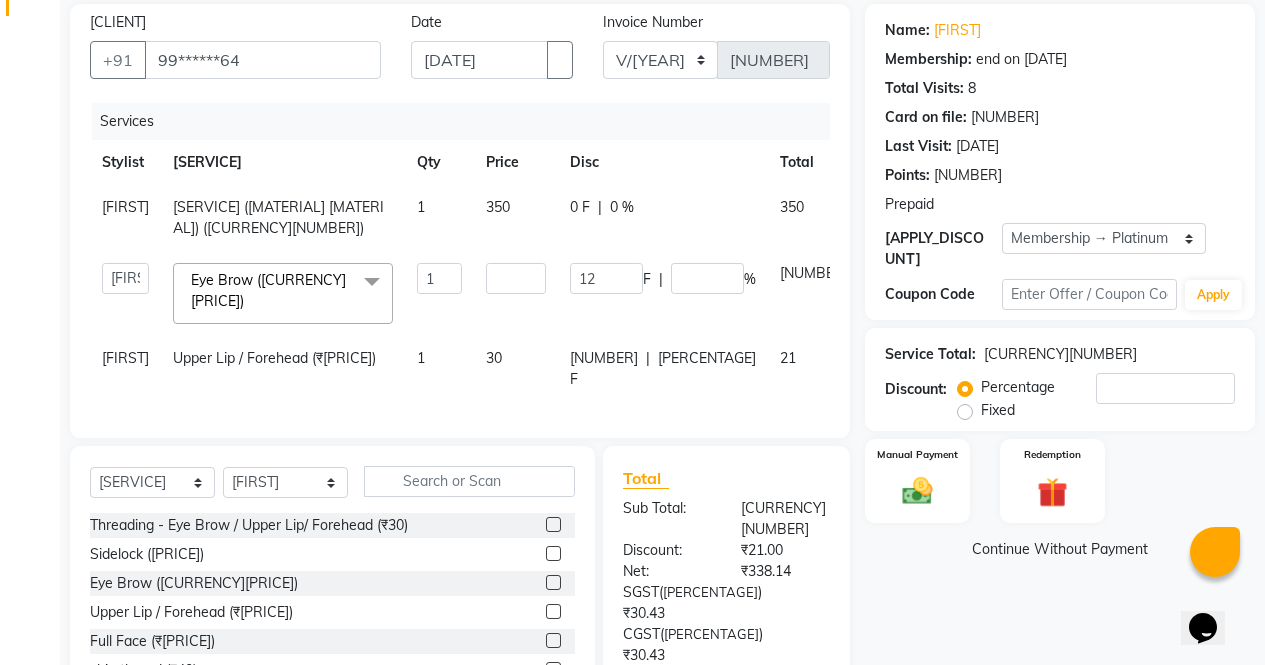 click on "rakhi Arms Waxing (with underarms) Rica Wax ([PRICE]) 1 [PRICE] 0 F | 0 % [PRICE] [FIRST] [FIRST] [FIRST] Front Desk [FIRST] [FIRST] [FIRST] [FIRST] [FIRST] Eye Brow ([PRICE]) Threading - Eye Brow / Upper Lip/ Forehead ([PRICE]) Sidelock ([PRICE]) Eye Brow ([PRICE]) Upper Lip / Forehead ([PRICE]) Full Face ([PRICE]) chin thread ([PRICE]) in wards ([PRICE]) hair accessories ([PRICE]) hair extension ([PRICE]) Waxing Service - Arms Waxing (With Underarms) (Normal) ([PRICE]) Waxing Service - Arms Waxing (Without Underarms) (Normal) ([PRICE]) Waxing Service - Legs Waxing (Normal) ([PRICE]) Waxing Service - Half Legs Waxing (Normal) ([PRICE]) Waxing Service - Back/Front Wax (Normal) ([PRICE]) Waxing Service - Half Back/ Front Wax (Normal) ([PRICE]) Waxing Service - B. Wax + Buttock (Normal) ([PRICE]) Waxing Service - B. Wax (Normal) ([PRICE]) Waxing Service - Buttock (Normal) ([PRICE]) Waxing Service - Under Arms (Normal) ([PRICE]) Waxing Service - Arms Waxing (With Underarms) (Rica) ([PRICE]) Waxing Service - B. Wax (Rica) ([PRICE]) 1" at bounding box center [508, 293] 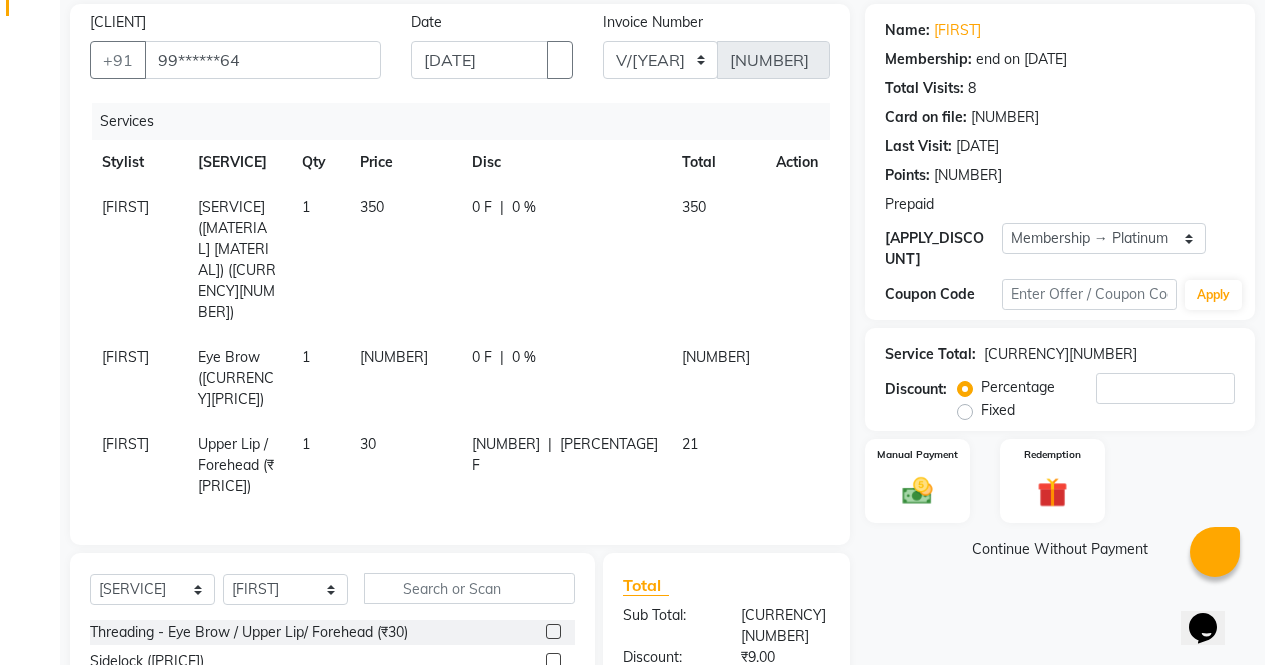 click on "[PERCENTAGE]" at bounding box center (524, 207) 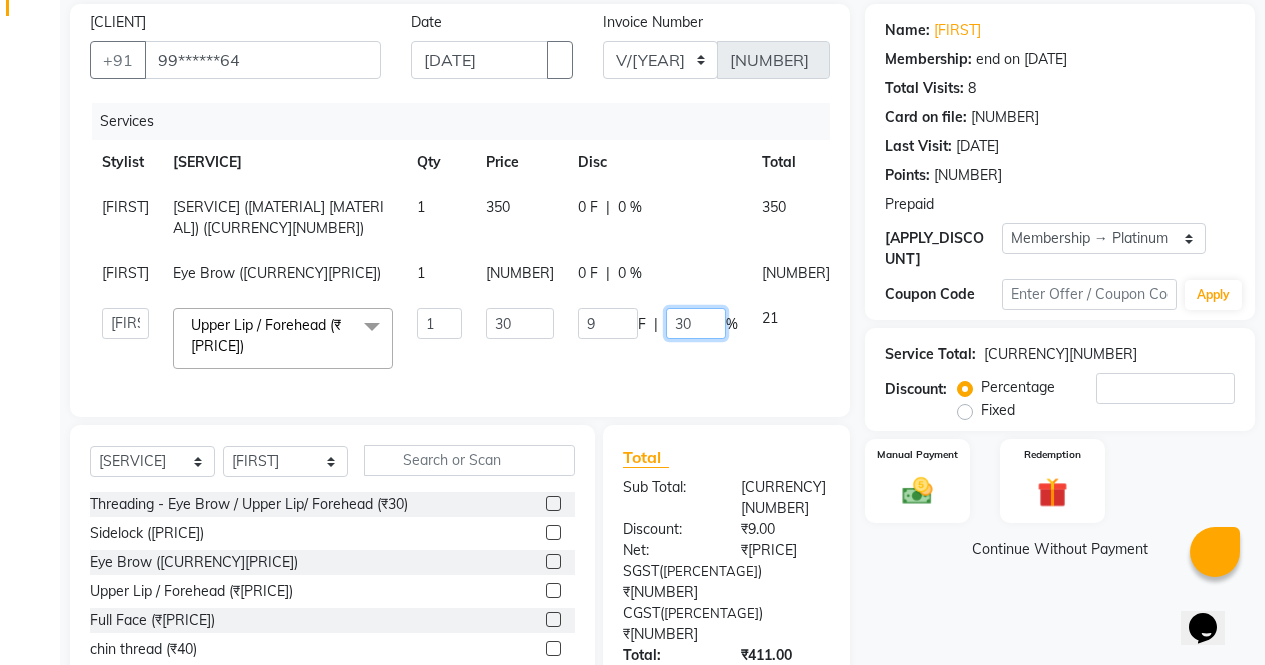 click on "30" at bounding box center (696, 323) 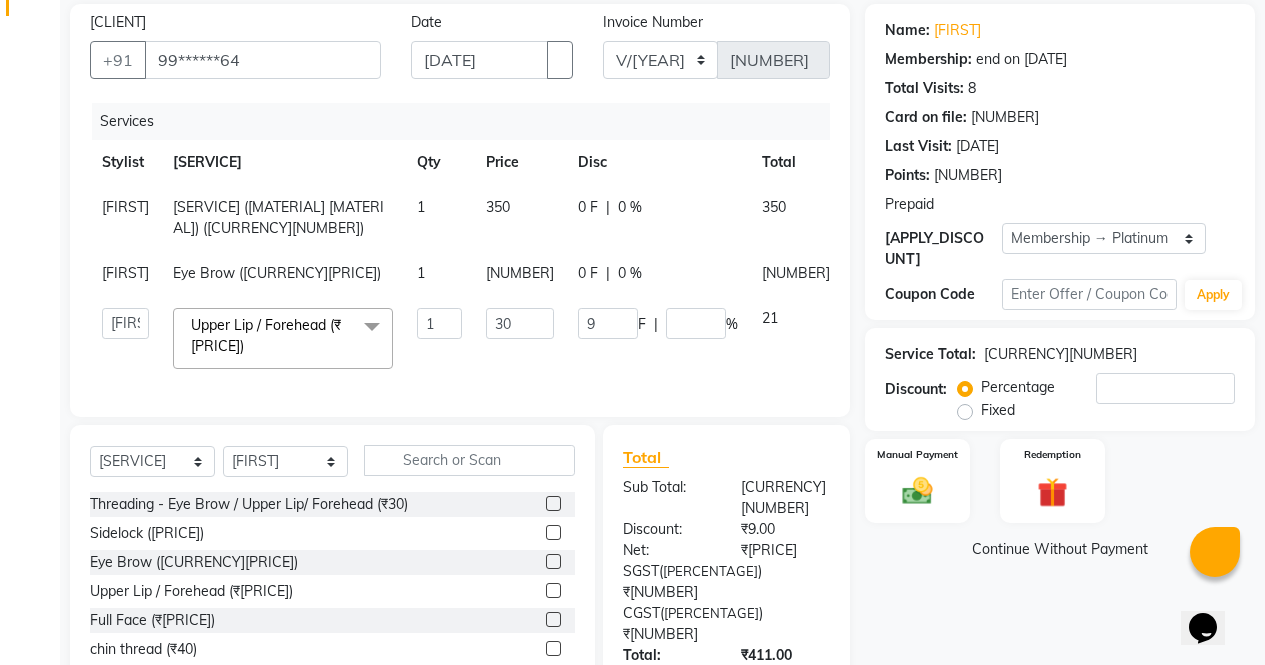 click on "Name: [NAME]  Membership: [EXPIRY_DATE]  Total Visits:  [NUMBER] Card on file:  [NUMBER] Last Visit:   [DATE] Points:   [NUMBER]  Prepaid Apply Discount Select Membership → [MEMBERSHIP_TIER] Coupon Code Apply Service Total:  [CURRENCY][NUMBER]  Discount:  [TYPE]   [TYPE]  [NUMBER] Manual Payment Redemption  Continue Without Payment" at bounding box center (1067, 426) 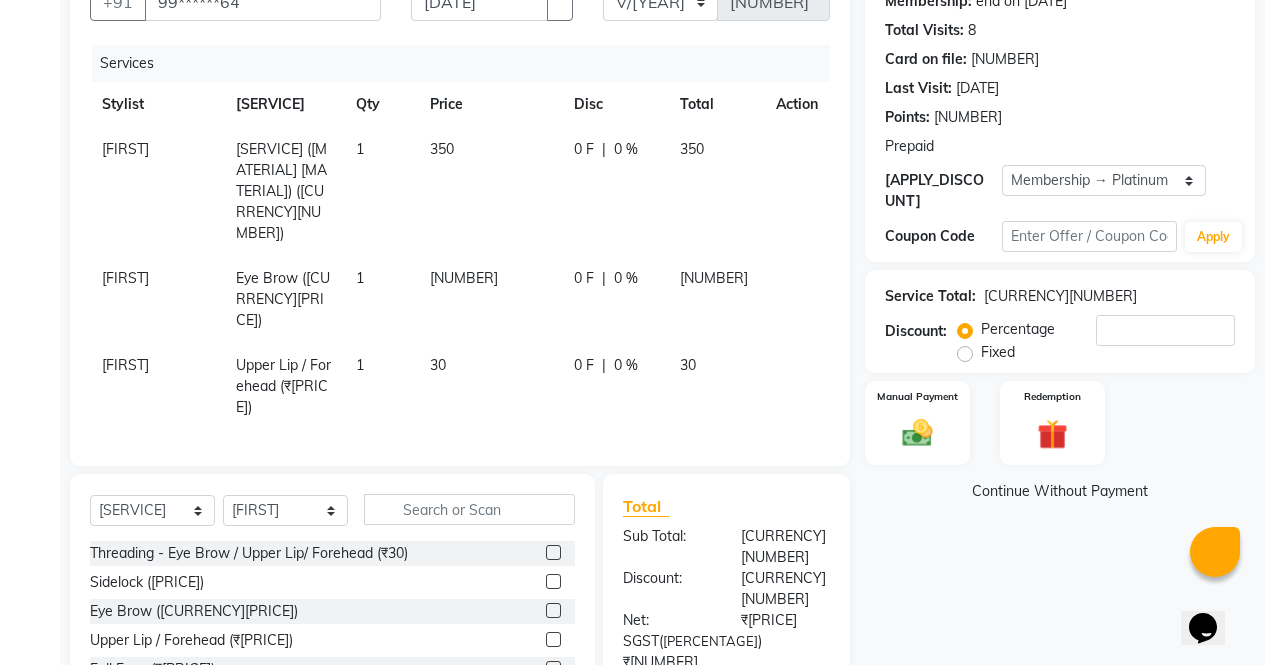 scroll, scrollTop: 150, scrollLeft: 0, axis: vertical 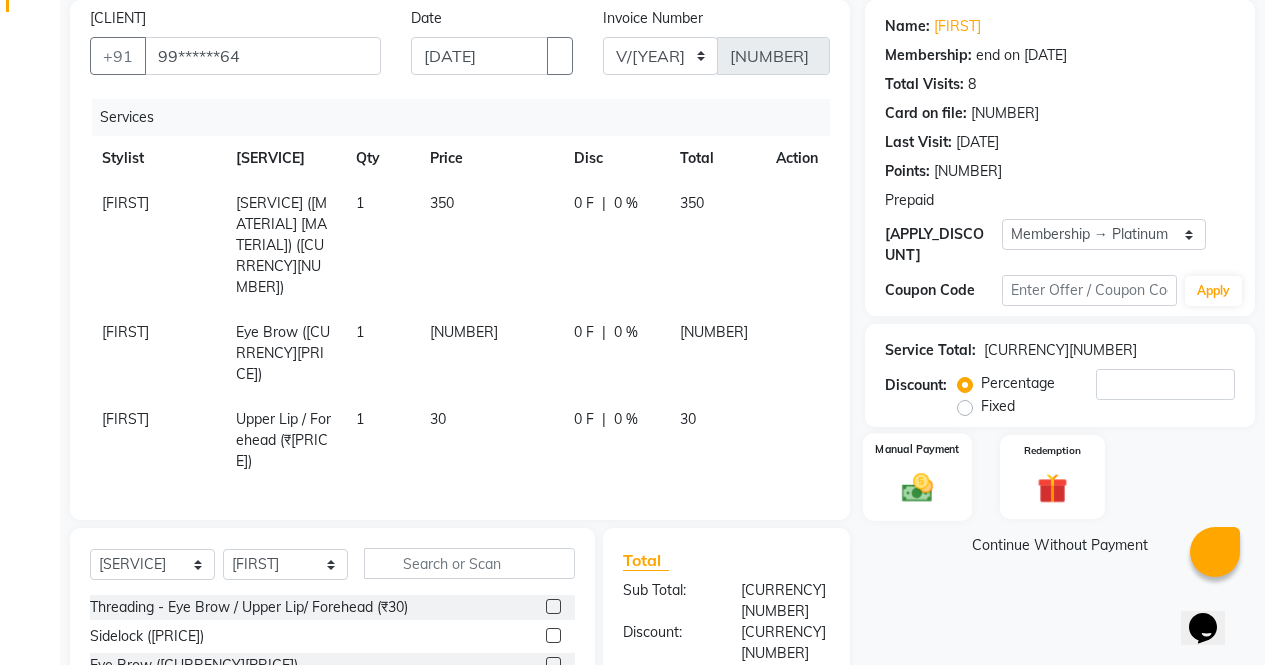 click at bounding box center (917, 487) 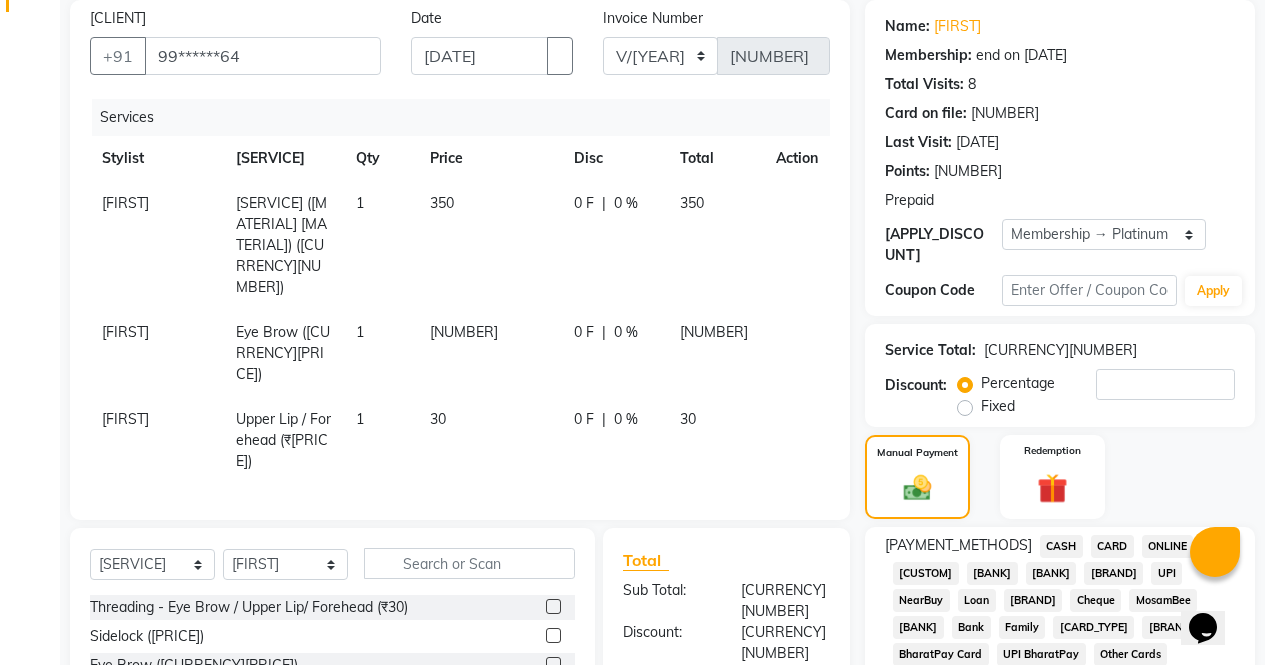 click on "ONLINE" at bounding box center (1061, 546) 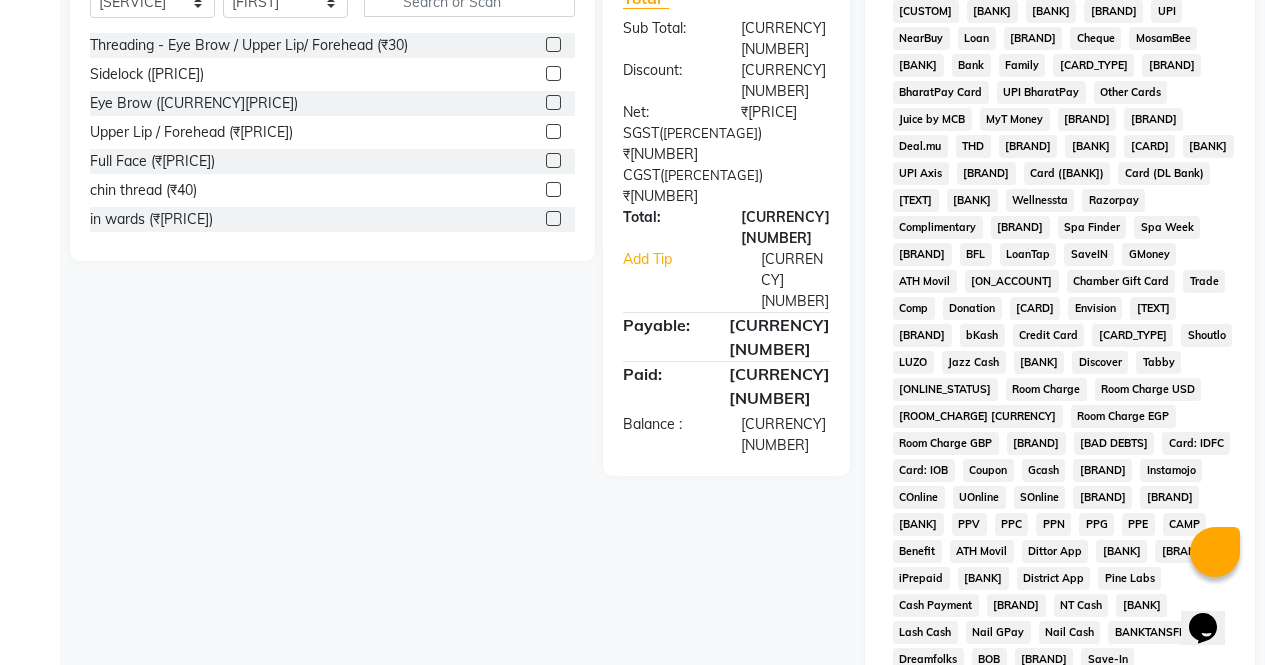 scroll, scrollTop: 947, scrollLeft: 0, axis: vertical 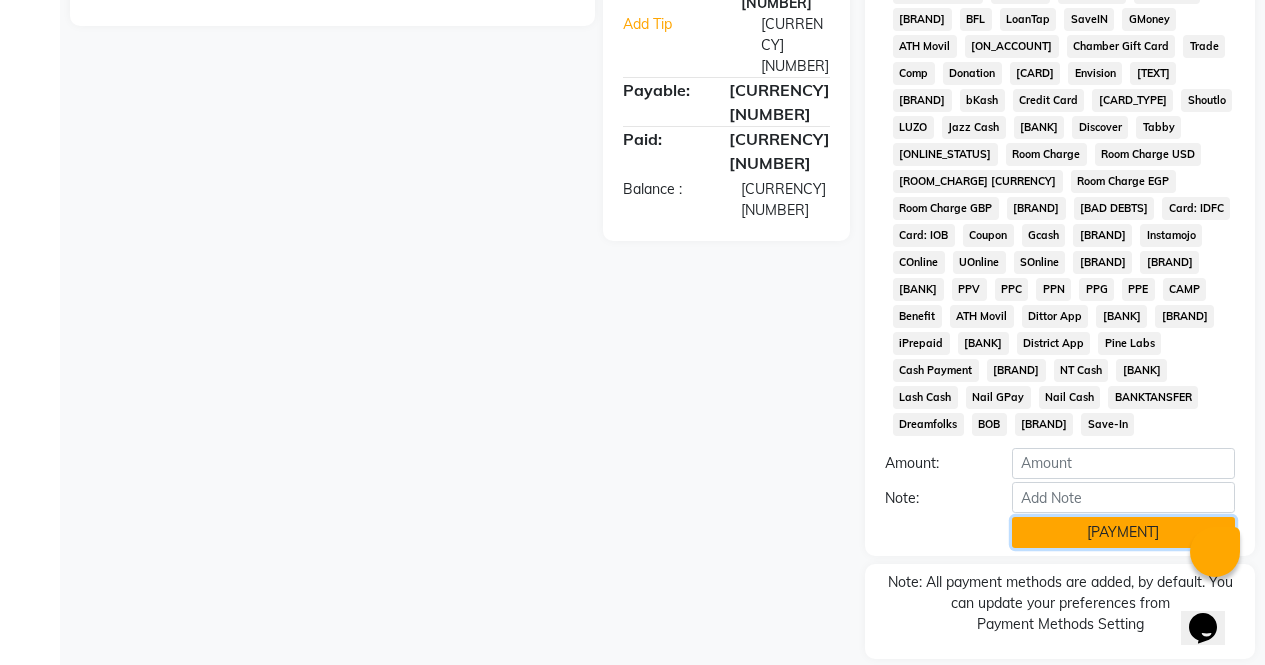 click on "[PAYMENT]" at bounding box center (1123, 532) 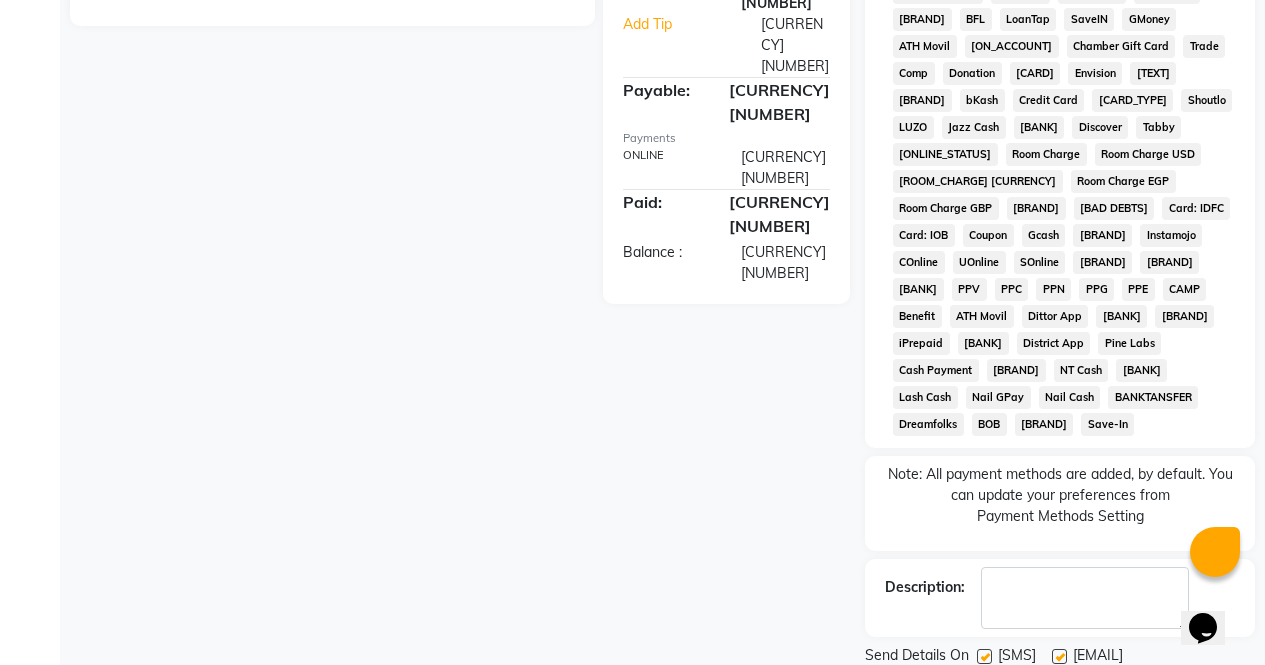 click on "Checkout" at bounding box center (1060, 689) 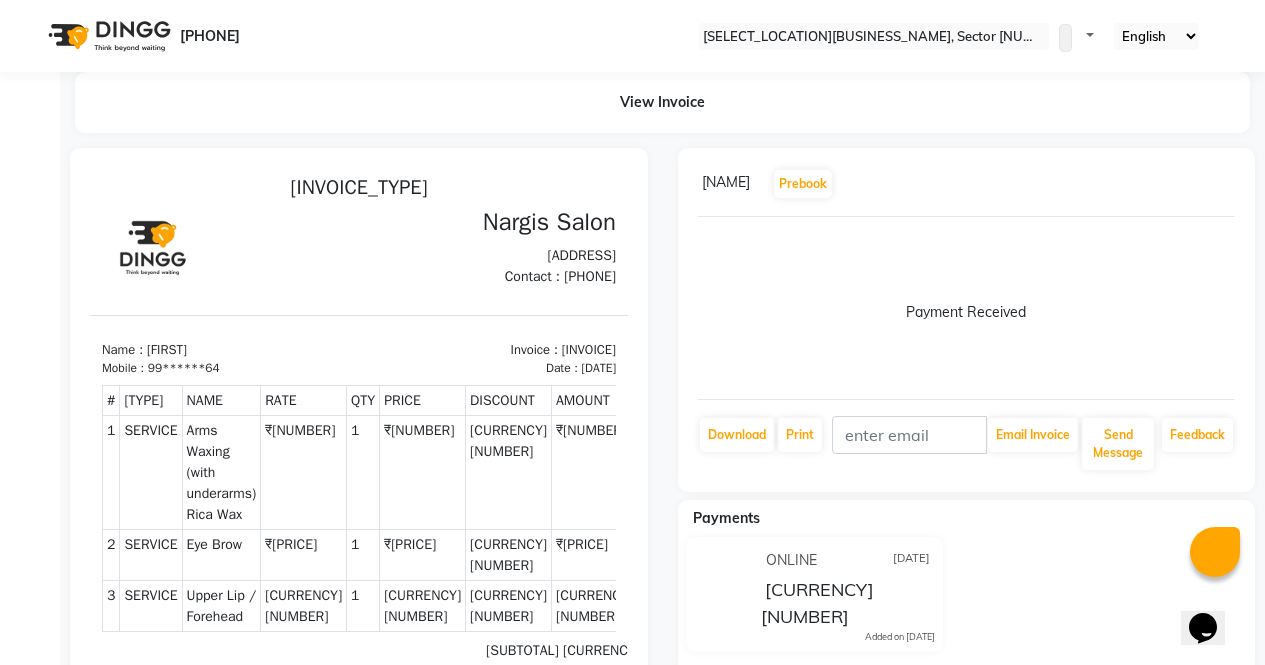 scroll, scrollTop: 16, scrollLeft: 0, axis: vertical 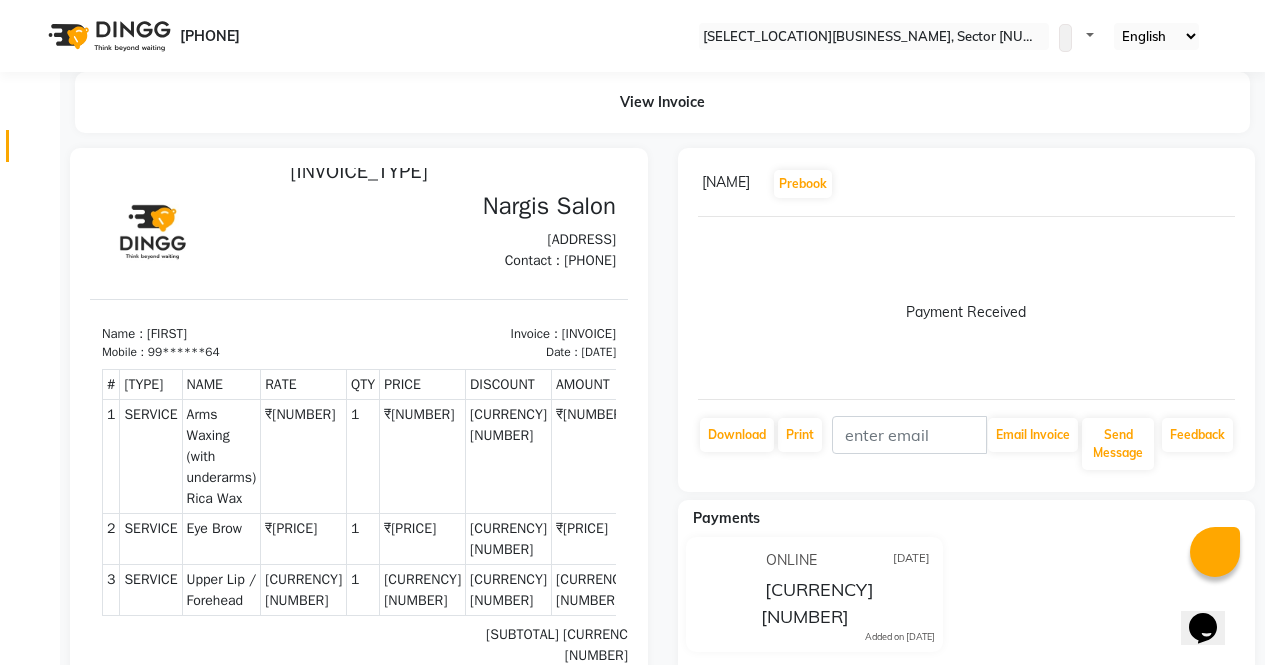 click at bounding box center [37, 151] 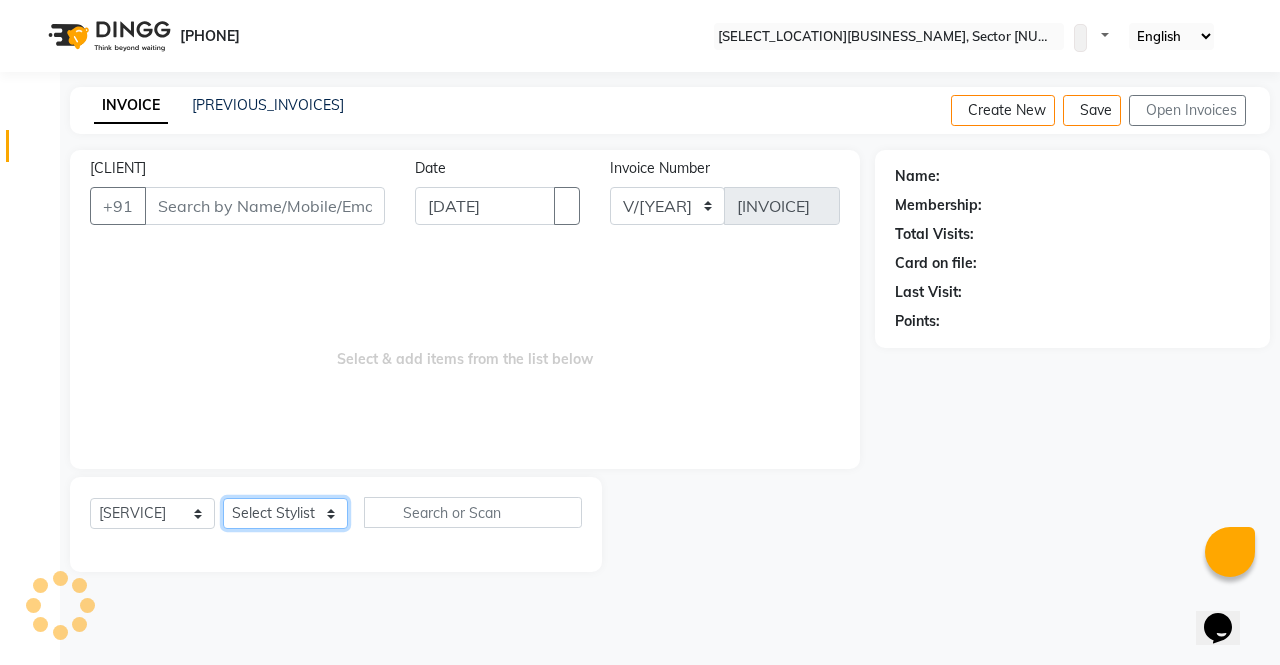 click on "Select Stylist" at bounding box center [285, 513] 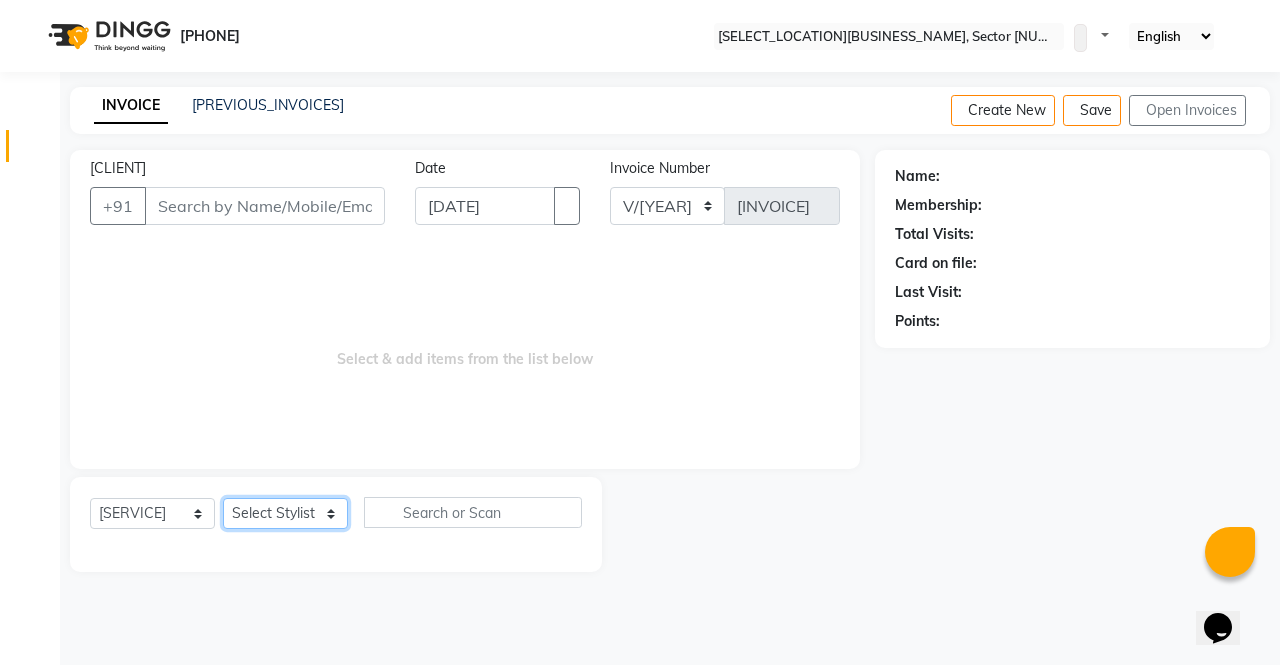 select on "66209" 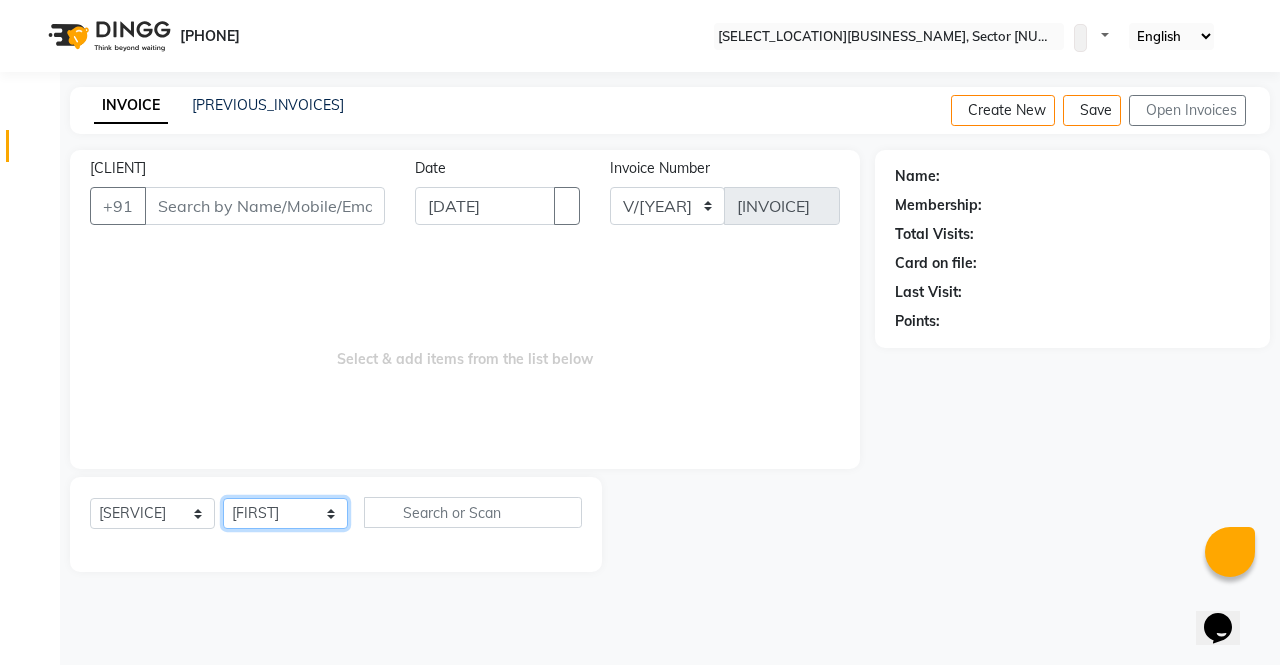click on "Select Stylist [NAME] [NAME] [NAME] [NAME] [NAME] [NAME] [NAME] [NAME] [NAME]" at bounding box center (285, 513) 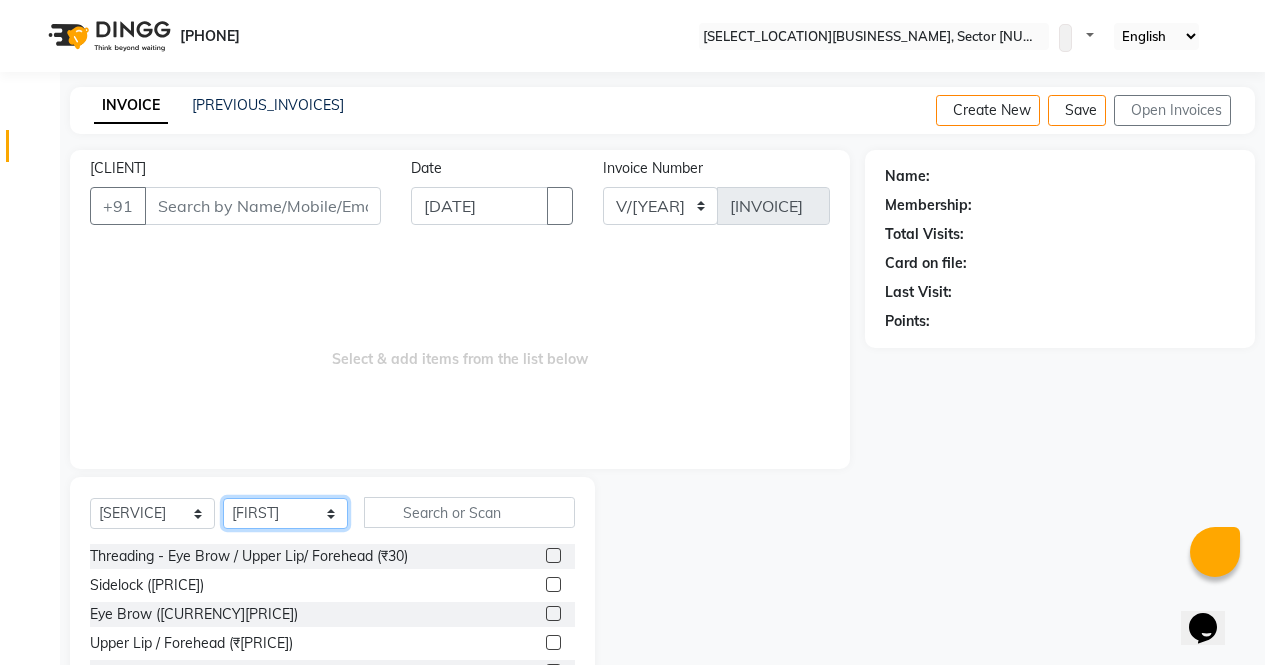 scroll, scrollTop: 19, scrollLeft: 0, axis: vertical 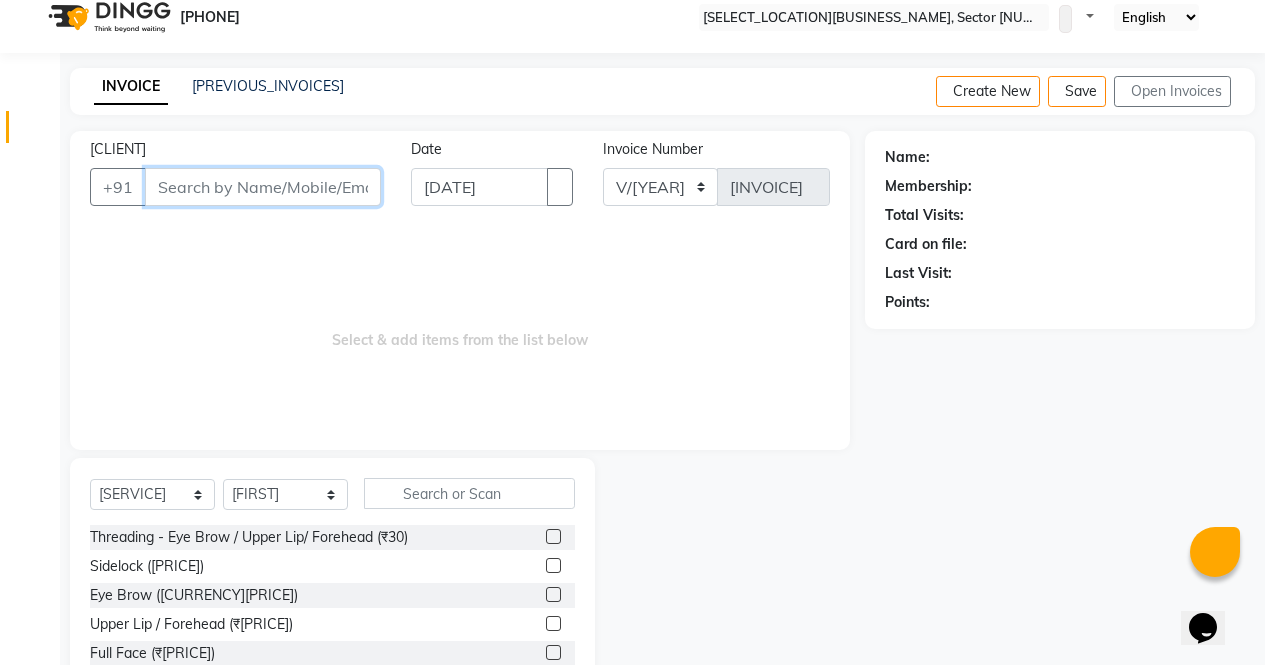 click on "[CLIENT]" at bounding box center (263, 187) 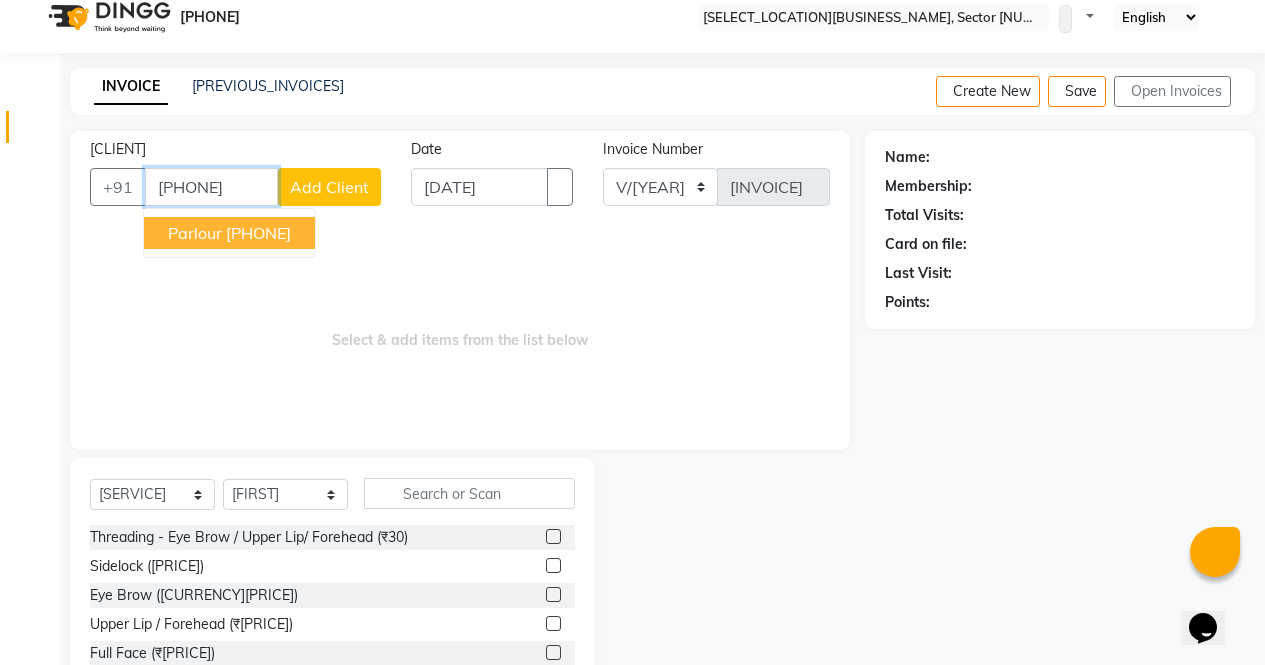 click on "parlour [PHONE]" at bounding box center [229, 233] 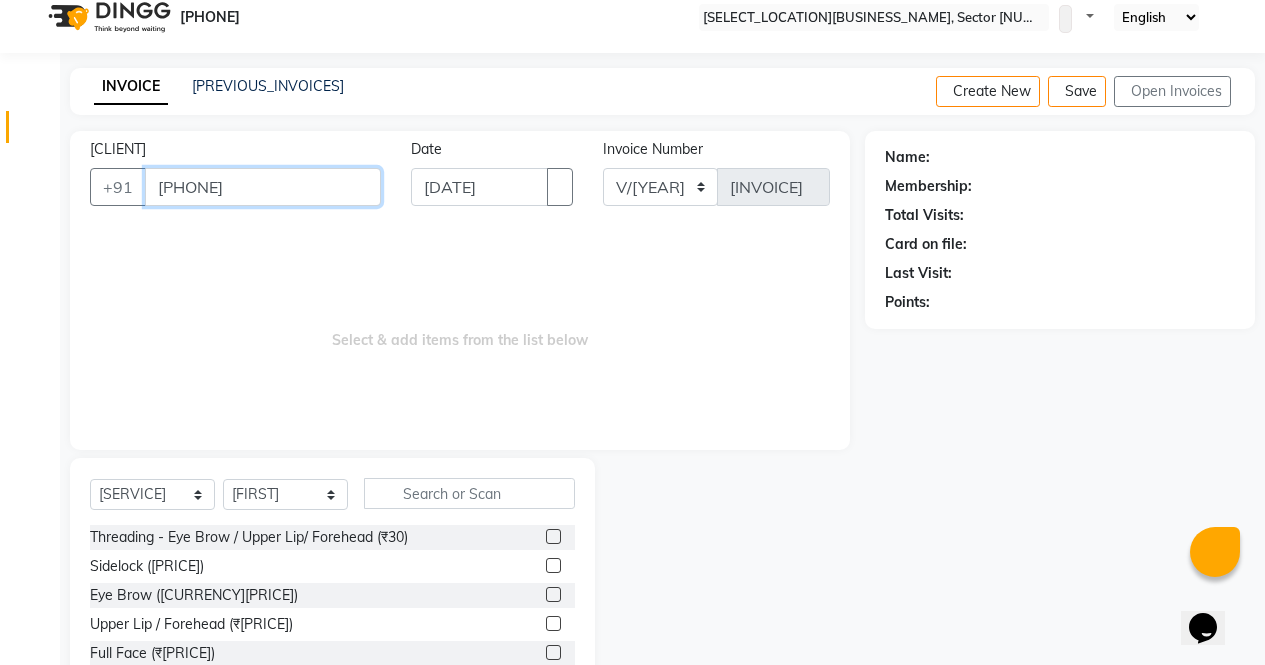 type on "[PHONE]" 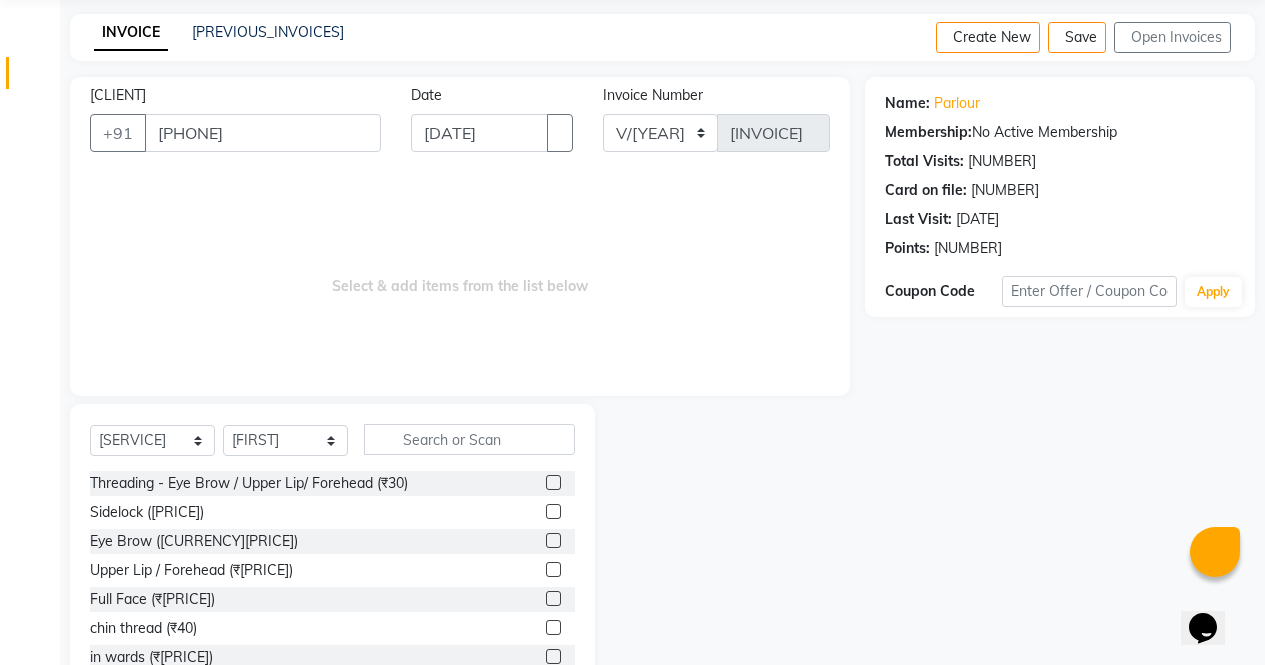 scroll, scrollTop: 136, scrollLeft: 0, axis: vertical 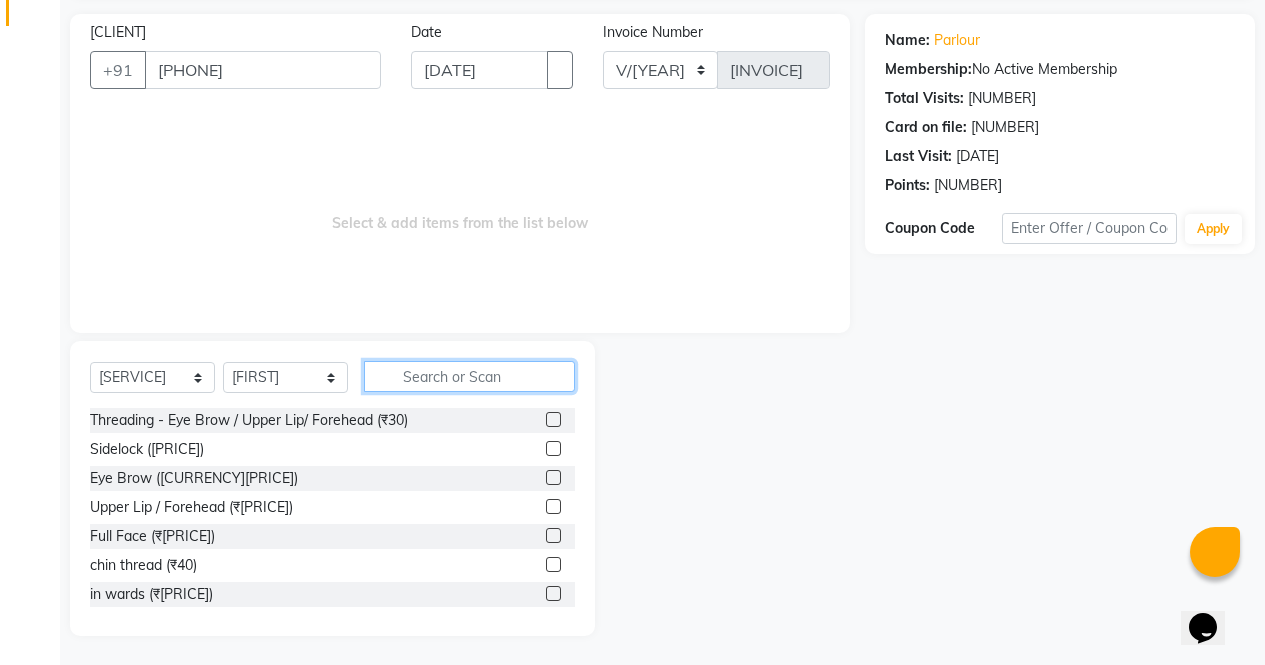 click at bounding box center (469, 376) 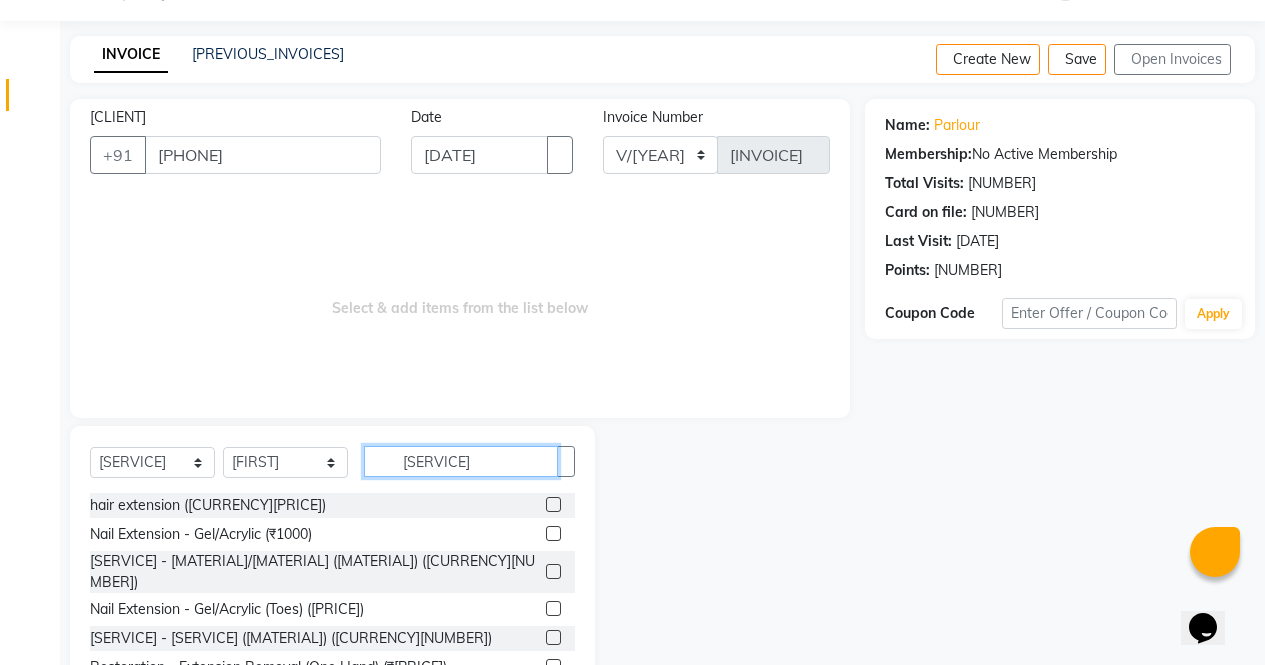 scroll, scrollTop: 56, scrollLeft: 0, axis: vertical 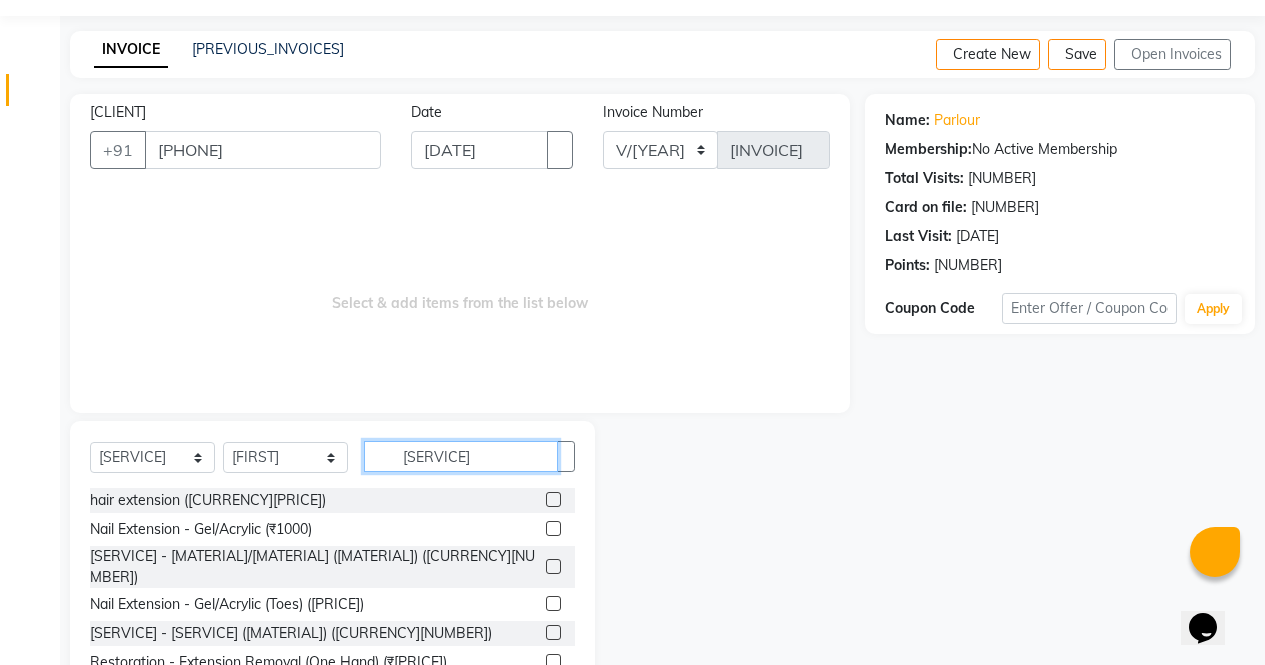 type on "[SERVICE]" 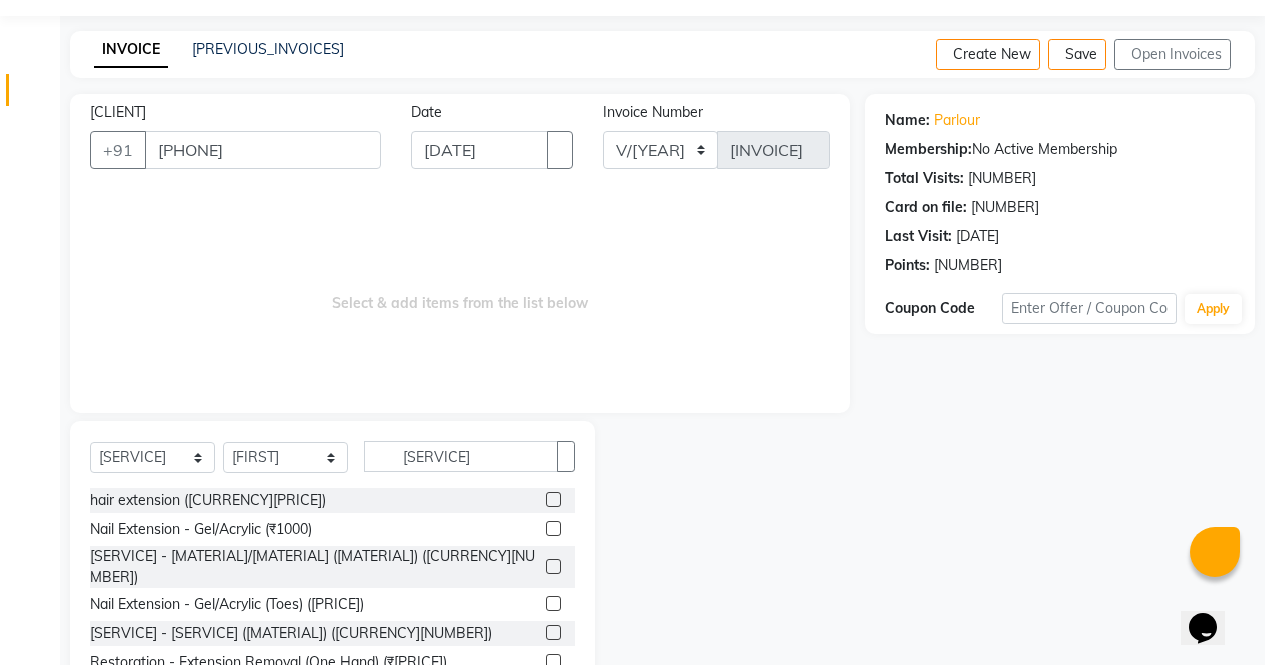click at bounding box center (553, 528) 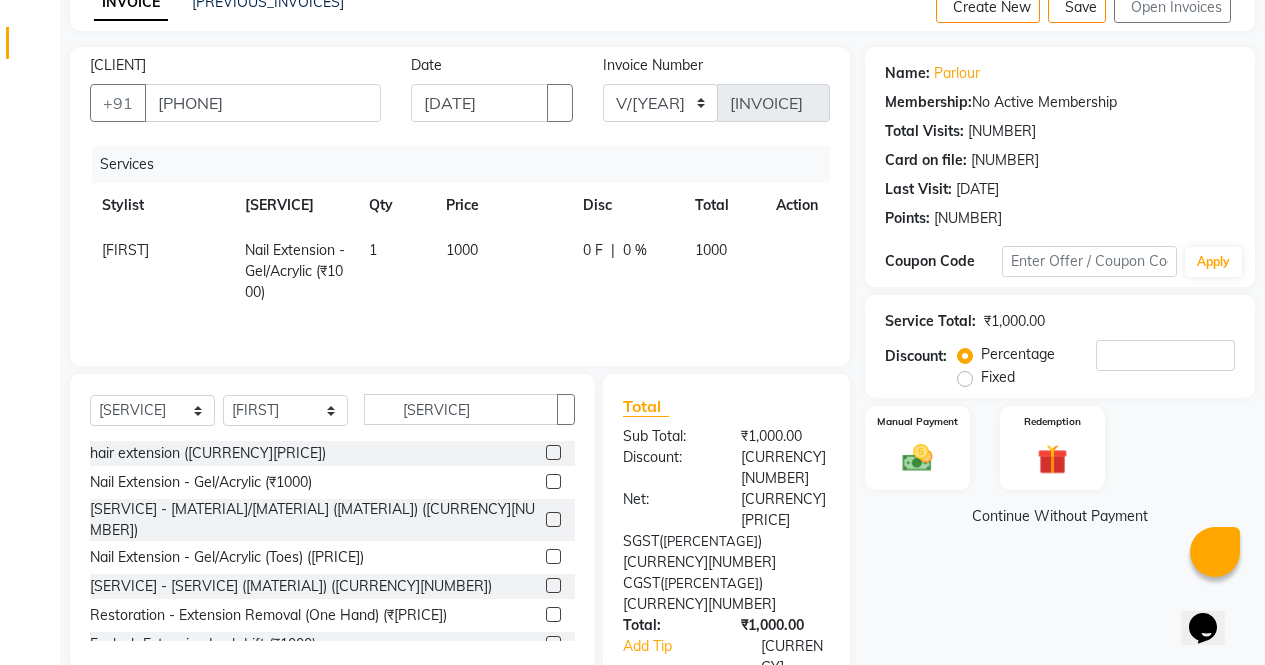 scroll, scrollTop: 136, scrollLeft: 0, axis: vertical 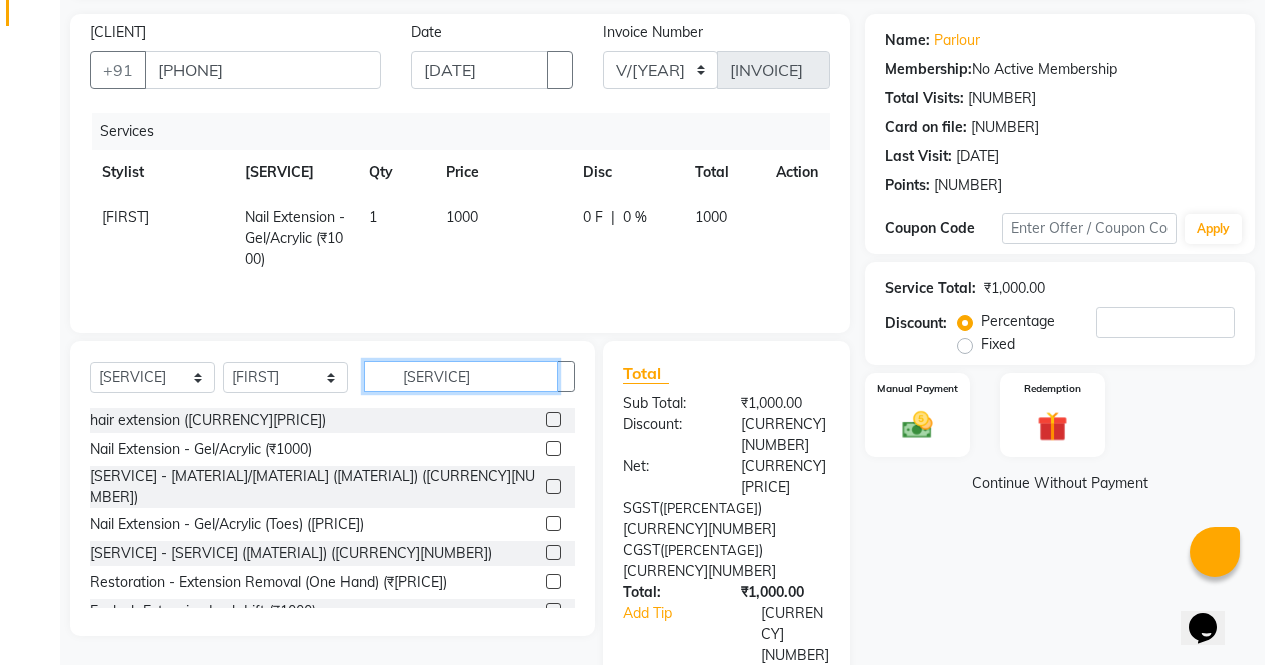 click on "[SERVICE]" at bounding box center [461, 376] 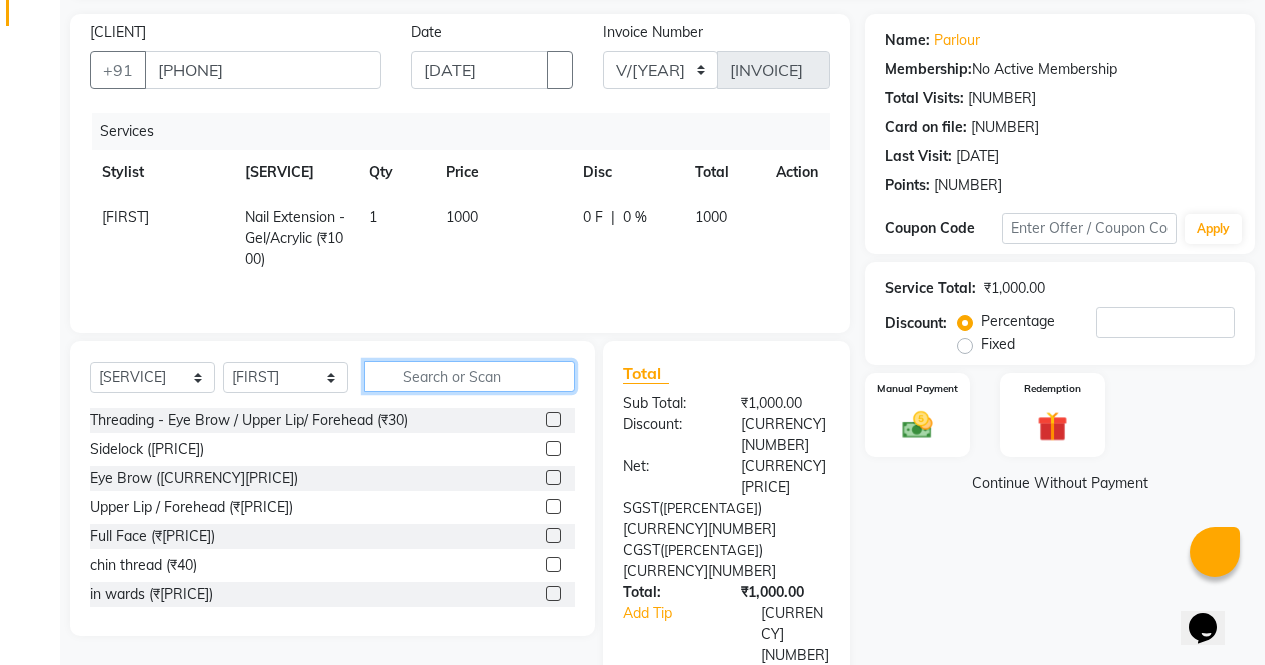 click at bounding box center (469, 376) 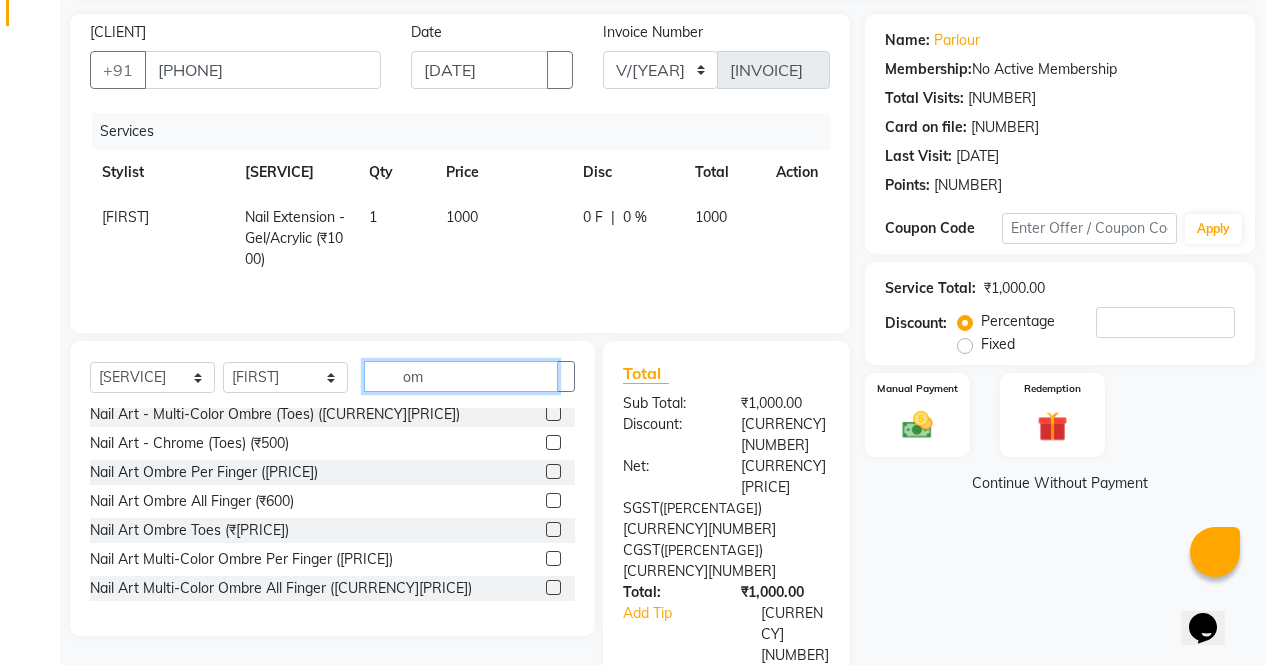 scroll, scrollTop: 181, scrollLeft: 0, axis: vertical 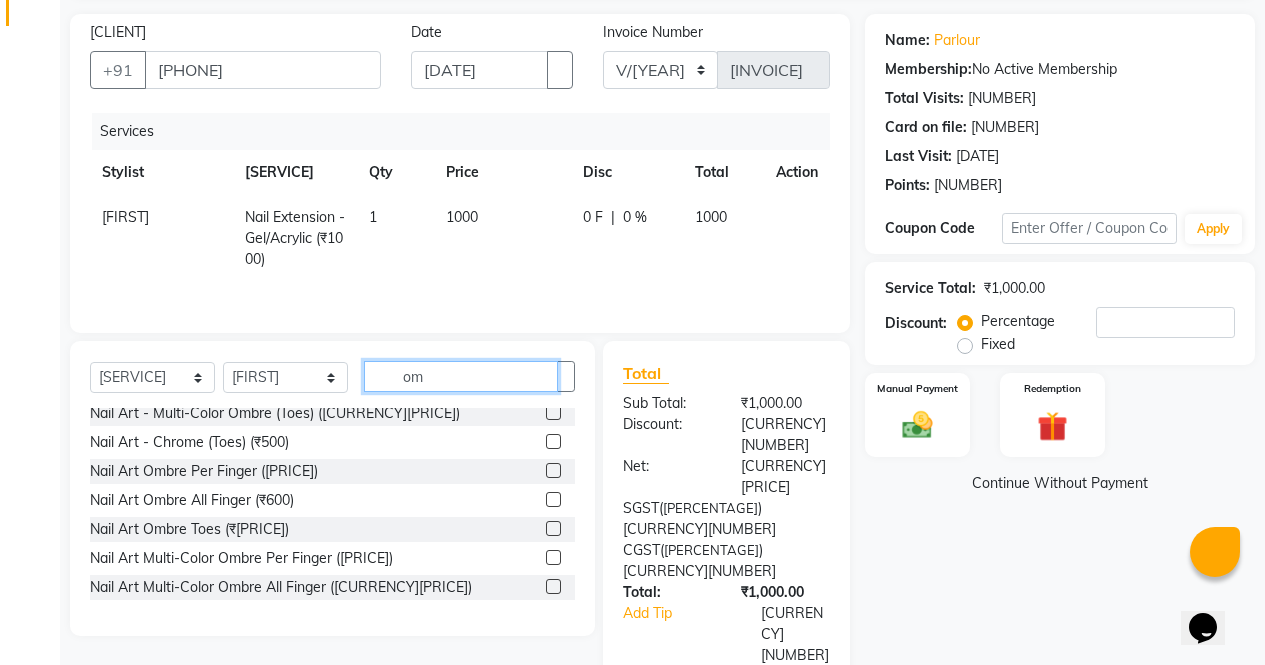 type on "om" 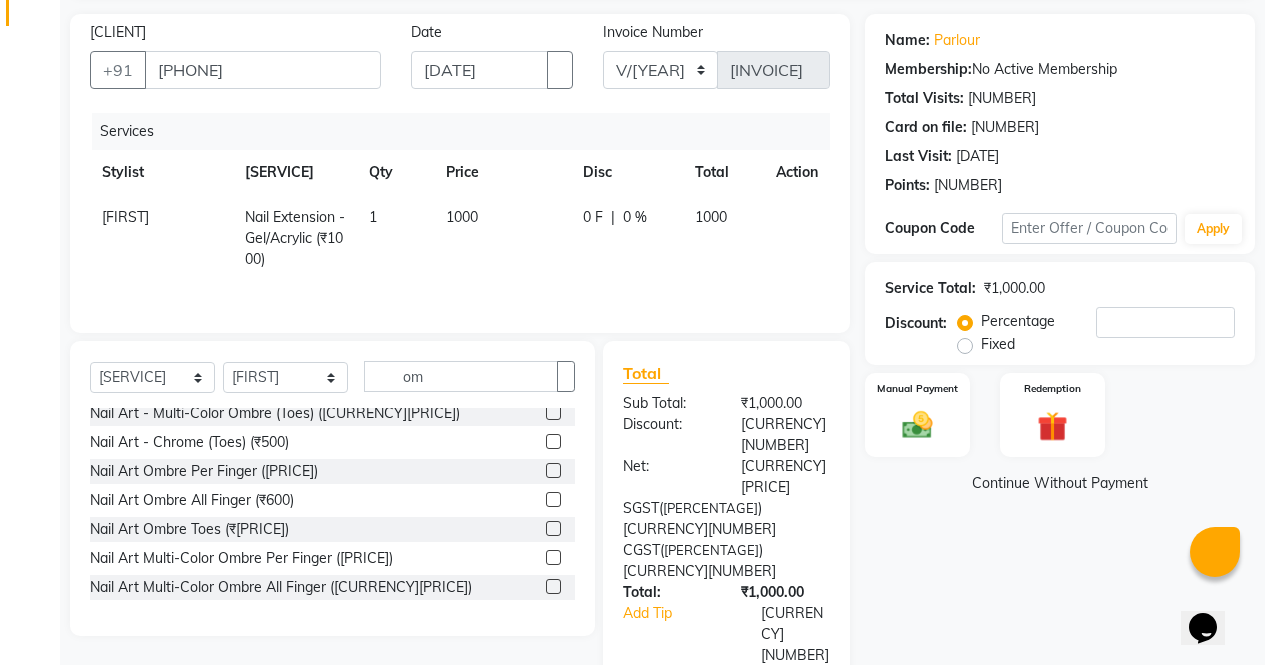 click at bounding box center [553, 499] 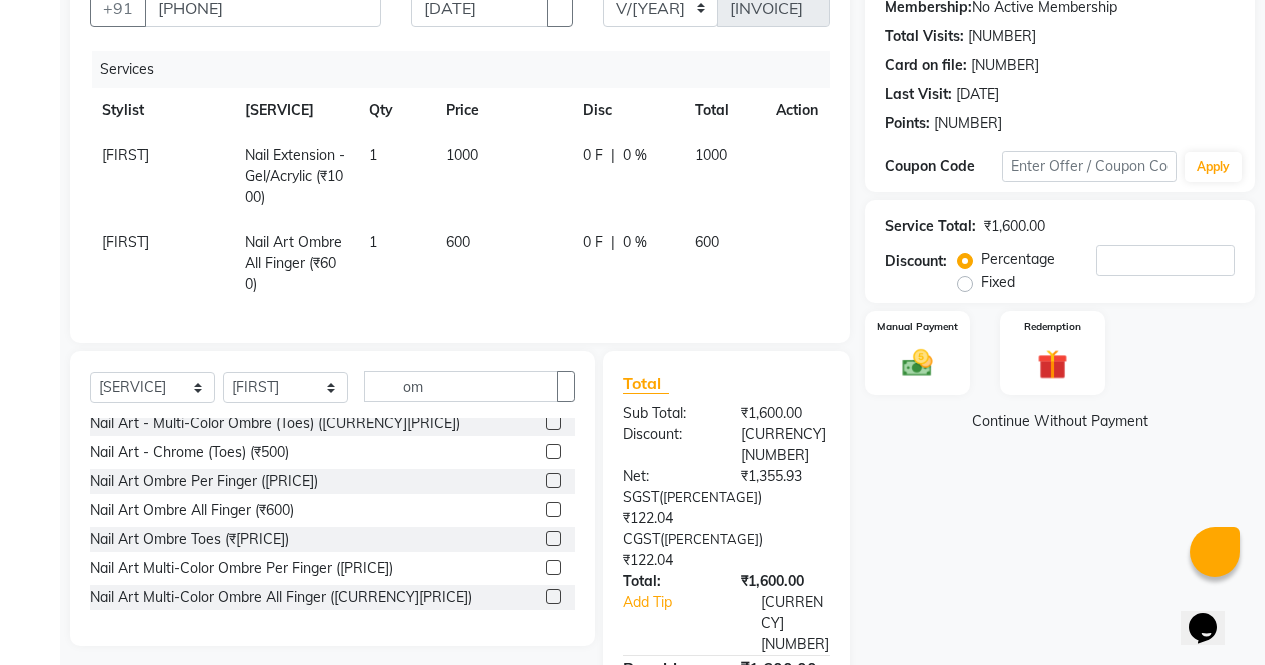 scroll, scrollTop: 223, scrollLeft: 0, axis: vertical 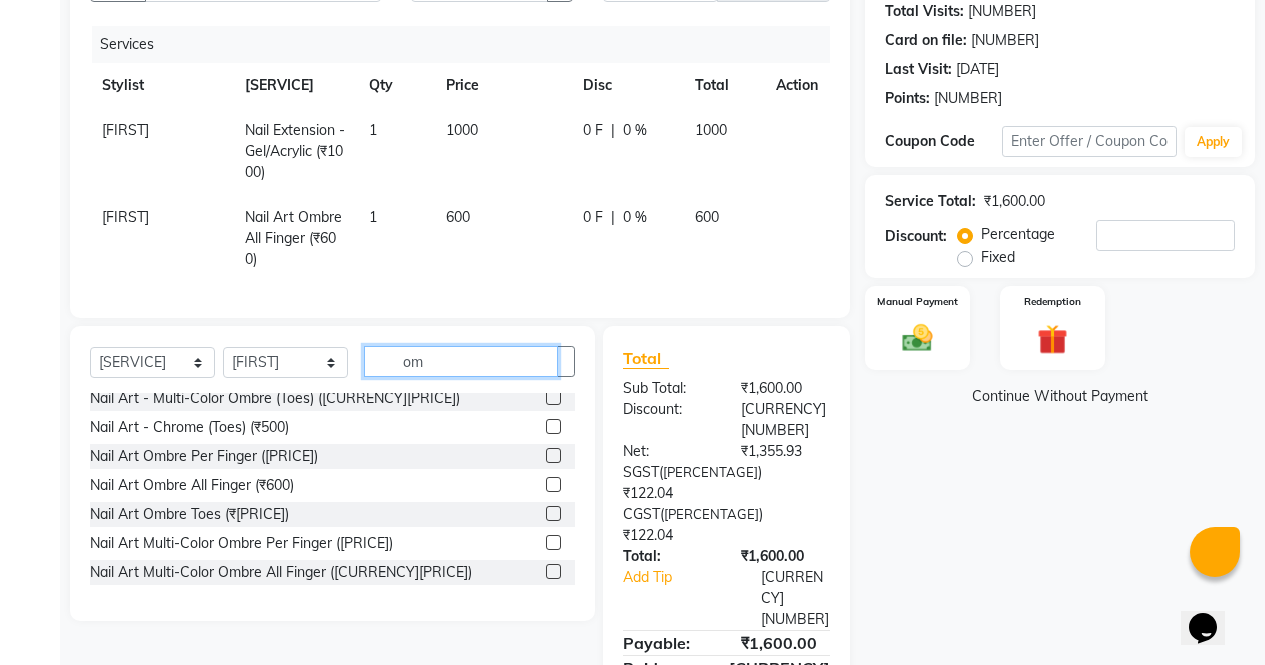 click on "om" at bounding box center [461, 361] 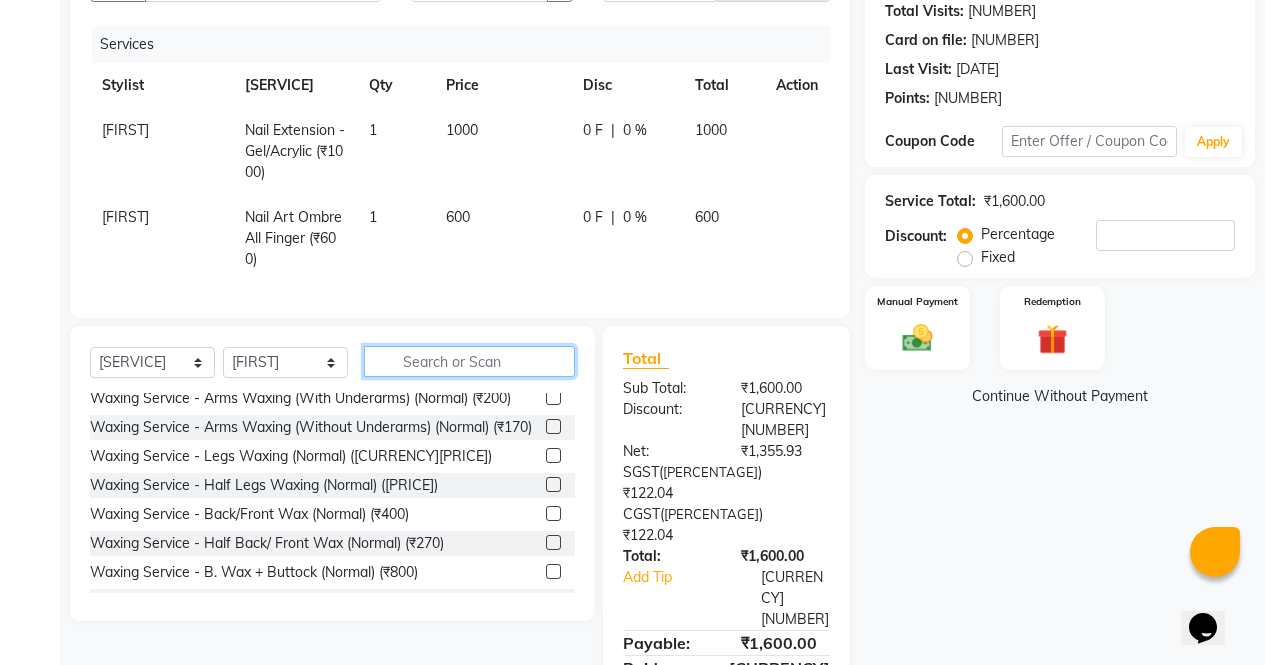 scroll, scrollTop: 0, scrollLeft: 0, axis: both 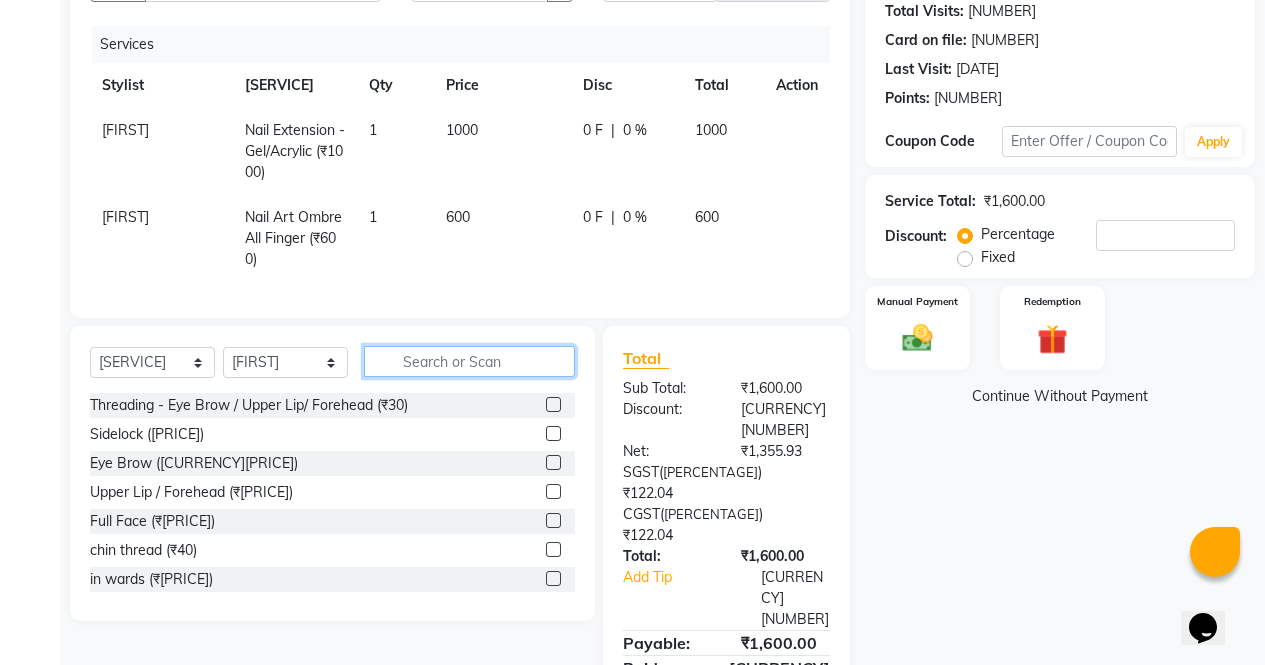 click at bounding box center (469, 361) 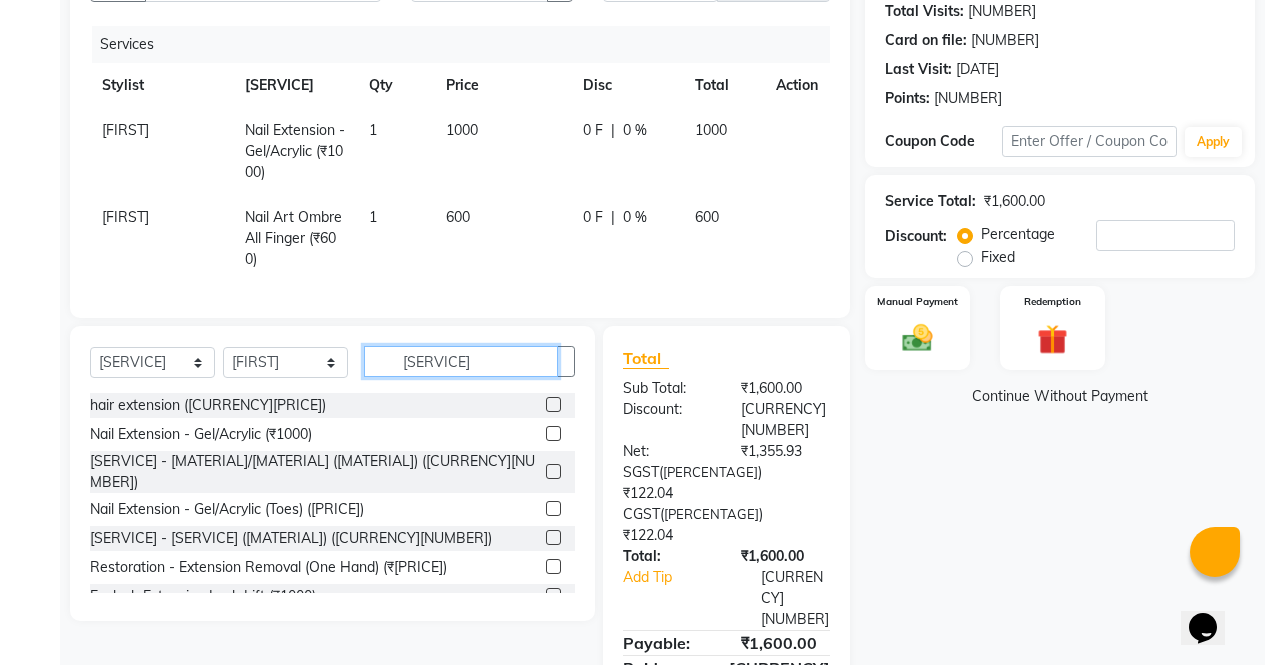 type on "[SERVICE]" 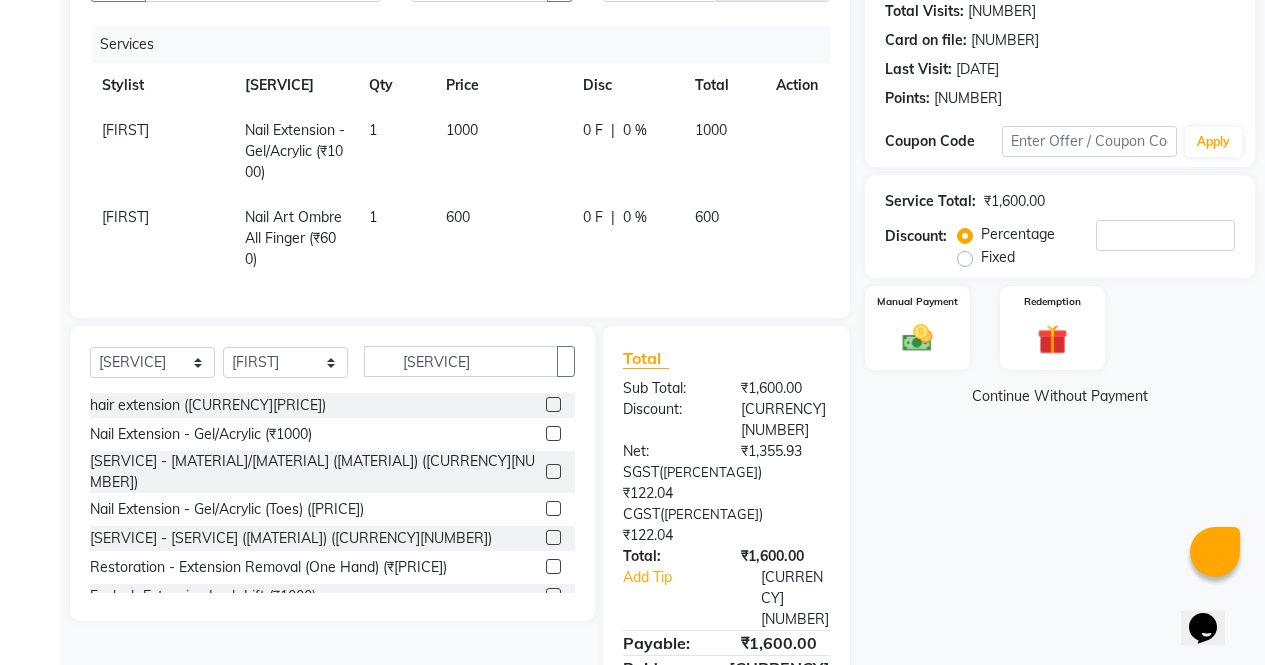 click at bounding box center [553, 433] 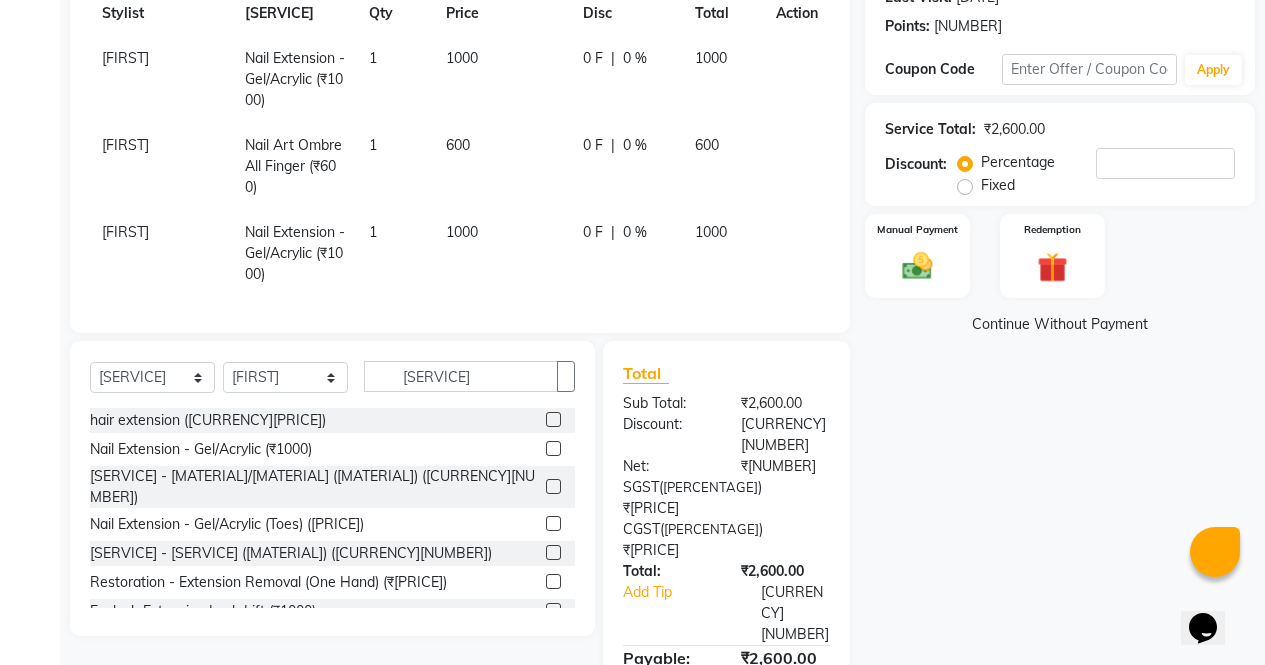 scroll, scrollTop: 310, scrollLeft: 0, axis: vertical 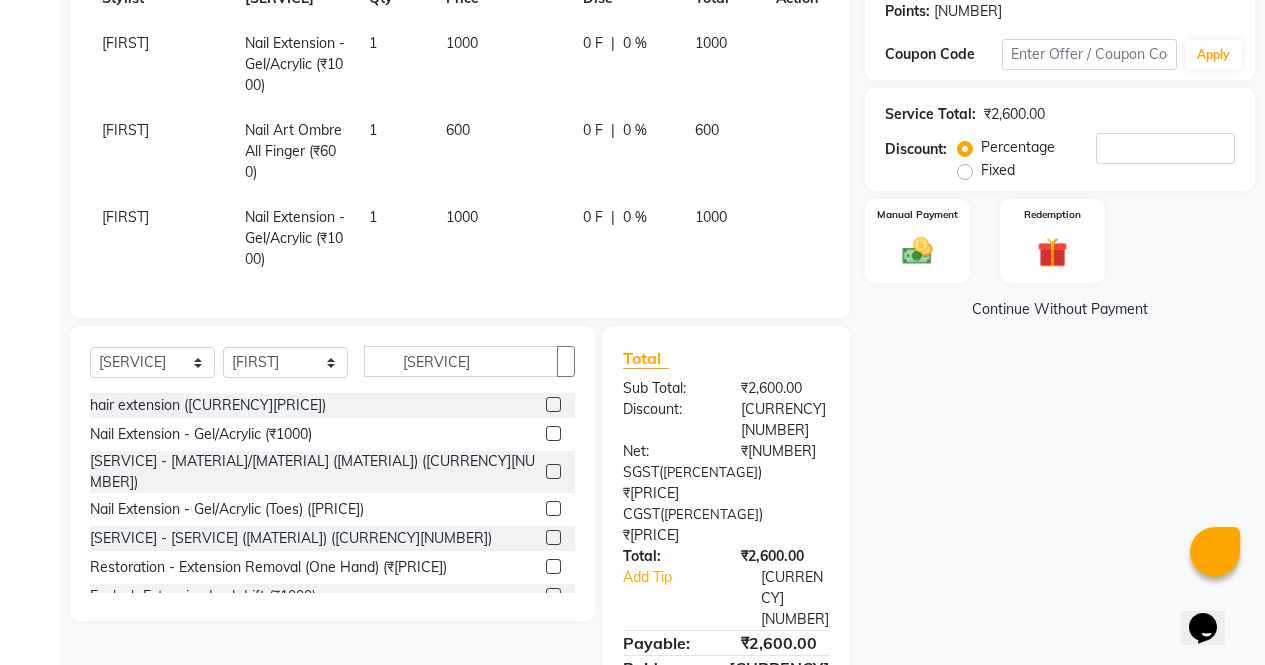click at bounding box center (797, 64) 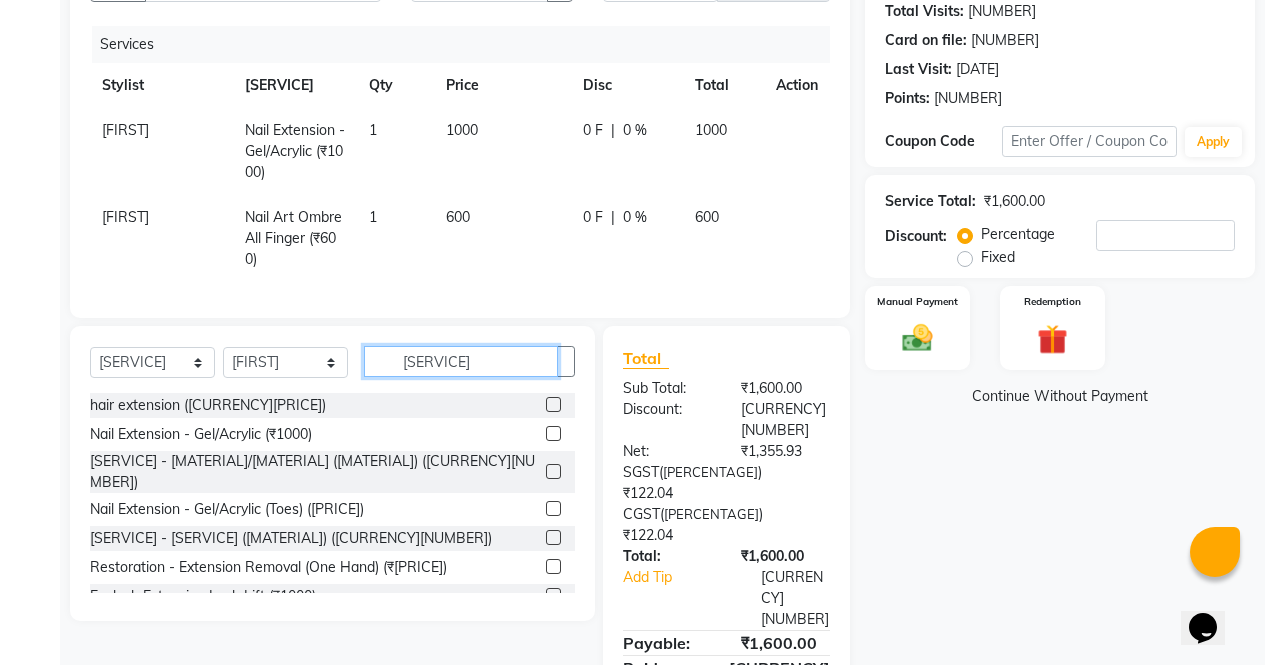 click on "[SERVICE]" at bounding box center [461, 361] 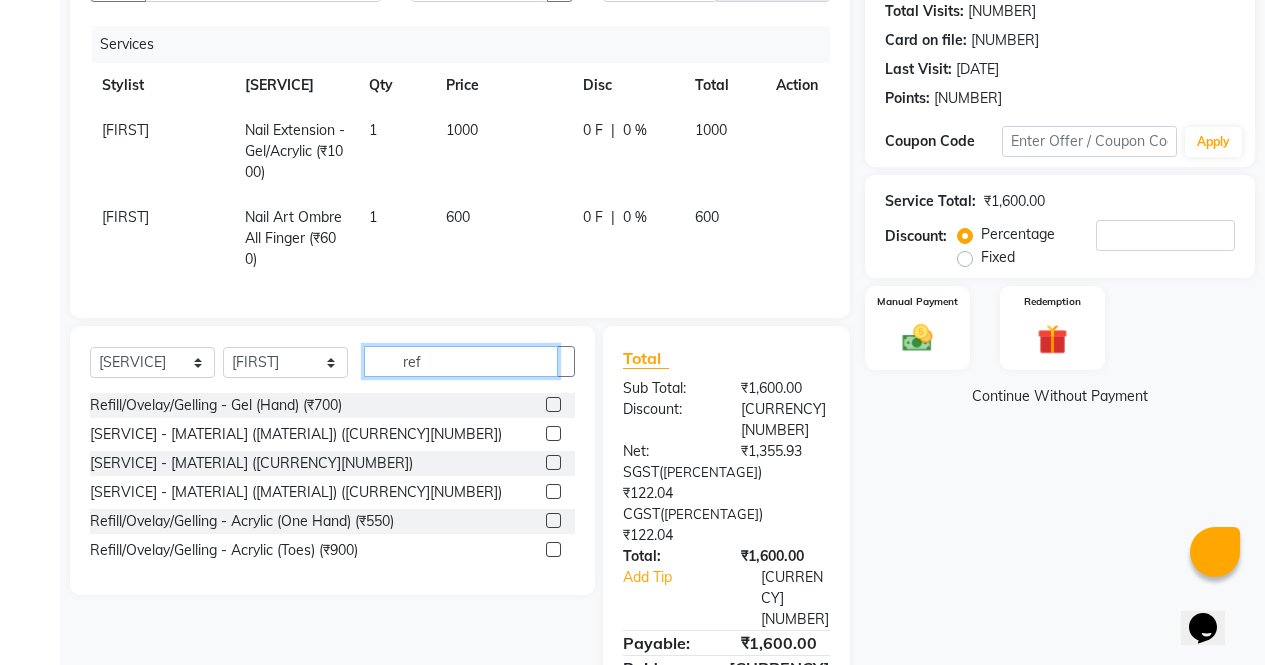 scroll, scrollTop: 222, scrollLeft: 0, axis: vertical 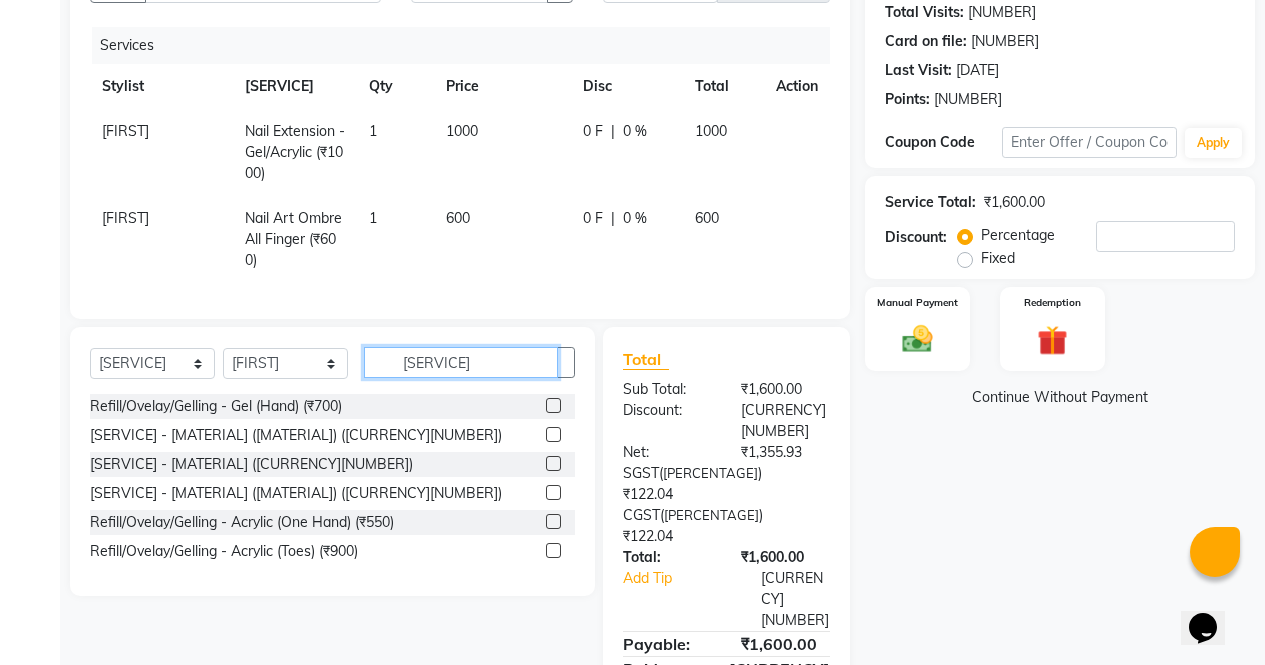 type on "[SERVICE]" 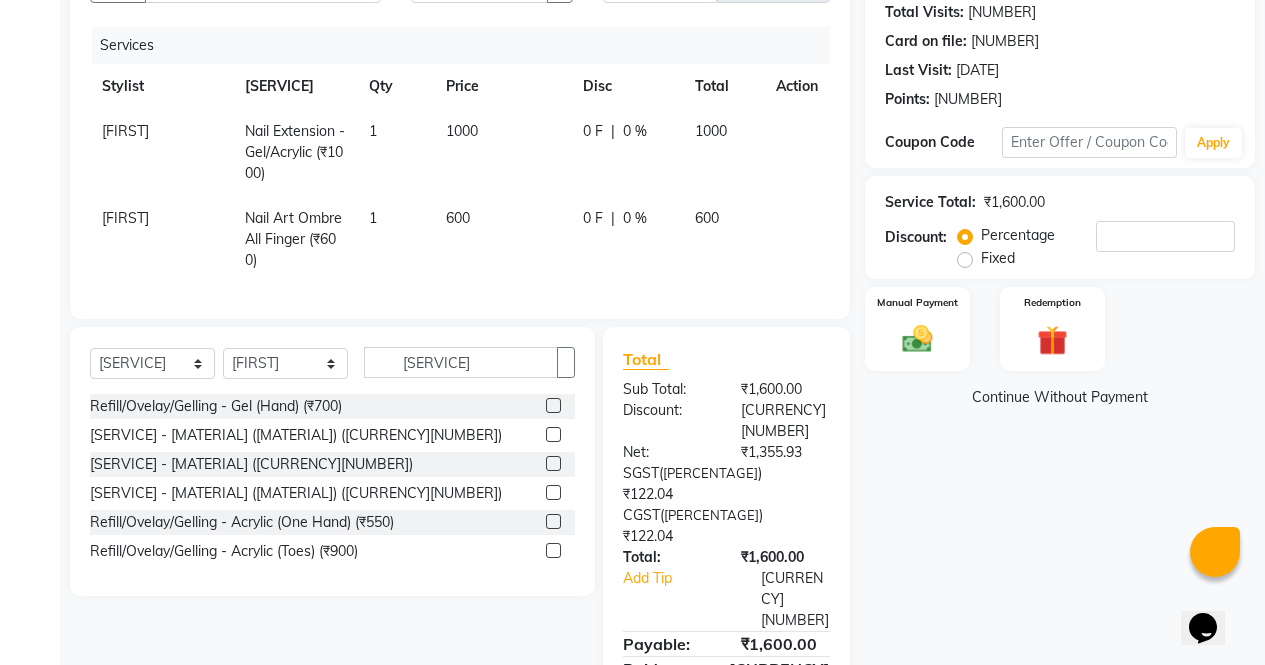click at bounding box center (553, 463) 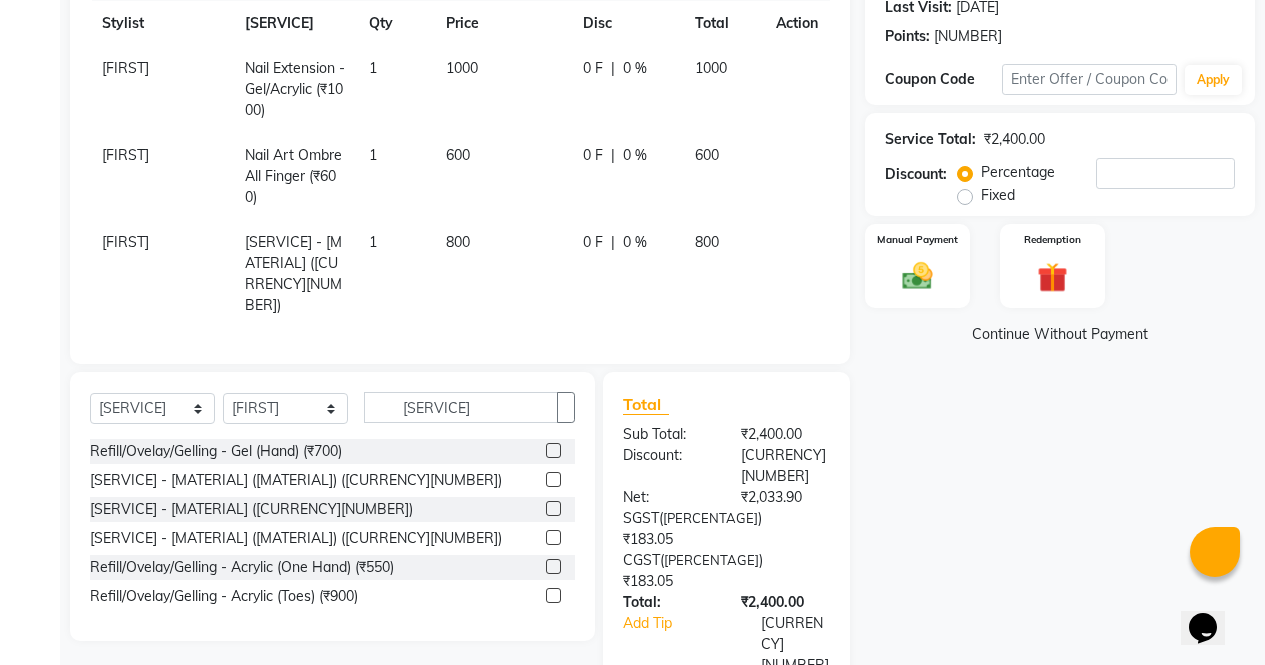 scroll, scrollTop: 290, scrollLeft: 0, axis: vertical 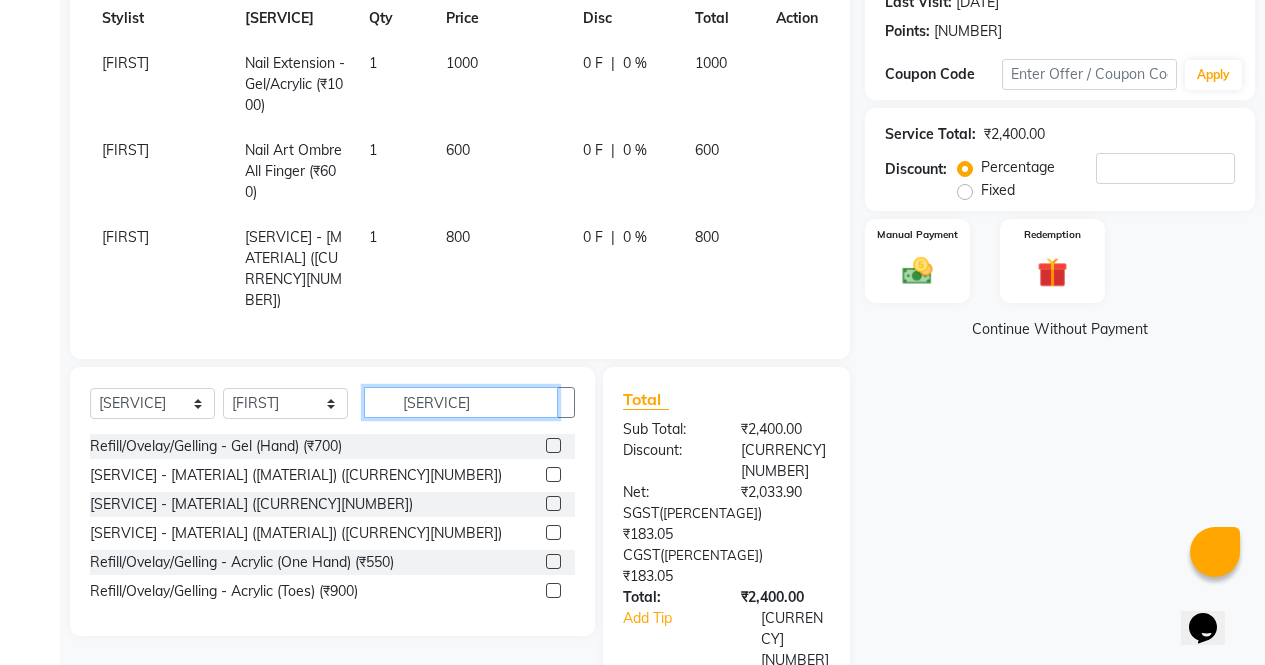 click on "[SERVICE]" at bounding box center (461, 402) 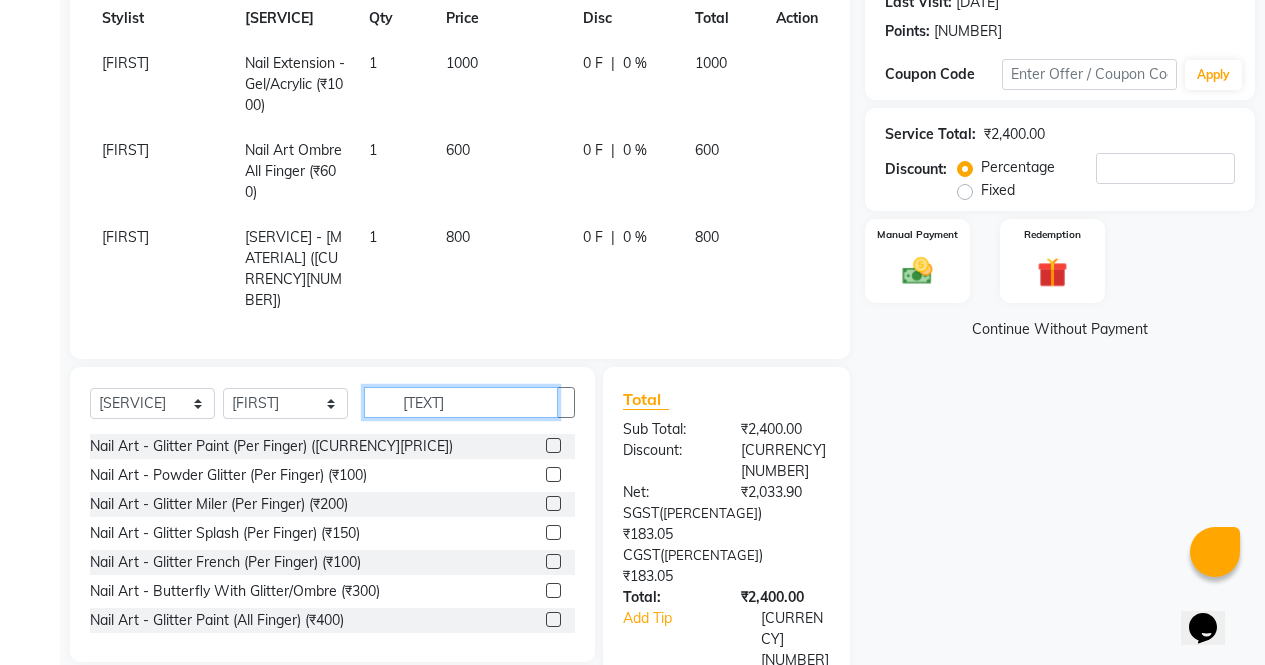 type on "[TEXT]" 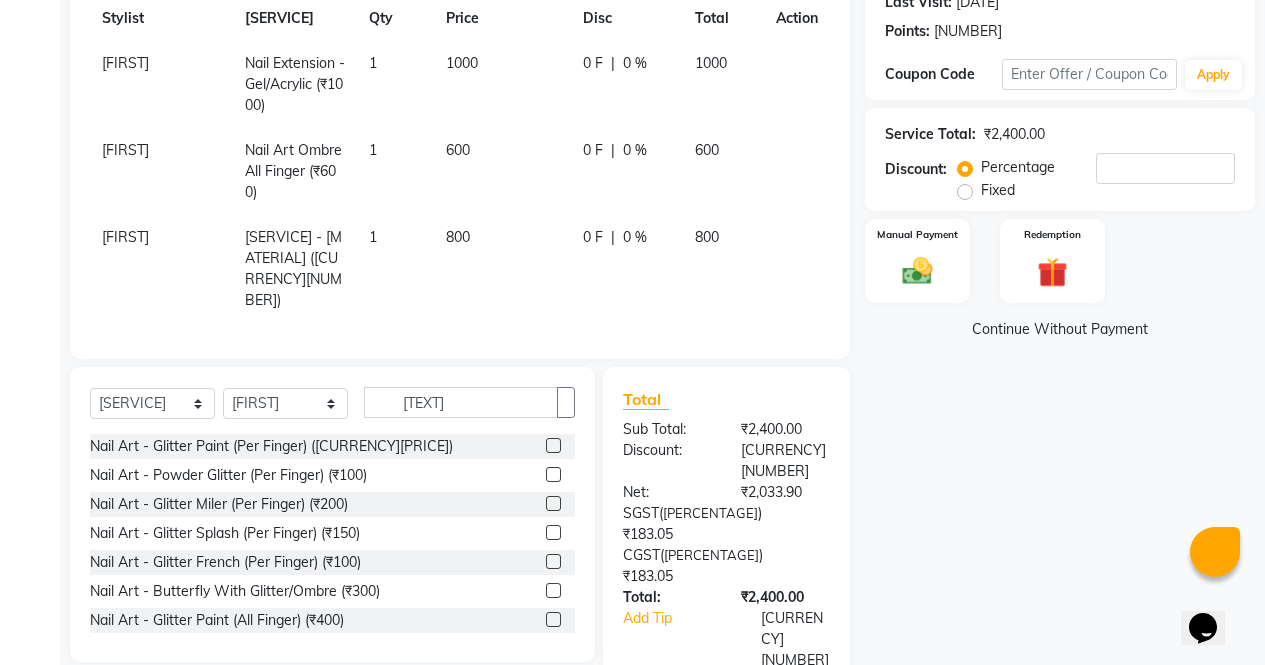 click at bounding box center [553, 474] 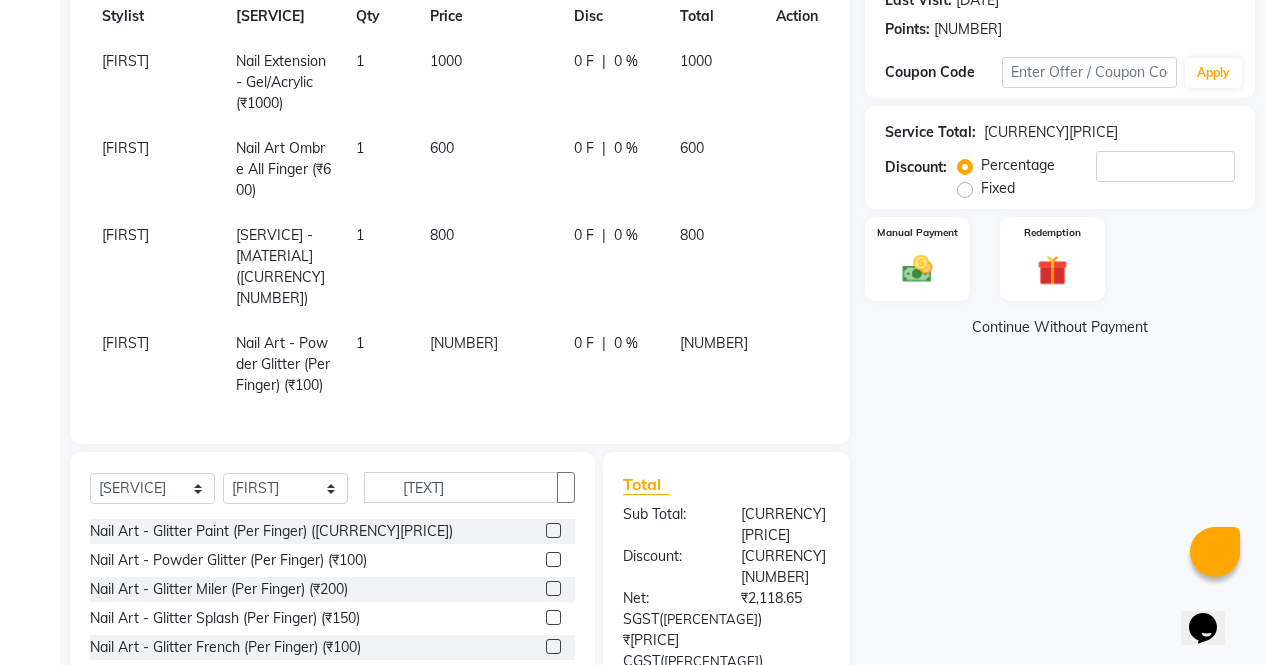 scroll, scrollTop: 290, scrollLeft: 0, axis: vertical 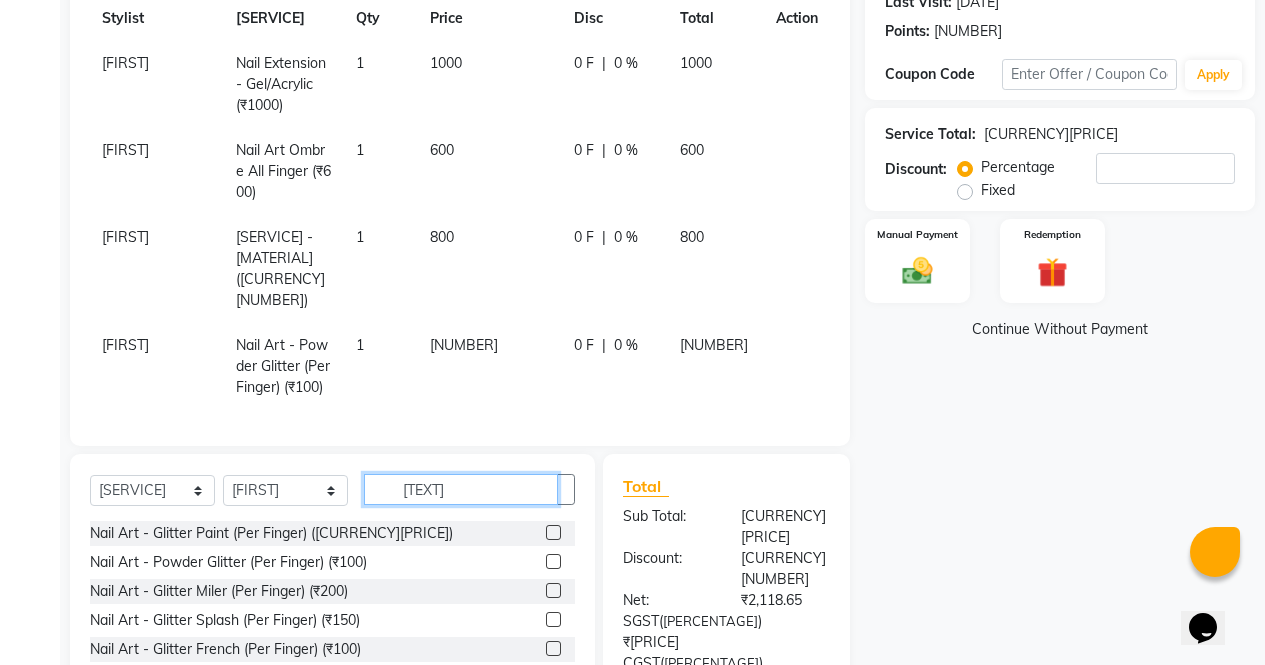 click on "[TEXT]" at bounding box center (461, 489) 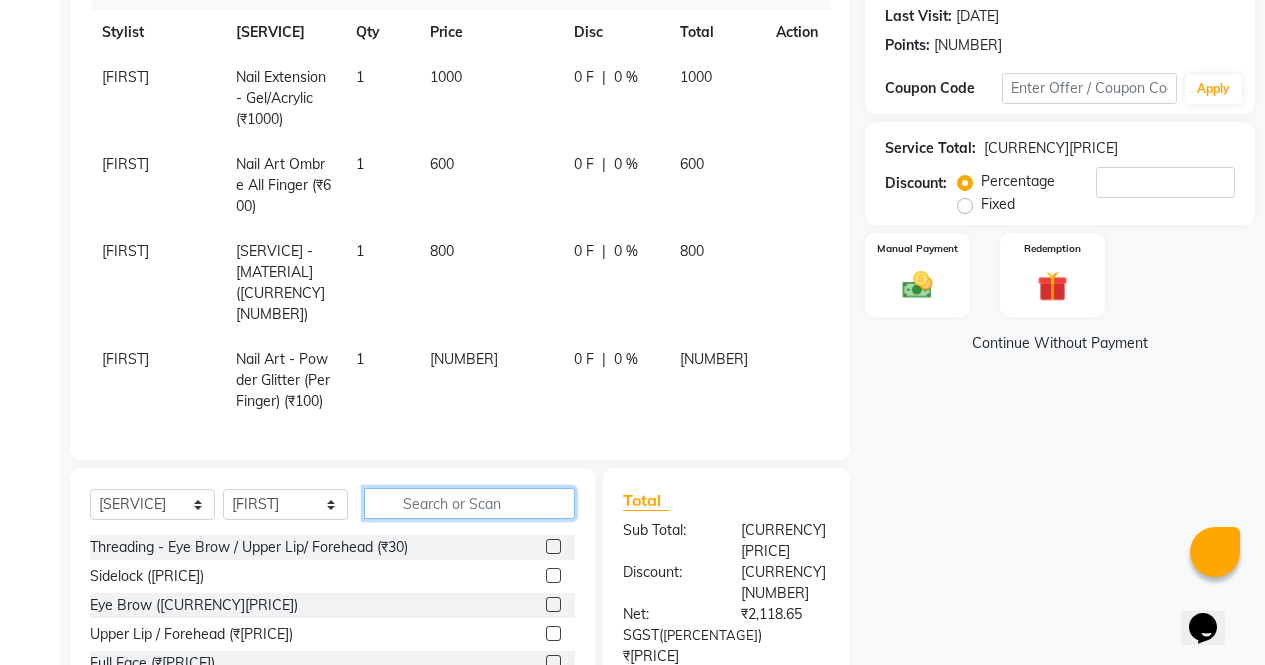 scroll, scrollTop: 272, scrollLeft: 0, axis: vertical 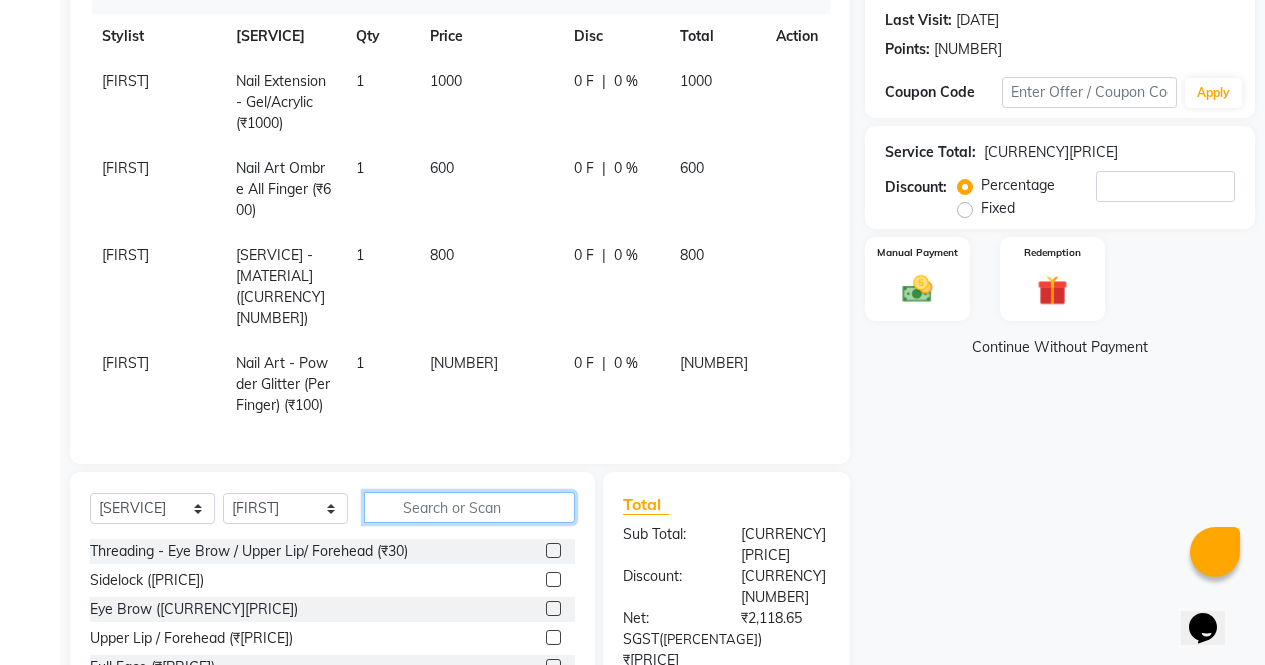 type 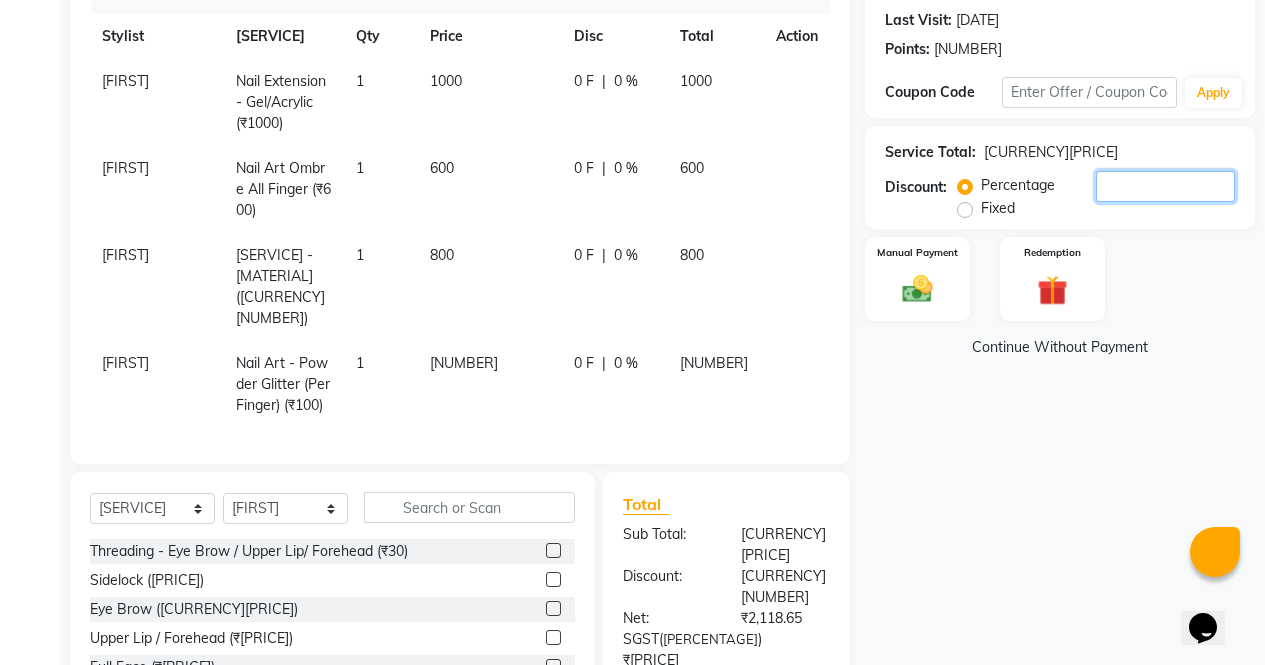 click on "[NUMBER]" at bounding box center [1165, 186] 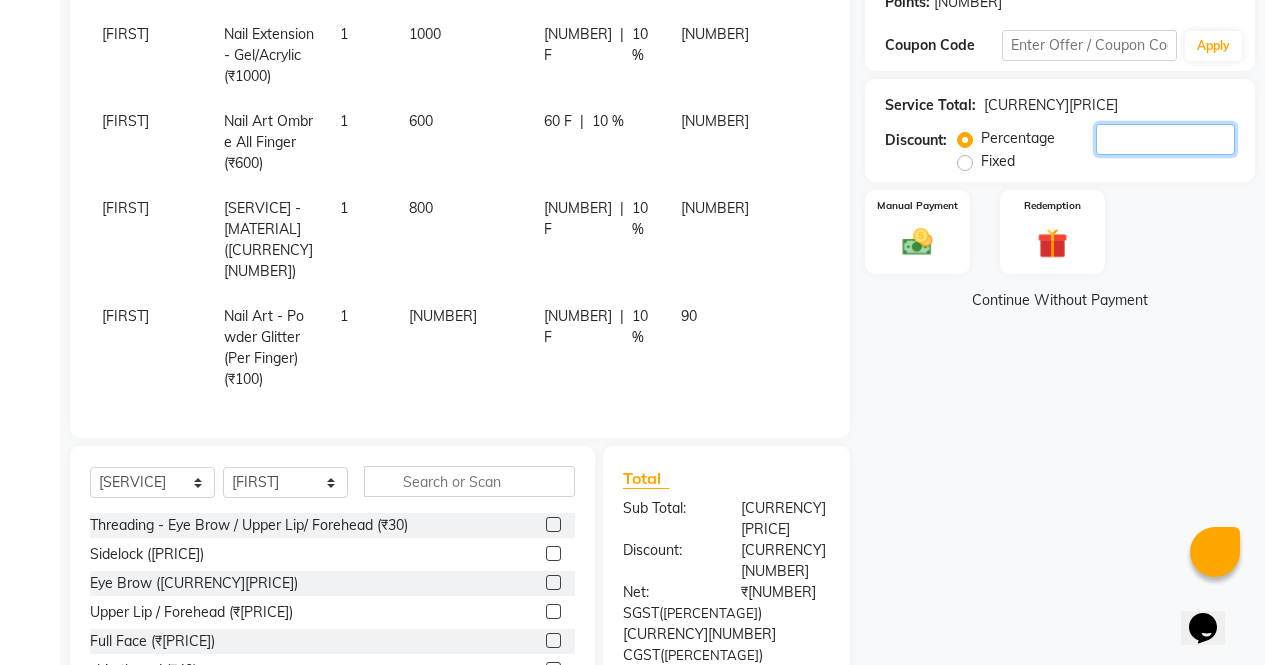 scroll, scrollTop: 322, scrollLeft: 0, axis: vertical 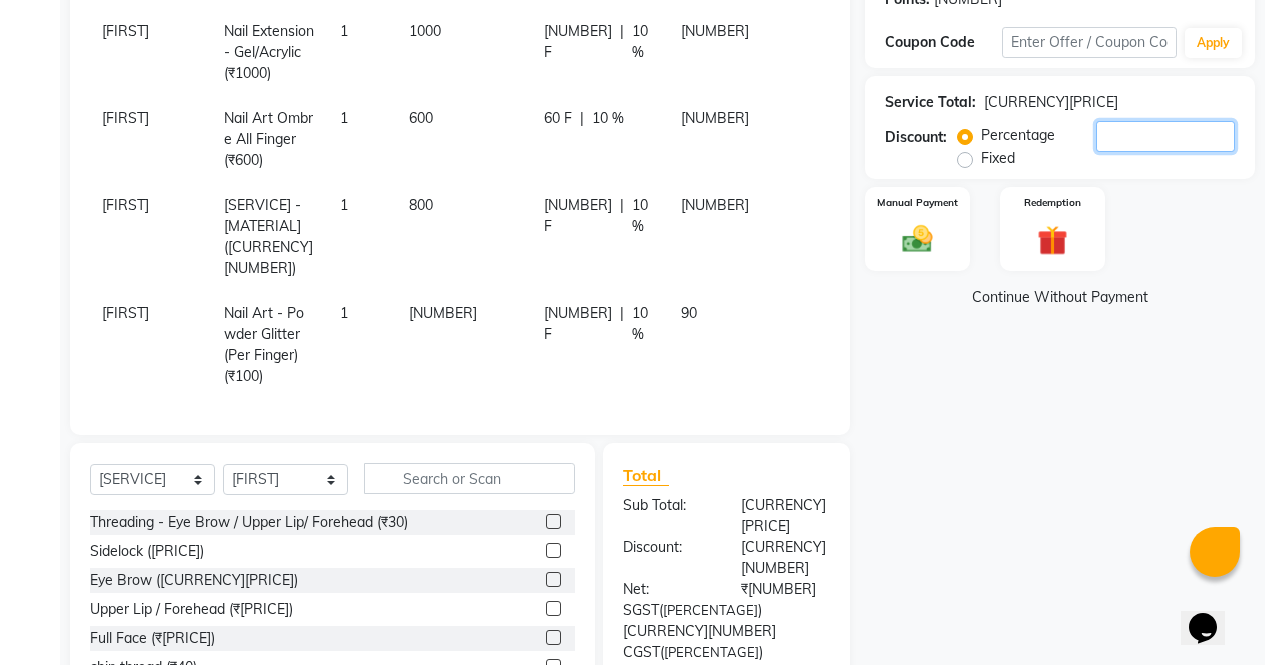 click on "[NUMBER]" at bounding box center (1165, 136) 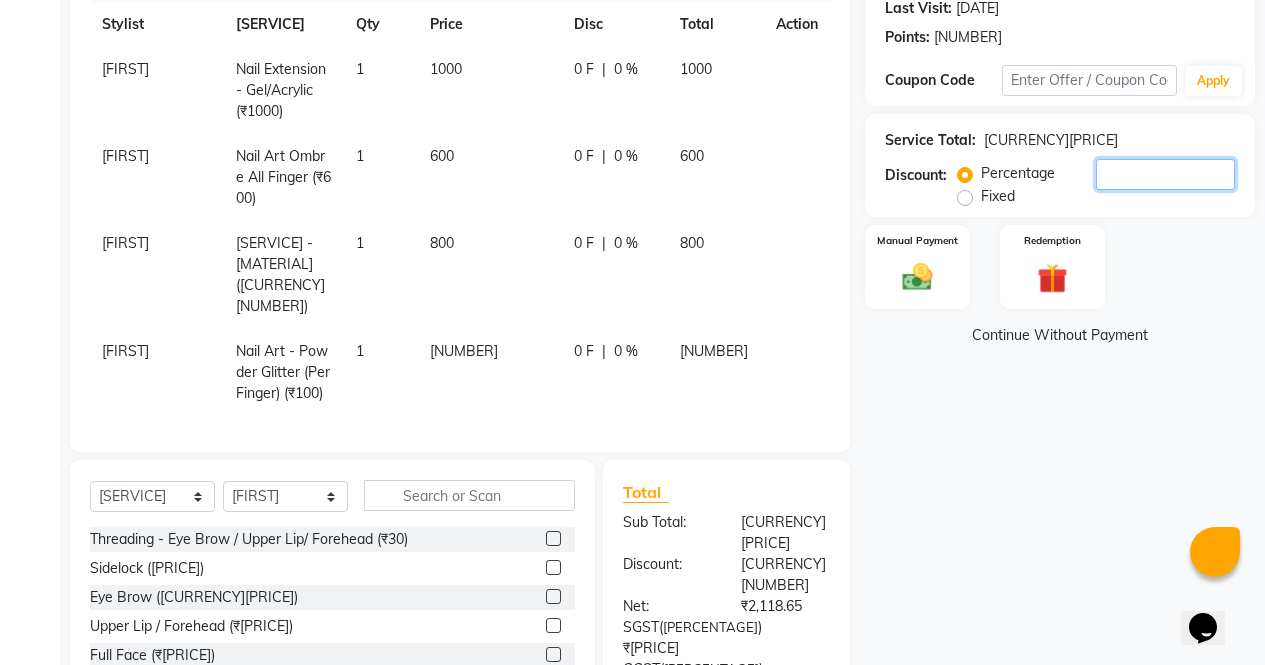 scroll, scrollTop: 281, scrollLeft: 0, axis: vertical 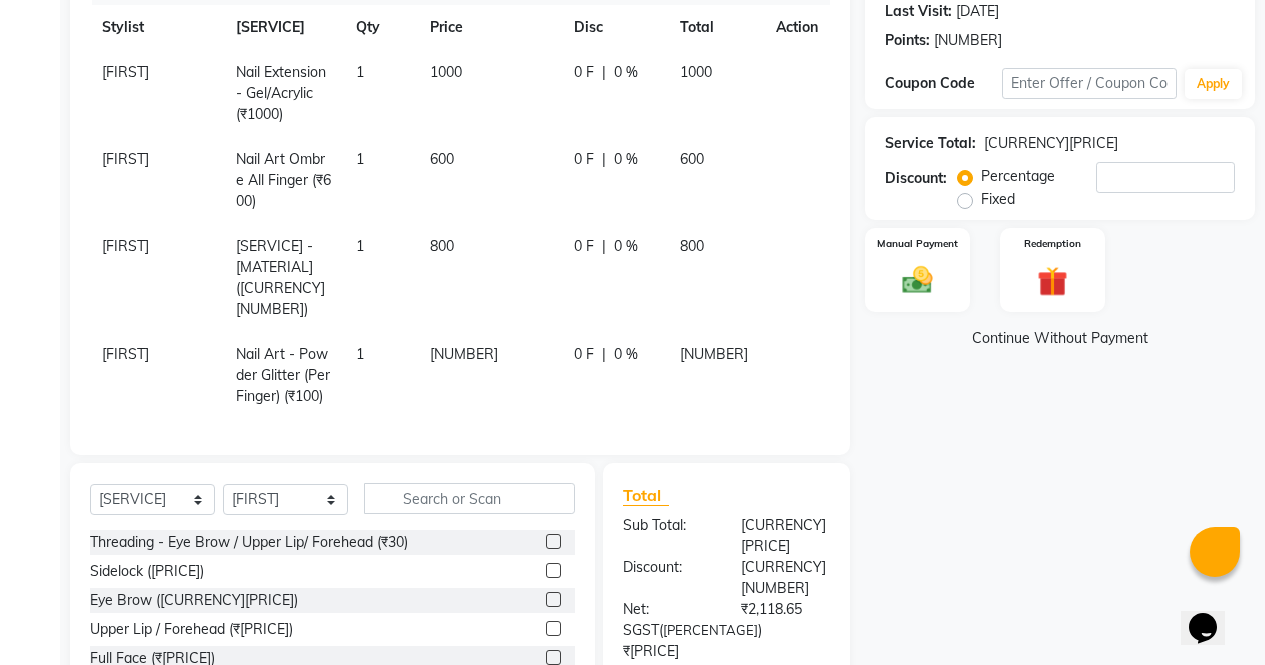 click on "600" at bounding box center (125, 72) 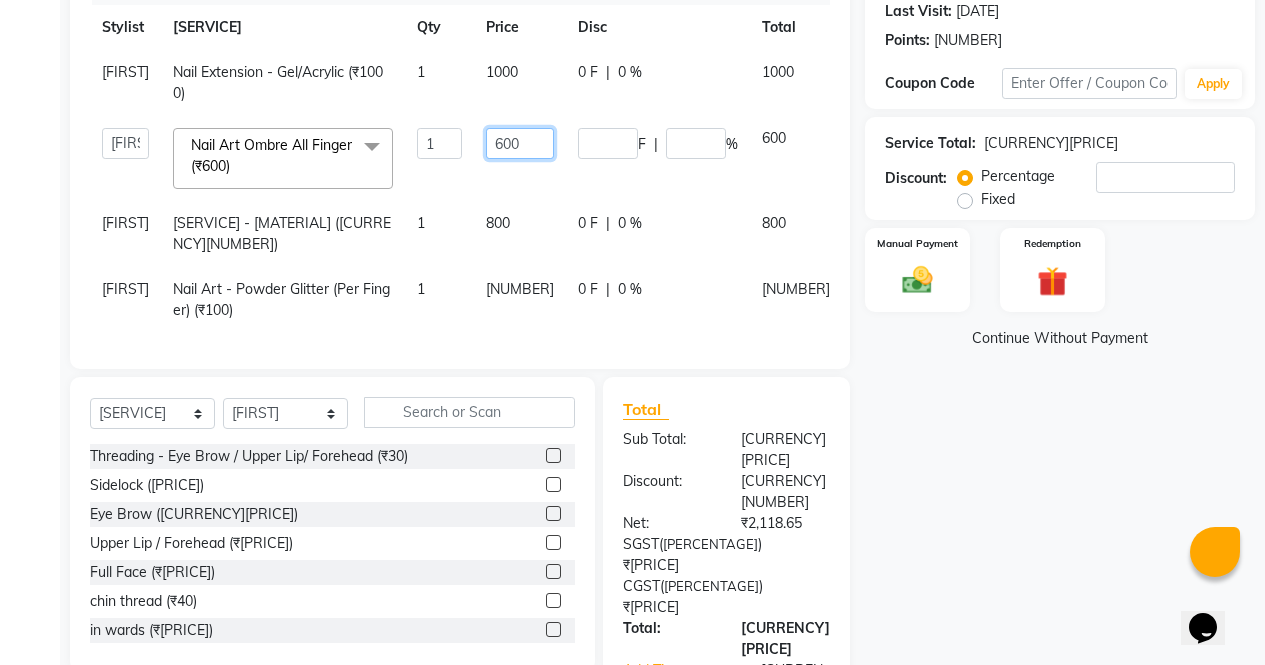 click on "600" at bounding box center [439, 143] 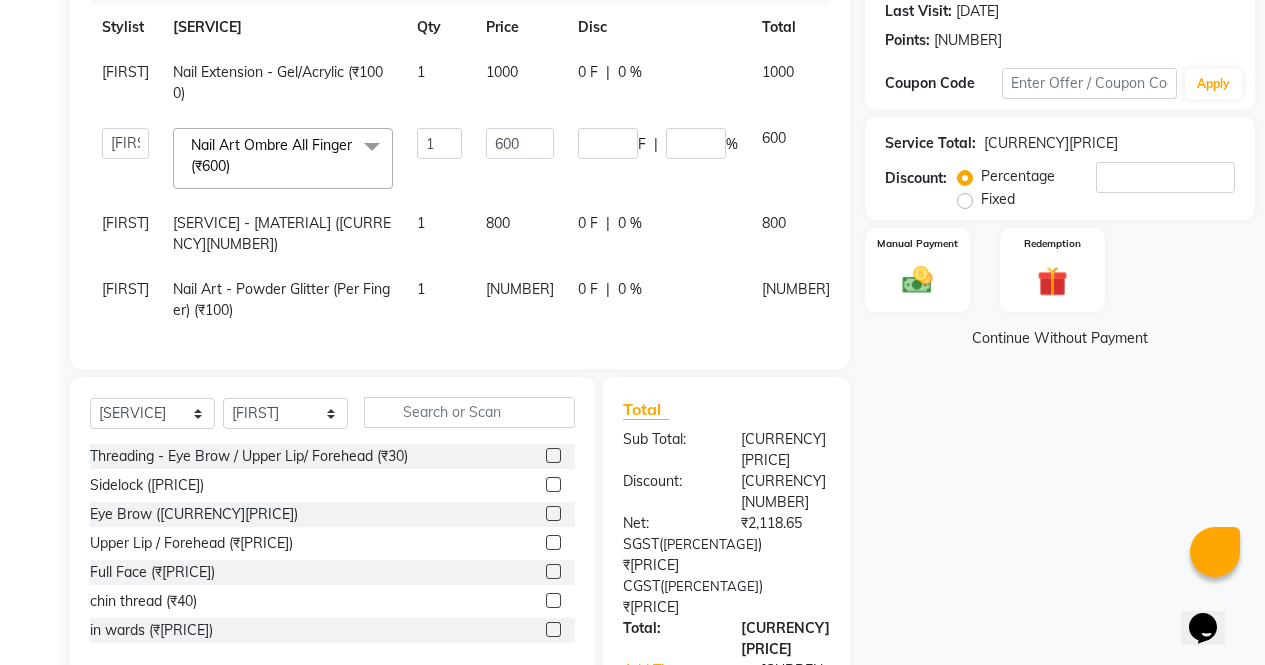 click on "Name: [NAME]  Membership:  [STATUS]  Total Visits:  [NUMBER] Card on file:  [NUMBER] Last Visit:   [DATE] Points:   [NUMBER]  Coupon Code Apply Service Total:  [CURRENCY][NUMBER]  Discount:  [TYPE]   [TYPE]  [TYPE] Payment Redemption  Continue Without Payment" at bounding box center (1067, 378) 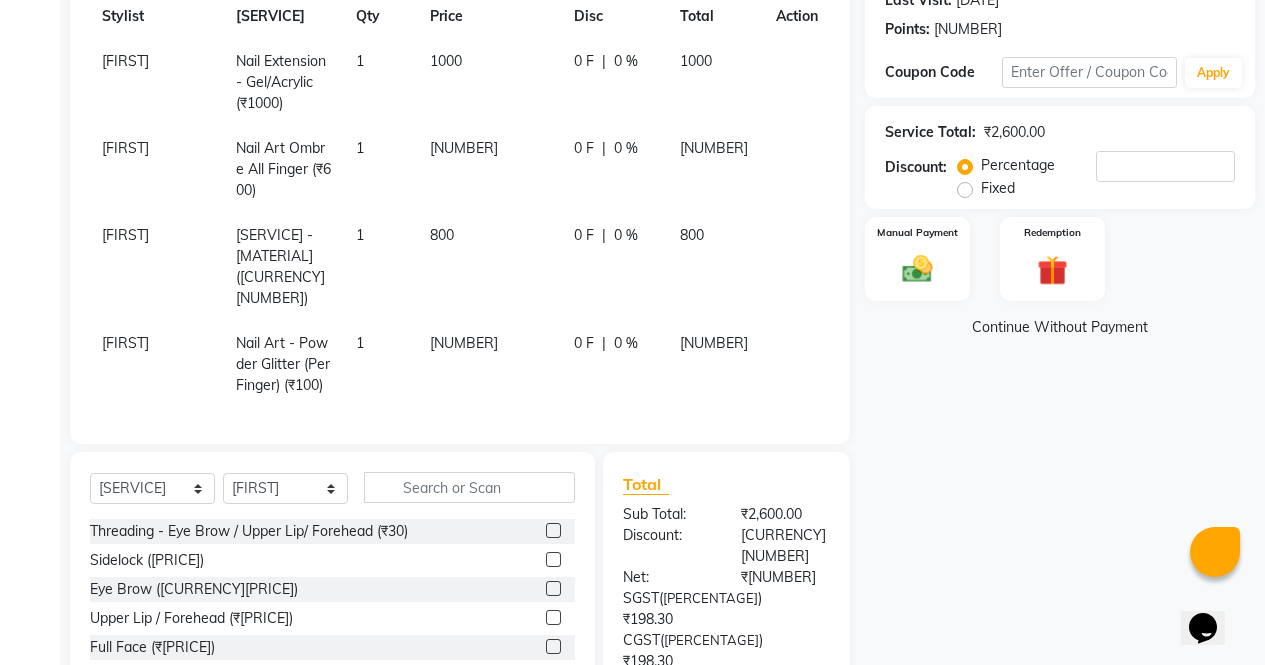 scroll, scrollTop: 305, scrollLeft: 0, axis: vertical 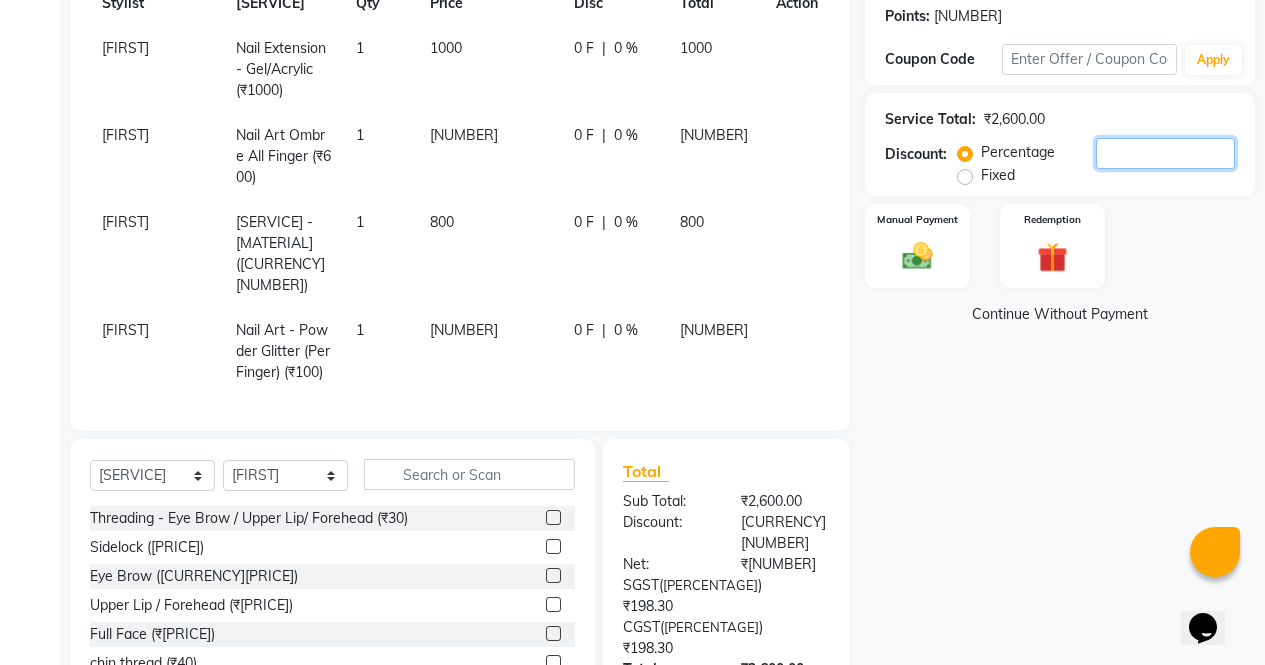 click at bounding box center [1165, 153] 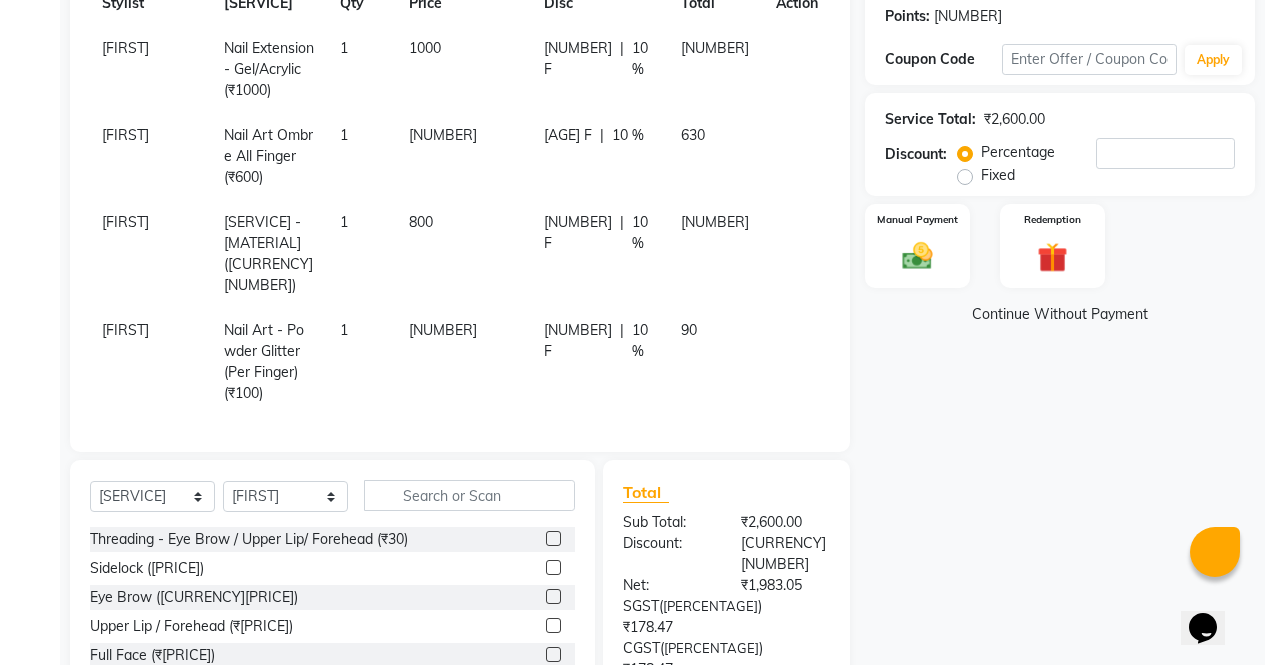 click on "Name: [NAME]  Membership:  No Active Membership  Total Visits:  103 Card on file:  0 Last Visit:   29-06-2025 Points:   0  Coupon Code Apply Service Total:  ₹2,600.00  Discount:  Percentage   Fixed  10 Manual Payment Redemption  Continue Without Payment" at bounding box center [1067, 364] 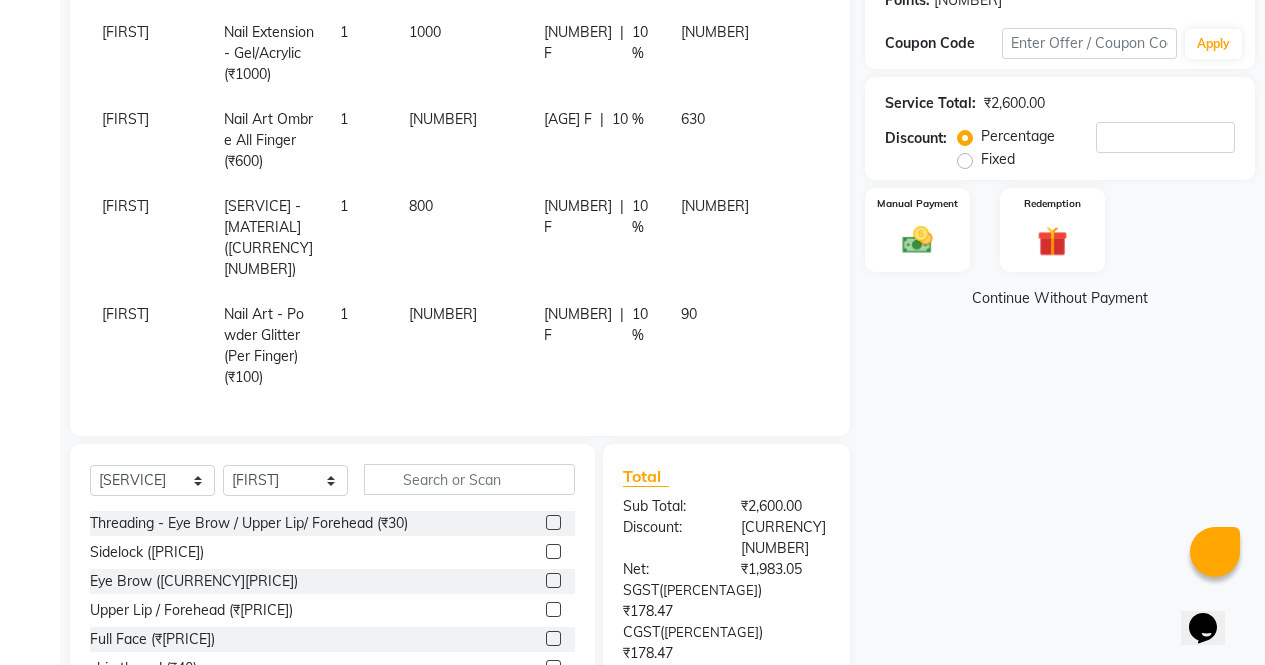 scroll, scrollTop: 313, scrollLeft: 0, axis: vertical 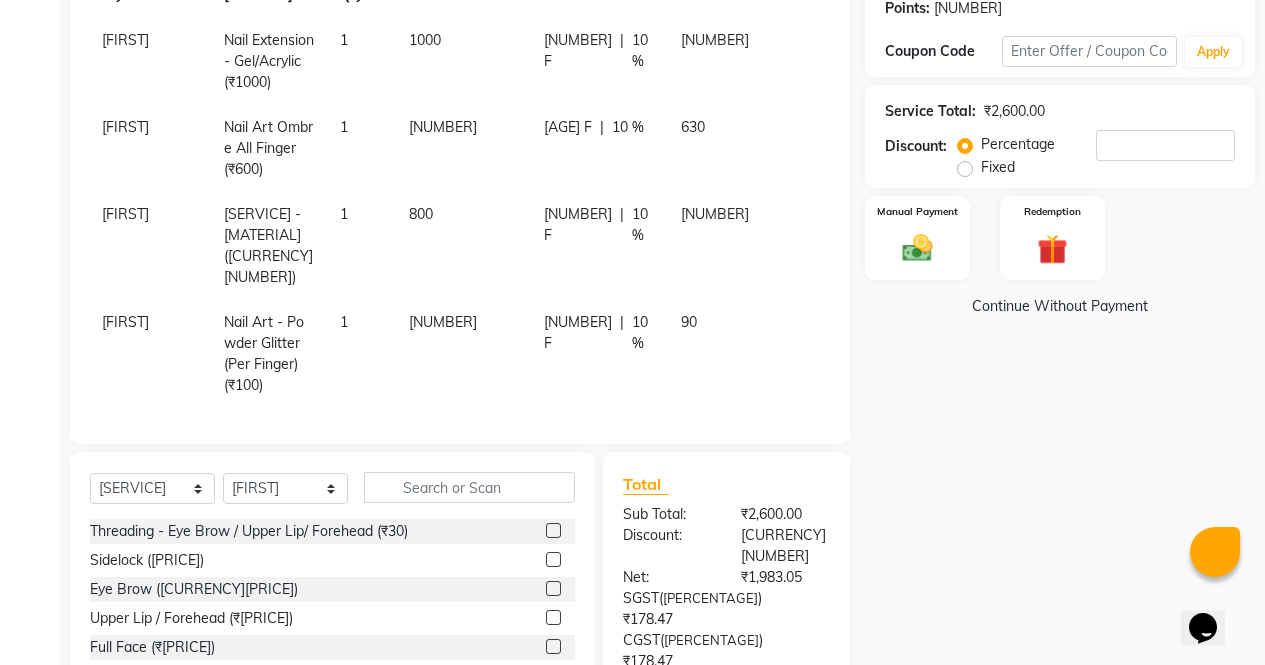 click on "[NUMBER]" at bounding box center [464, 61] 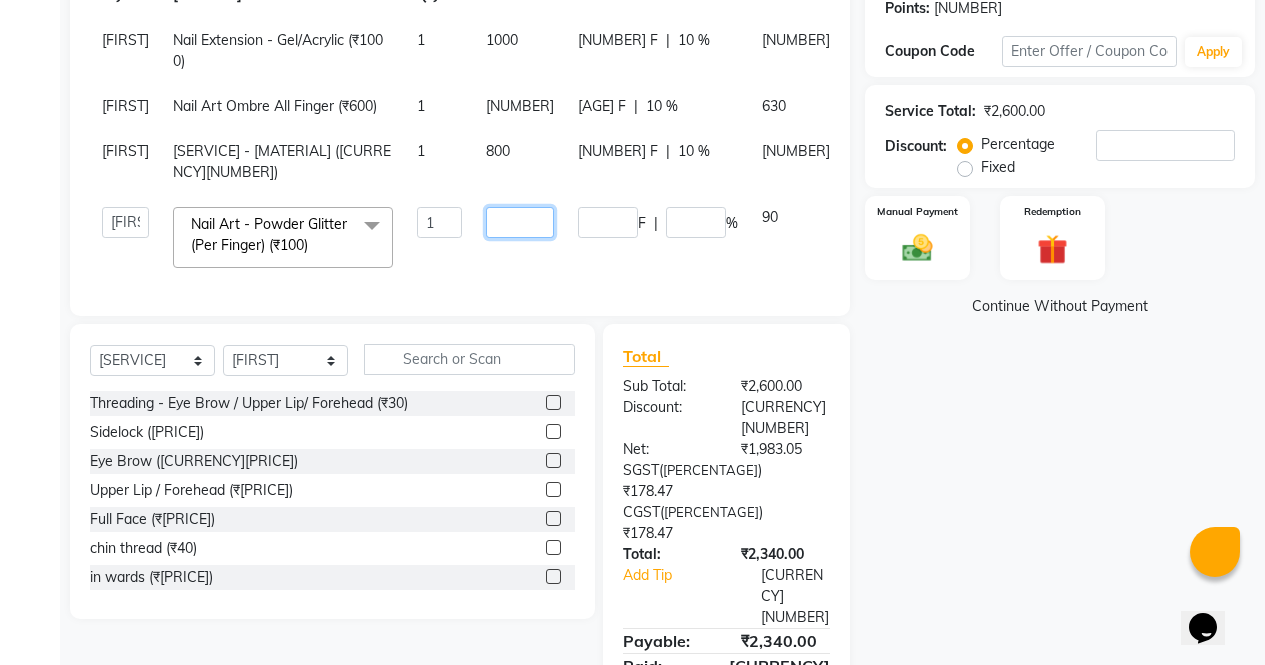 click on "[NUMBER]" at bounding box center [439, 222] 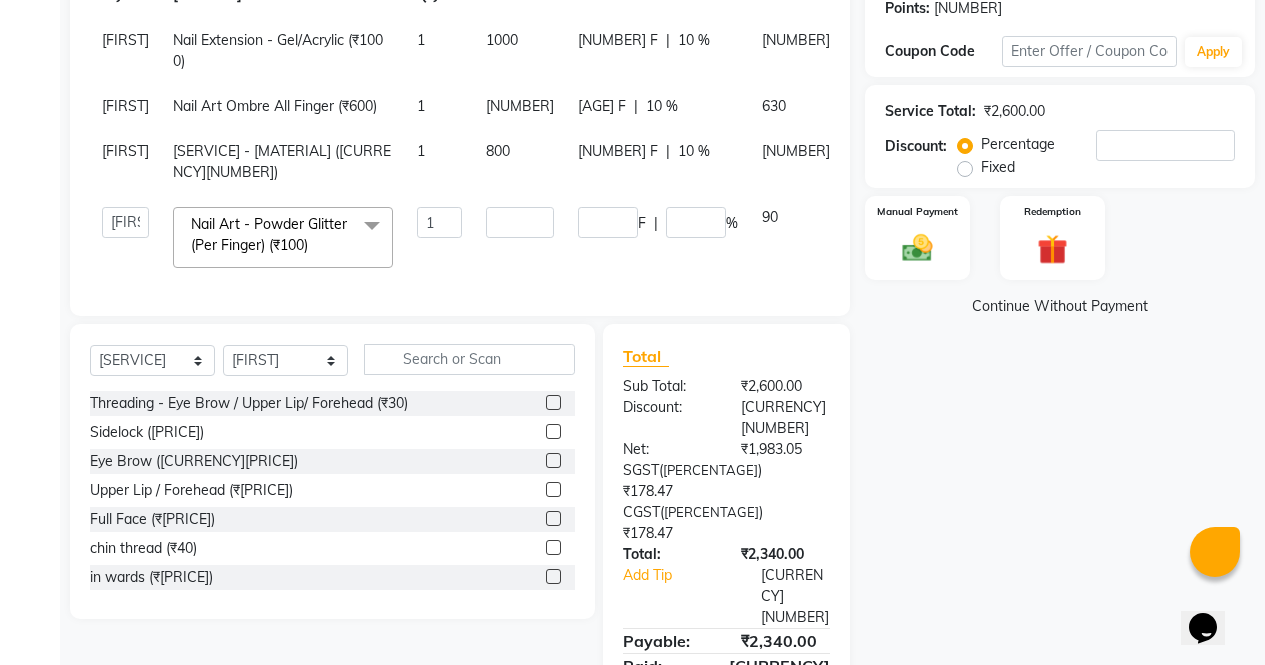click on "Name: [NAME]  Membership:  No Active Membership  Total Visits:  103 Card on file:  0 Last Visit:   29-06-2025 Points:   0  Coupon Code Apply Service Total:  ₹2,600.00  Discount:  Percentage   Fixed  10 Manual Payment Redemption  Continue Without Payment" at bounding box center (1067, 292) 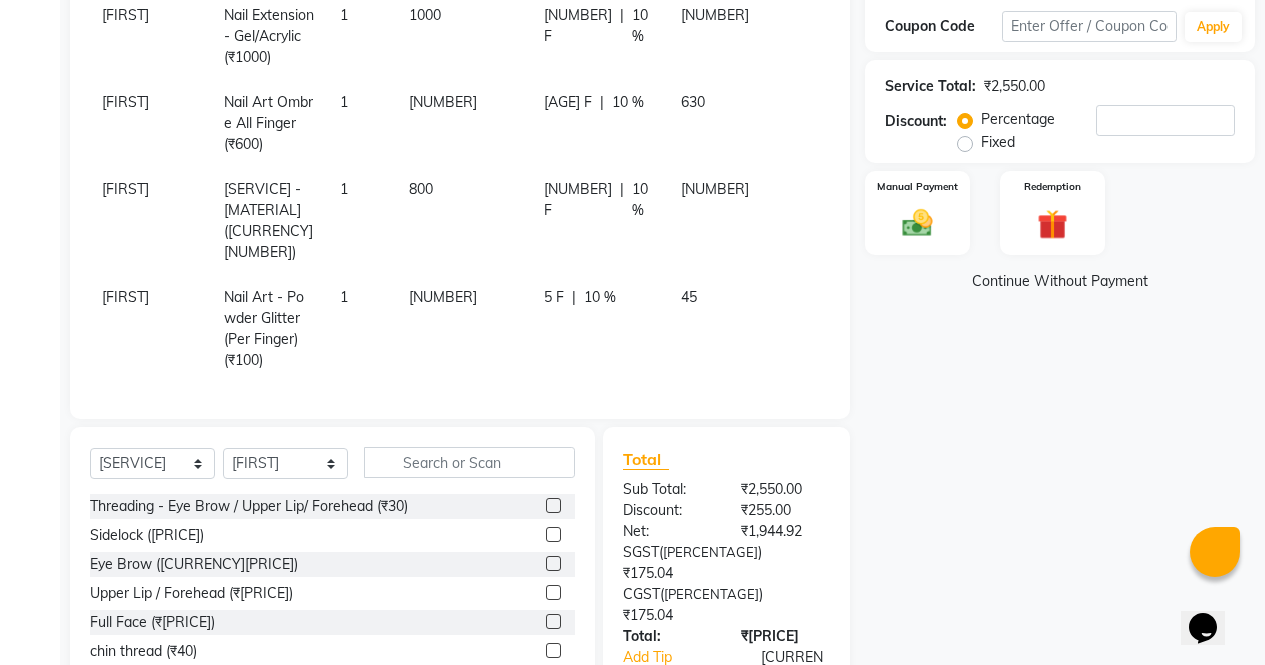 click on "[NUMBER]" at bounding box center [464, 36] 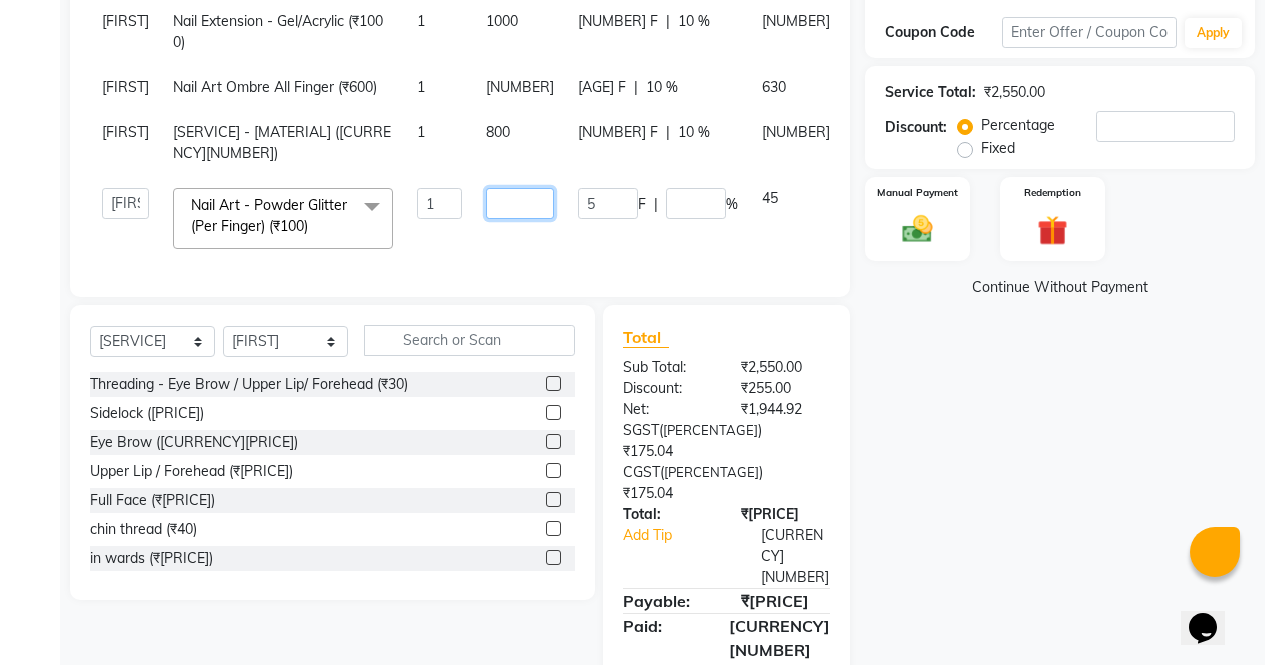 click on "[NUMBER]" at bounding box center [439, 203] 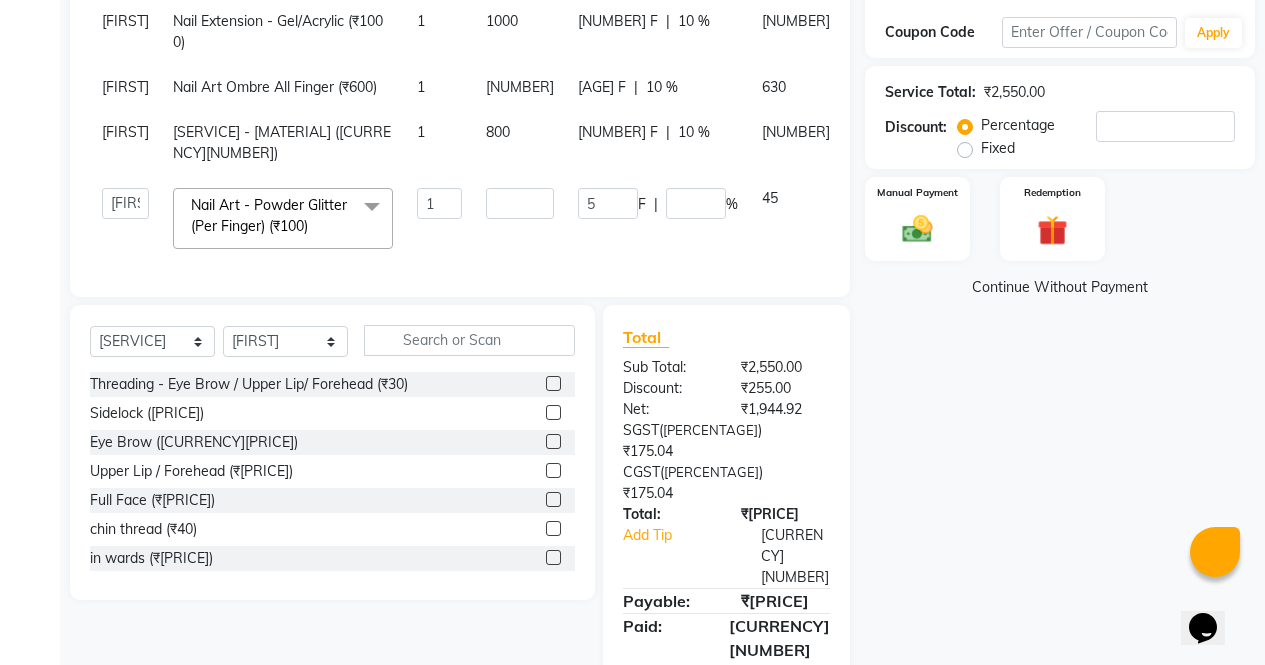 click on "Name: [FIRST]  Membership:  No Active Membership  Total Visits:  [NUMBER] Card on file:  [NUMBER] Last Visit:   [DATE] Points:   [NUMBER]  Coupon Code Apply Service Total:  [CURRENCY][PRICE]  Discount:  Percentage   Fixed  [NUMBER] Manual Payment Redemption  Continue Without Payment" at bounding box center [1067, 262] 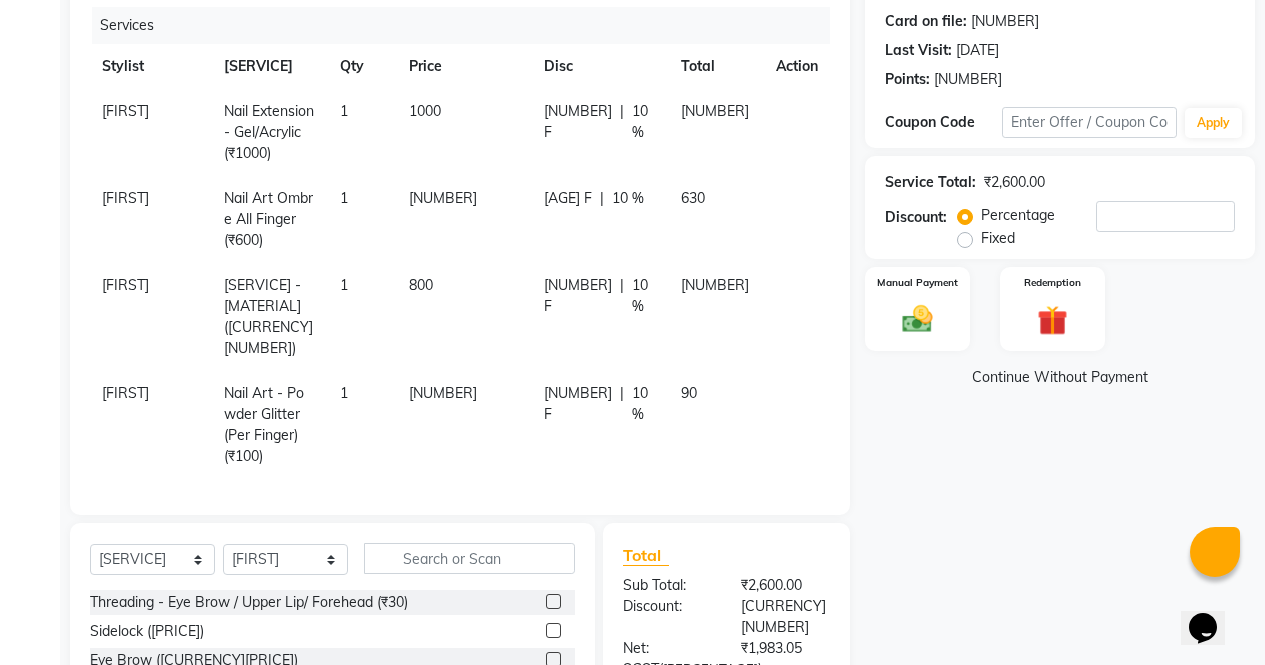 scroll, scrollTop: 240, scrollLeft: 0, axis: vertical 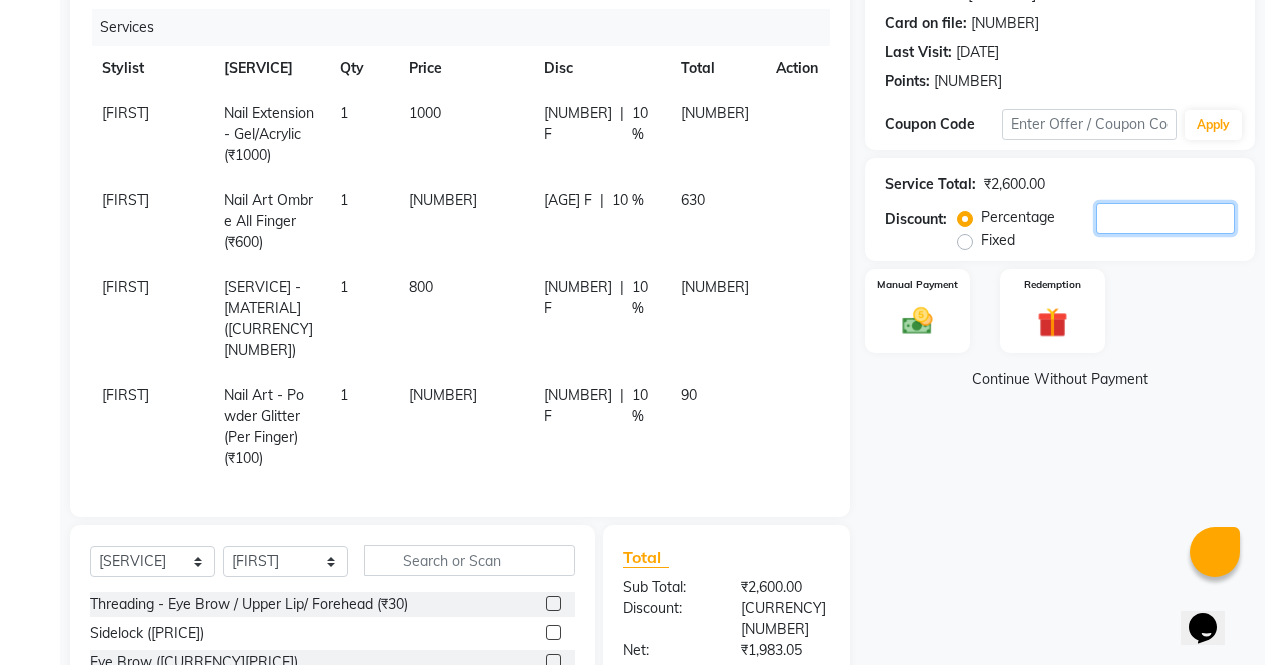 click on "[NUMBER]" at bounding box center [1165, 218] 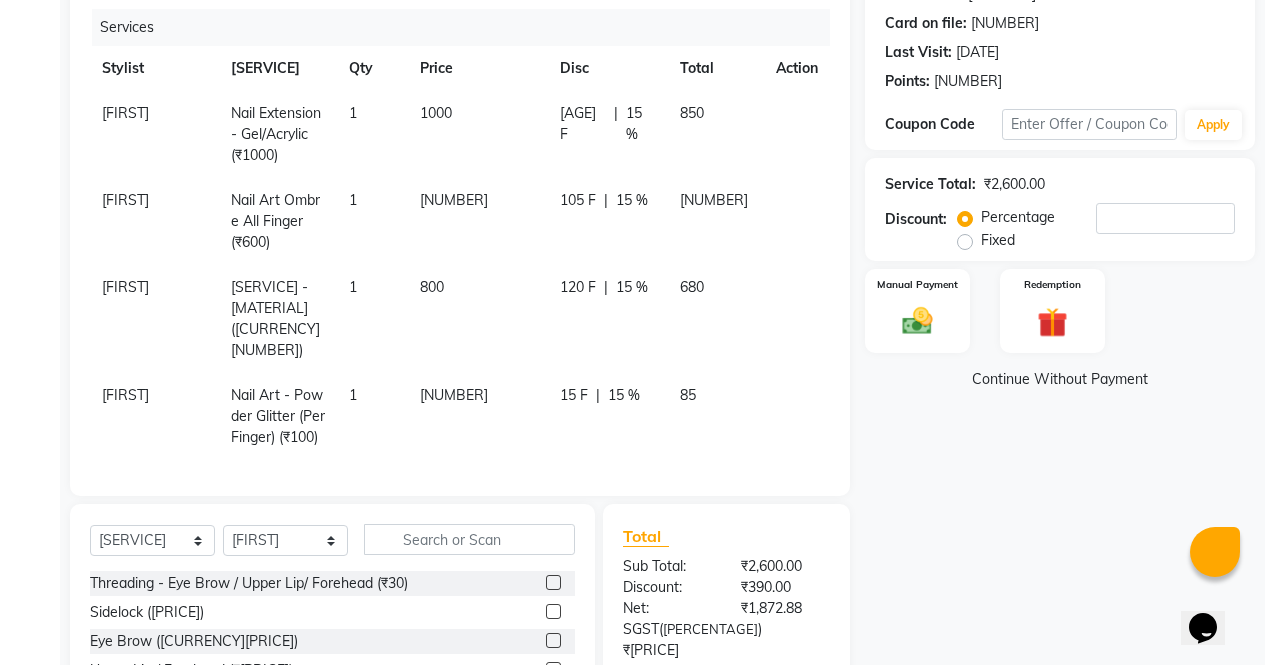 click on "Name: [FIRST]  Membership:  No Active Membership  Total Visits:  103 Card on file:  0 Last Visit:   29-06-2025 Points:   0  Coupon Code Apply Service Total:  ₹2,600.00  Discount:  Percentage   Fixed  15 Manual Payment Redemption  Continue Without Payment" at bounding box center (1067, 441) 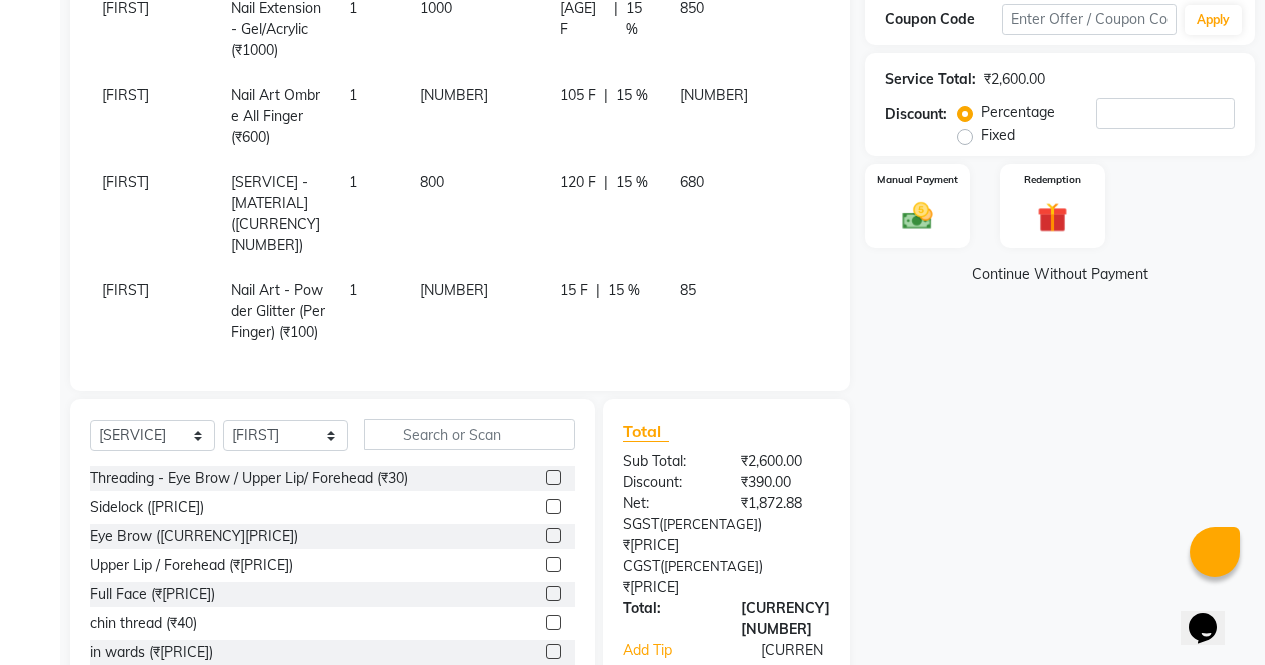 scroll, scrollTop: 346, scrollLeft: 0, axis: vertical 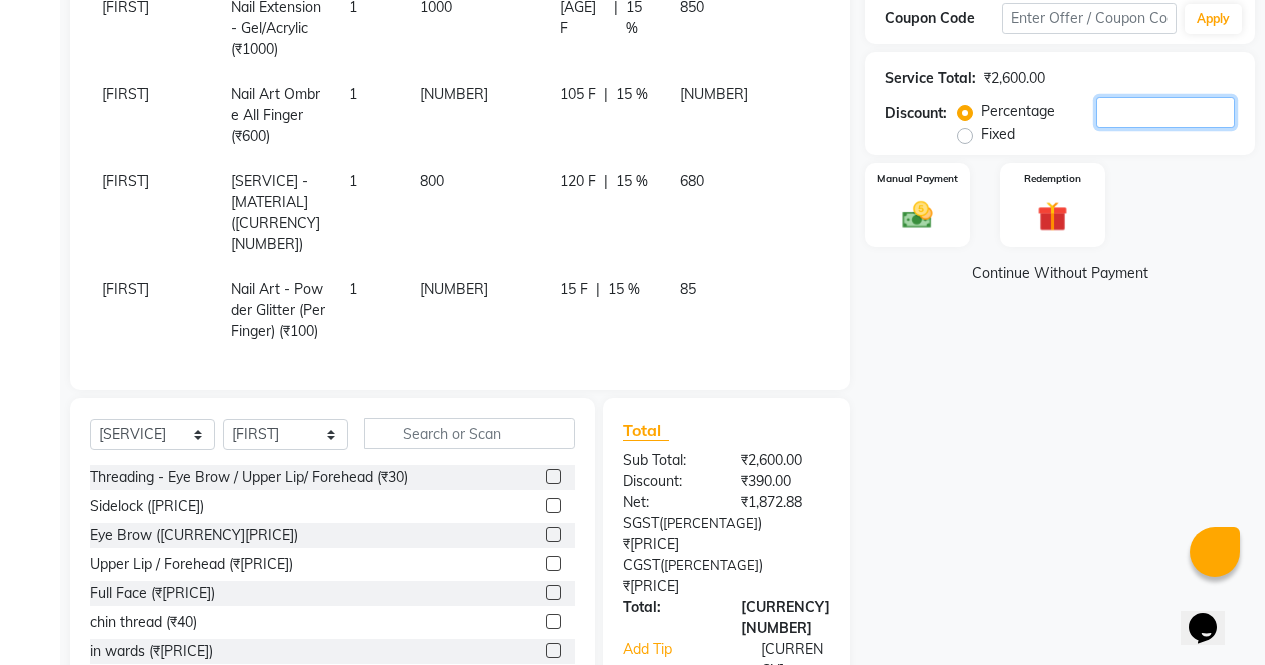 click on "[NUMBER]" at bounding box center (1165, 112) 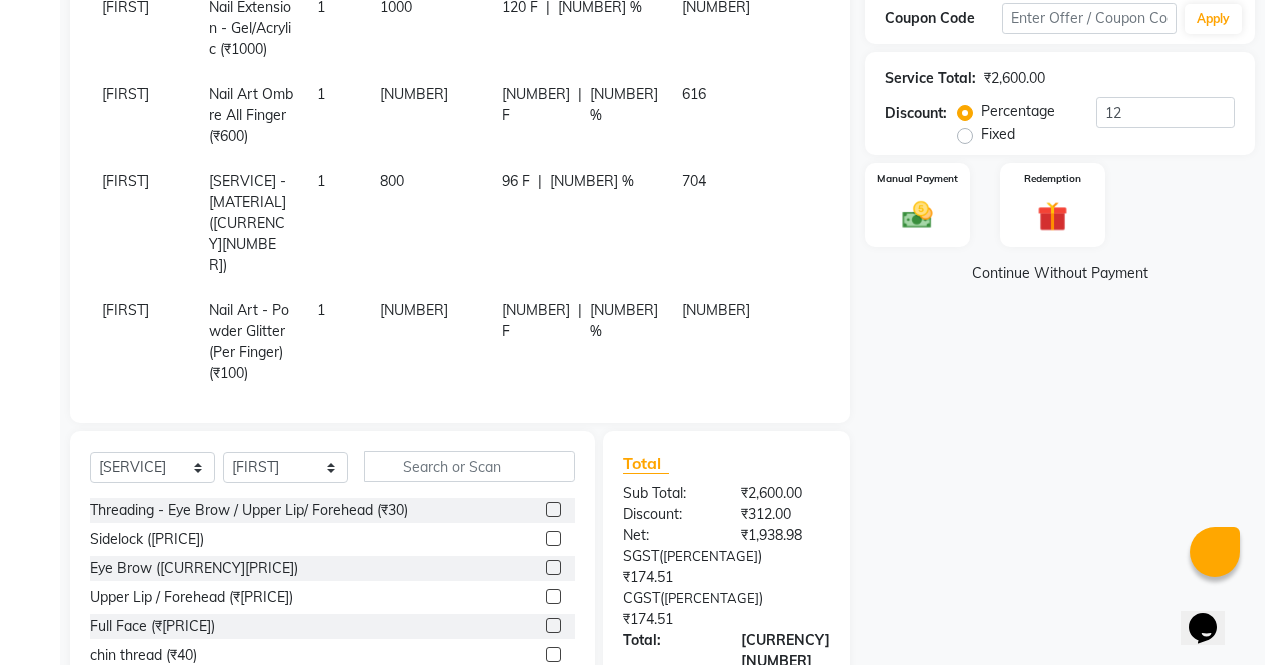 click on "Name: [NAME]  Membership:  No Active Membership  Total Visits:  103 Card on file:  0 Last Visit:   29-06-2025 Points:   0  Coupon Code Apply Service Total:  ₹2,600.00  Discount:  Percentage   Fixed  12 Manual Payment Redemption  Continue Without Payment" at bounding box center (1067, 351) 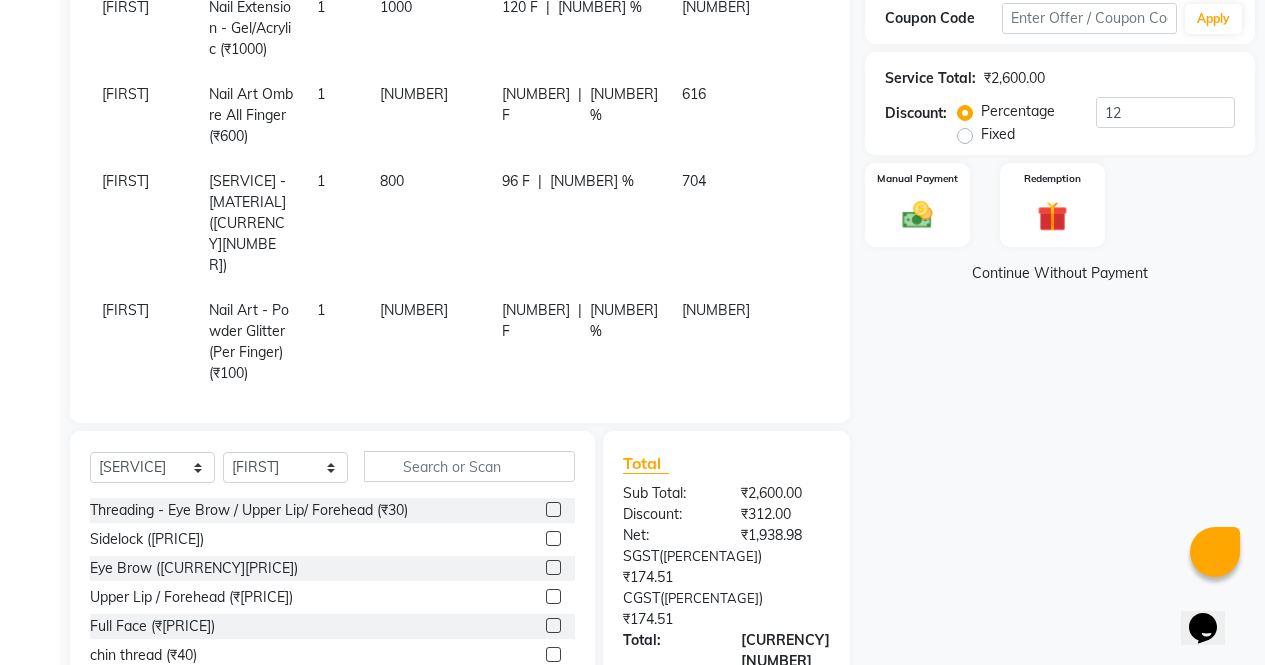 click on "Name: [NAME]  Membership:  No Active Membership  Total Visits:  103 Card on file:  0 Last Visit:   29-06-2025 Points:   0  Coupon Code Apply Service Total:  ₹2,600.00  Discount:  Percentage   Fixed  12 Manual Payment Redemption  Continue Without Payment" at bounding box center (1067, 351) 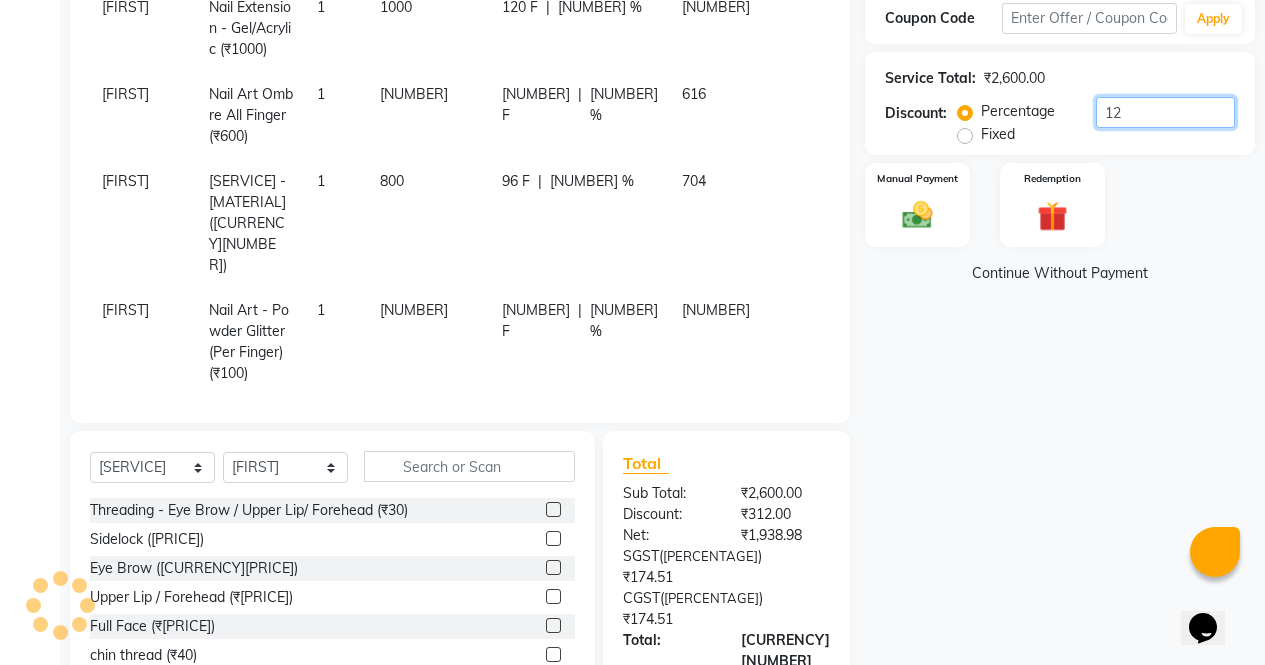 click on "12" at bounding box center [1165, 112] 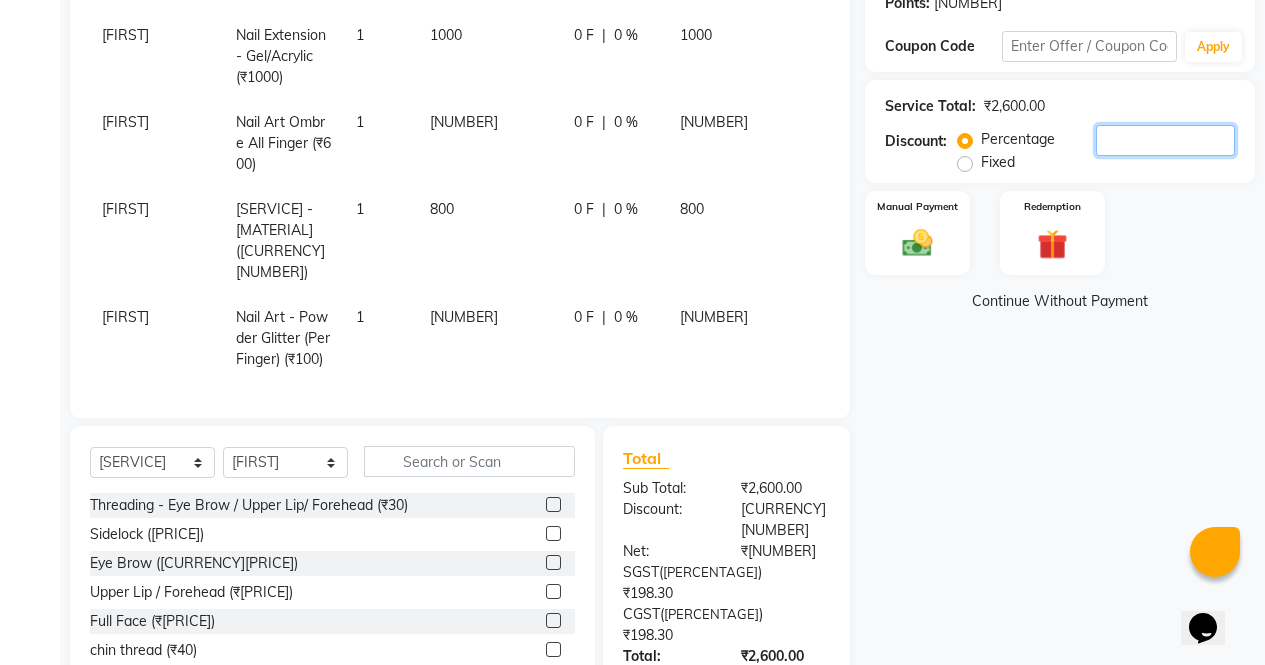 scroll, scrollTop: 298, scrollLeft: 0, axis: vertical 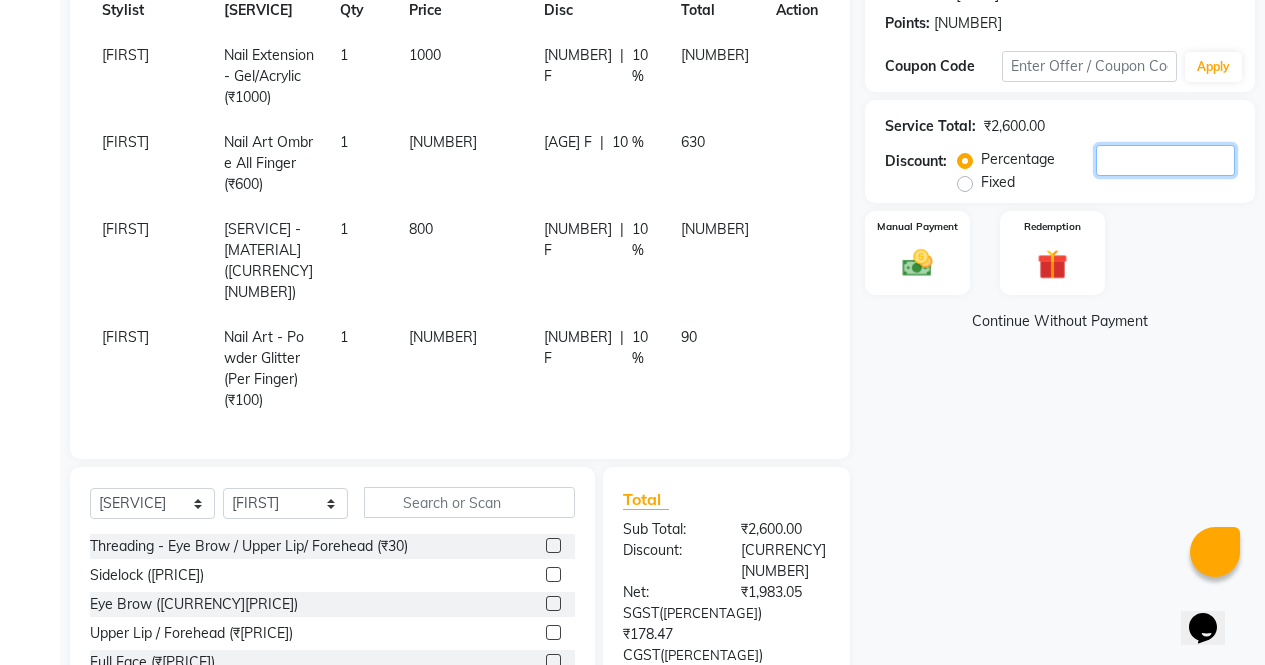 type on "[NUMBER]" 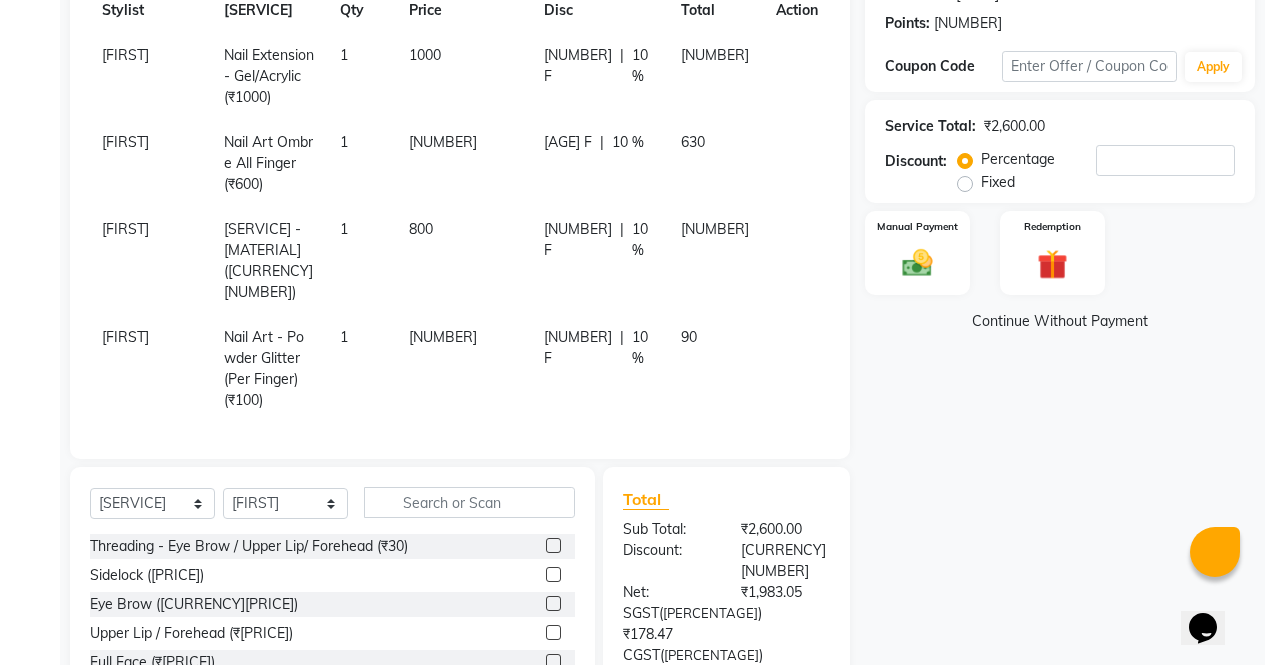 click on "Name: [NAME]  Membership:  No Active Membership  Total Visits:  103 Card on file:  0 Last Visit:   29-06-2025 Points:   0  Coupon Code Apply Service Total:  ₹2,600.00  Discount:  Percentage   Fixed  10 Manual Payment Redemption  Continue Without Payment" at bounding box center [1067, 371] 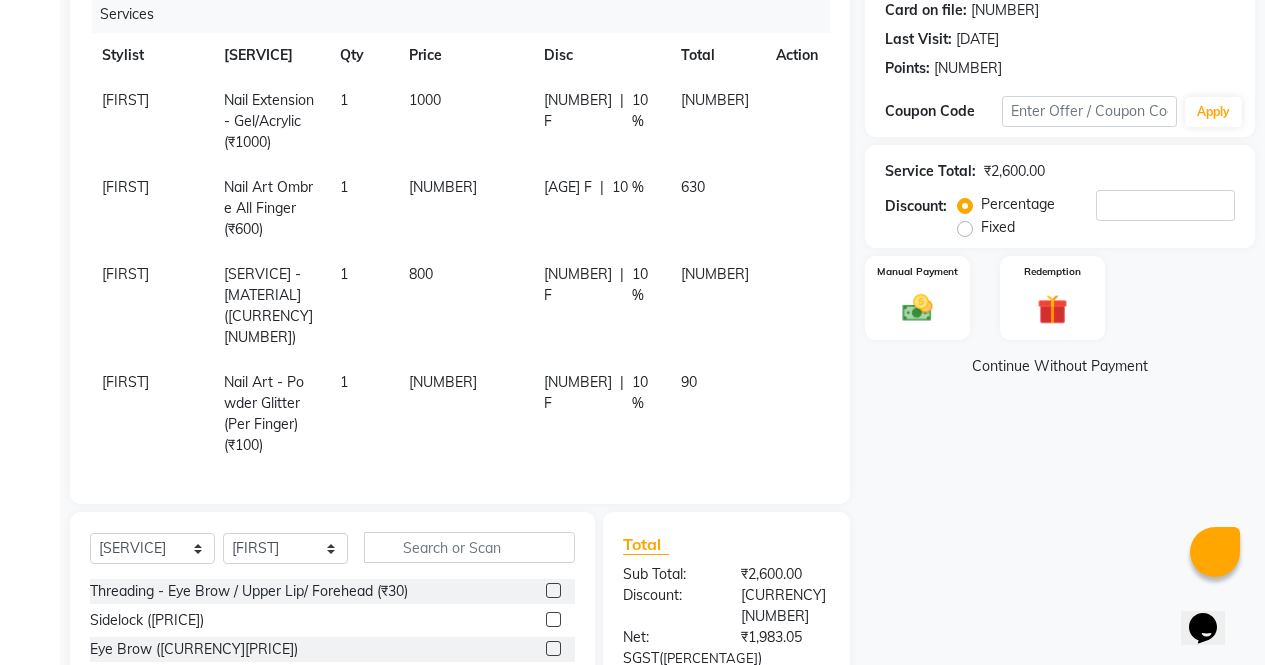 scroll, scrollTop: 252, scrollLeft: 0, axis: vertical 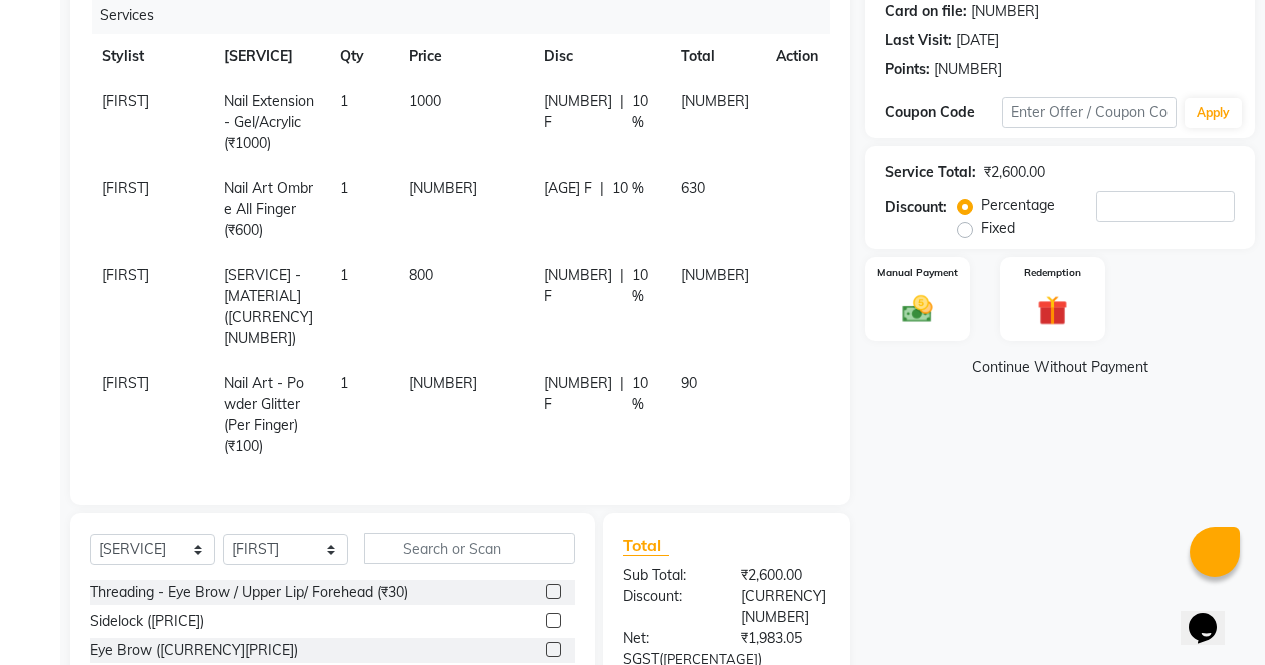 click on "[NUMBER]" at bounding box center [464, 122] 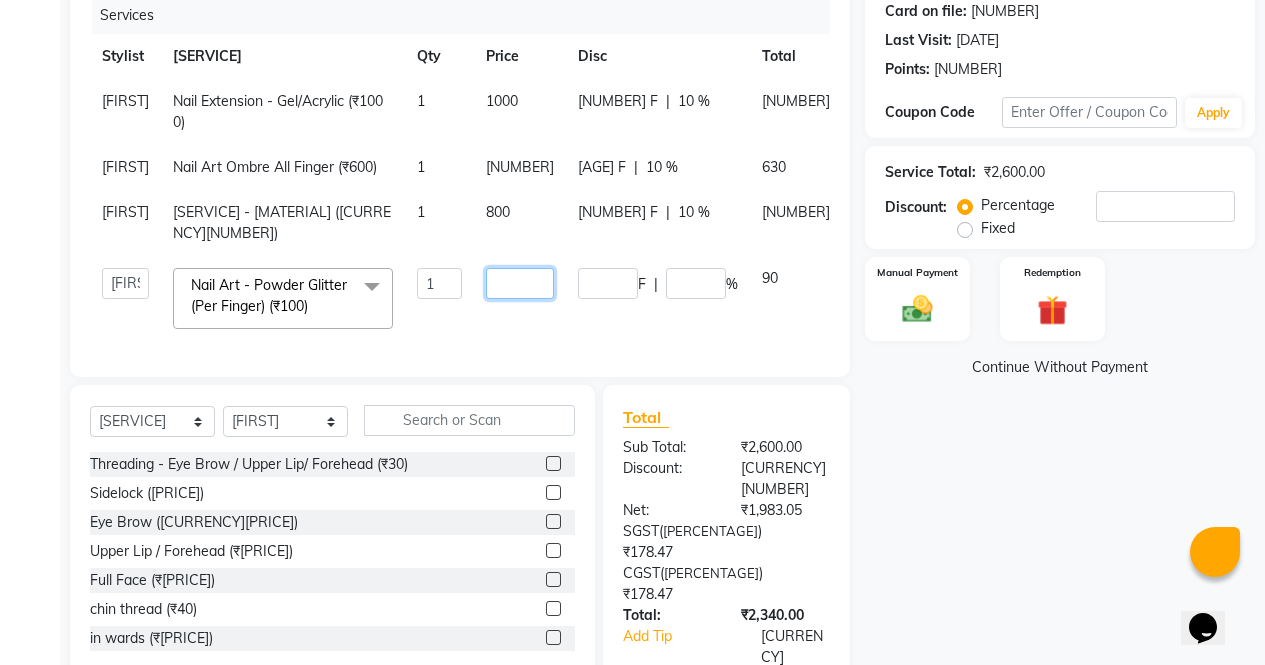click on "[NUMBER]" at bounding box center (439, 283) 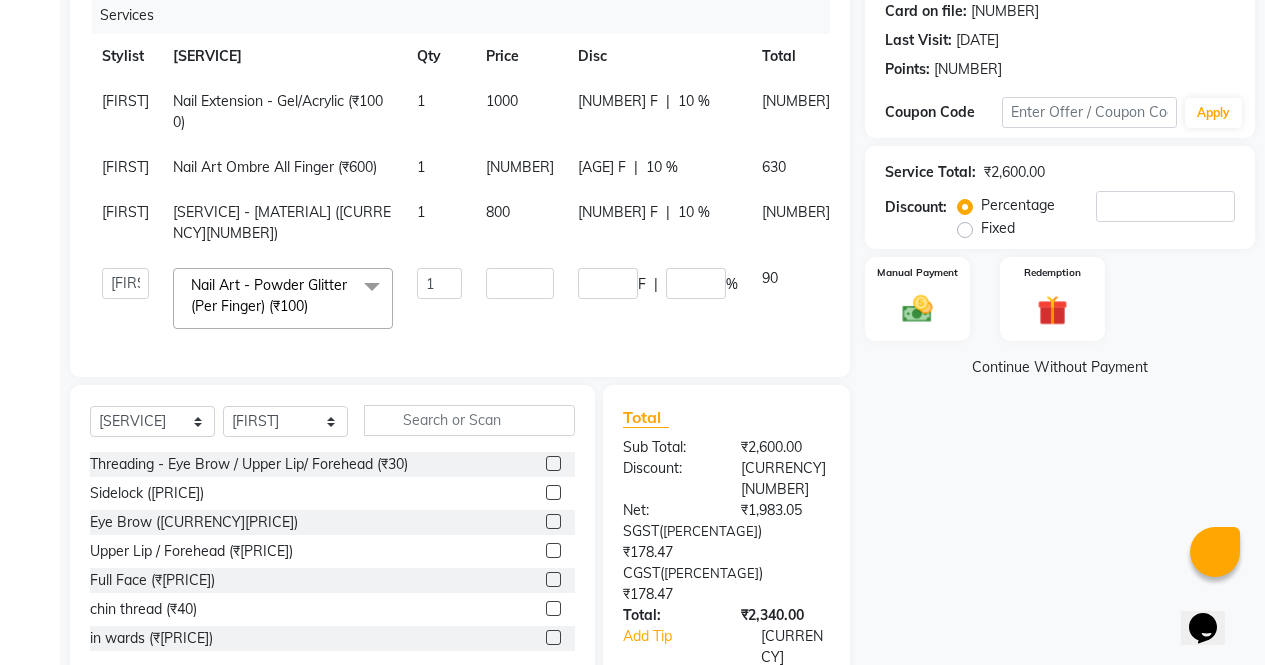 click on "Name: [NAME]  Membership:  No Active Membership  Total Visits:  103 Card on file:  0 Last Visit:   29-06-2025 Points:   0  Coupon Code Apply Service Total:  ₹2,600.00  Discount:  Percentage   Fixed  10 Manual Payment Redemption  Continue Without Payment" at bounding box center (1067, 353) 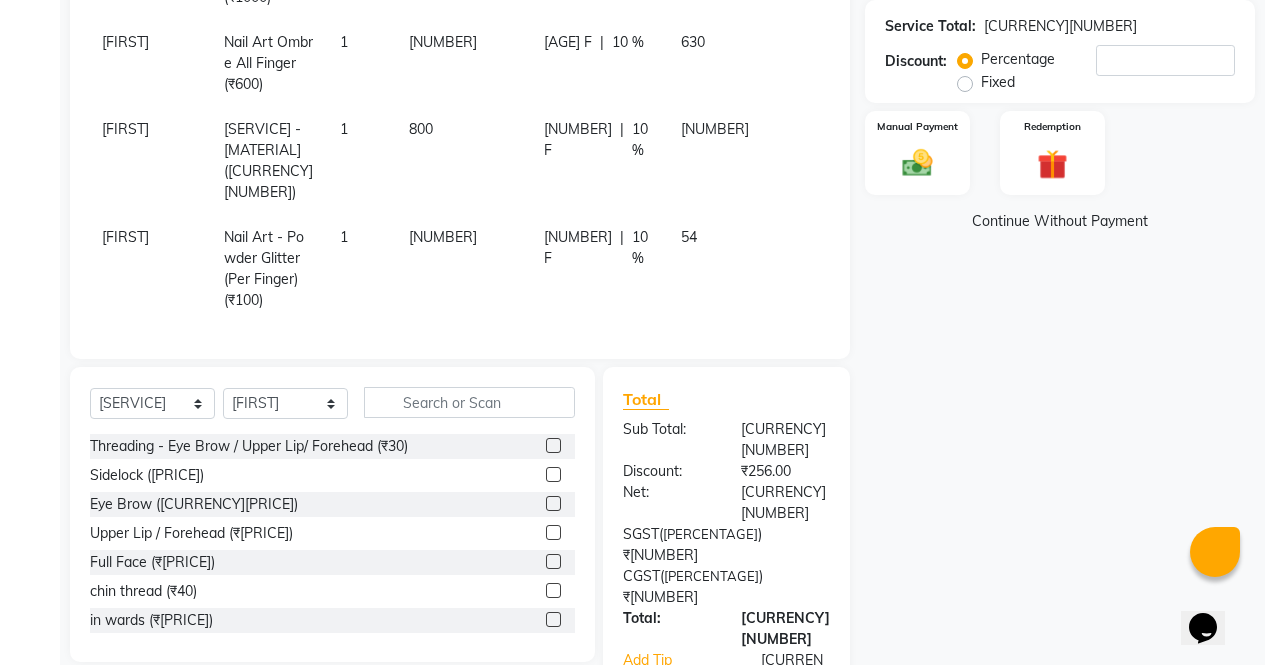 scroll, scrollTop: 397, scrollLeft: 0, axis: vertical 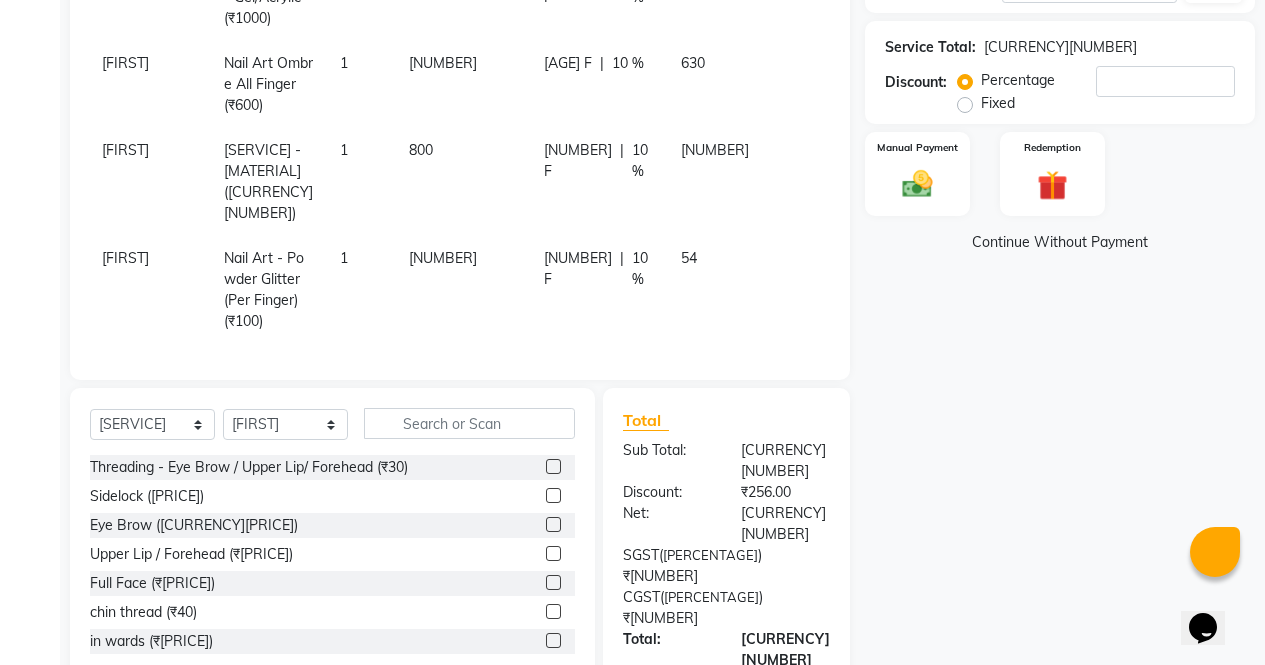 click on "[NUMBER]" at bounding box center (464, -3) 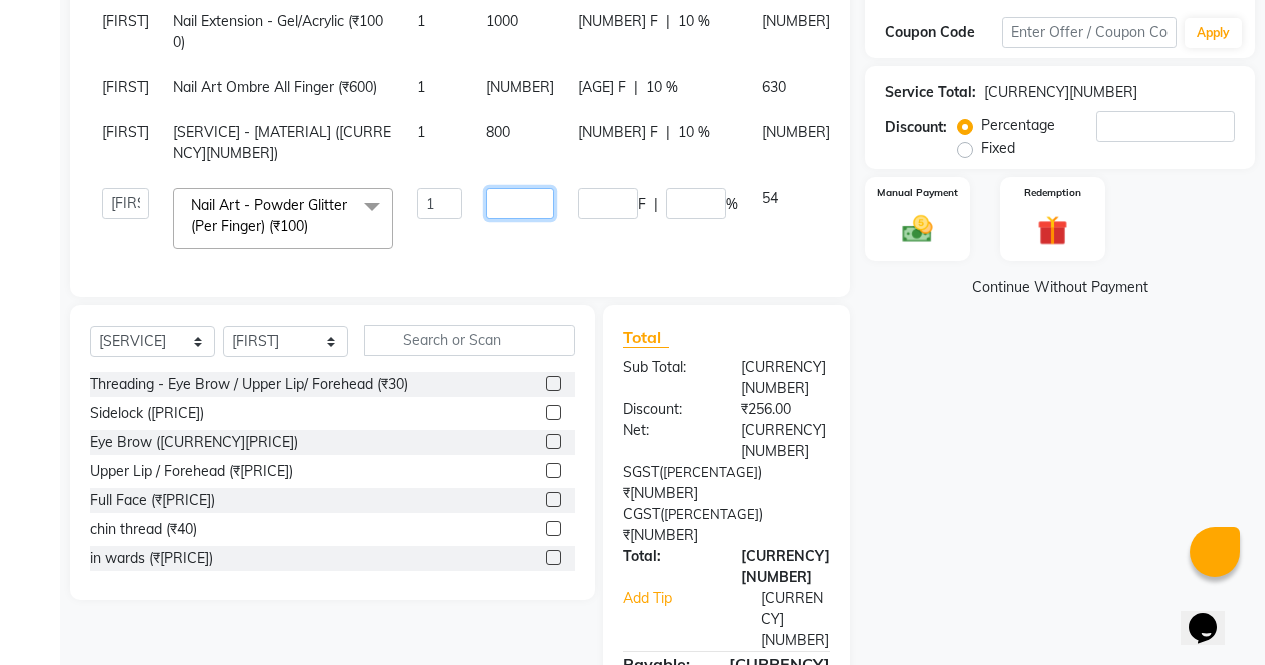 click on "[NUMBER]" at bounding box center (439, 203) 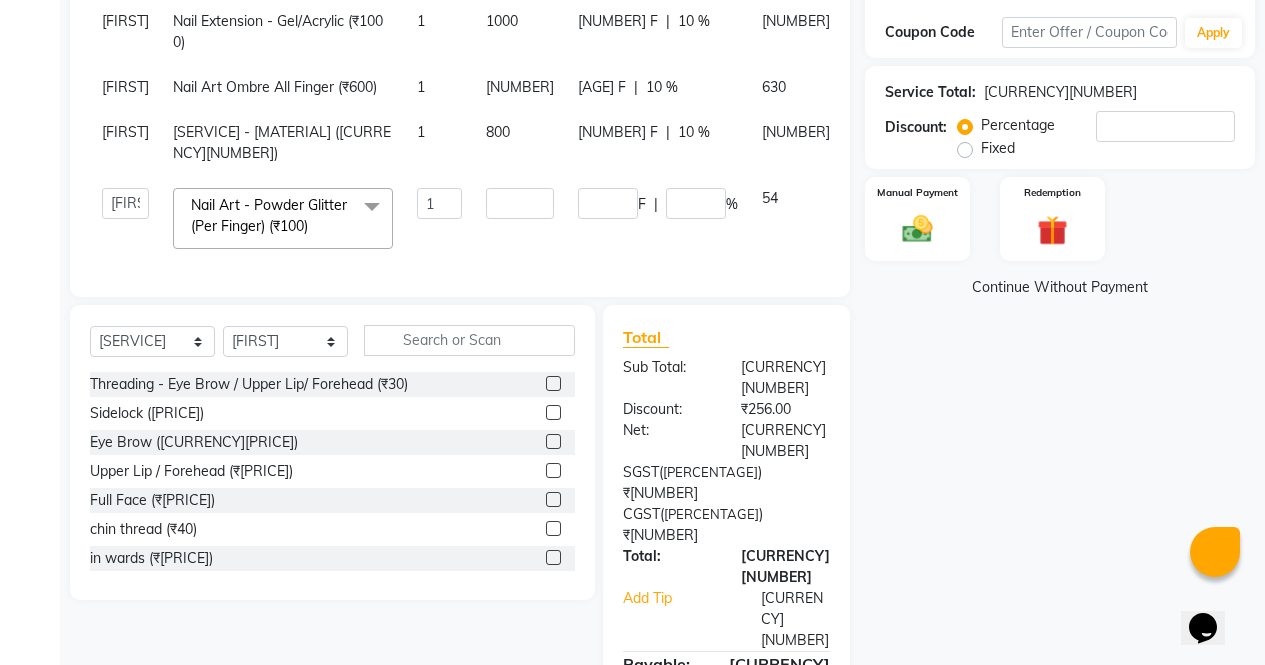 click on "Name: Parlour  Membership:  No Active Membership  Total Visits:  [NUMBER] Card on file:  0 Last Visit:   [DATE] Points:   0  Coupon Code Apply Service Total:  ₹[PRICE]  Discount:  Percentage   Fixed  [NUMBER] Manual Payment Redemption  Continue Without Payment" at bounding box center [1067, 316] 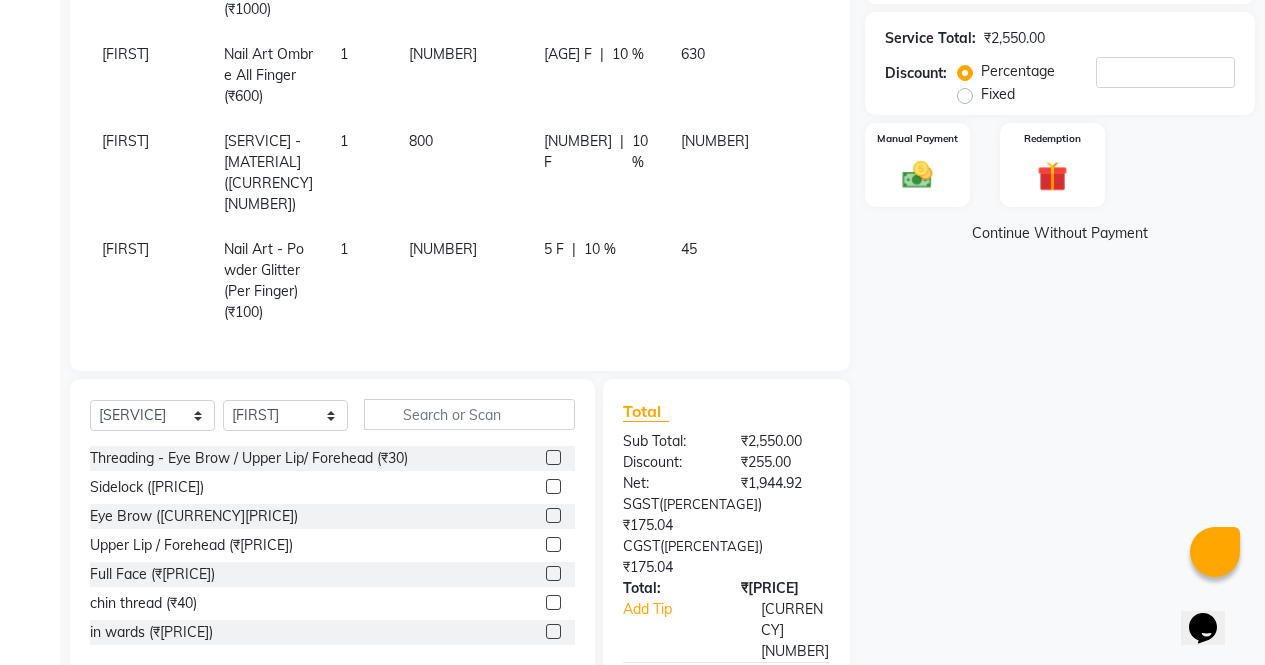click on "[NUMBER]" at bounding box center (464, -12) 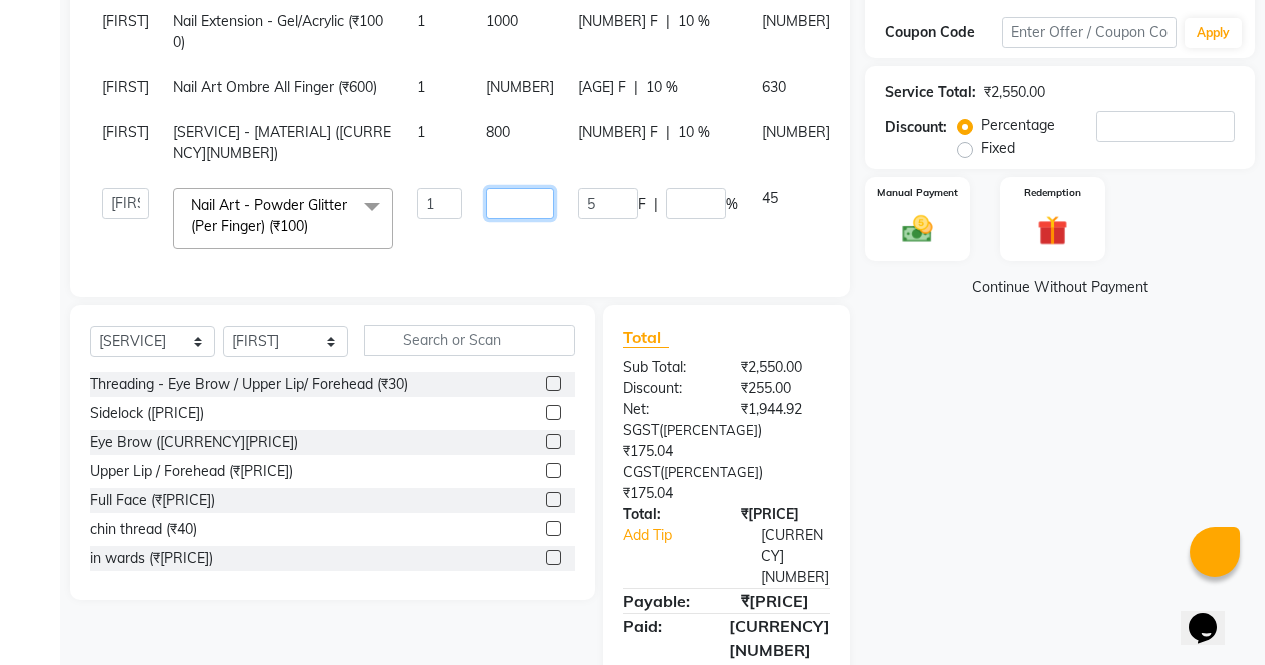 click on "[NUMBER]" at bounding box center (439, 203) 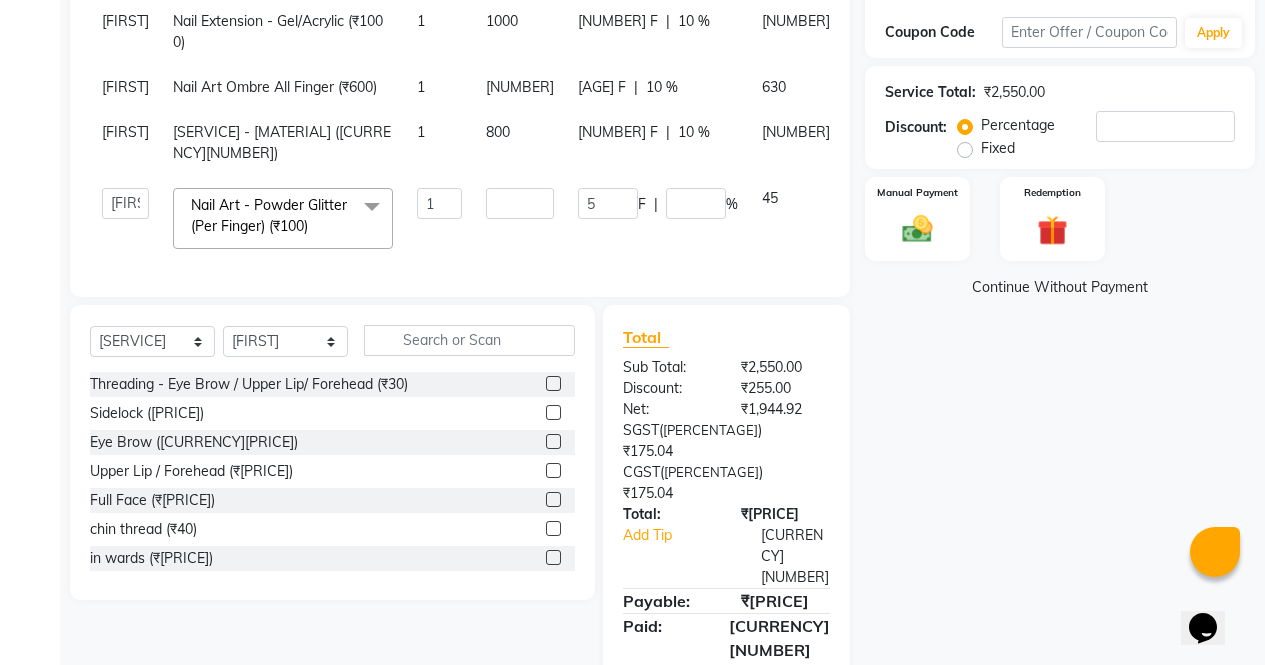 click on "Name: [FIRST]  Membership:  No Active Membership  Total Visits:  [NUMBER] Card on file:  [NUMBER] Last Visit:   [DATE] Points:   [NUMBER]  Coupon Code Apply Service Total:  [CURRENCY][PRICE]  Discount:  Percentage   Fixed  [NUMBER] Manual Payment Redemption  Continue Without Payment" at bounding box center (1067, 262) 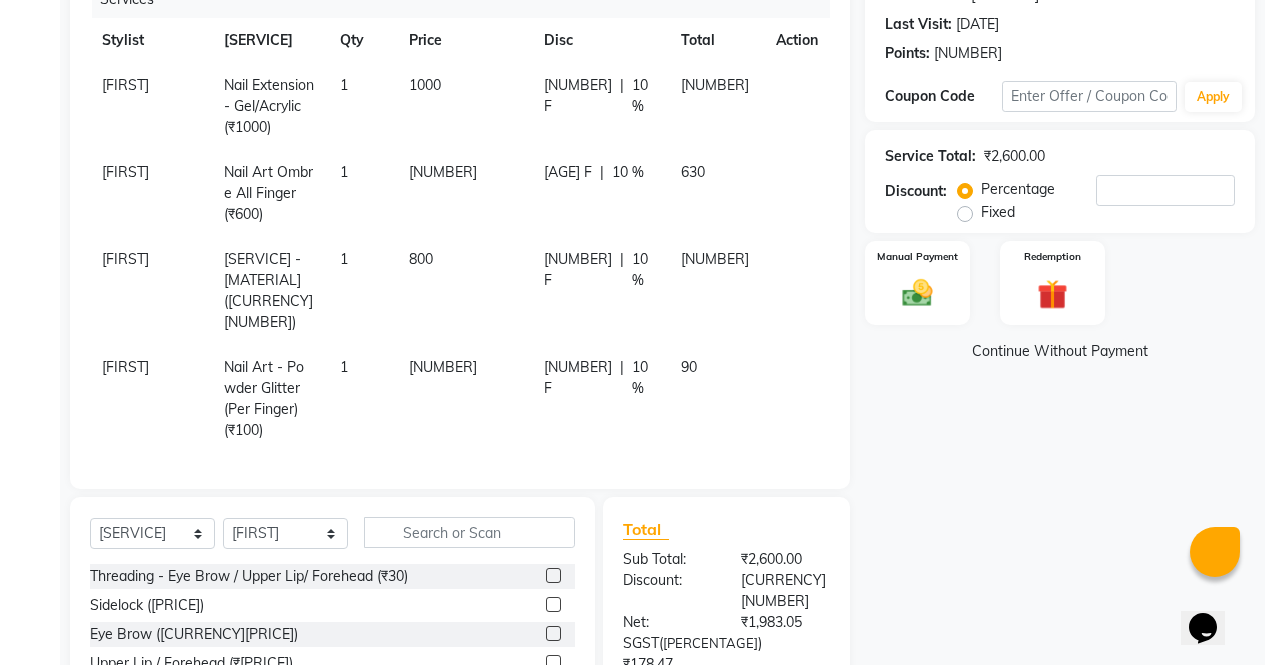 scroll, scrollTop: 267, scrollLeft: 0, axis: vertical 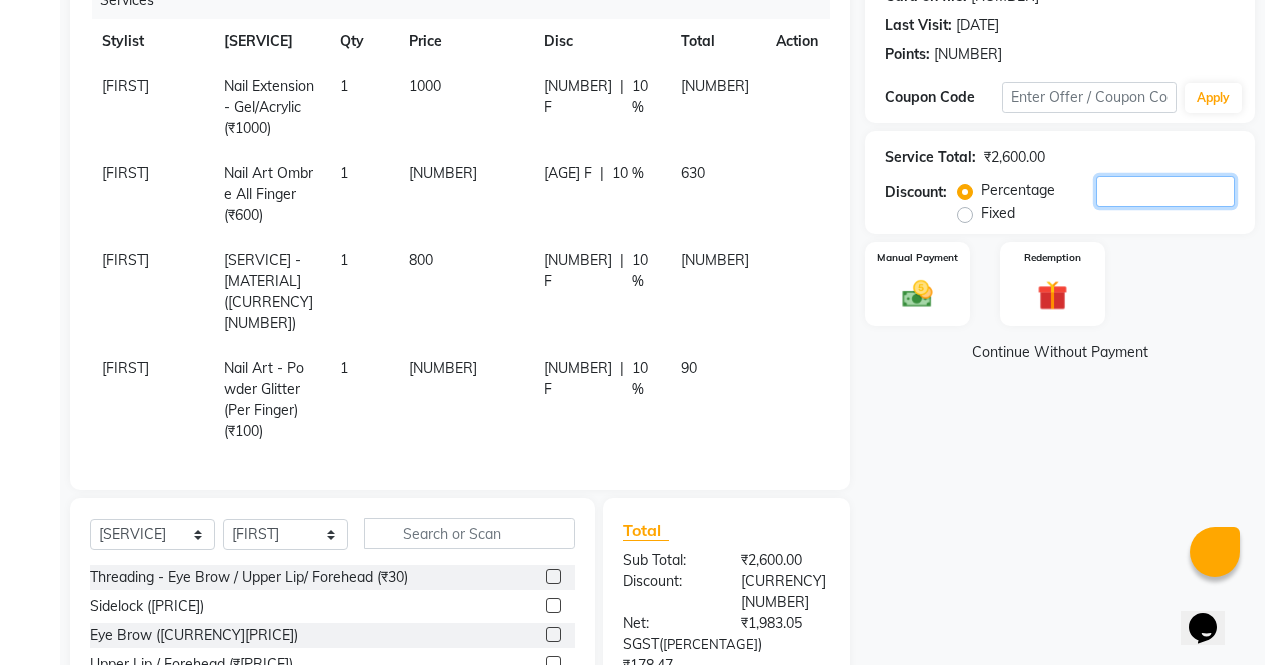 click on "[NUMBER]" at bounding box center (1165, 191) 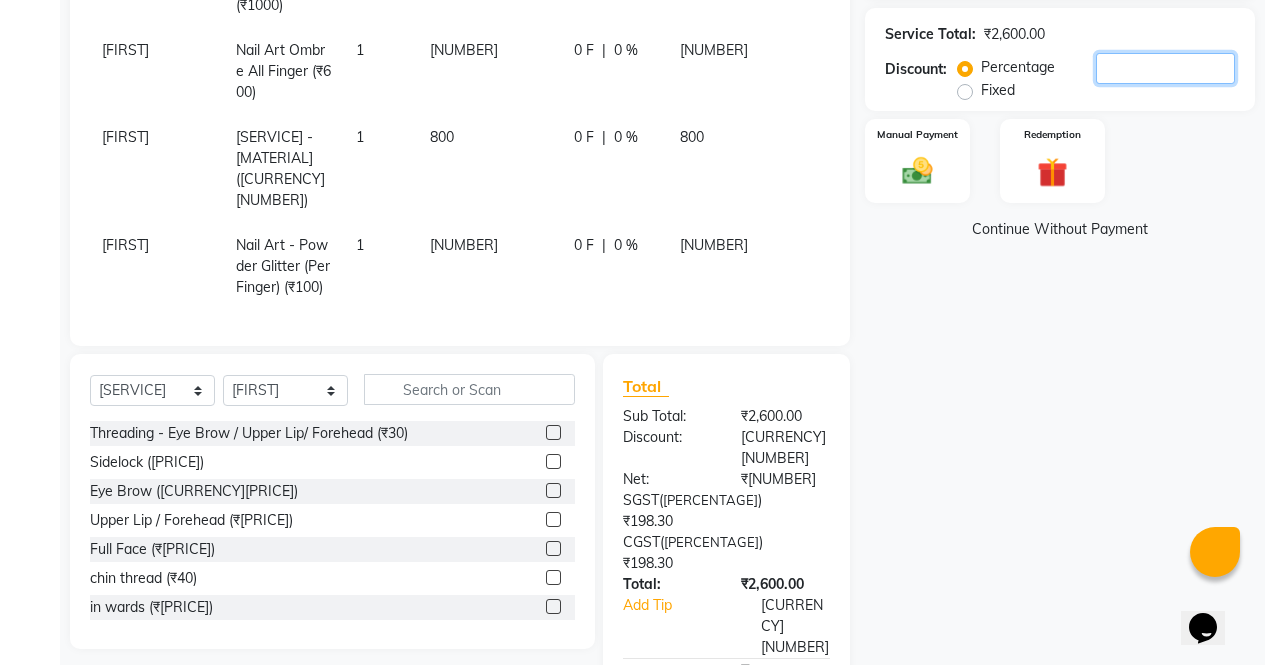 scroll, scrollTop: 392, scrollLeft: 0, axis: vertical 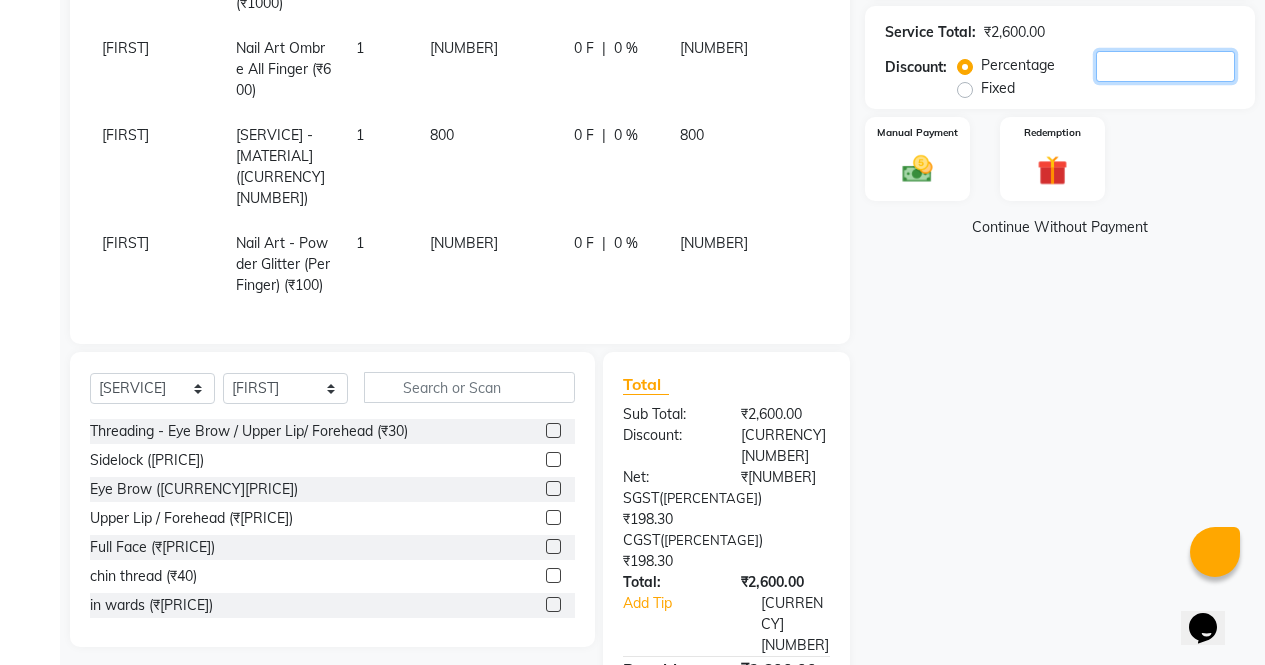 type 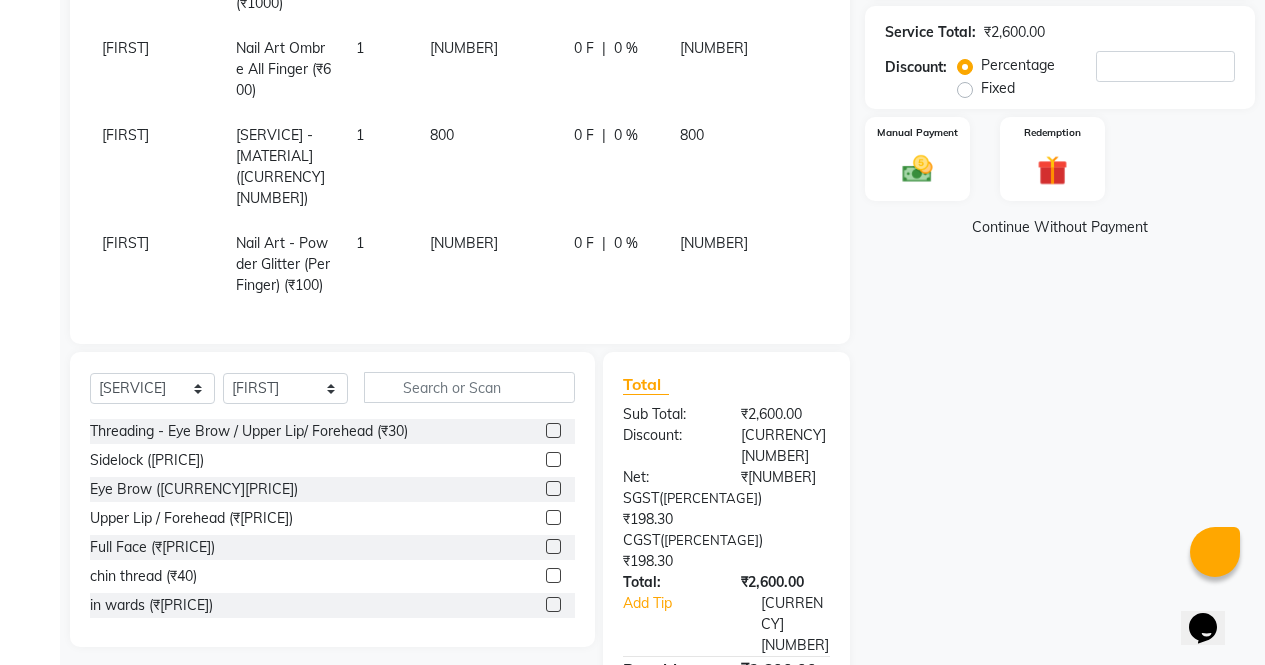 click on "Fixed" at bounding box center [998, 88] 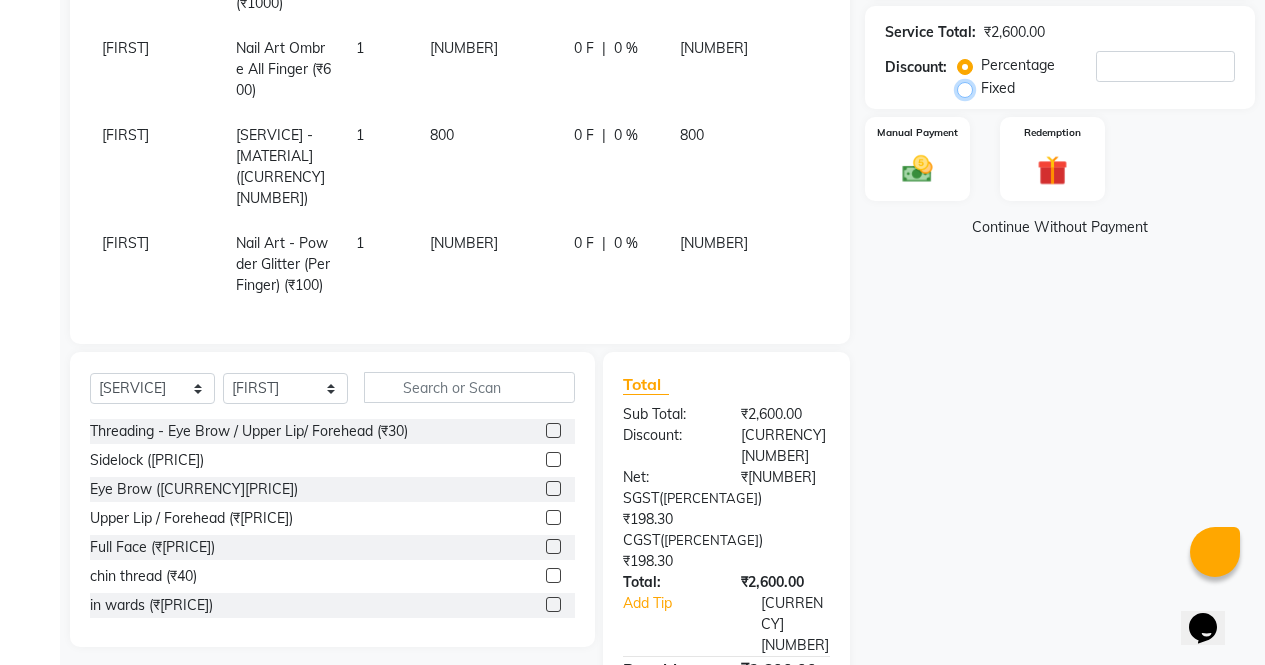 click on "Fixed" at bounding box center (969, 88) 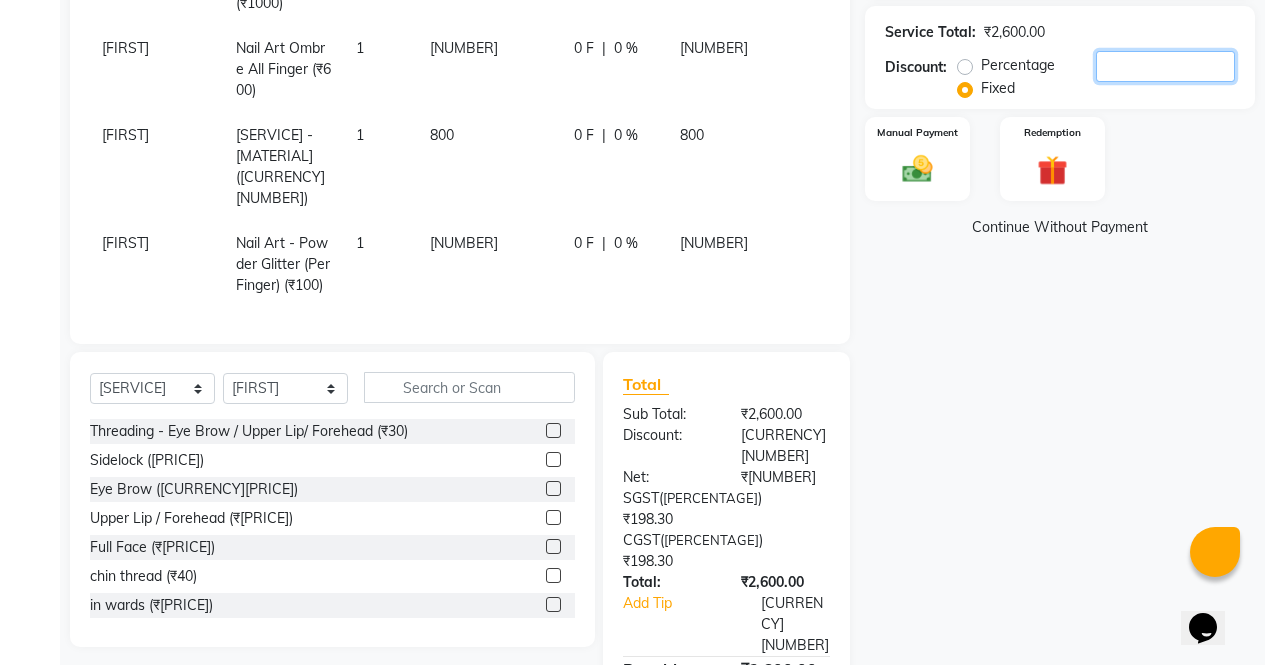 click at bounding box center (1165, 66) 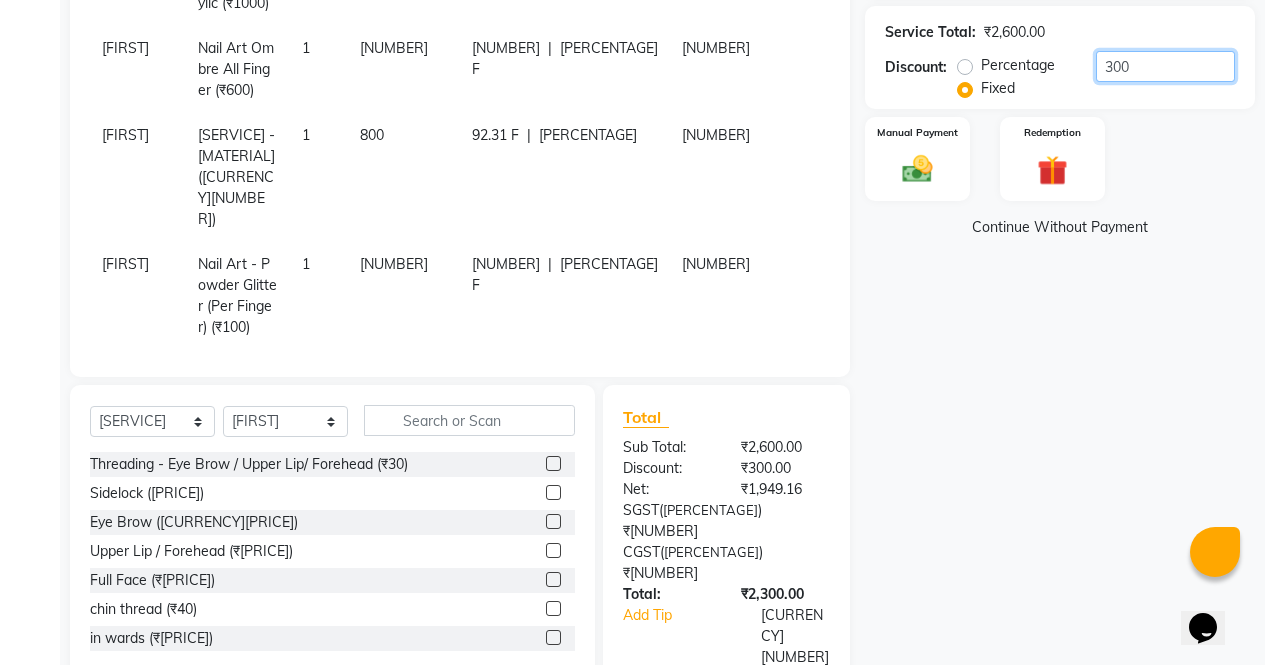 type on "300" 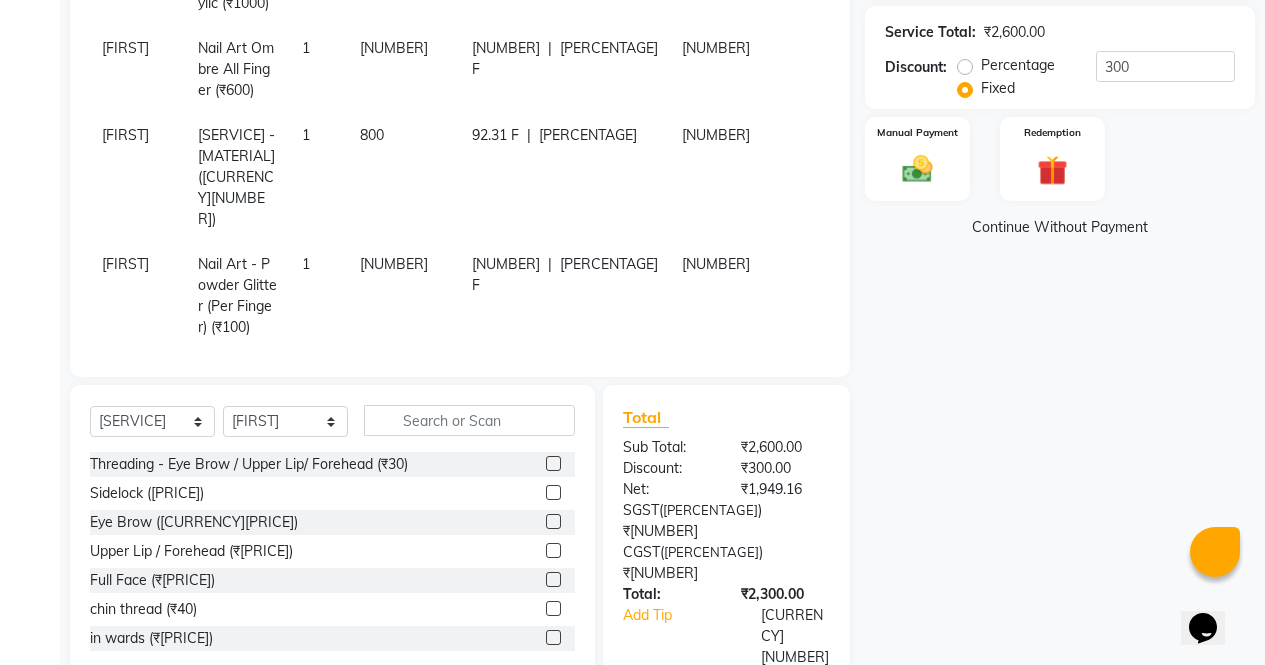 click on "Name: [NAME]  Membership:  [STATUS]  Total Visits:  [NUMBER] Card on file:  [NUMBER] Last Visit:   [DATE] Points:   [NUMBER]  Coupon Code Apply Service Total:  [CURRENCY][NUMBER]  Discount:  [TYPE]   [TYPE]  [NUMBER] Manual Payment Redemption  Continue Without Payment" at bounding box center (1067, 272) 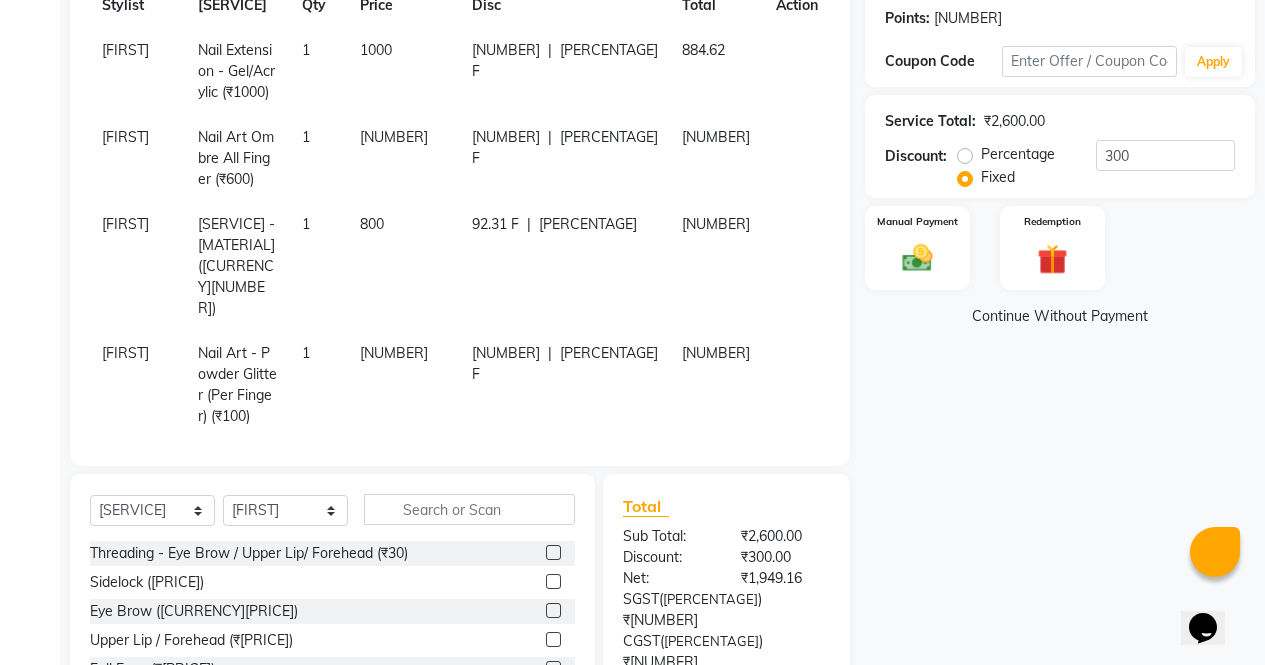 scroll, scrollTop: 418, scrollLeft: 0, axis: vertical 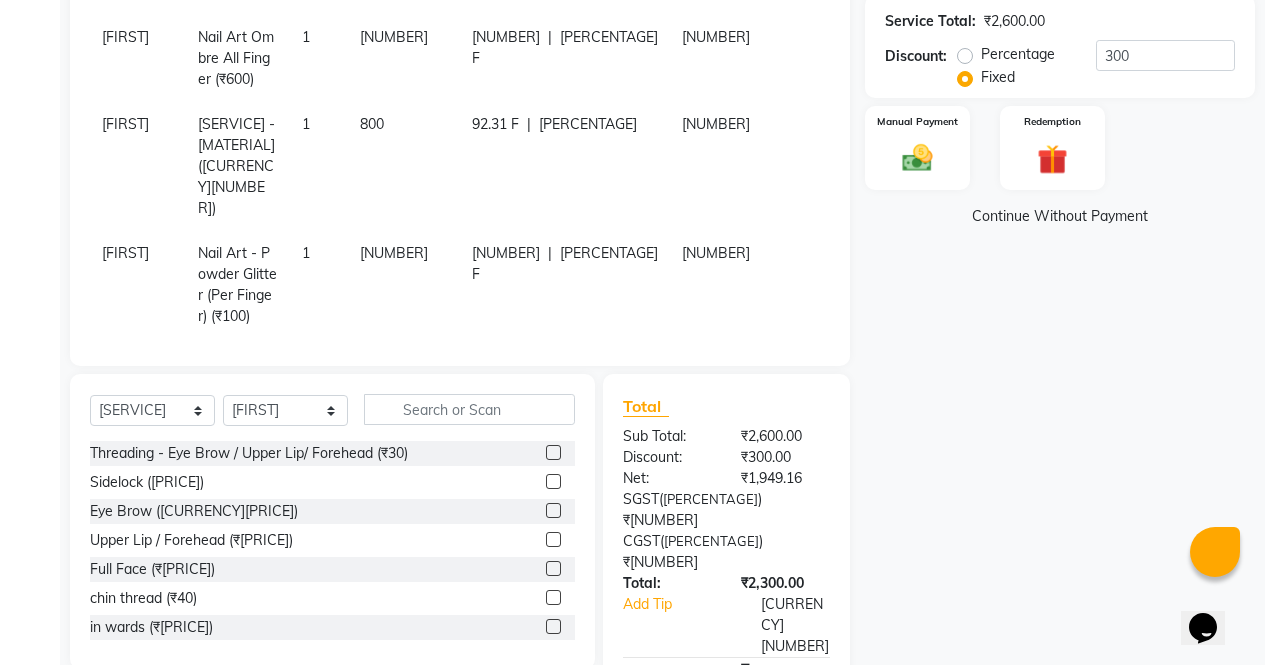 click on "Name: [NAME]  Membership:  [STATUS]  Total Visits:  [NUMBER] Card on file:  [NUMBER] Last Visit:   [DATE] Points:   [NUMBER]  Coupon Code Apply Service Total:  [CURRENCY][NUMBER]  Discount:  [TYPE]   [TYPE]  [NUMBER] Manual Payment Redemption  Continue Without Payment" at bounding box center [1067, 261] 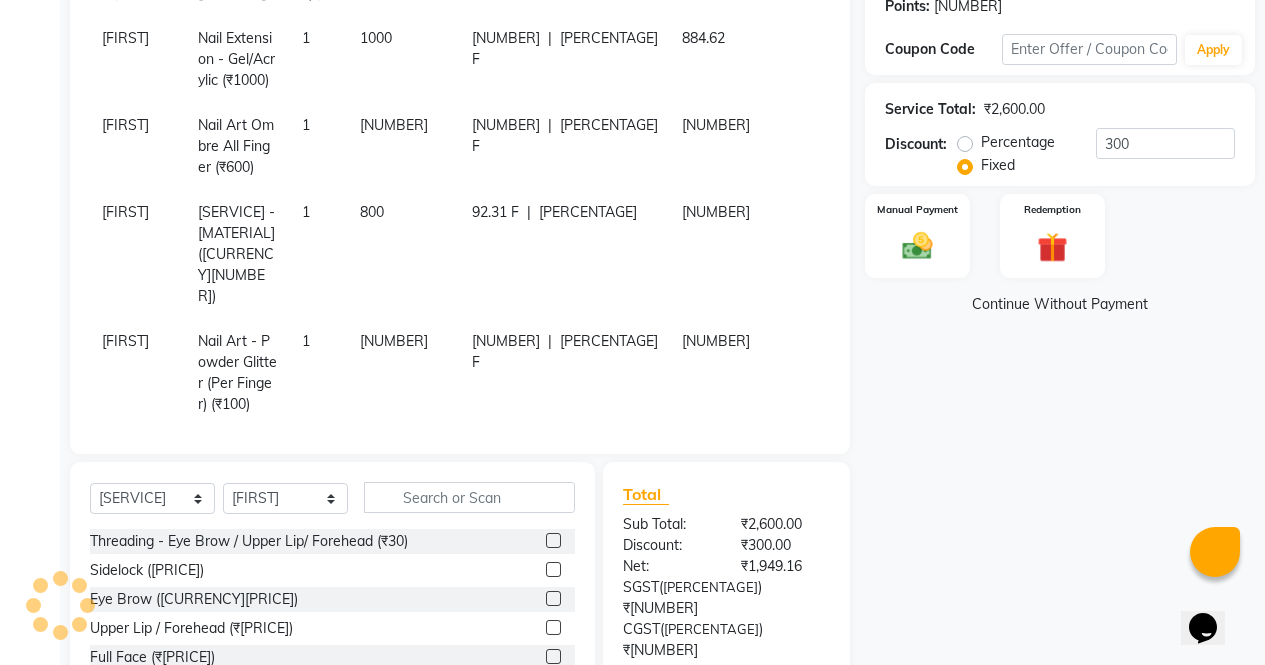 scroll, scrollTop: 297, scrollLeft: 0, axis: vertical 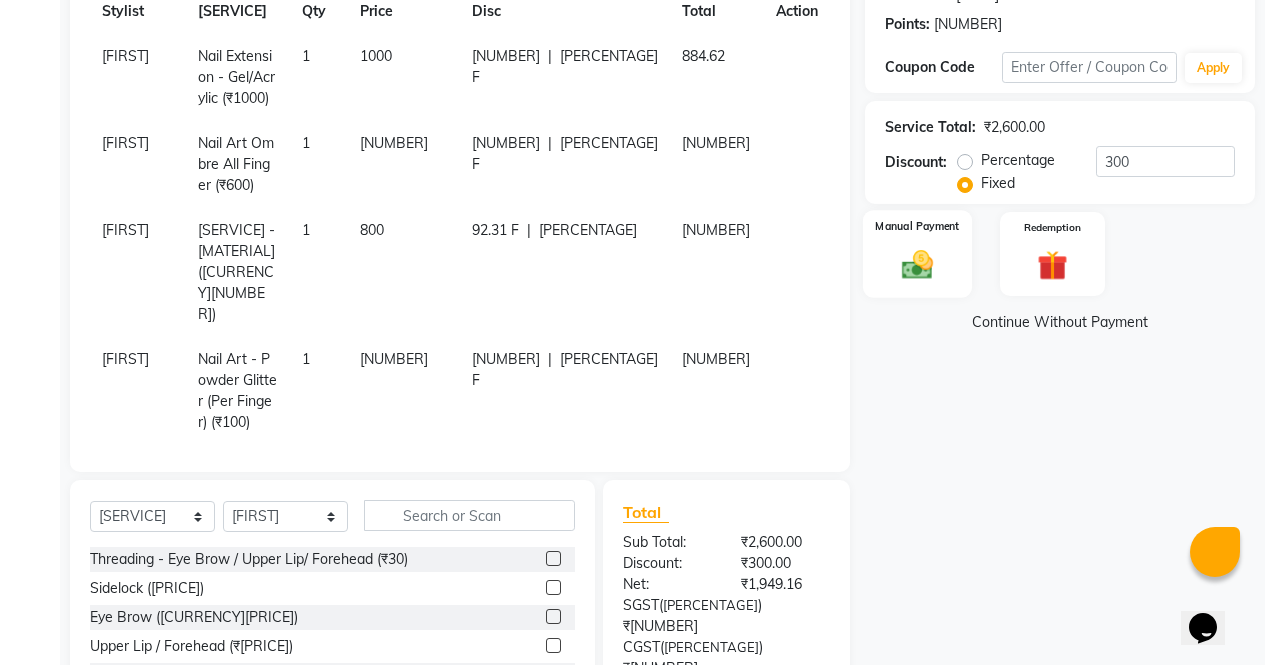 click on "Manual Payment" at bounding box center (917, 254) 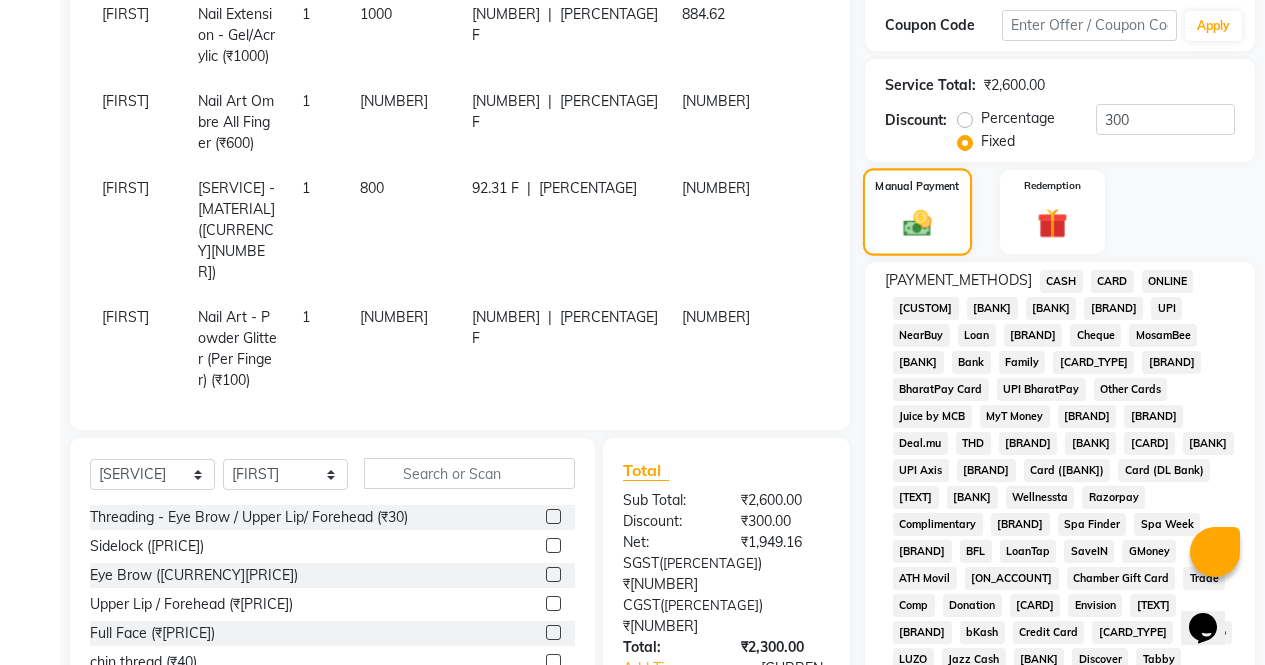 scroll, scrollTop: 341, scrollLeft: 0, axis: vertical 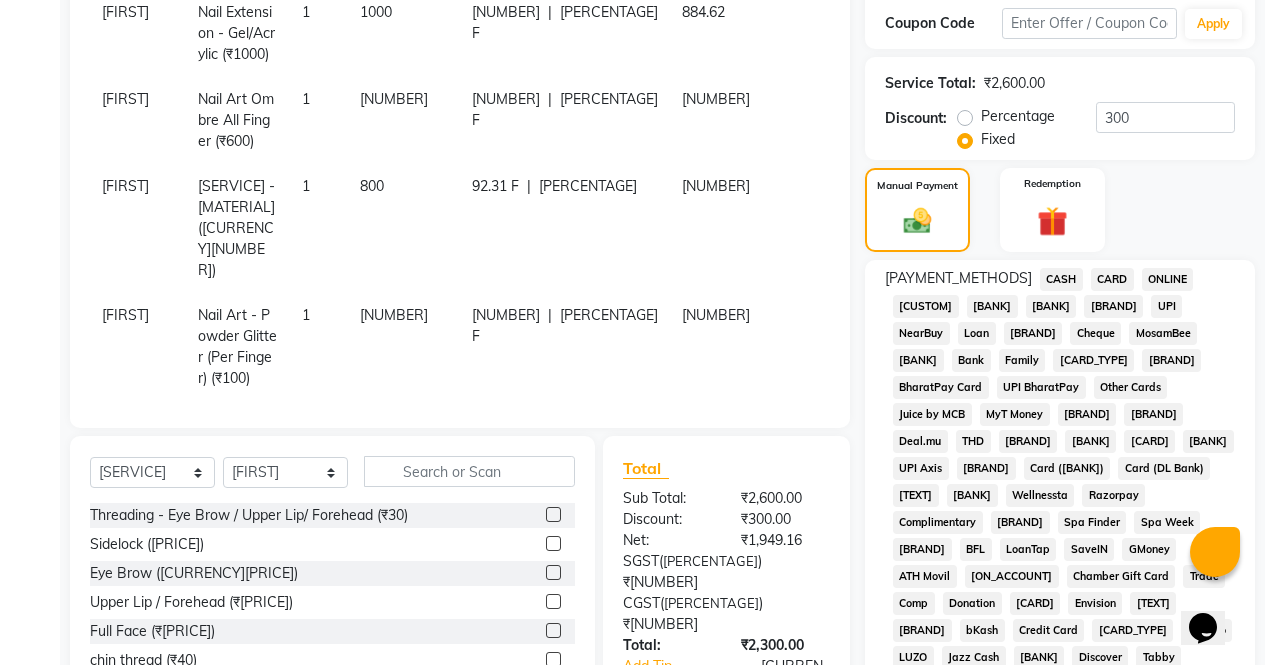 click on "ONLINE" at bounding box center [1061, 279] 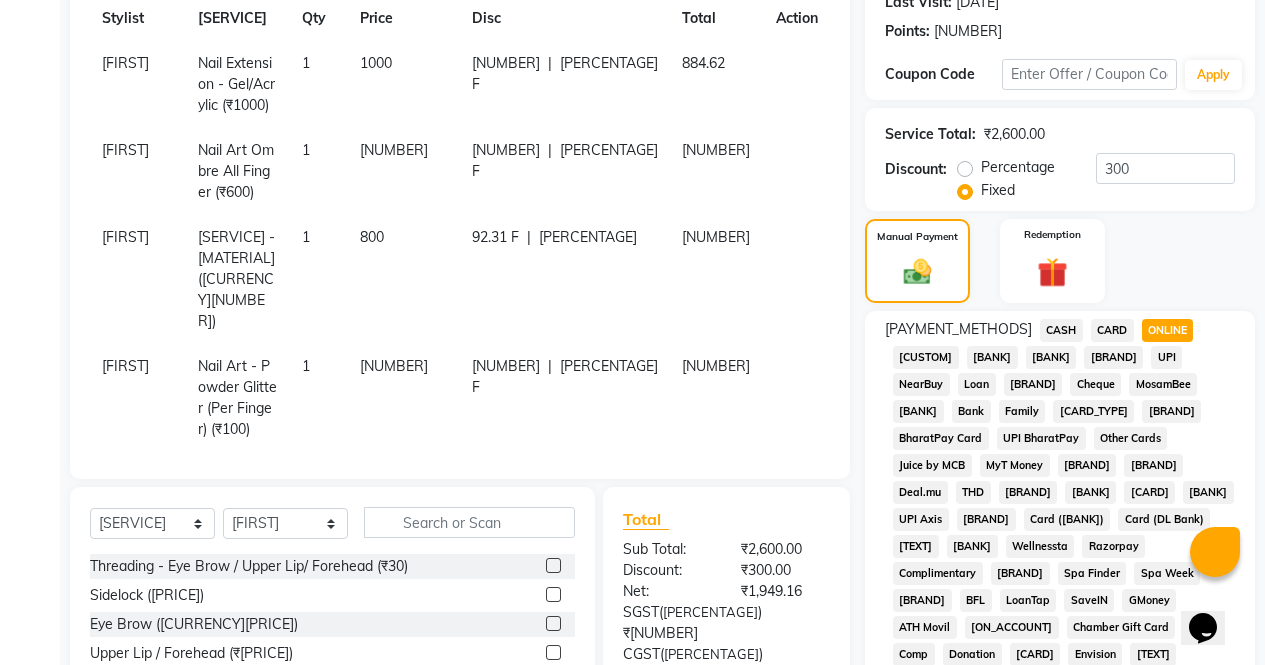 scroll, scrollTop: 289, scrollLeft: 0, axis: vertical 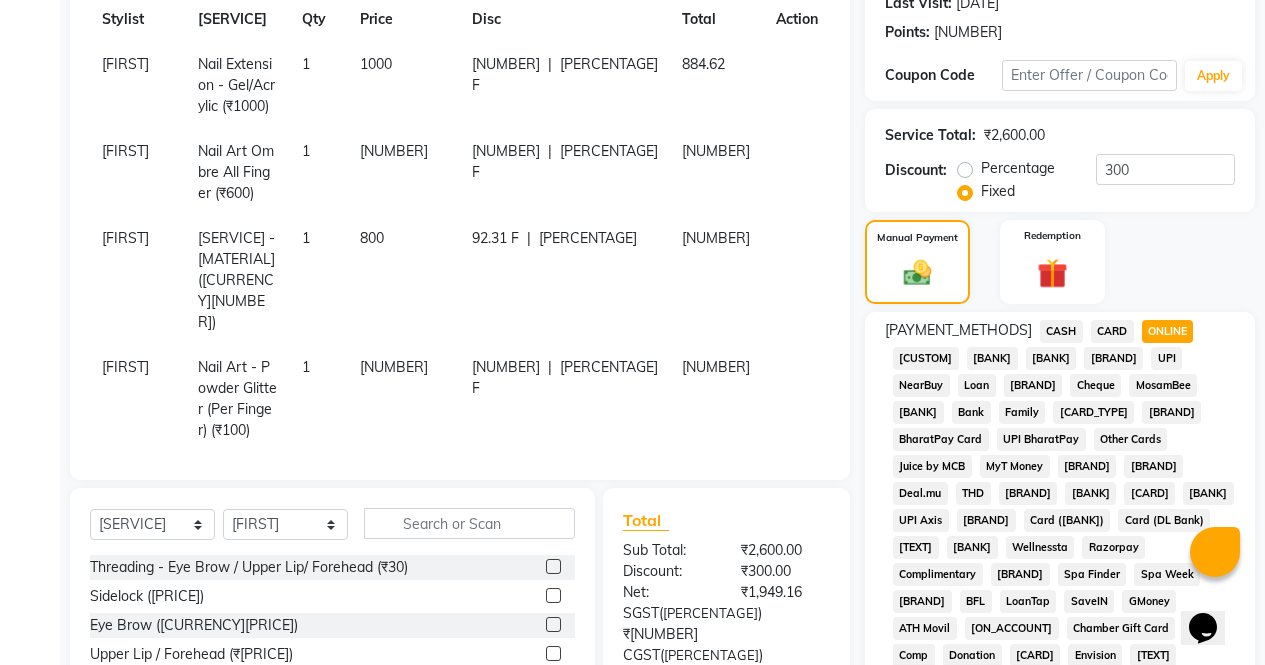 click on "CASH" at bounding box center (1061, 331) 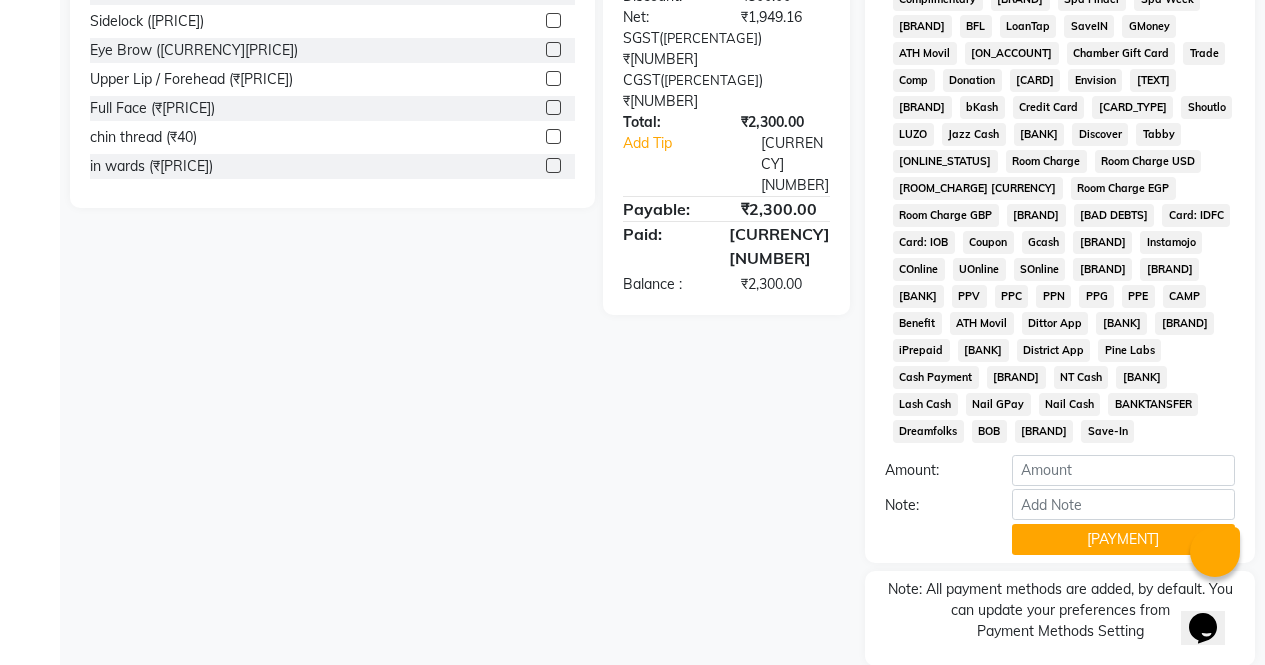 scroll, scrollTop: 887, scrollLeft: 0, axis: vertical 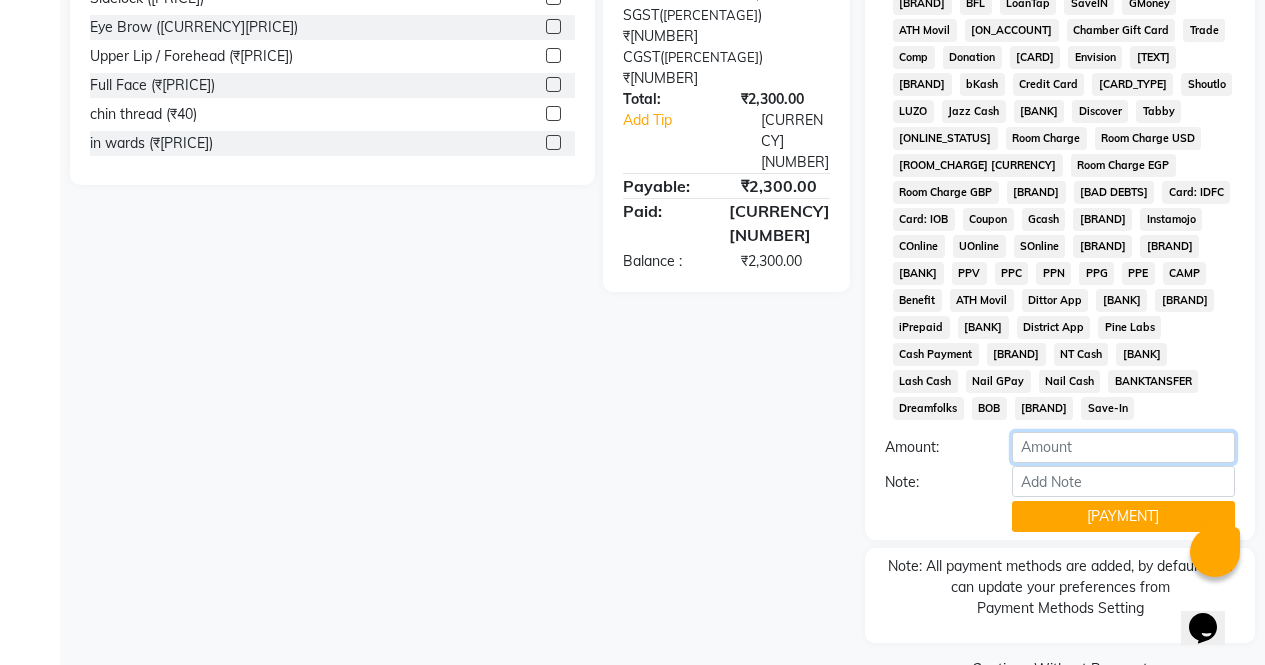 click on "[NUMBER]" at bounding box center (1123, 447) 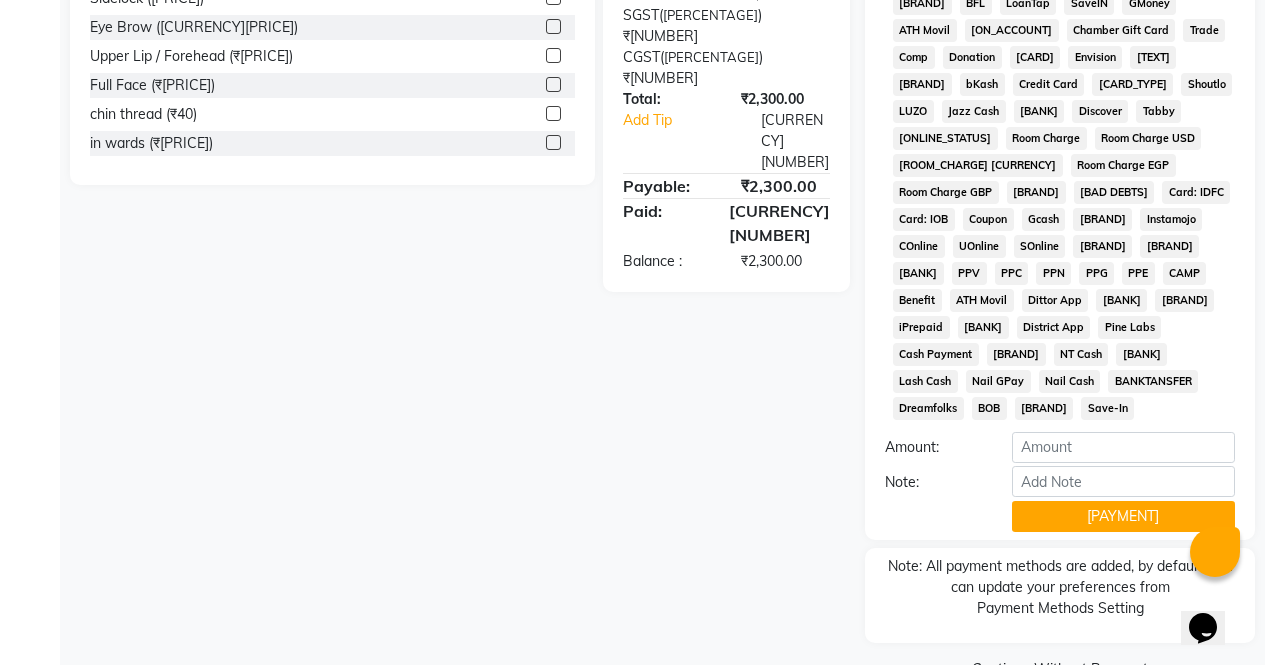 click on "Client +[COUNTRY_CODE] [PHONE] Date [DATE] Invoice Number [INVOICE_NUMBER] Services Stylist Service Qty Price Disc Total Action rohit Nail Extension - Gel/Acrylic  ([CURRENCY][PRICE]) [NUMBER] [PRICE] [PRICE] F | [PERCENTAGE] [PRICE] rohit Nail Art Ombre All Finger ([CURRENCY][PRICE]) [NUMBER] [PRICE] [PRICE] F | [PERCENTAGE] [PRICE] rohit Refill/Ovelay/Gelling - Gel (Toes) ([CURRENCY][PRICE]) [NUMBER] [PRICE] [PRICE] F | [PERCENTAGE] [PRICE] rohit Nail Art - Powder Glitter (Per Finger) ([CURRENCY][PRICE]) [NUMBER] [PRICE] [PRICE] F | [PERCENTAGE] [PRICE] Select  Service  Product  Membership  Package Voucher Prepaid Gift Card  Select Stylist ajeet anu ashu Front Desk muskaan pratibha rakhi rohit soni sunil Threading - Eye Brow / Upper Lip/ Forehead ([CURRENCY][PRICE])  Sidelock ([CURRENCY][PRICE])  Eye Brow ([CURRENCY][PRICE])  Upper Lip / Forehead ([CURRENCY][PRICE])  Full Face ([CURRENCY][PRICE])  chin thread ([CURRENCY][PRICE])  in wards  ([CURRENCY][PRICE])  hair accessories ([CURRENCY][PRICE])  hair extension ([CURRENCY][PRICE])  Waxing Service - Arms Waxing (With Underarms) (Normal) ([CURRENCY][PRICE])  Waxing Service - Arms Waxing (Without Underarms) (Normal) ([CURRENCY][PRICE])  Waxing Service - Legs Waxing (Normal) ([CURRENCY][PRICE])  Total Net:  (" at bounding box center (460, -27) 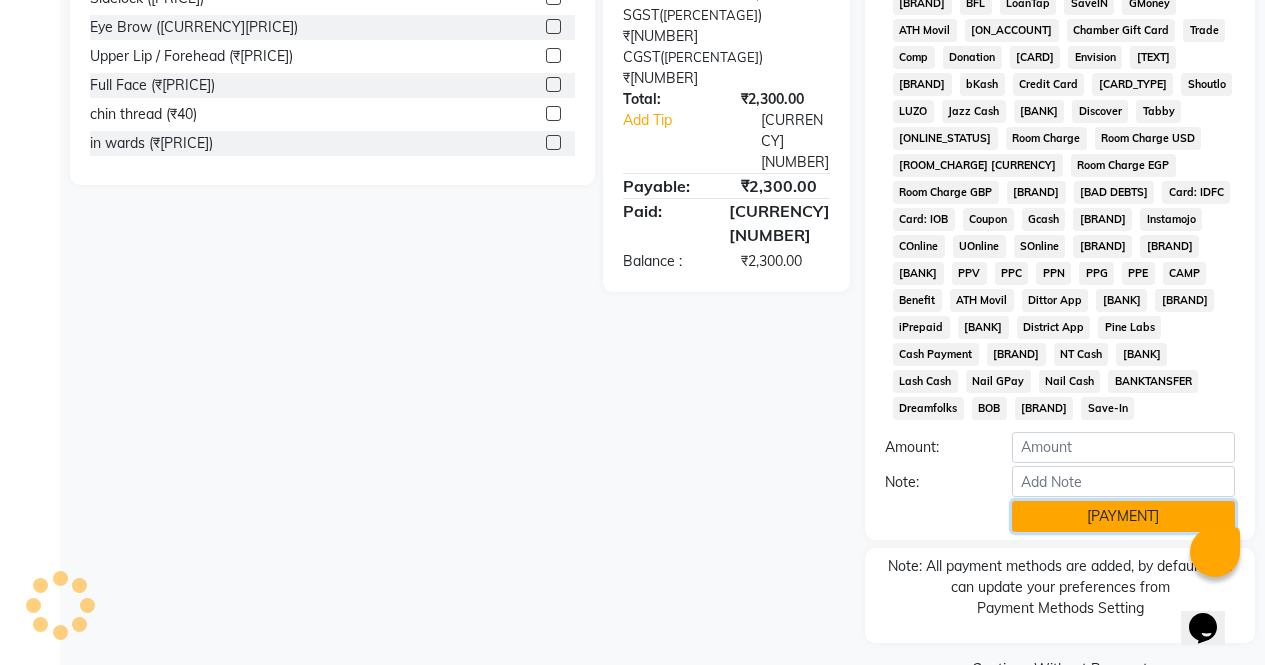 click on "[PAYMENT]" at bounding box center [1123, 516] 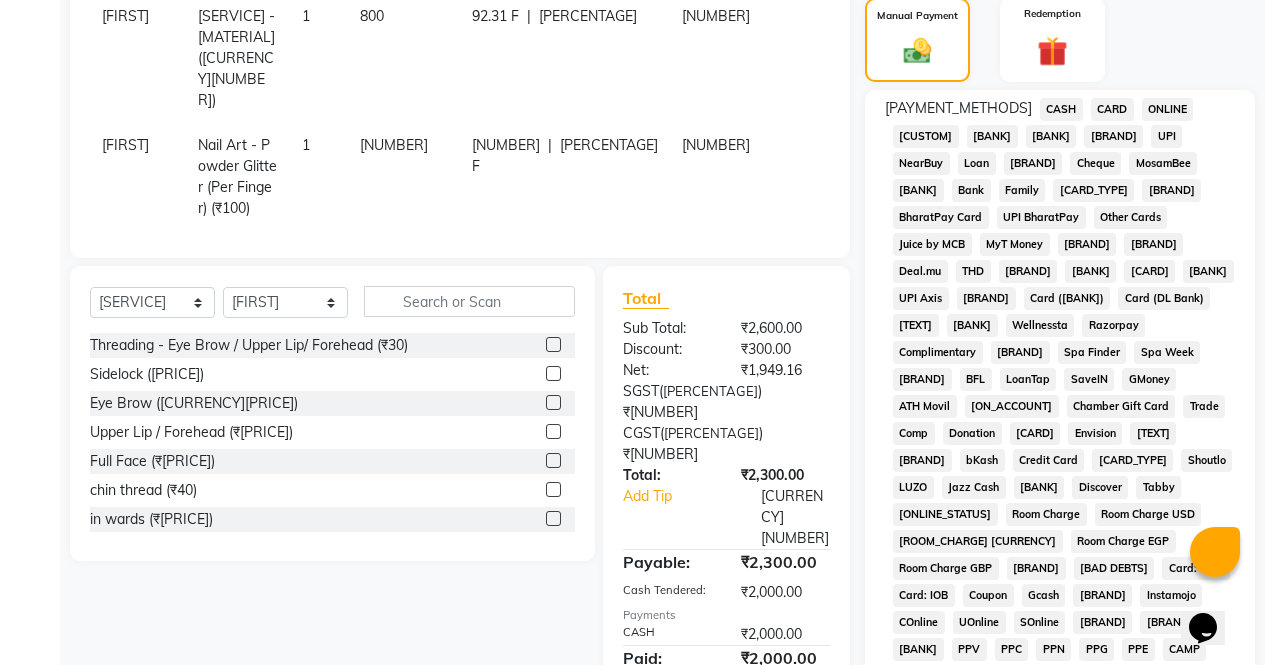 scroll, scrollTop: 507, scrollLeft: 0, axis: vertical 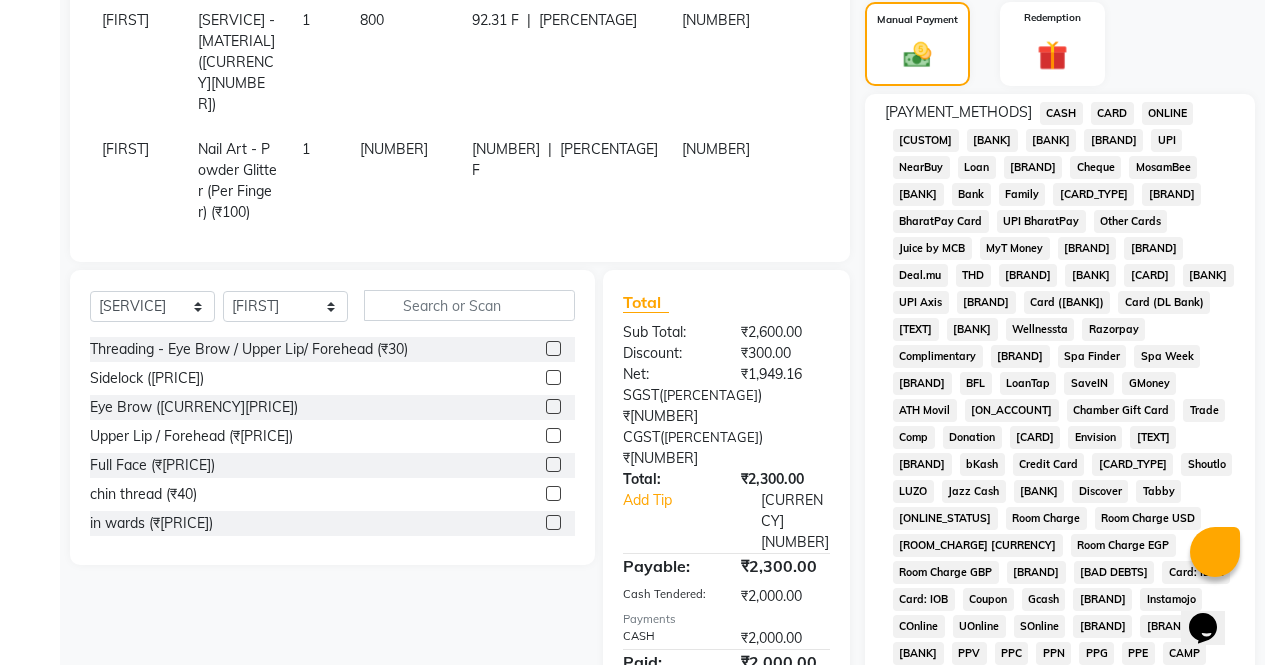 click on "ONLINE" at bounding box center (1061, 113) 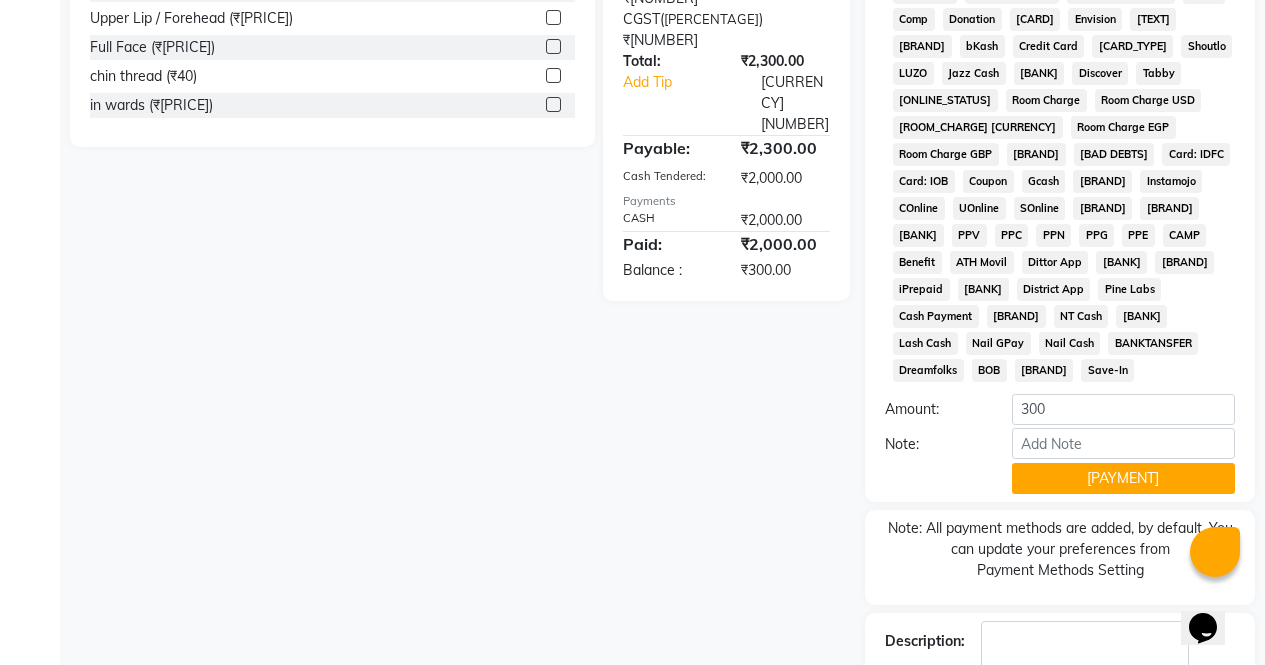 scroll, scrollTop: 926, scrollLeft: 0, axis: vertical 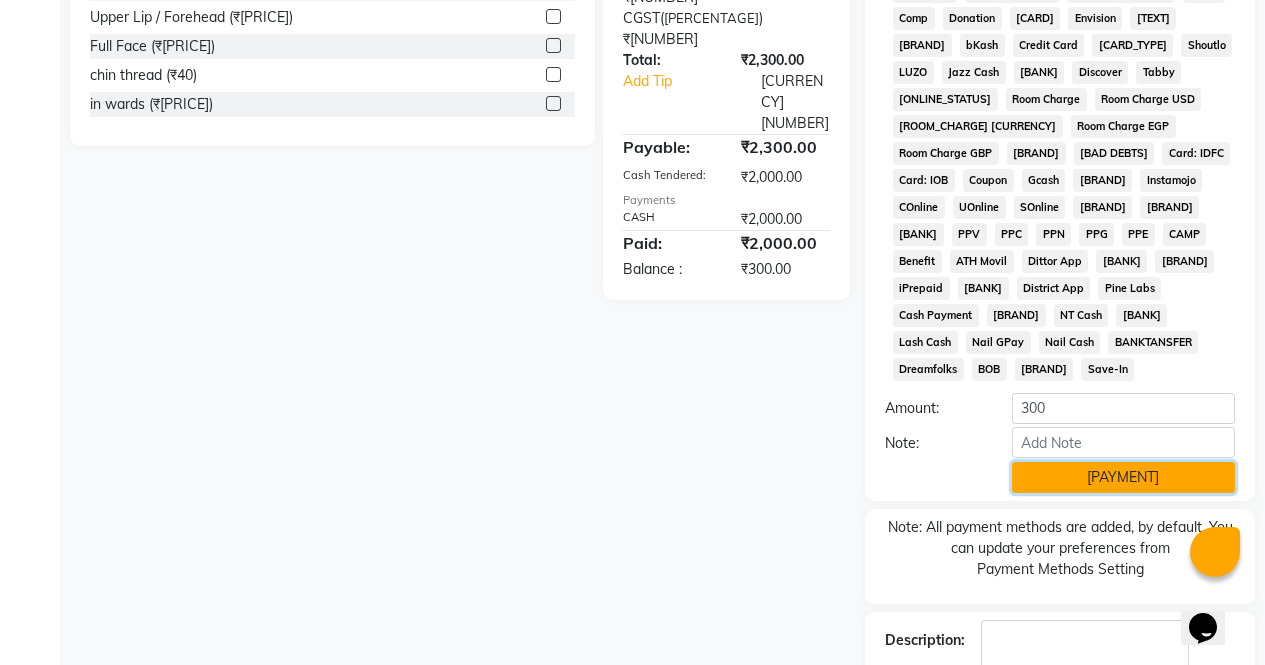 click on "[PAYMENT]" at bounding box center (1123, 477) 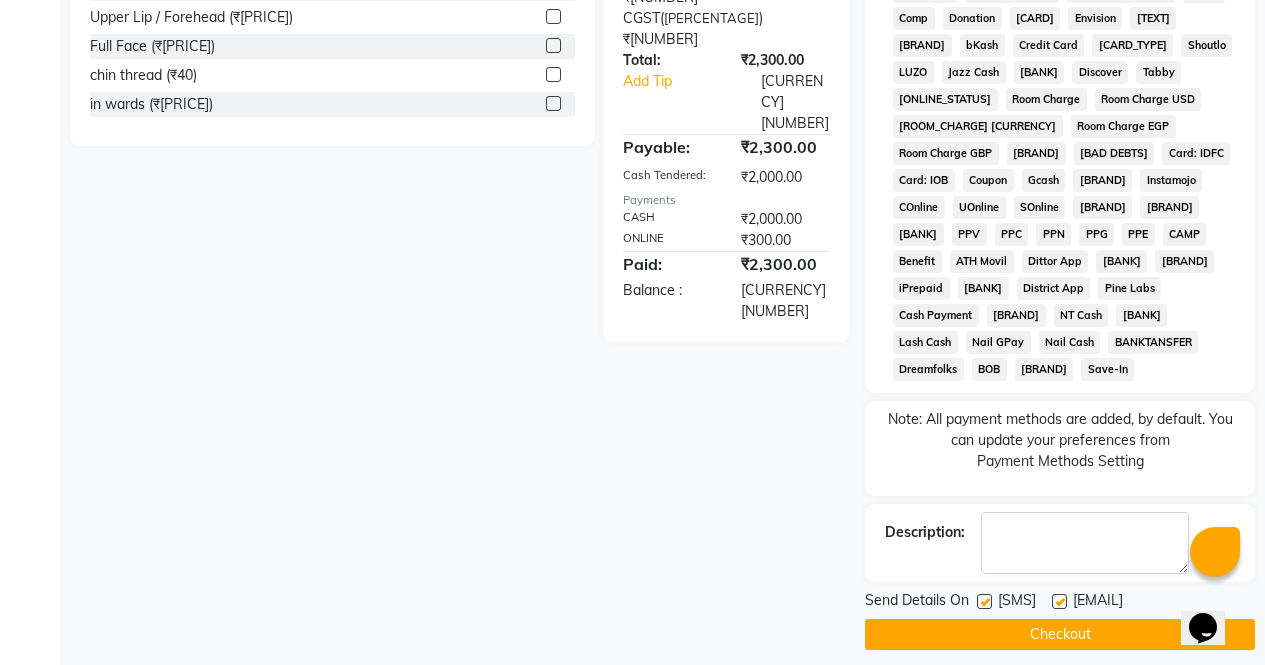 scroll, scrollTop: 894, scrollLeft: 0, axis: vertical 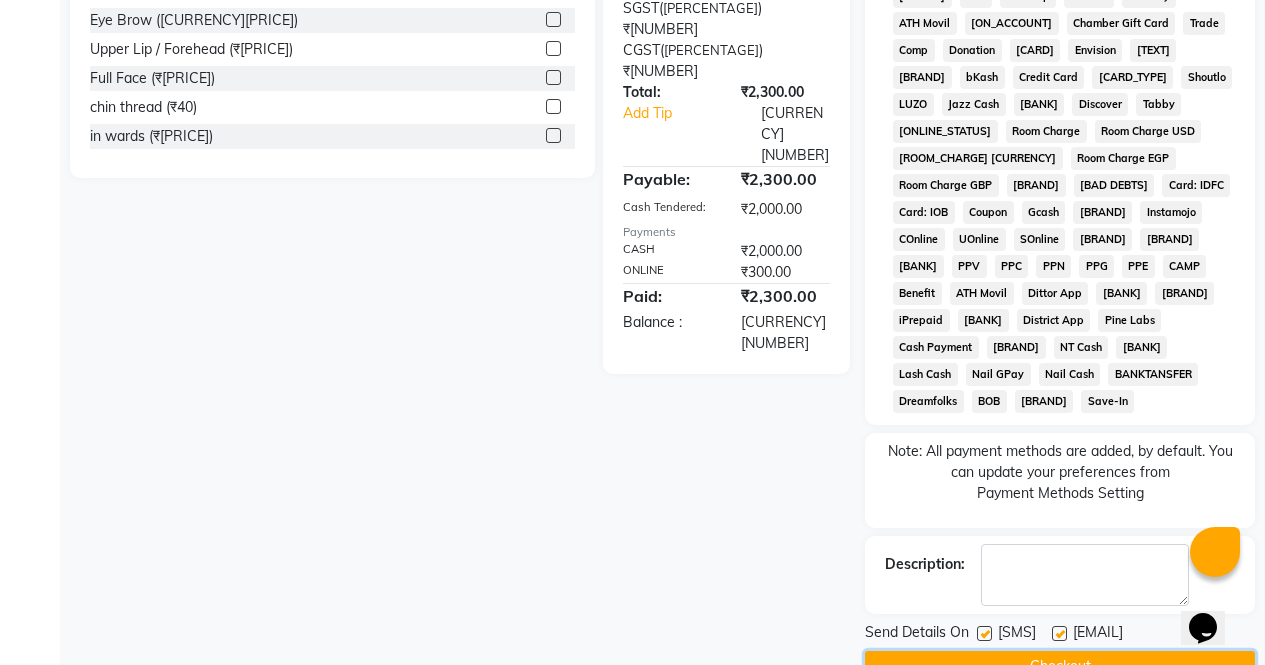 click on "Checkout" at bounding box center [1060, 666] 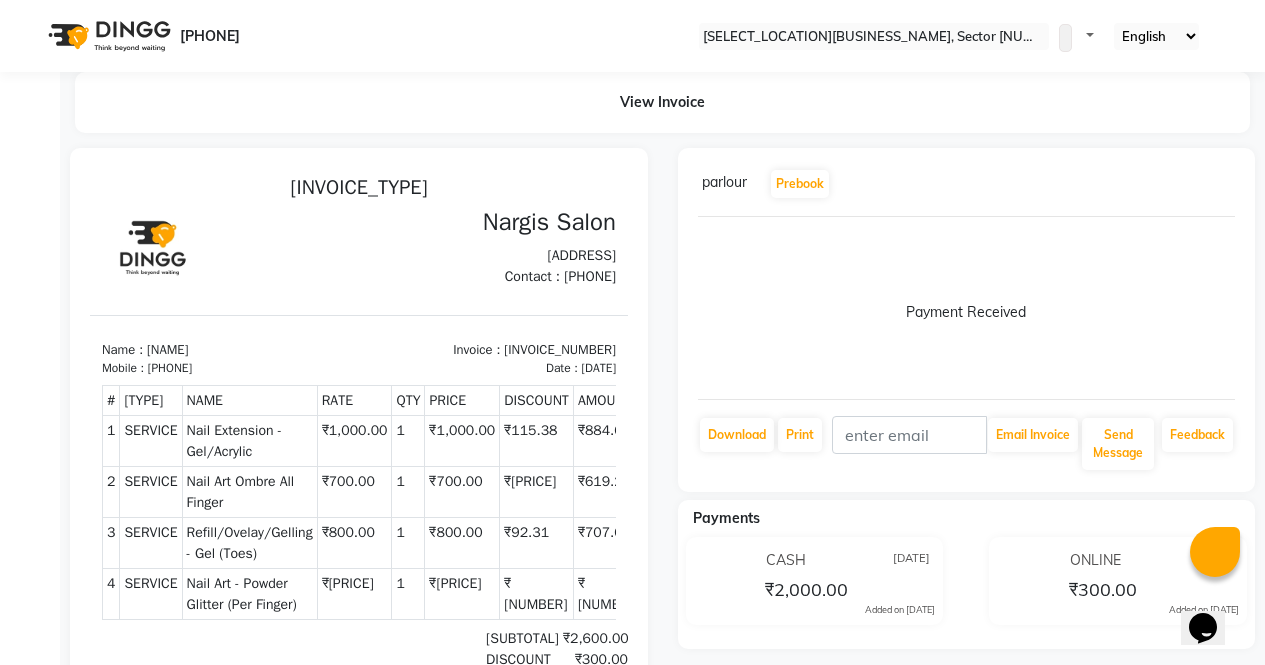 scroll, scrollTop: 0, scrollLeft: 0, axis: both 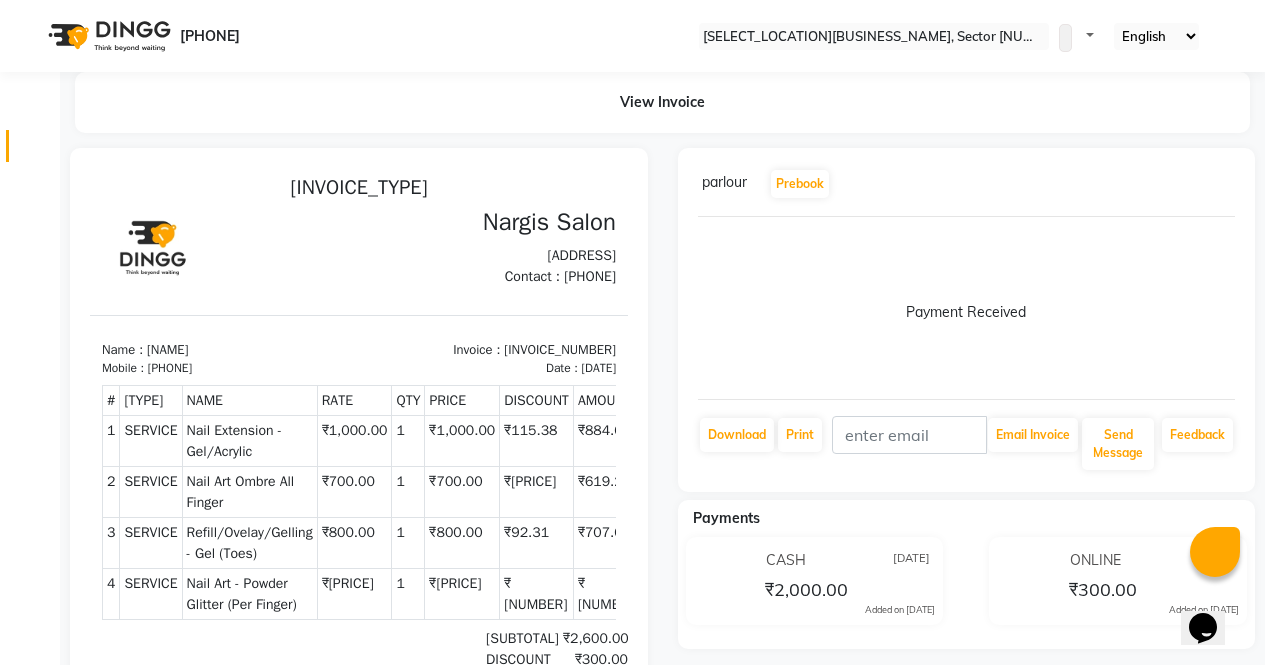 click at bounding box center (37, 151) 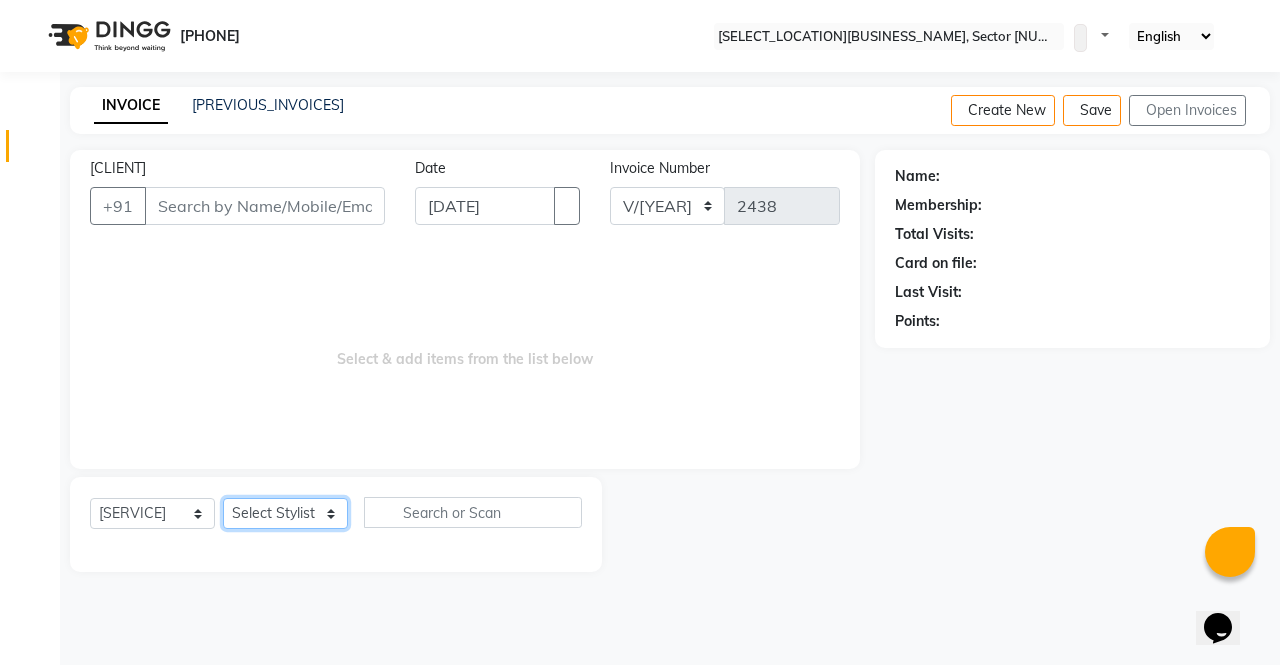 click on "Select Stylist [NAME] [NAME] [NAME] [NAME] [NAME] [NAME] [NAME] [NAME] [NAME]" at bounding box center (285, 513) 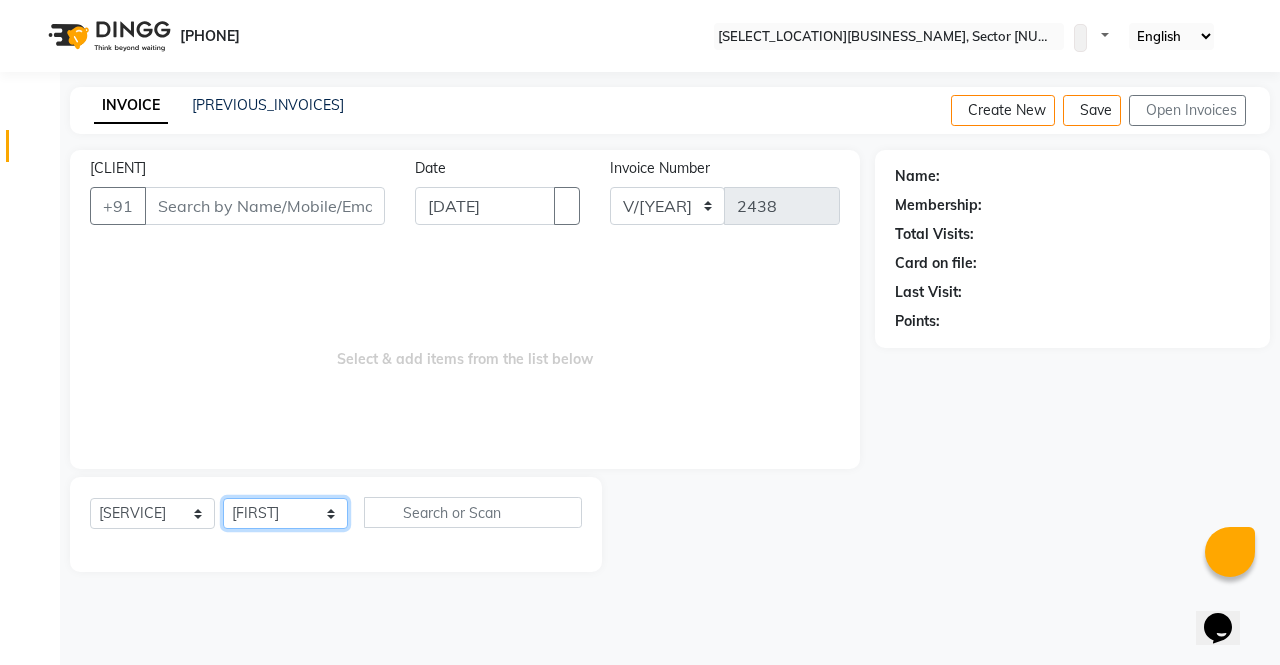 click on "Select Stylist [NAME] [NAME] [NAME] [NAME] [NAME] [NAME] [NAME] [NAME] [NAME]" at bounding box center (285, 513) 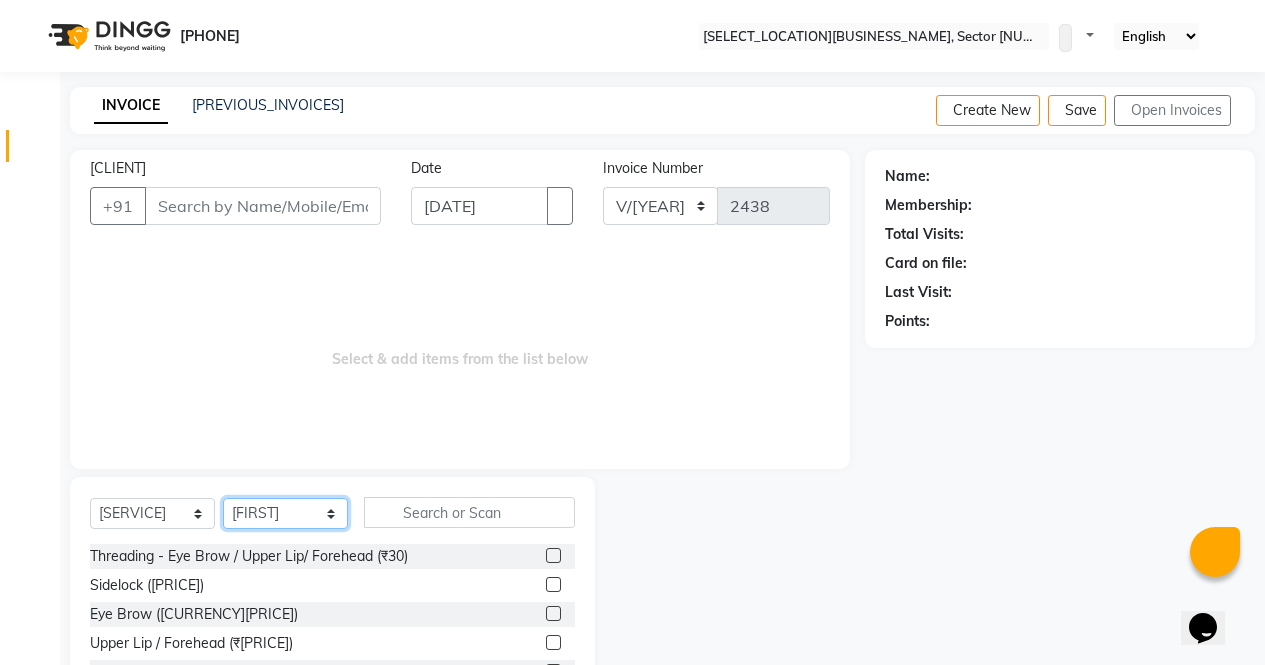 click on "Select Stylist [NAME] [NAME] [NAME] [NAME] [NAME] [NAME] [NAME] [NAME] [NAME]" at bounding box center (285, 513) 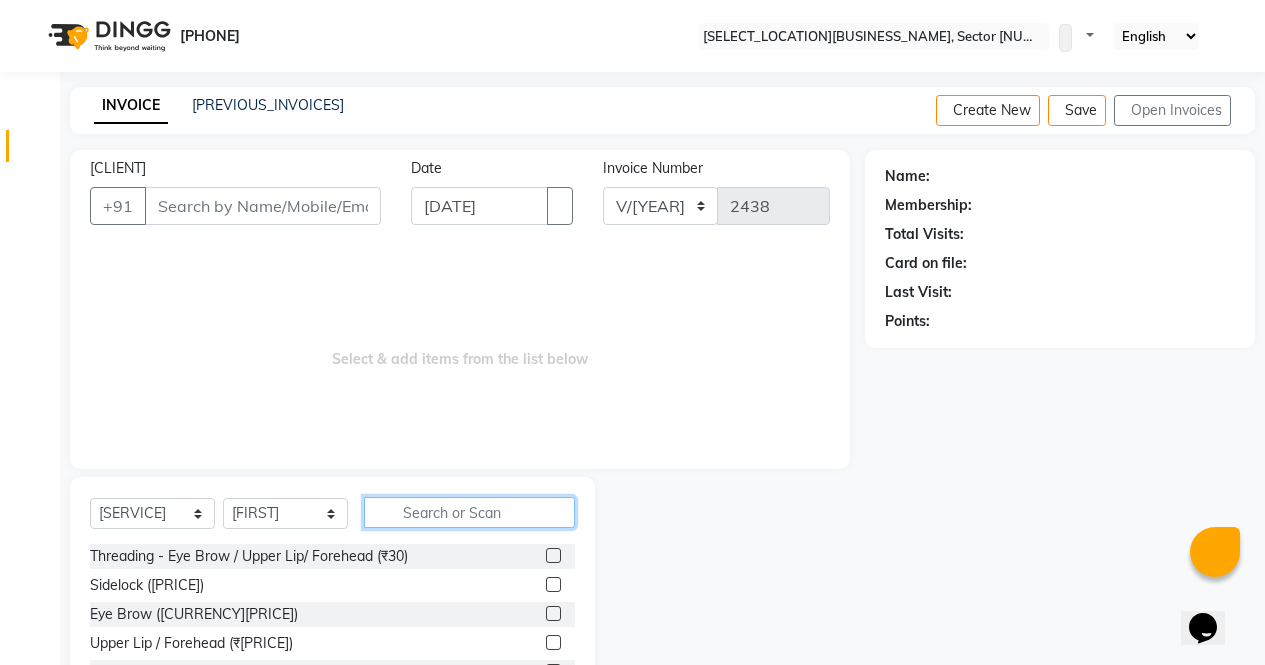 click at bounding box center [469, 512] 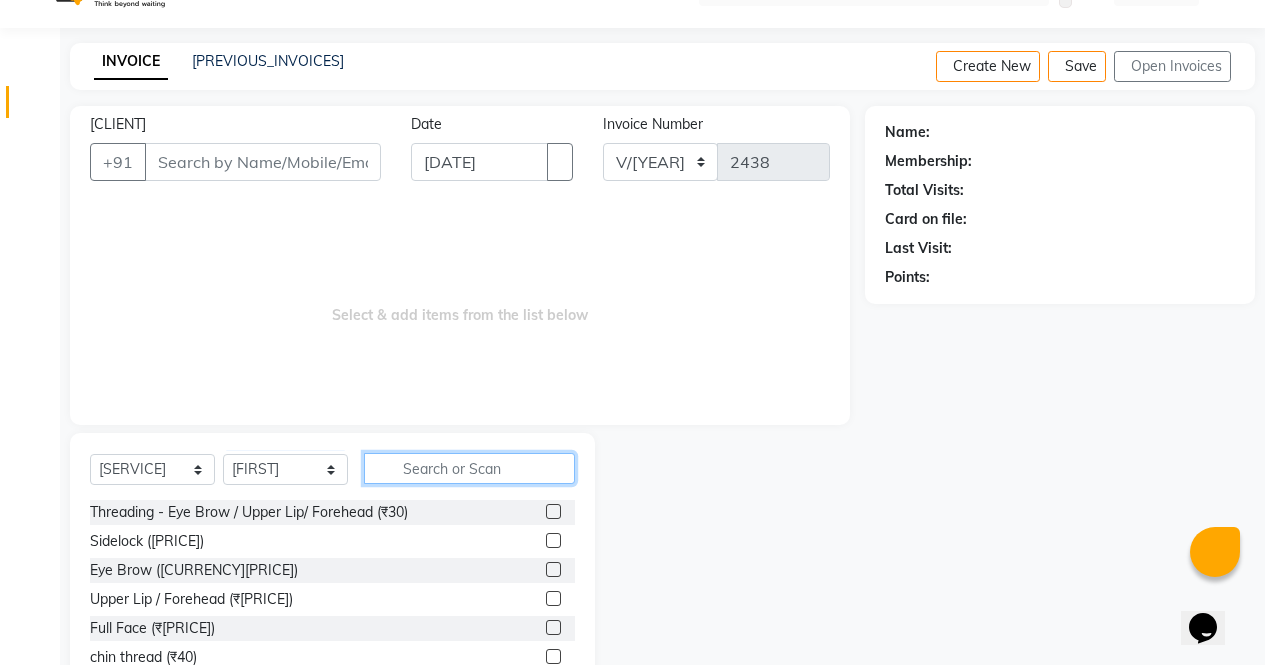 scroll, scrollTop: 136, scrollLeft: 0, axis: vertical 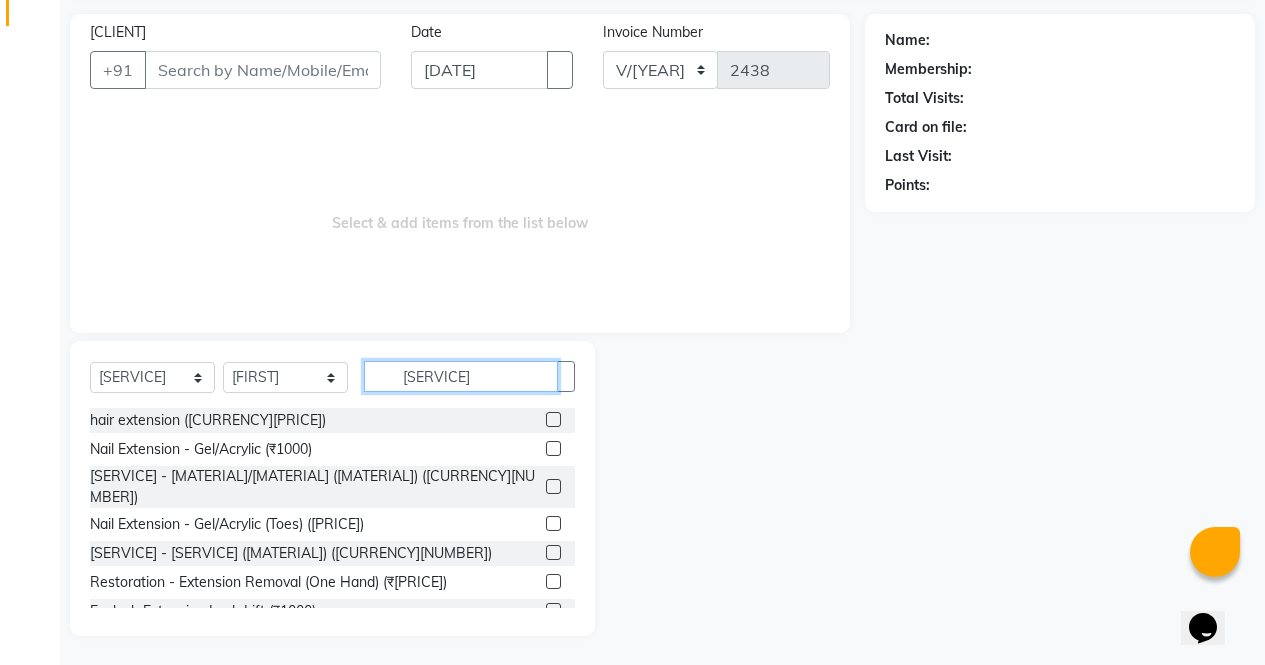 type on "[SERVICE]" 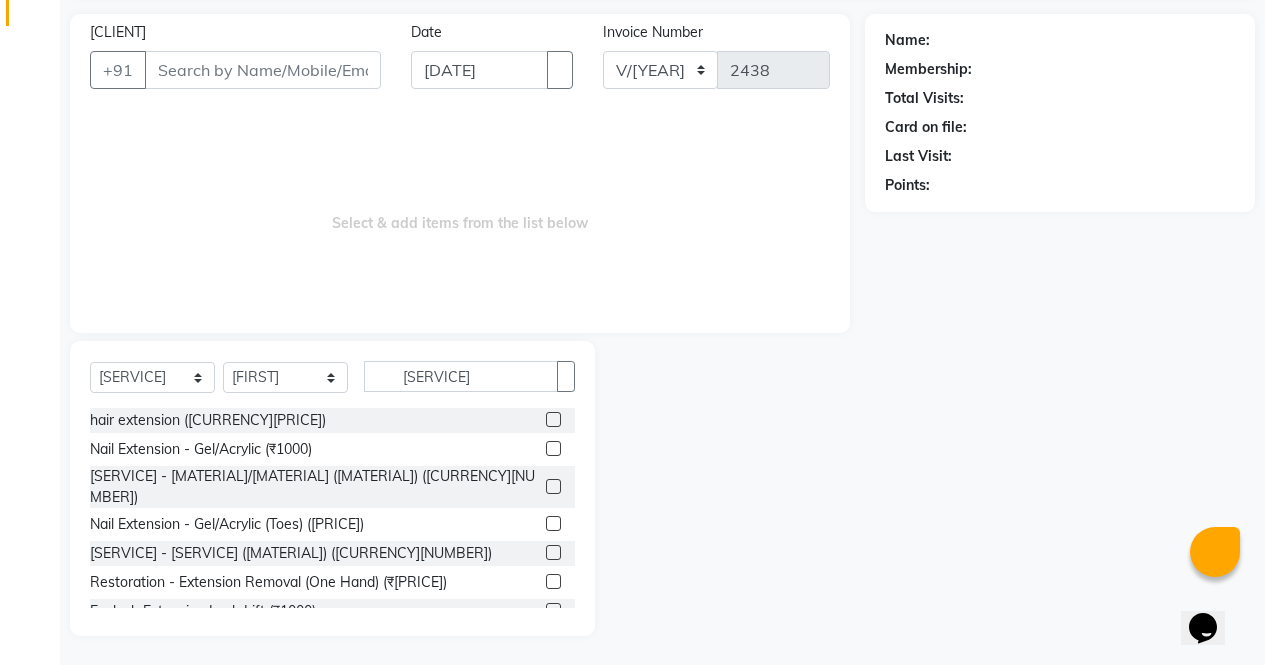 click at bounding box center (553, 448) 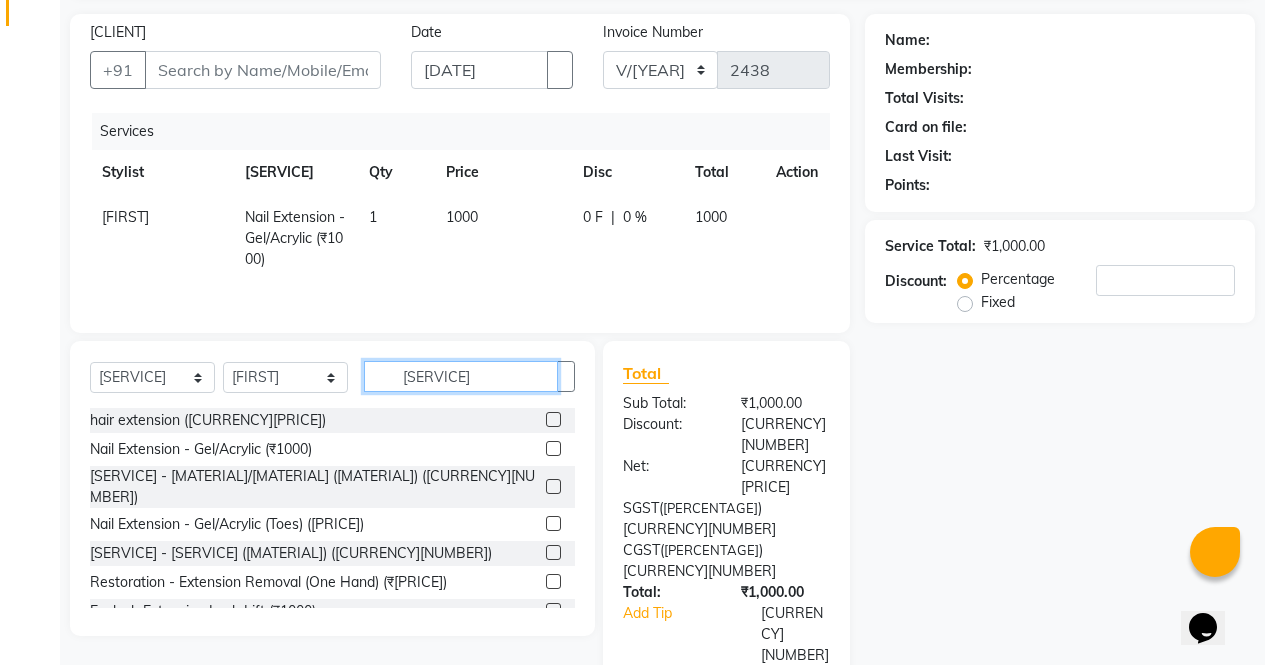 click on "[SERVICE]" at bounding box center [461, 376] 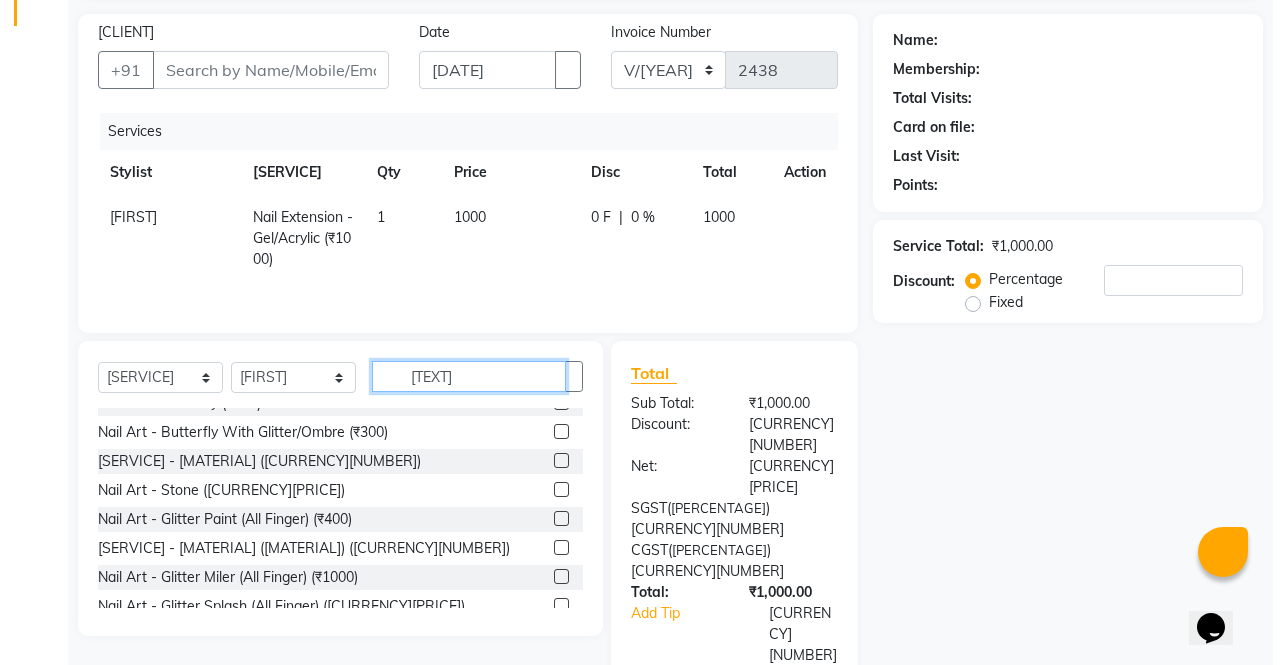 scroll, scrollTop: 493, scrollLeft: 0, axis: vertical 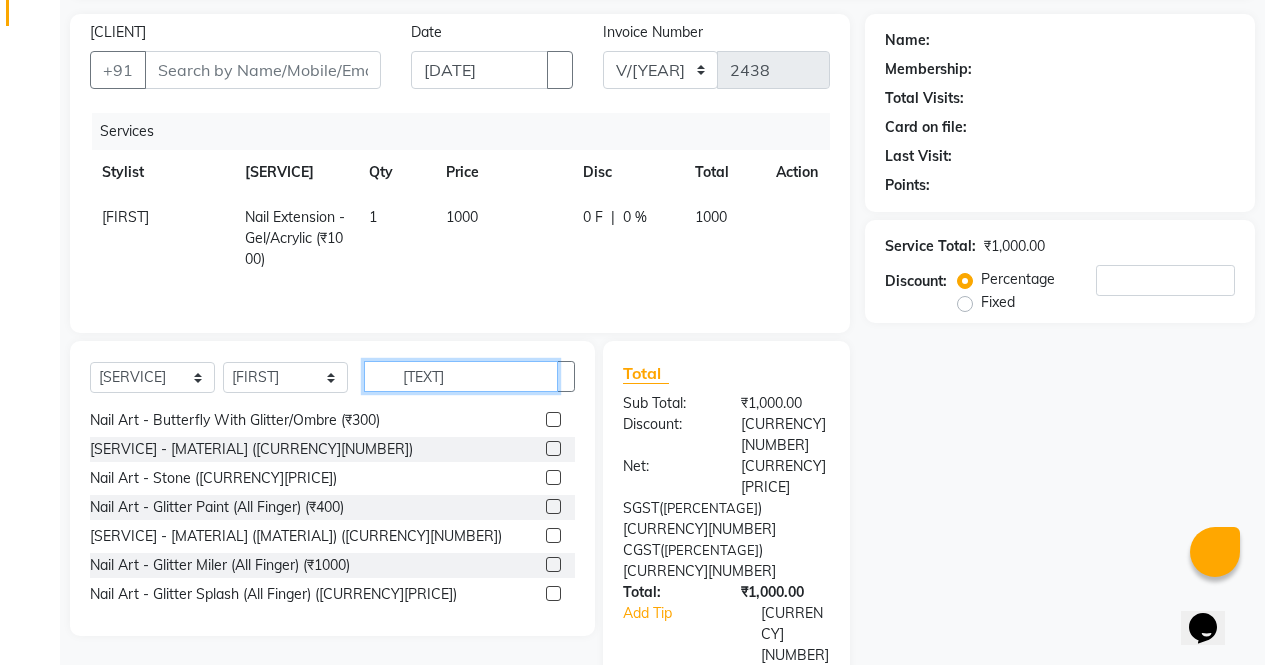 type on "[TEXT]" 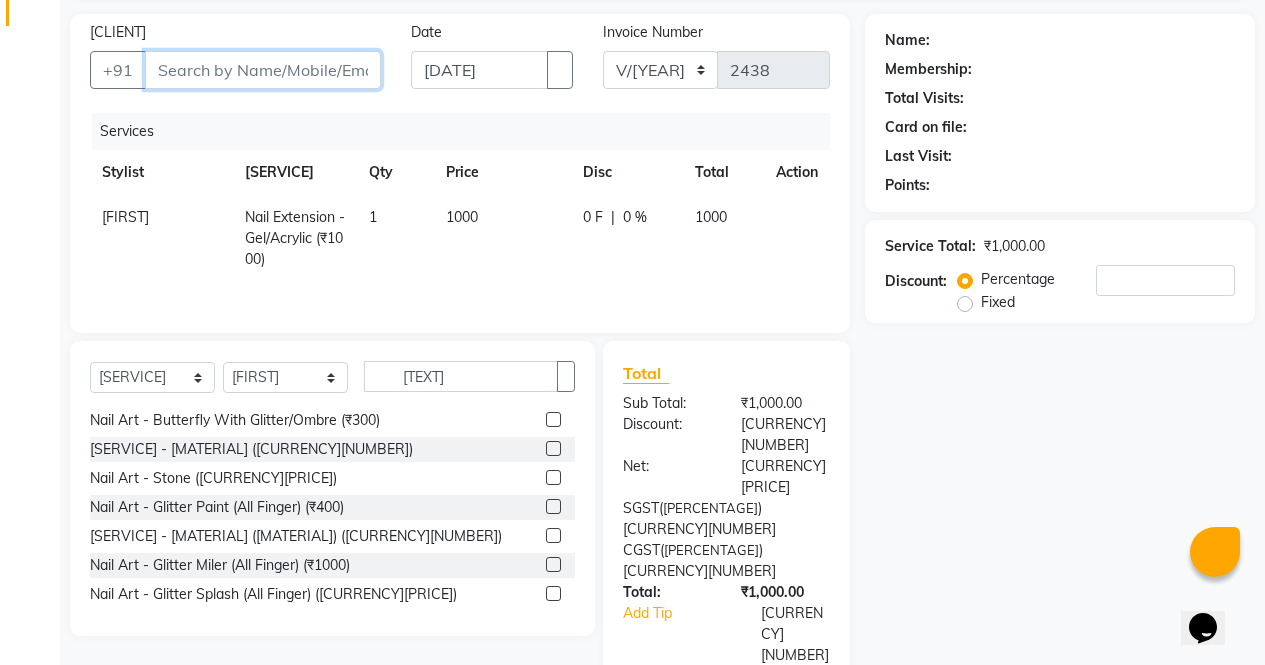 click on "[CLIENT]" at bounding box center [263, 70] 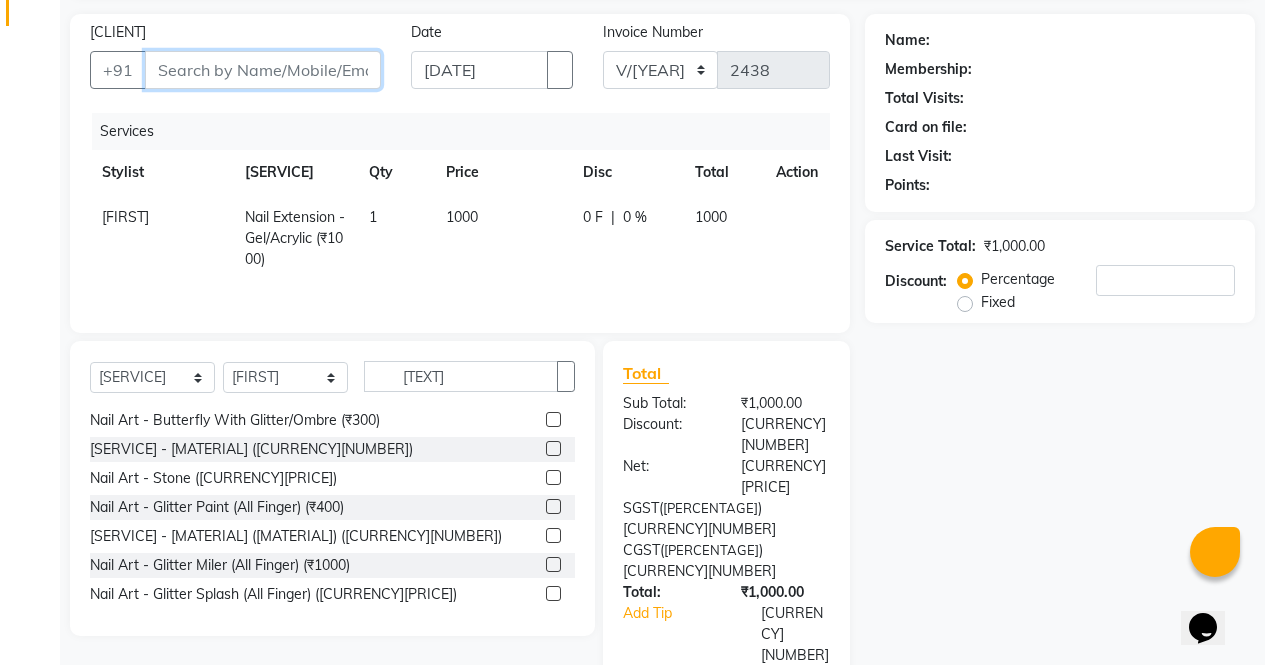 click on "[CLIENT]" at bounding box center [263, 70] 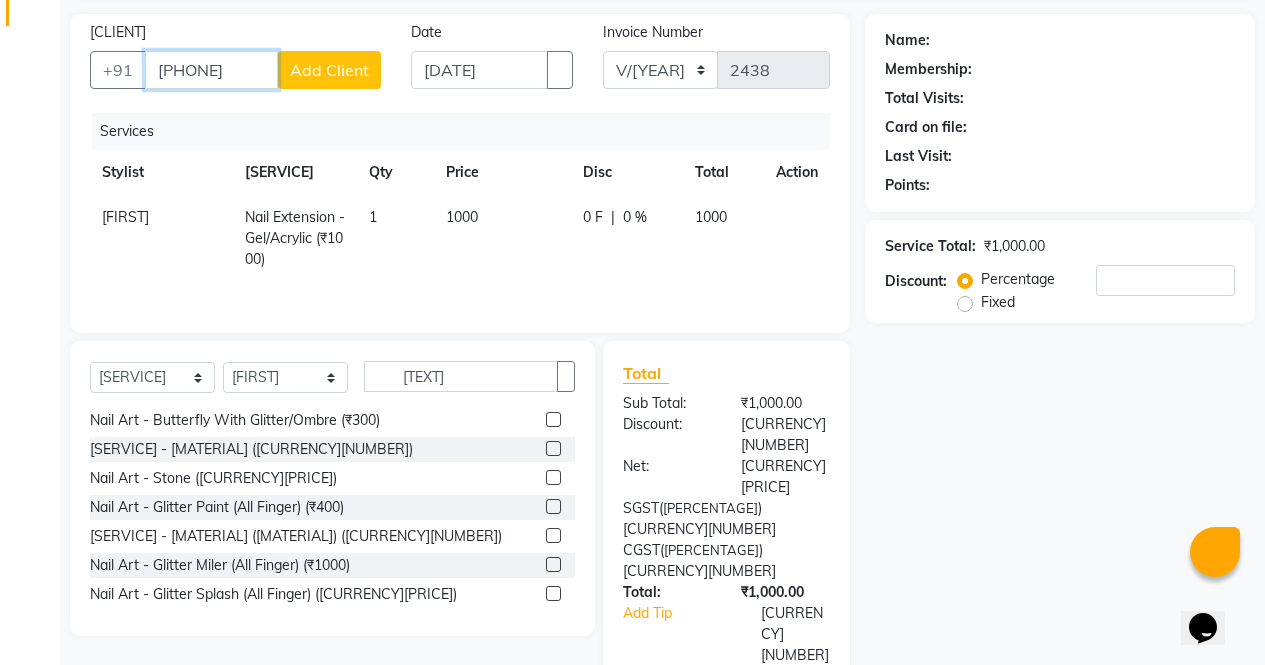 type on "[PHONE]" 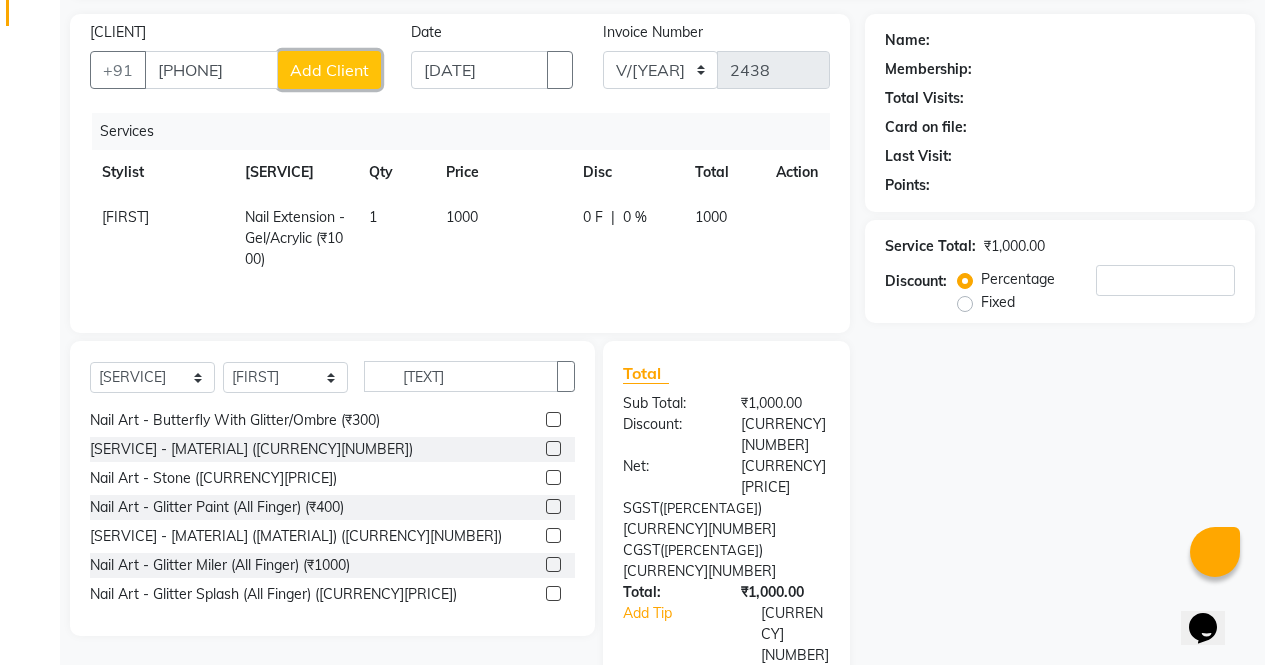 click on "Add Client" at bounding box center (329, 70) 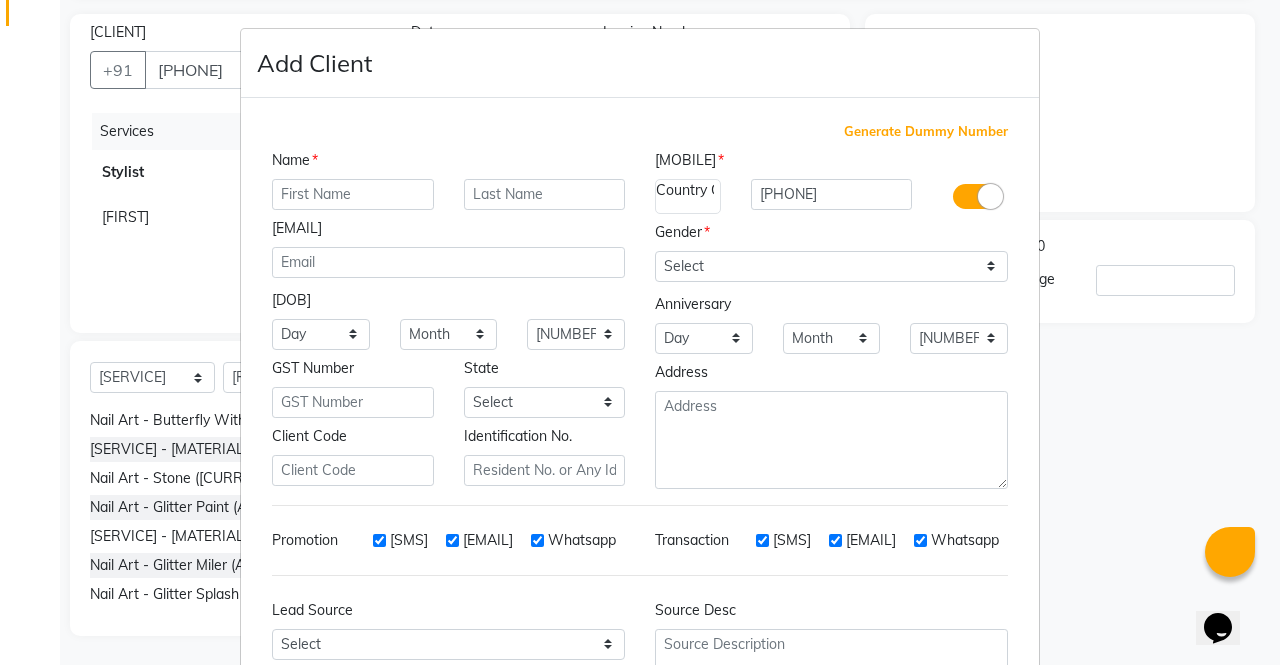 click at bounding box center [353, 194] 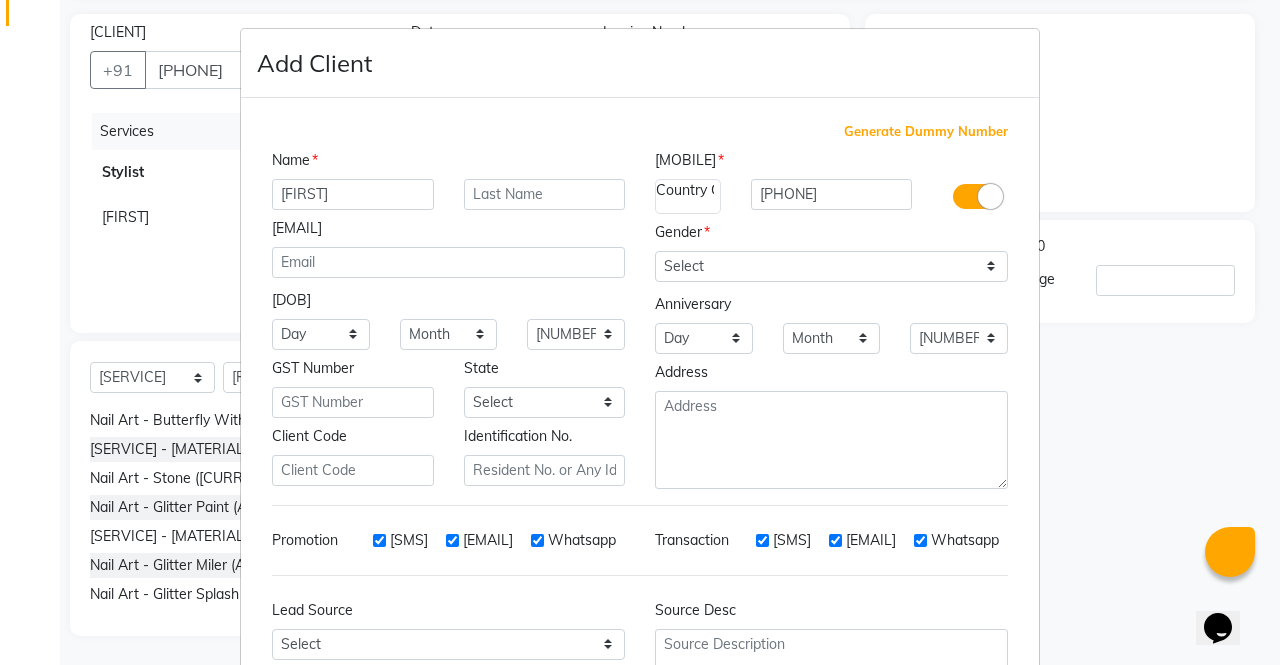 type on "[FIRST]" 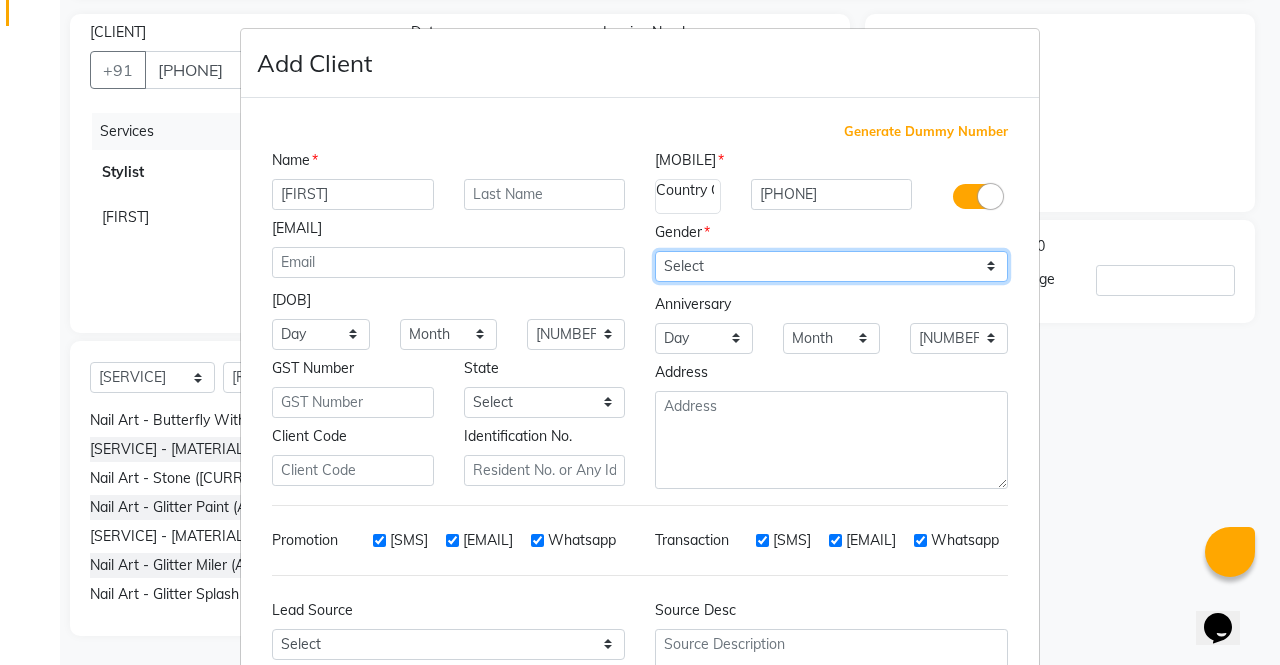 click on "Select Male Female Other Prefer Not To Say" at bounding box center [831, 266] 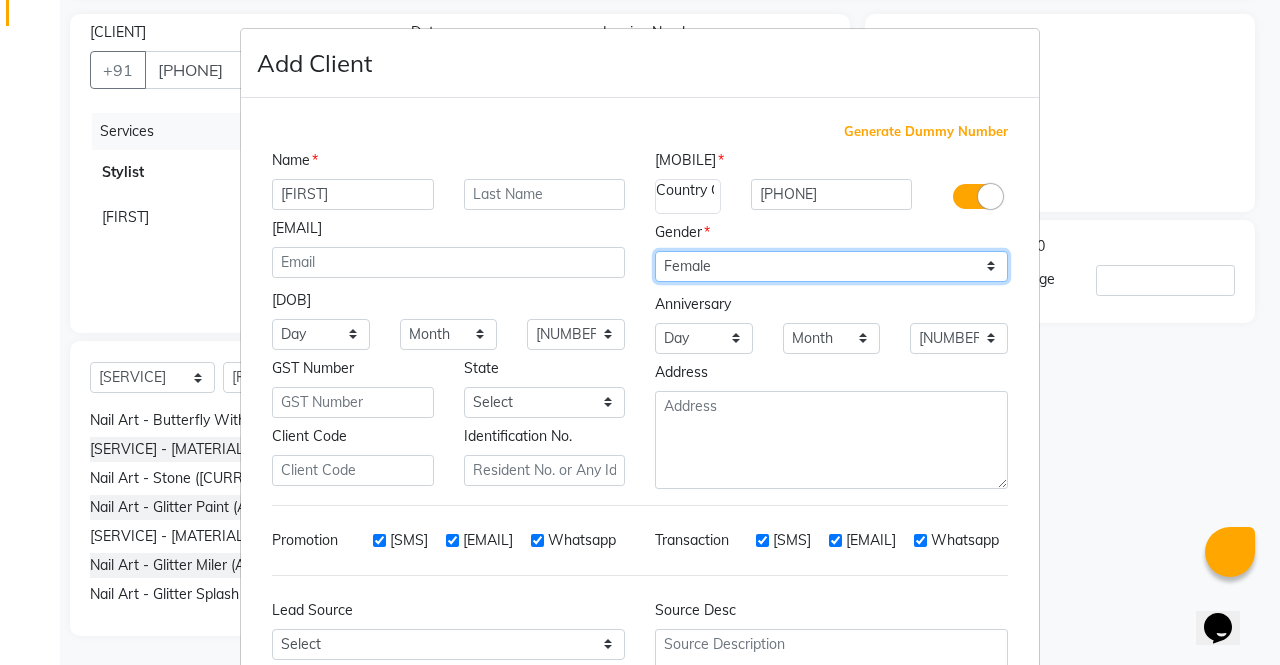 click on "Select Male Female Other Prefer Not To Say" at bounding box center (831, 266) 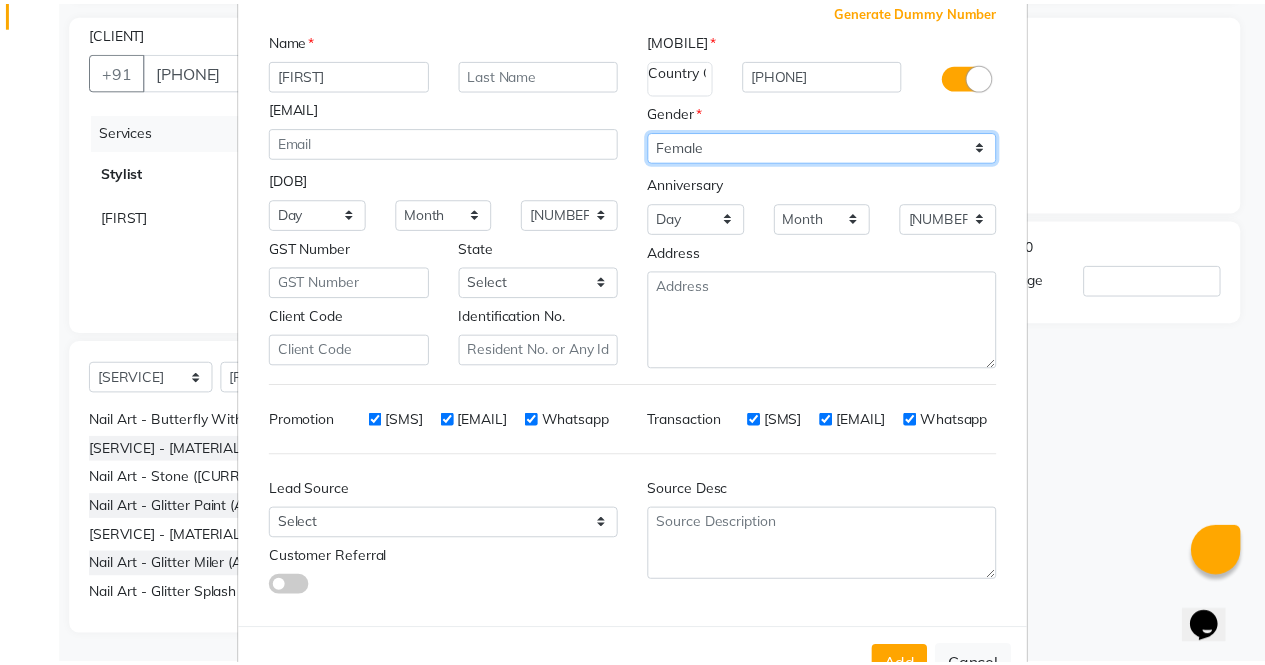 scroll, scrollTop: 184, scrollLeft: 0, axis: vertical 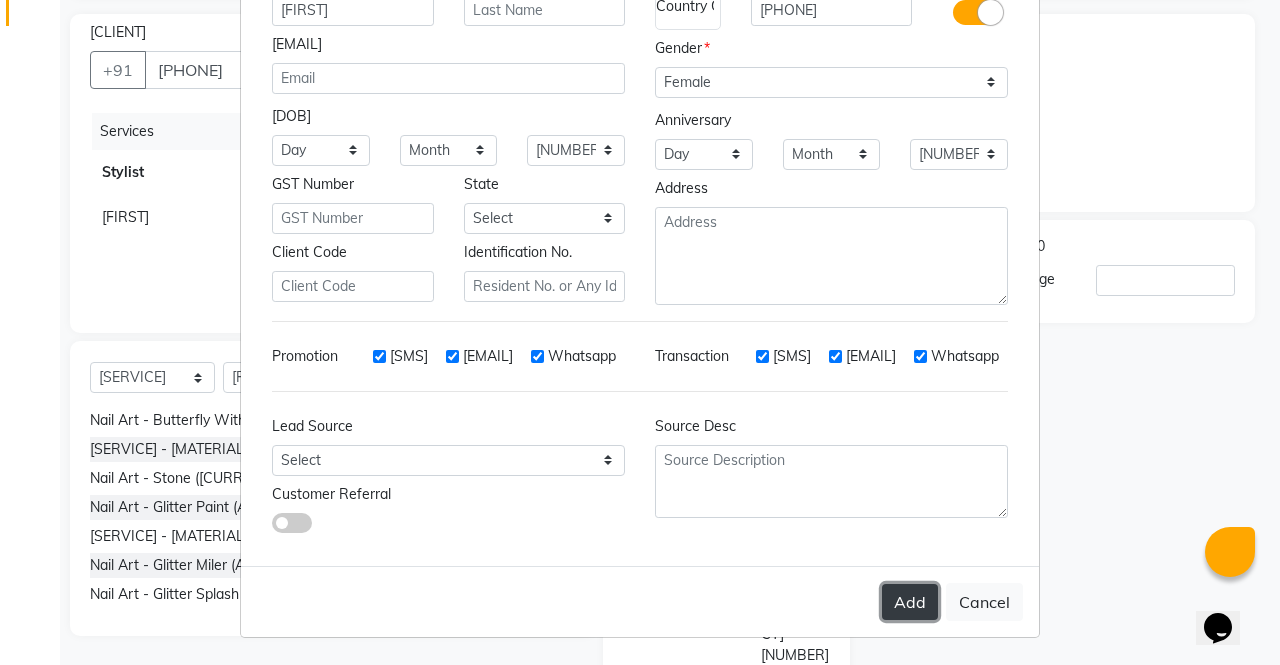 click on "Add" at bounding box center (910, 602) 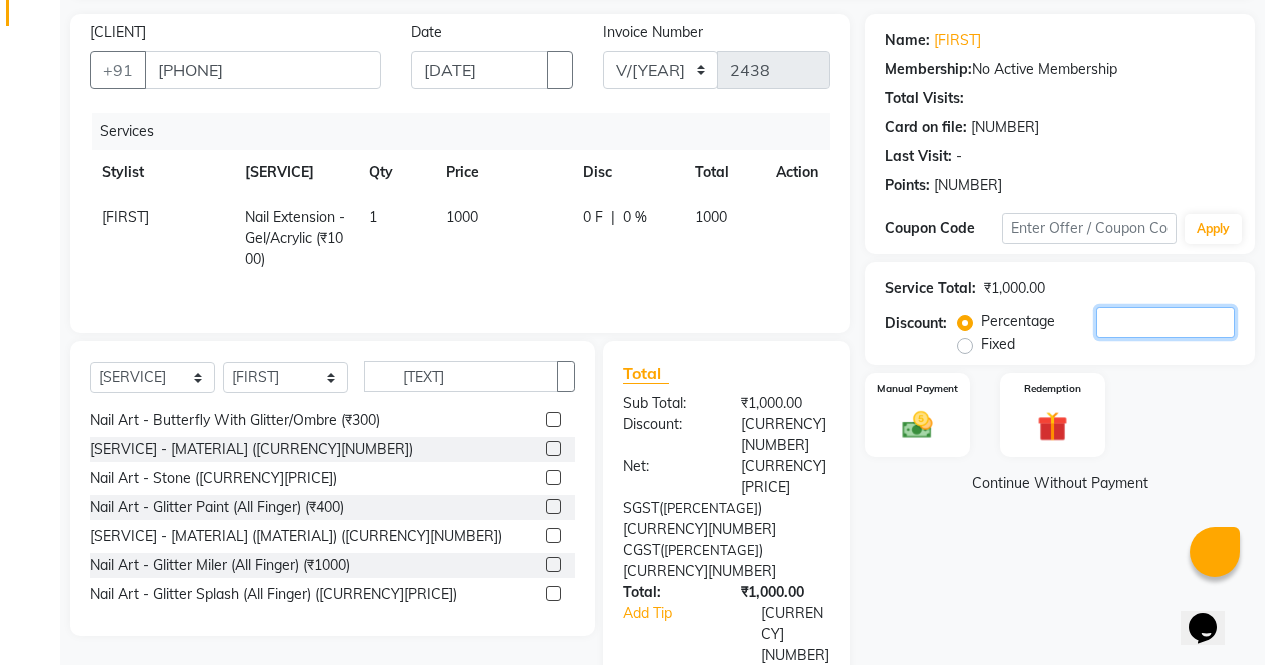 click on "[NUMBER]" at bounding box center [1165, 322] 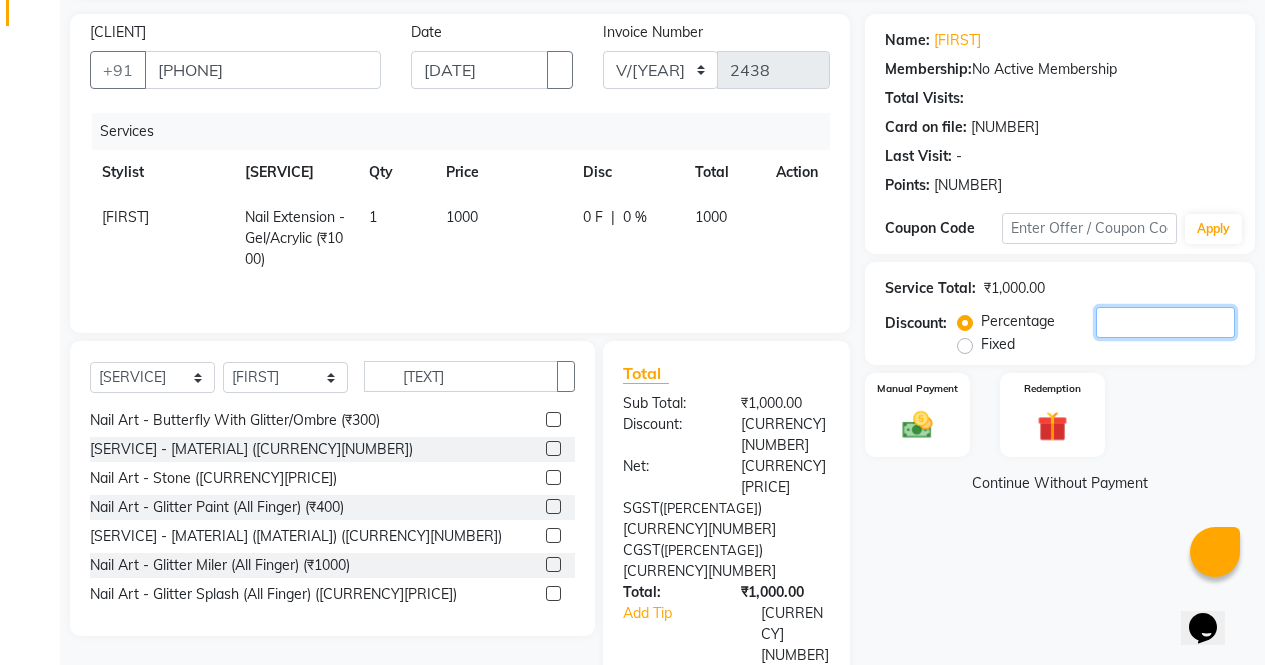 type 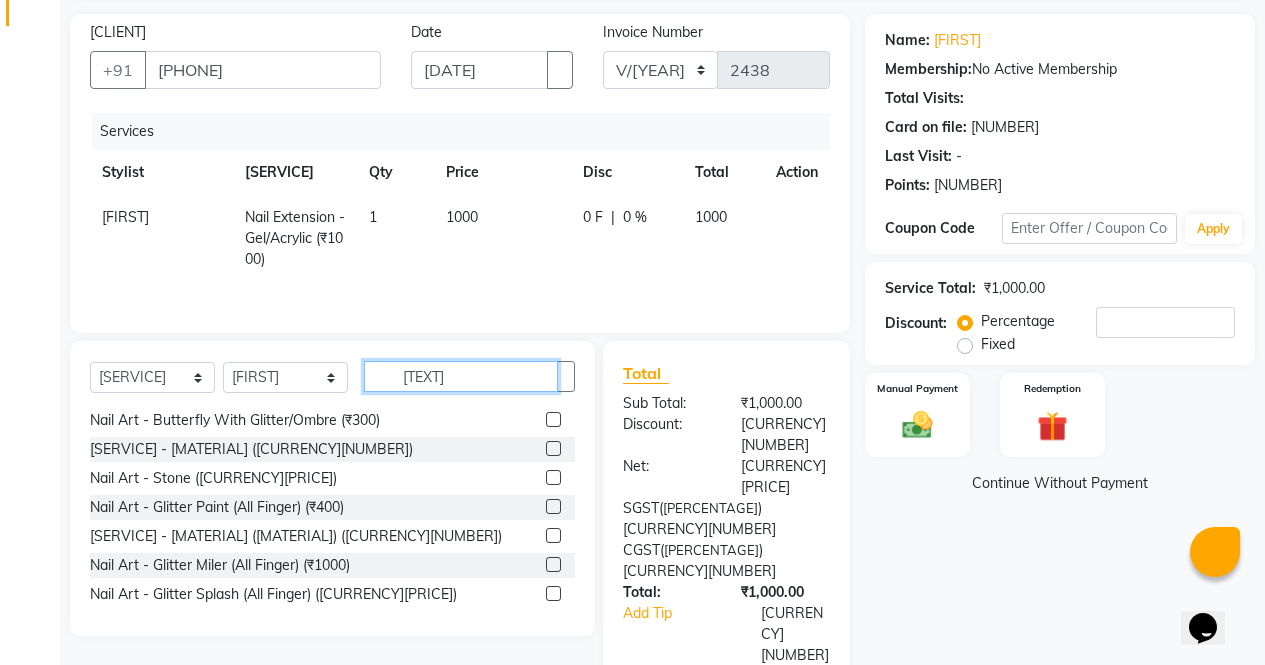 click on "[TEXT]" at bounding box center (461, 376) 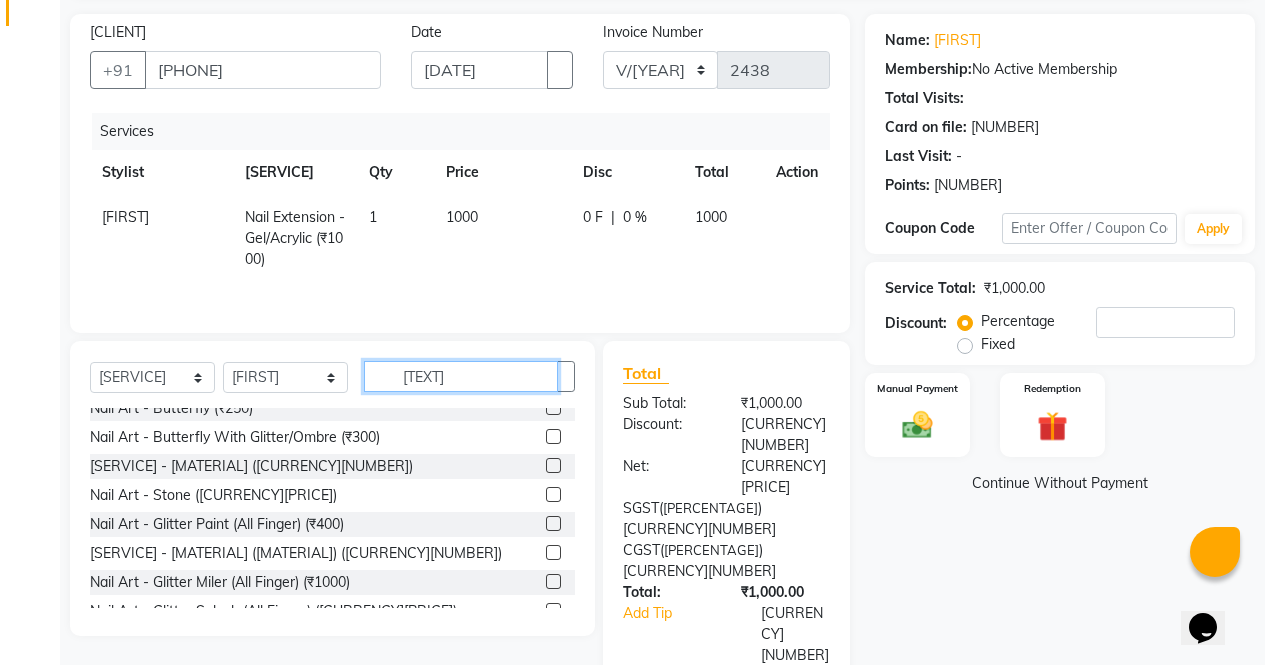 scroll, scrollTop: 466, scrollLeft: 0, axis: vertical 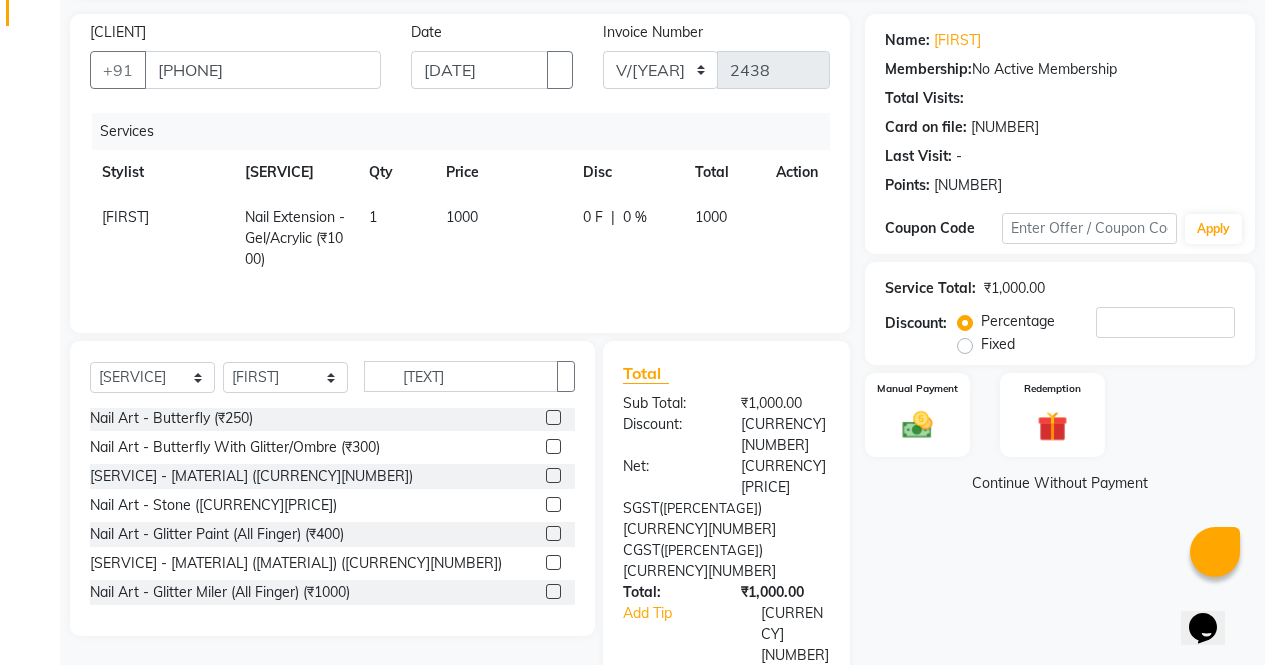 click at bounding box center (553, 446) 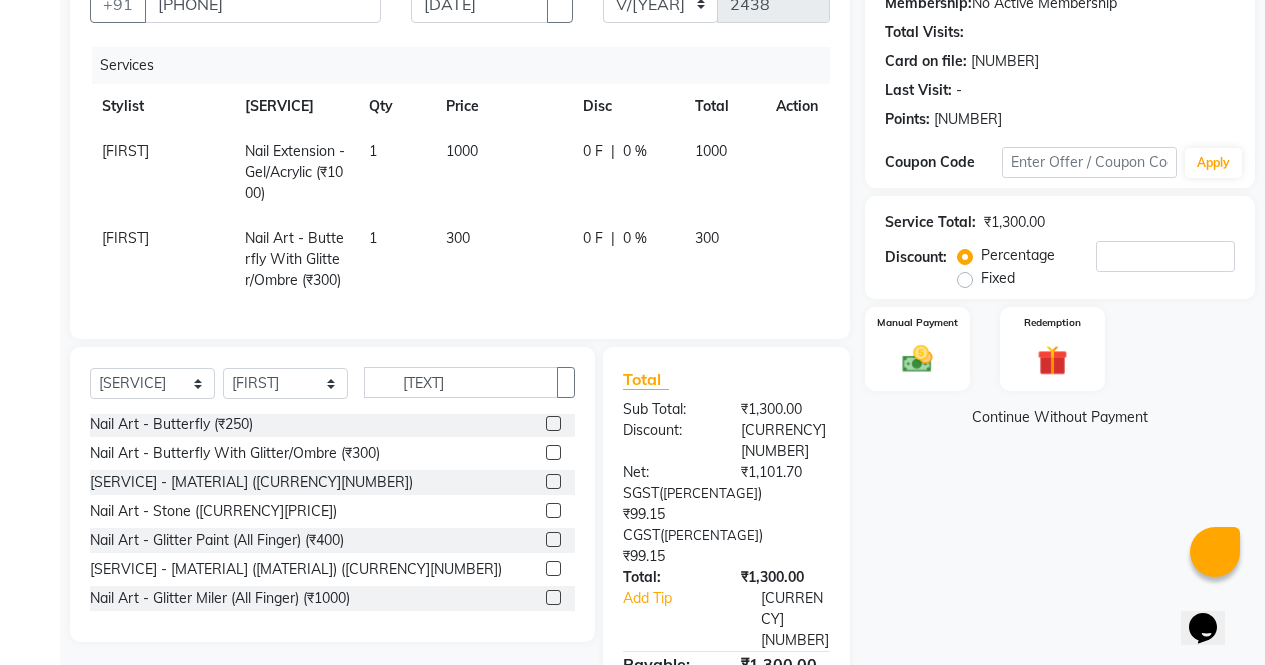 scroll, scrollTop: 244, scrollLeft: 0, axis: vertical 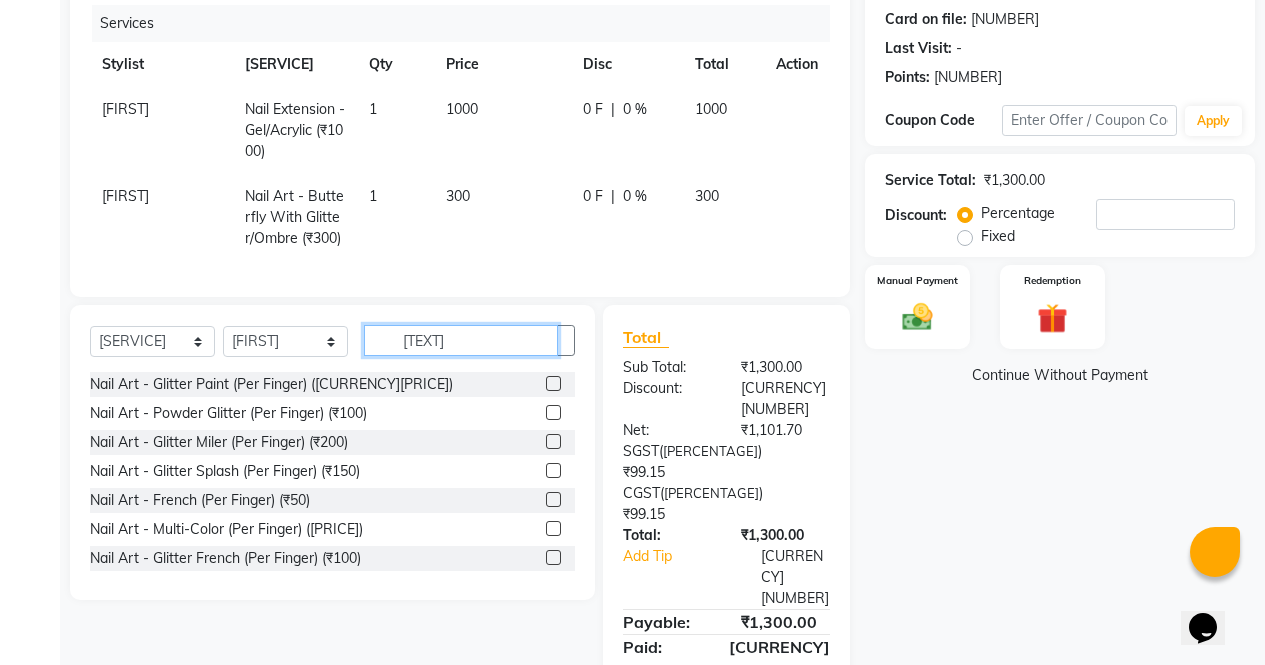 click on "[TEXT]" at bounding box center (461, 340) 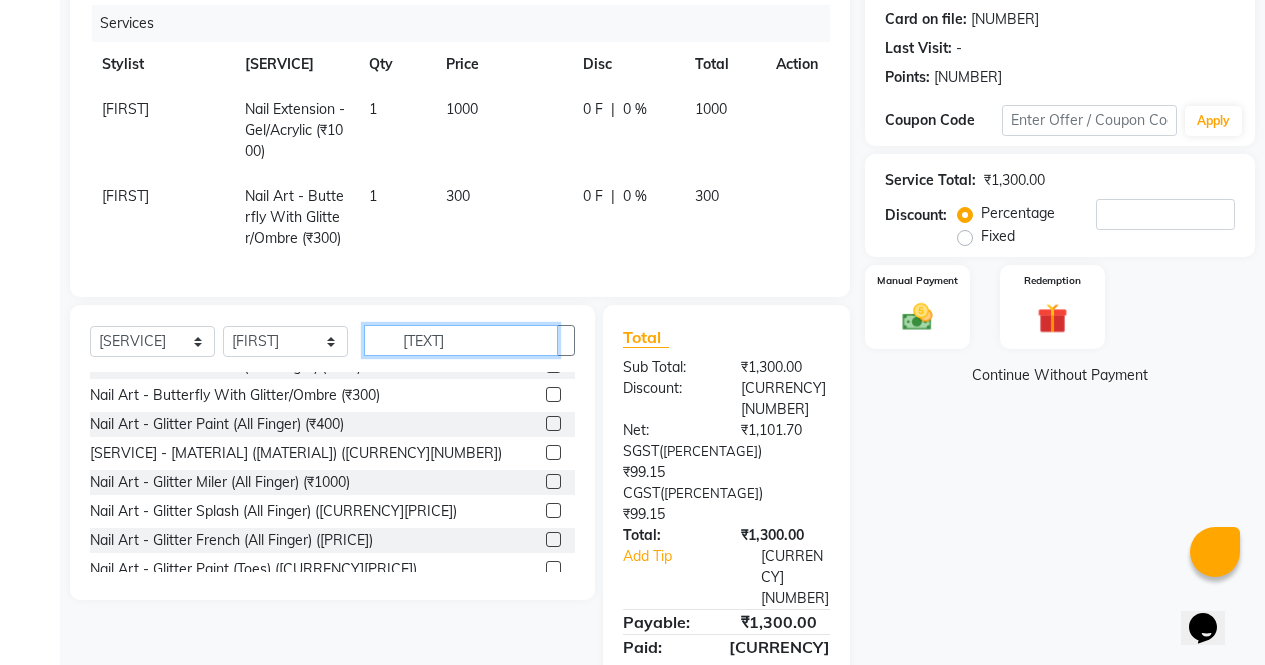 scroll, scrollTop: 137, scrollLeft: 0, axis: vertical 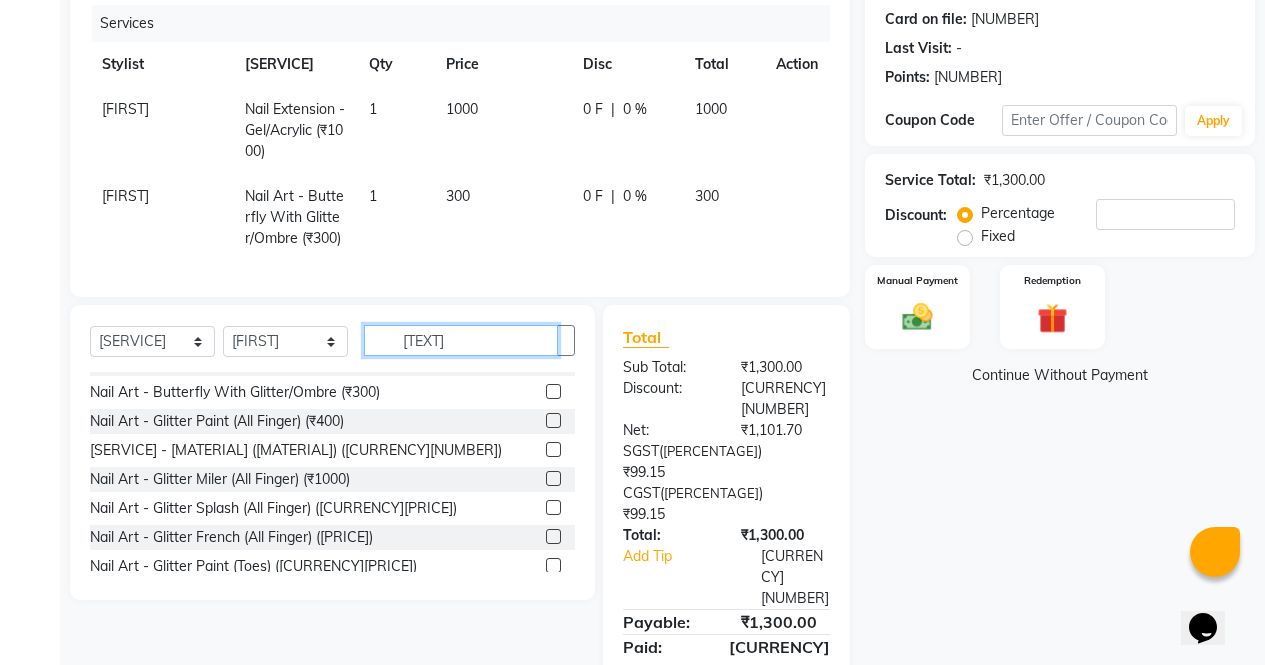 type on "[TEXT]" 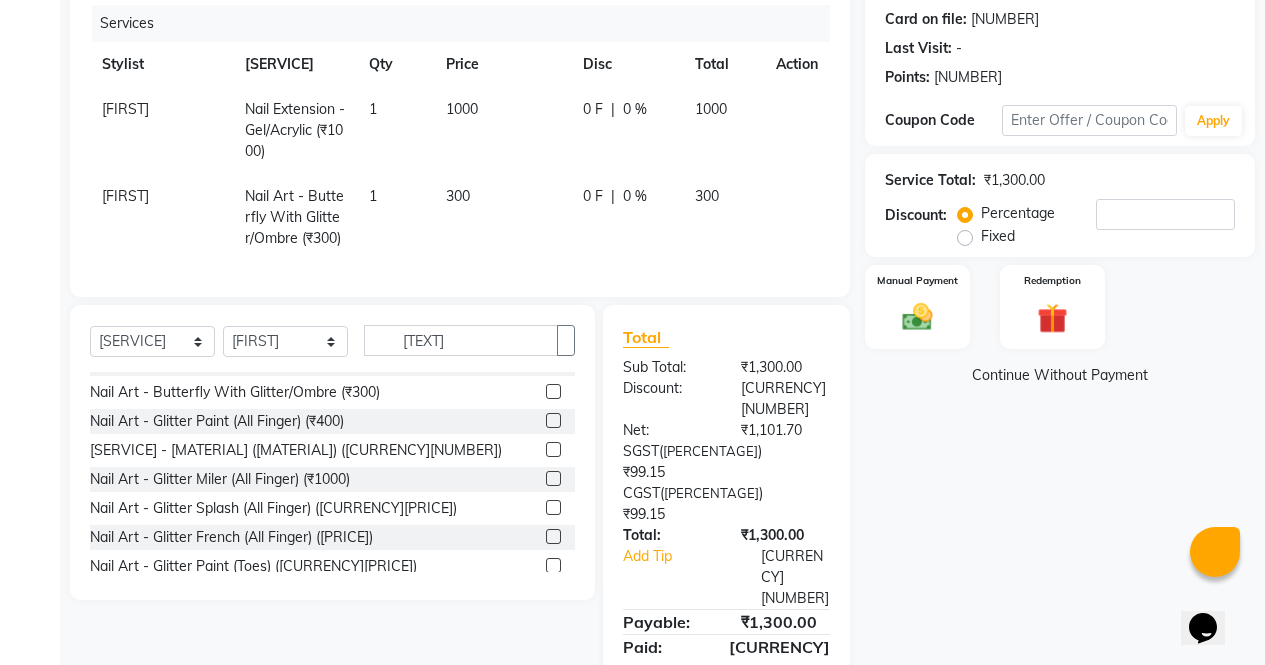 click at bounding box center (553, 420) 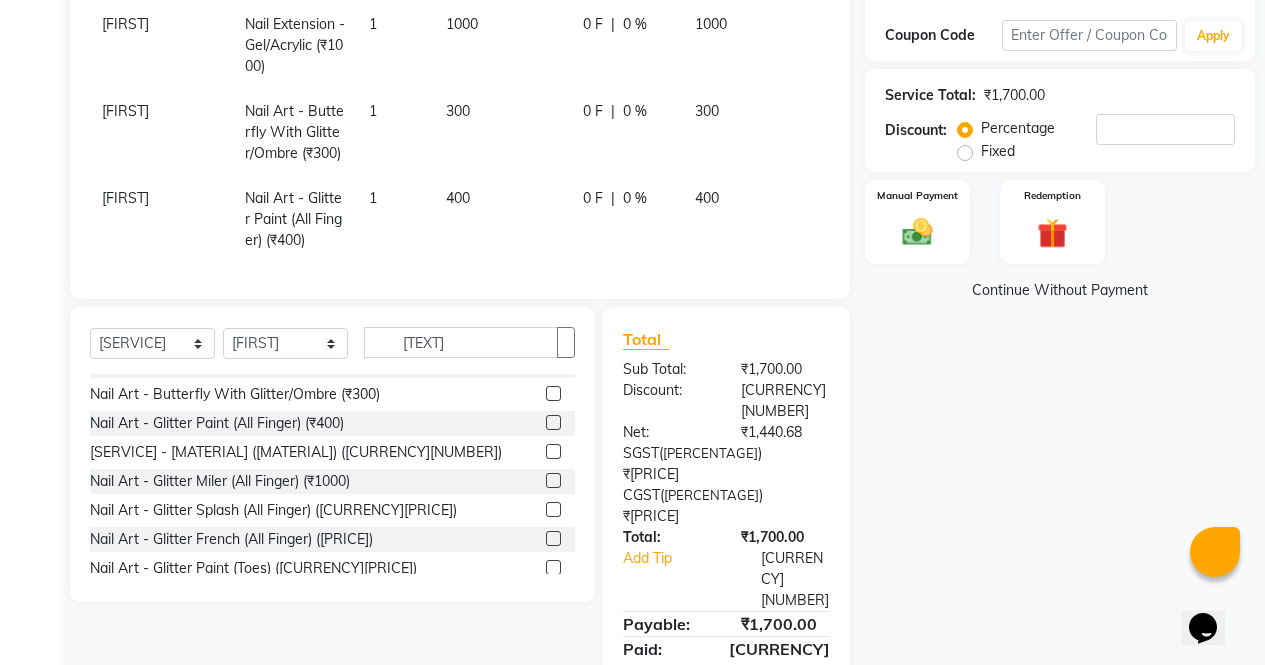 scroll, scrollTop: 331, scrollLeft: 0, axis: vertical 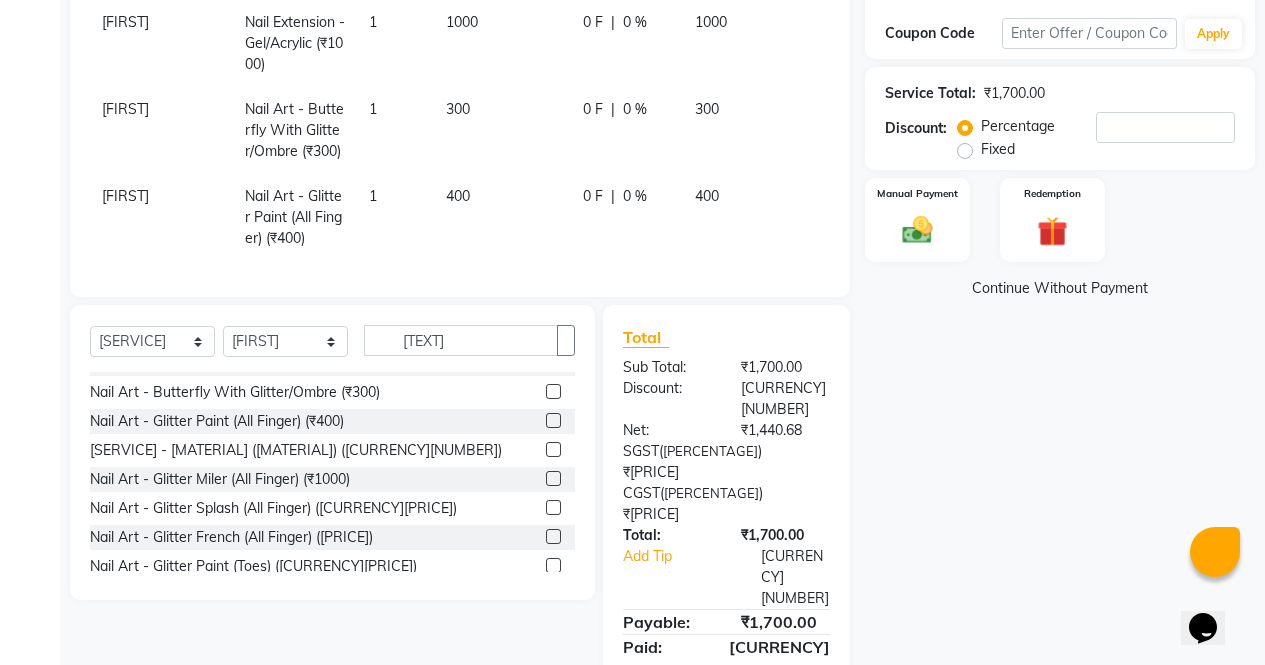 click on "300" at bounding box center [502, 43] 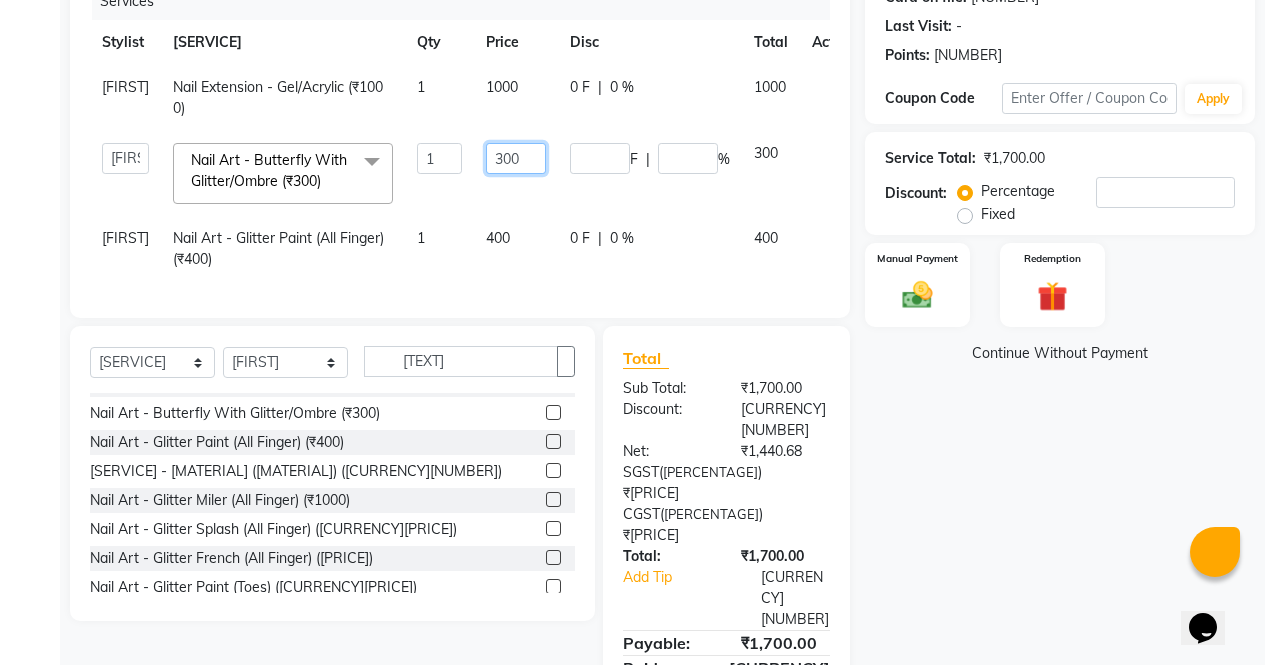 click on "300" at bounding box center [439, 158] 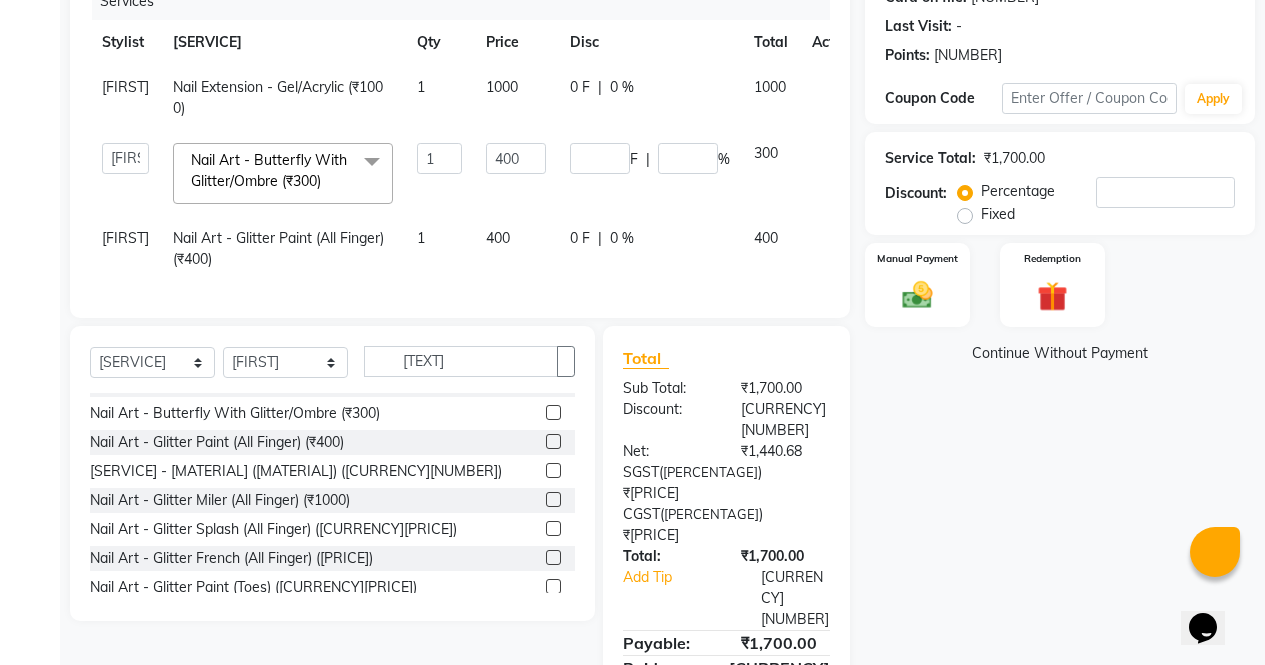 click on "Name: [NAME]  Membership:  No Active Membership  Total Visits:   Card on file:  0 Last Visit:   - Points:   0  Coupon Code Apply Service Total:  ₹1,700.00  Discount:  Percentage   Fixed  Manual Payment Redemption  Continue Without Payment" at bounding box center [1067, 316] 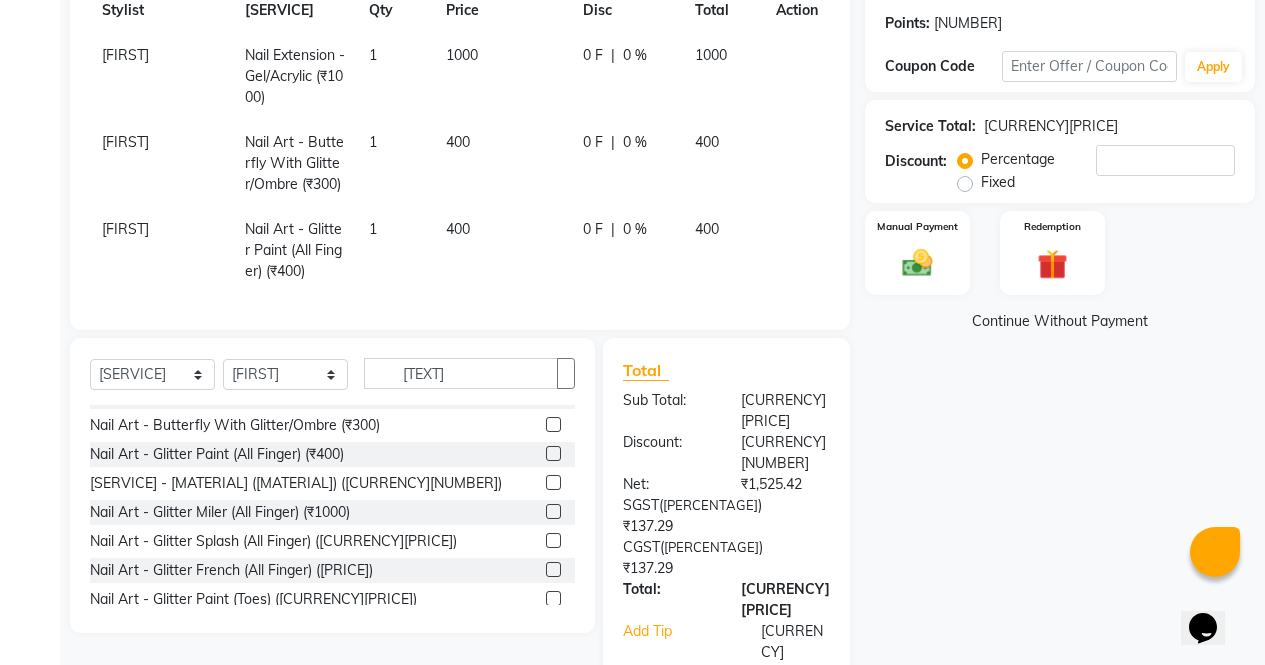 click on "400" at bounding box center (502, 76) 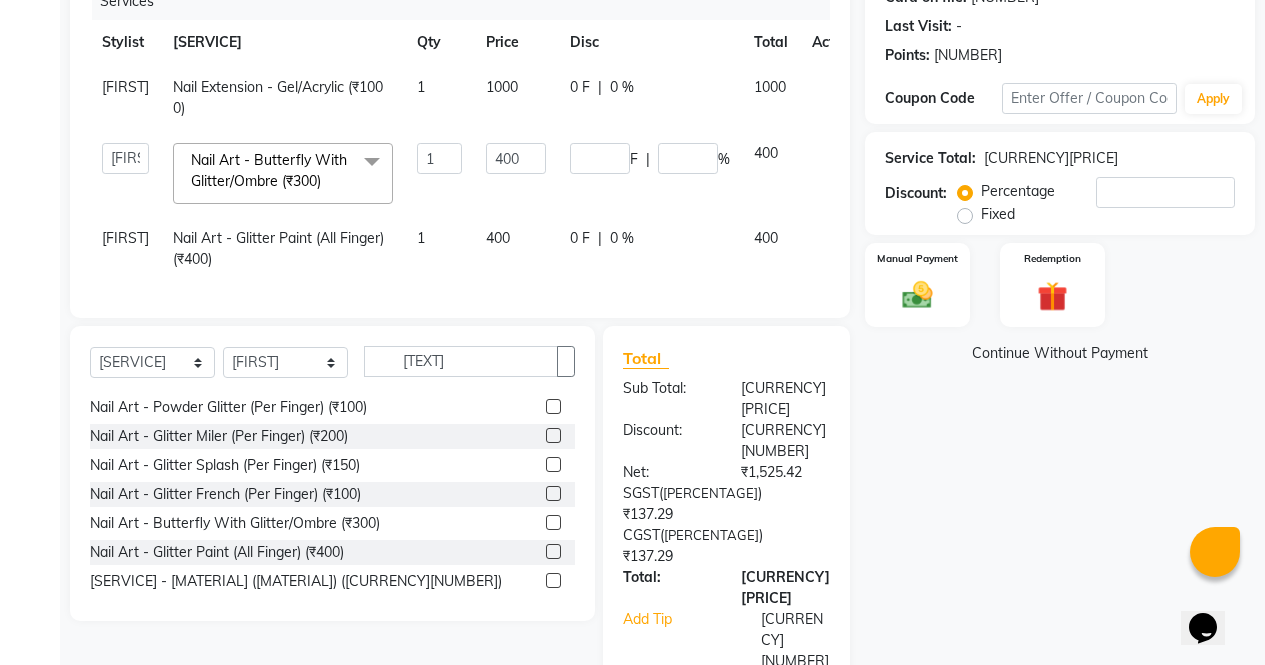 scroll, scrollTop: 0, scrollLeft: 0, axis: both 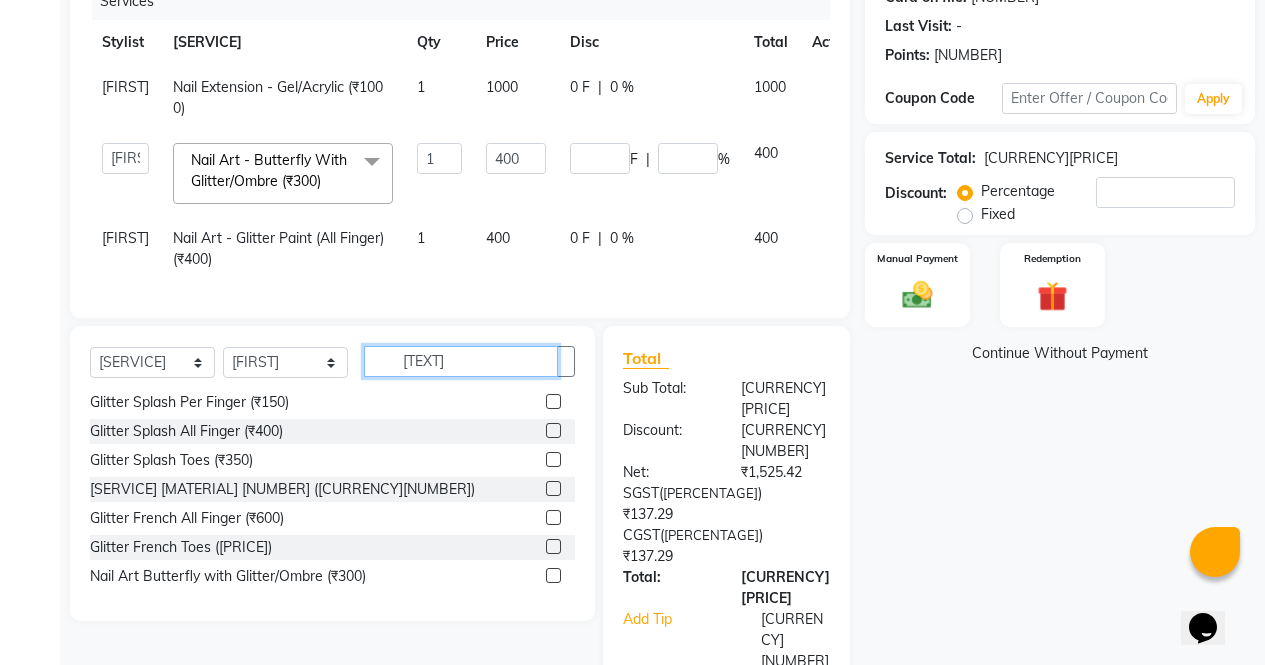 click on "[TEXT]" at bounding box center (461, 361) 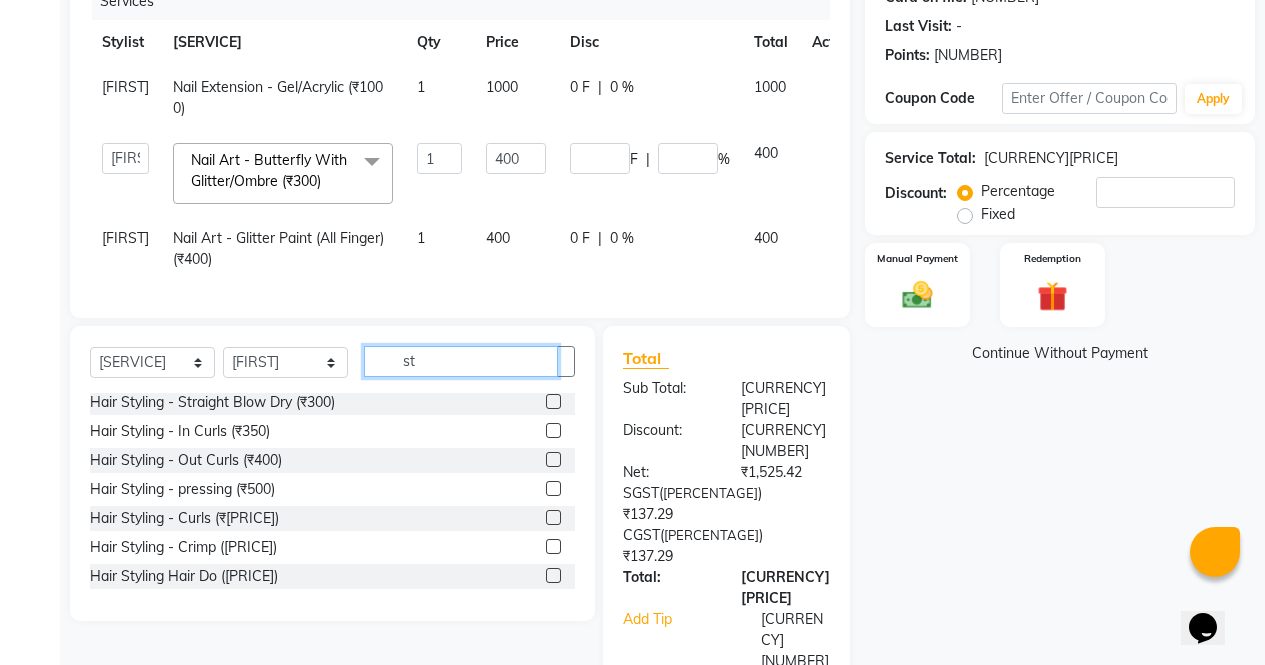 scroll, scrollTop: 467, scrollLeft: 0, axis: vertical 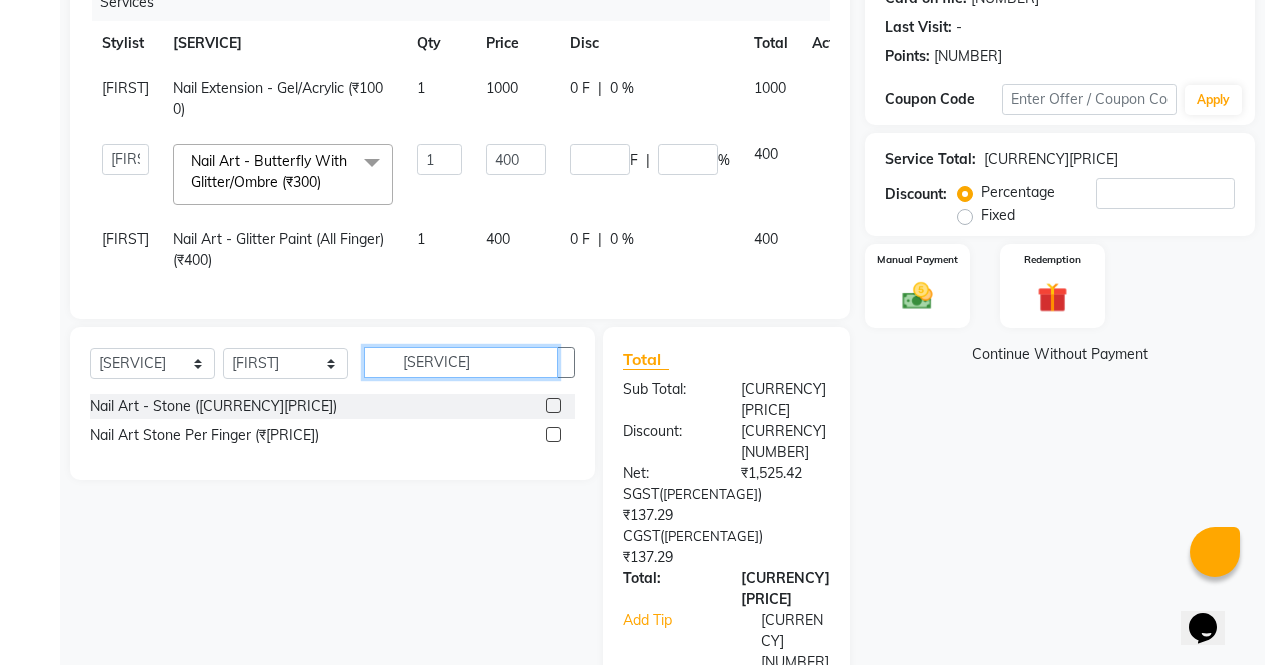type on "[SERVICE]" 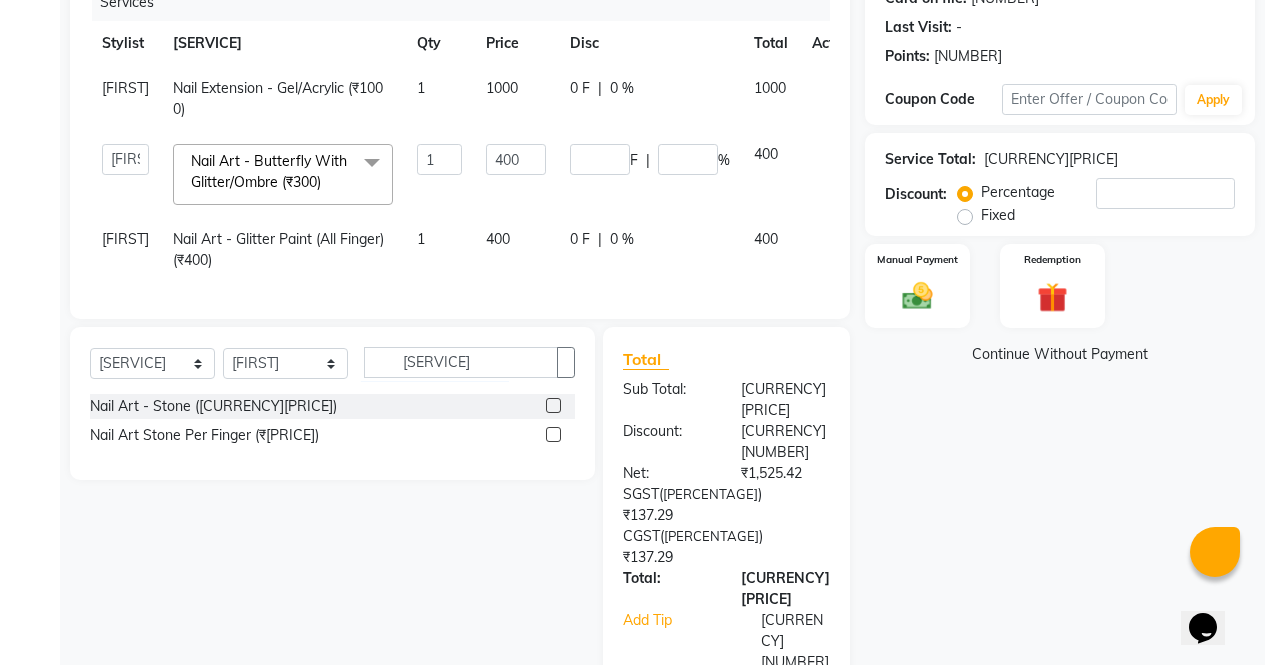 click at bounding box center [553, 405] 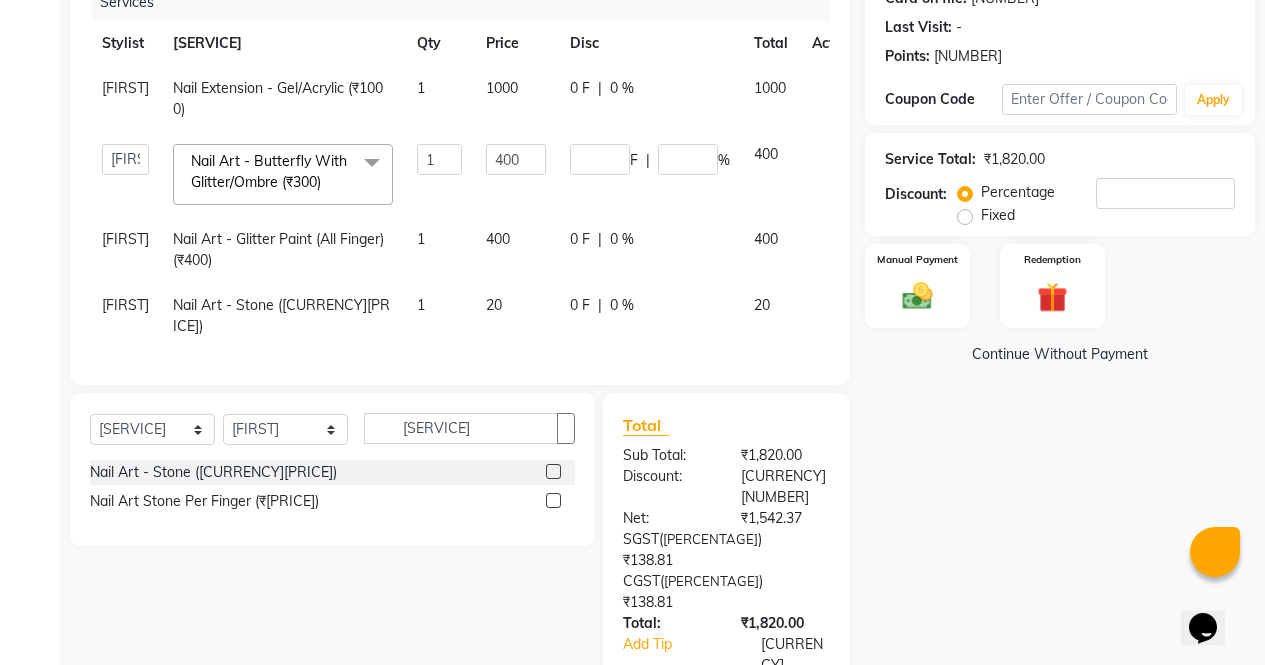 click on "20" at bounding box center [516, 99] 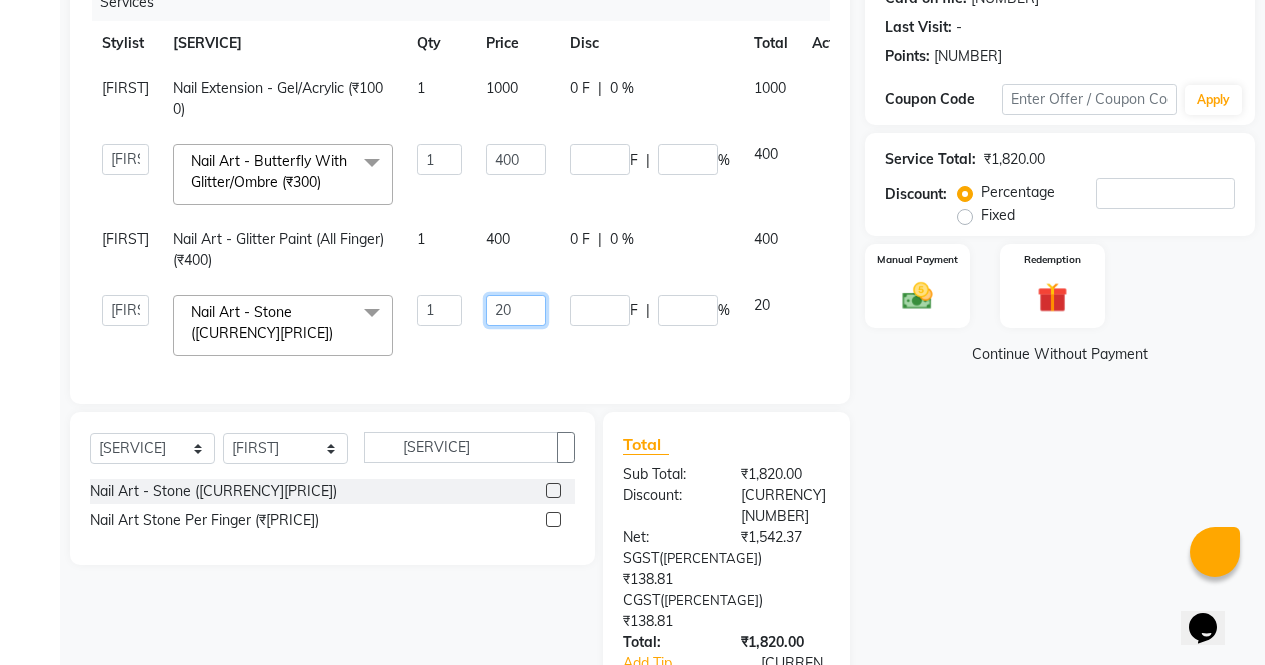 click on "20" at bounding box center [439, 159] 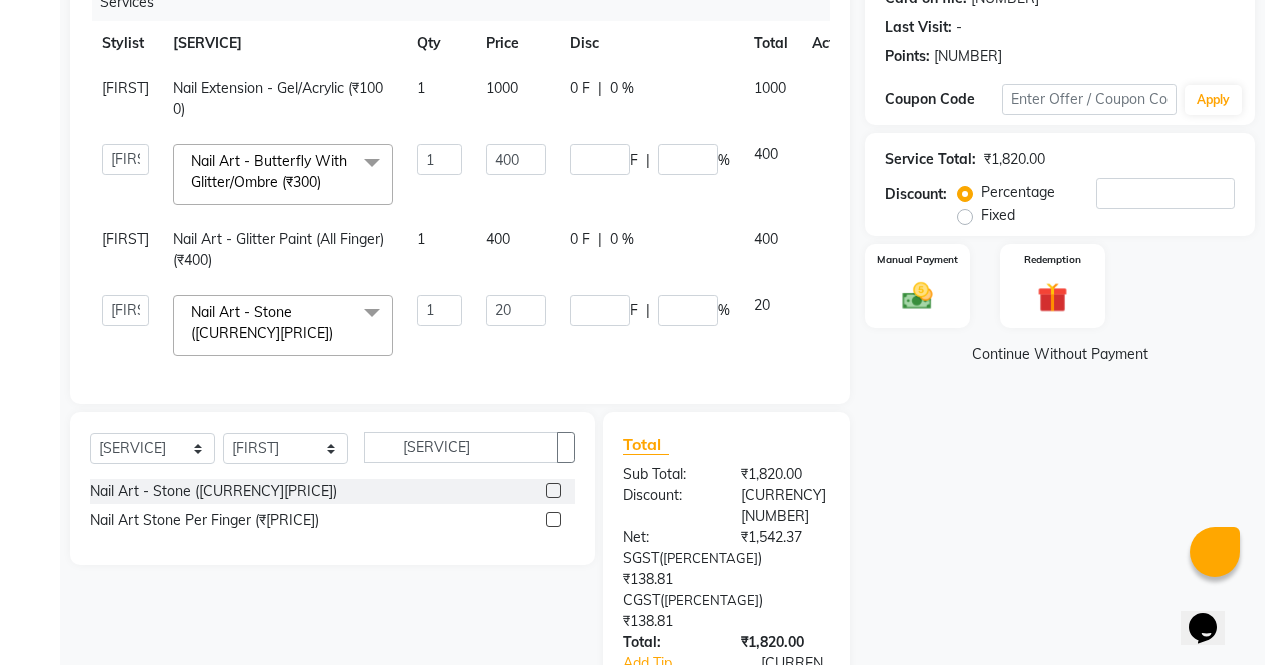 click on "Name: [FIRST] Membership: No Active Membership Total Visits: Card on file: 0 Last Visit: - Points: 0 Coupon Code Apply Service Total: [PRICE] Discount: Percentage Fixed Manual Payment Redemption Continue Without Payment" at bounding box center (1067, 360) 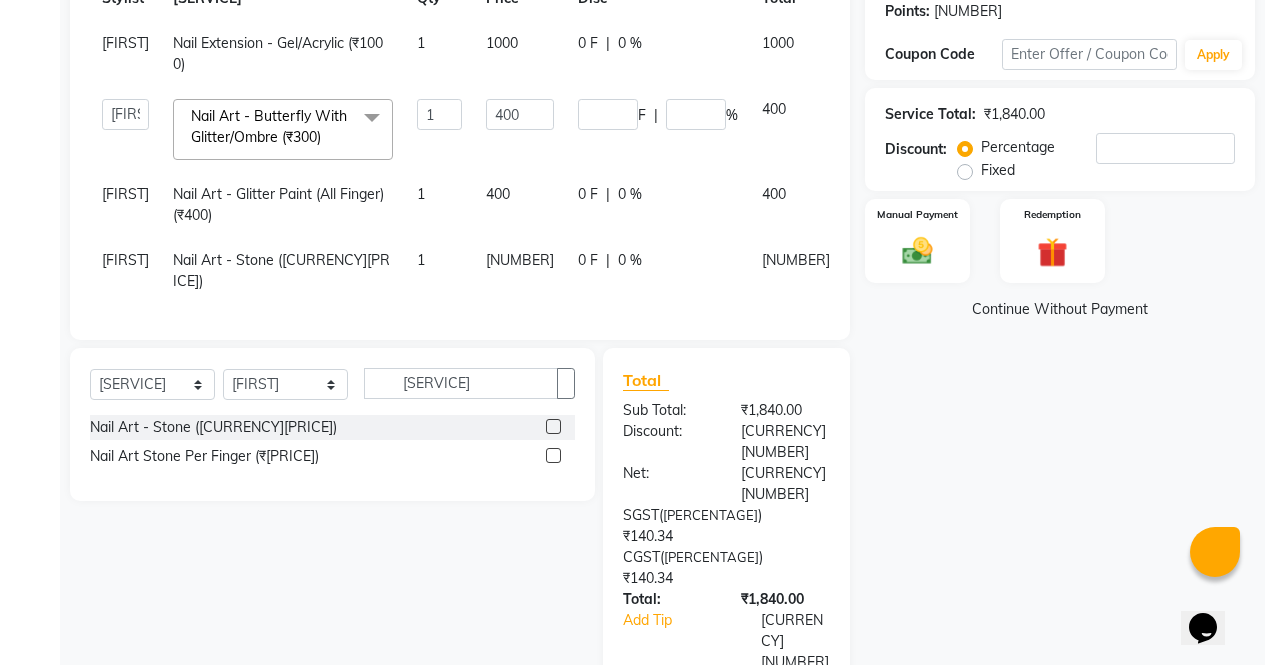 scroll, scrollTop: 325, scrollLeft: 0, axis: vertical 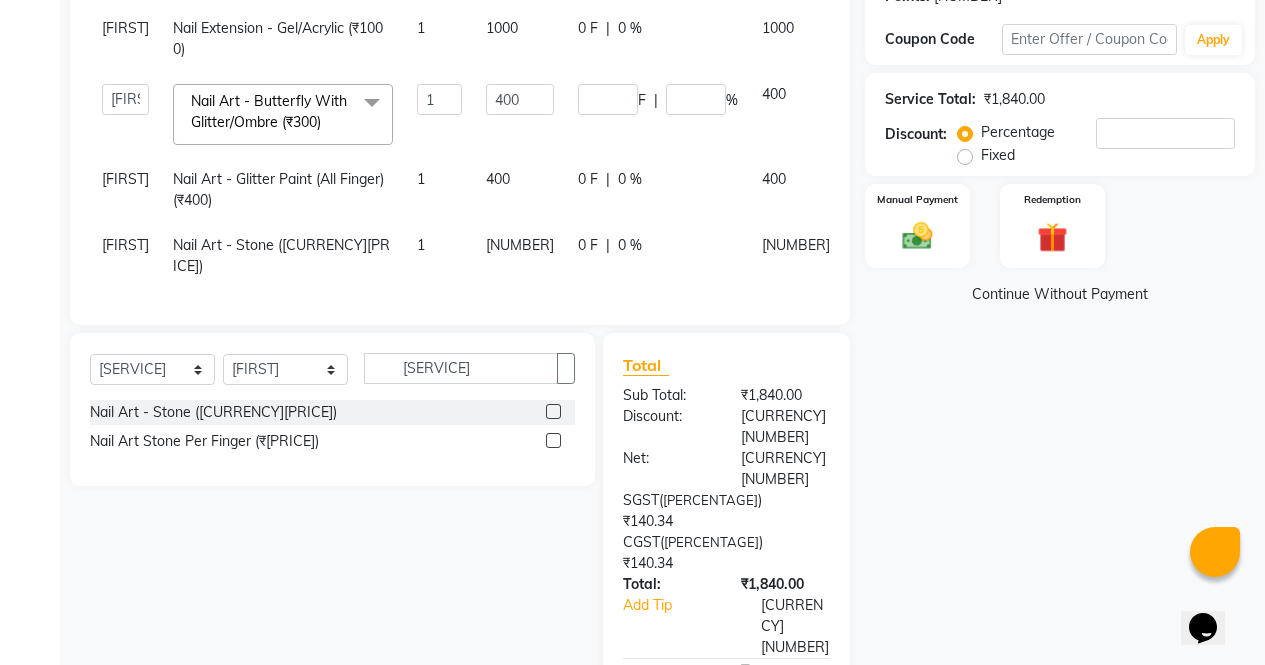 click on "[NUMBER]" at bounding box center [520, 39] 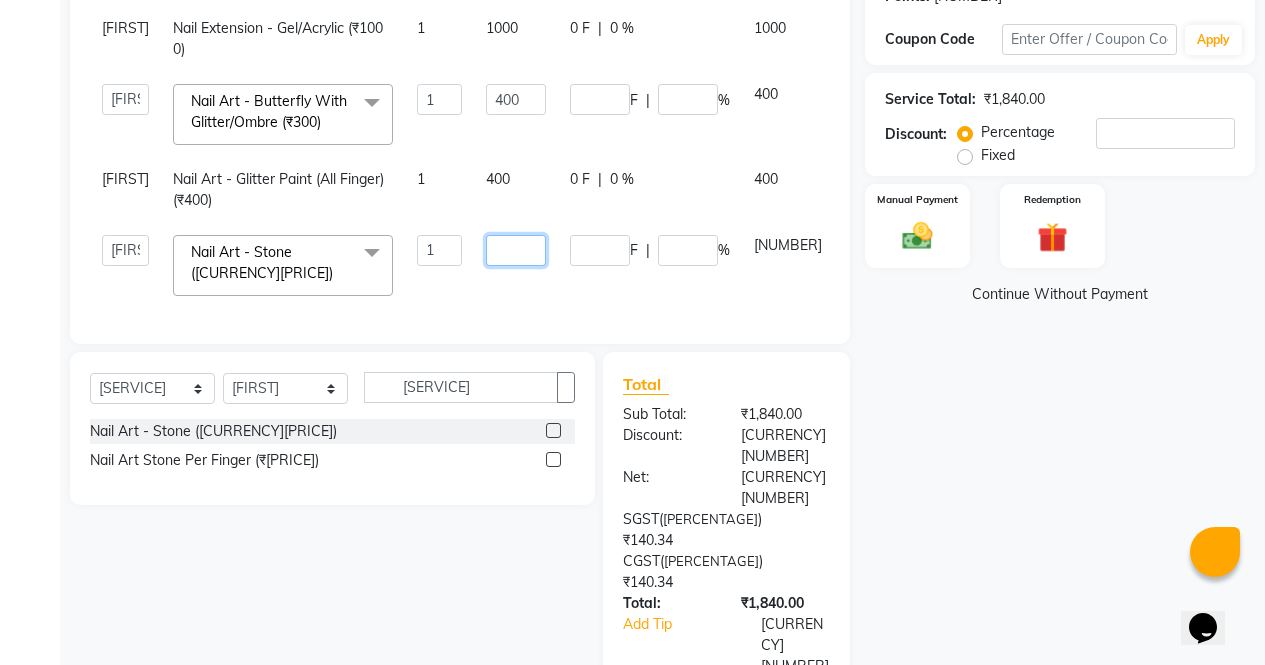 click on "[NUMBER]" at bounding box center [439, 99] 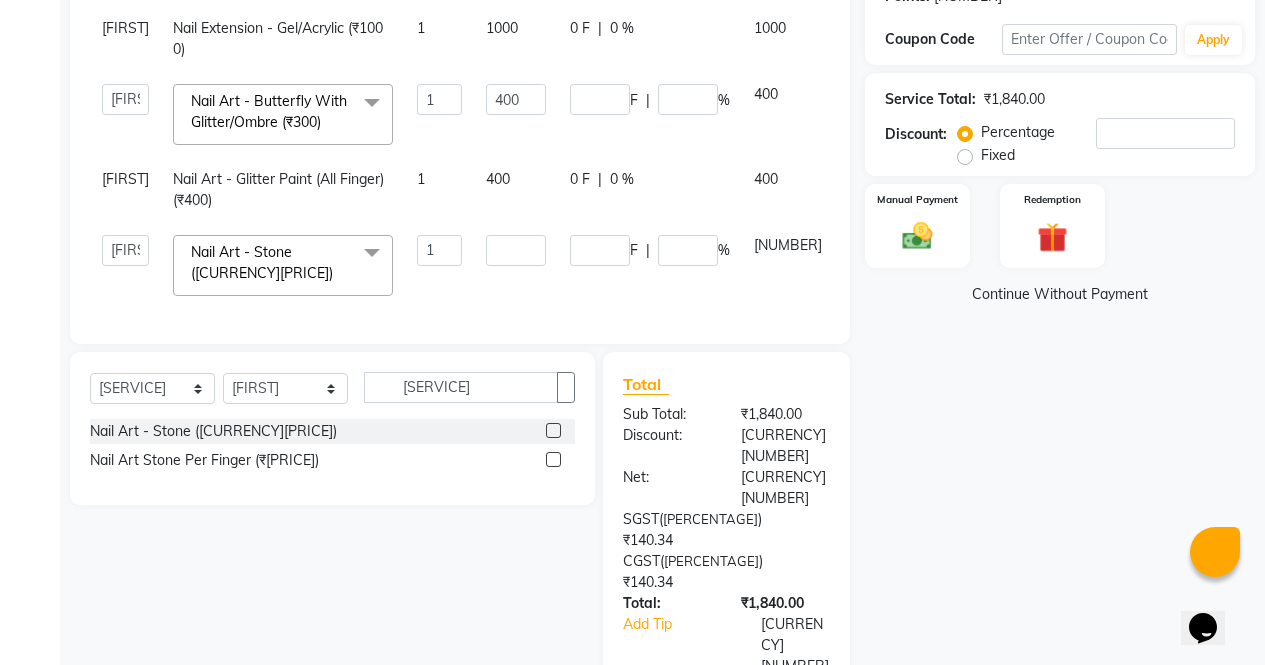 click on "Name: [FIRST]  Membership:  No Active Membership  Total Visits:   Card on file:  [NUMBER] Last Visit:   - Points:   [NUMBER]  Coupon Code Apply Service Total:  [CURRENCY][PRICE]  Discount:  Percentage   Fixed  Manual Payment Redemption  Continue Without Payment" at bounding box center (1067, 310) 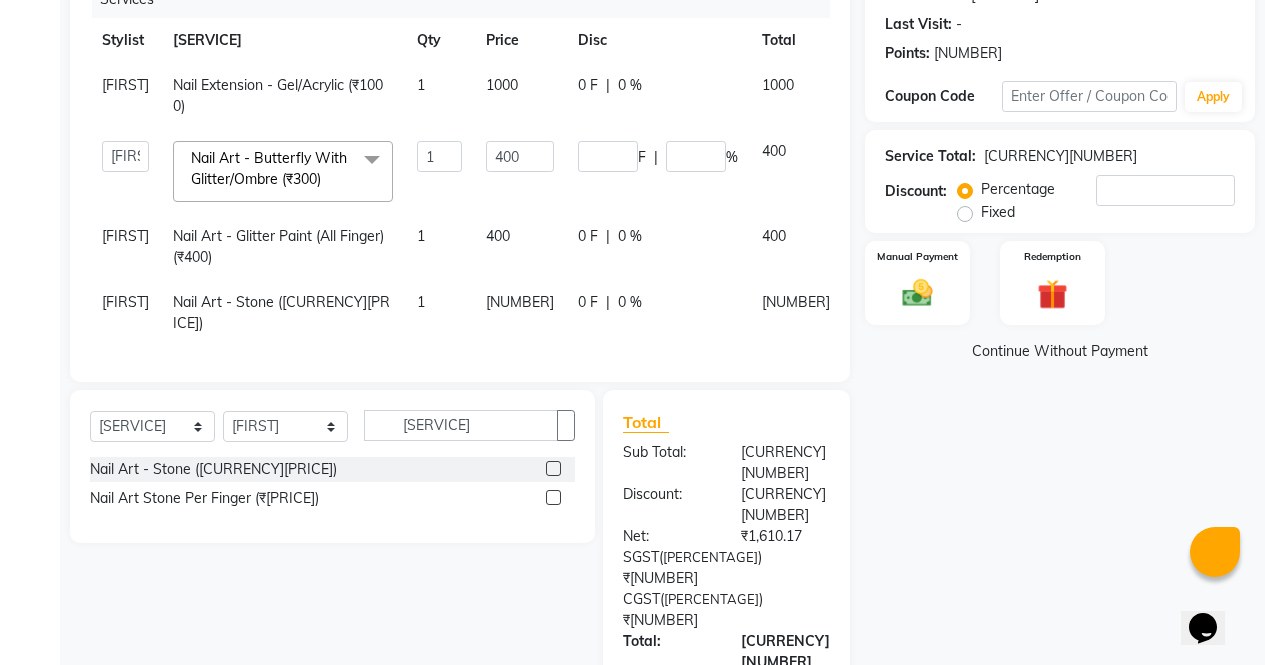 scroll, scrollTop: 248, scrollLeft: 0, axis: vertical 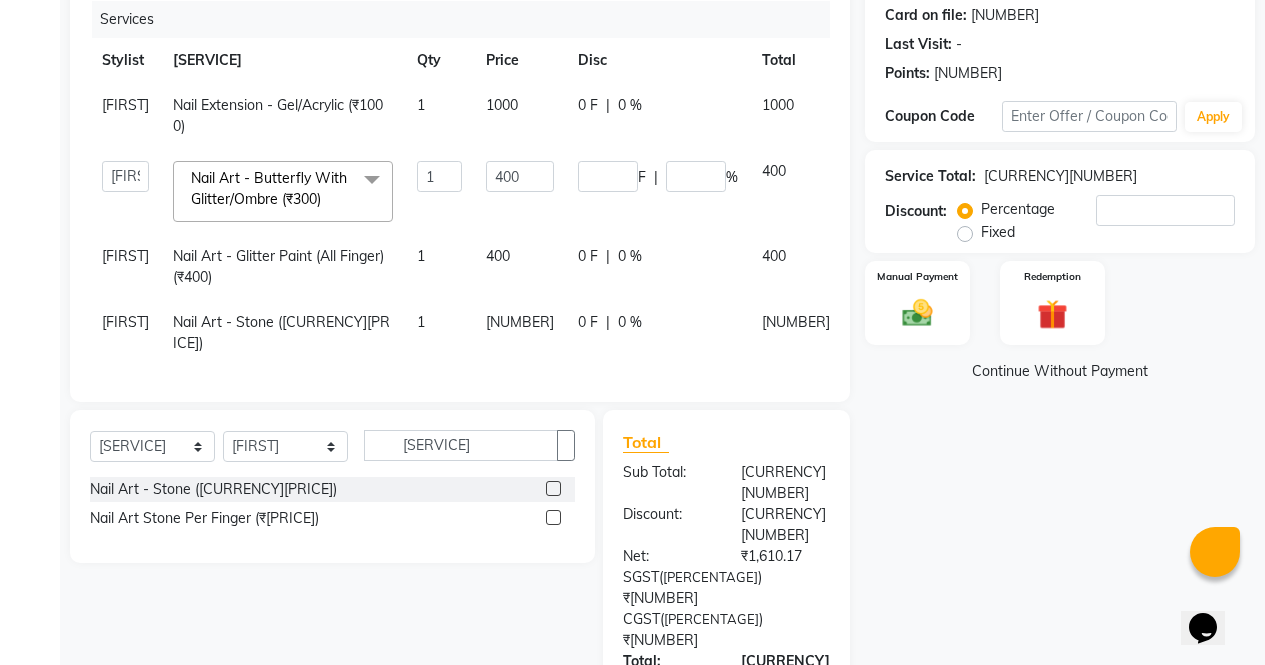 click on "Name: [FIRST]  Membership:  No Active Membership  Total Visits:   Card on file:  0 Last Visit:   - Points:   0  Coupon Code Apply Service Total:  ₹1,900.00  Discount:  Percentage   Fixed  Manual Payment Redemption  Continue Without Payment" at bounding box center [1067, 411] 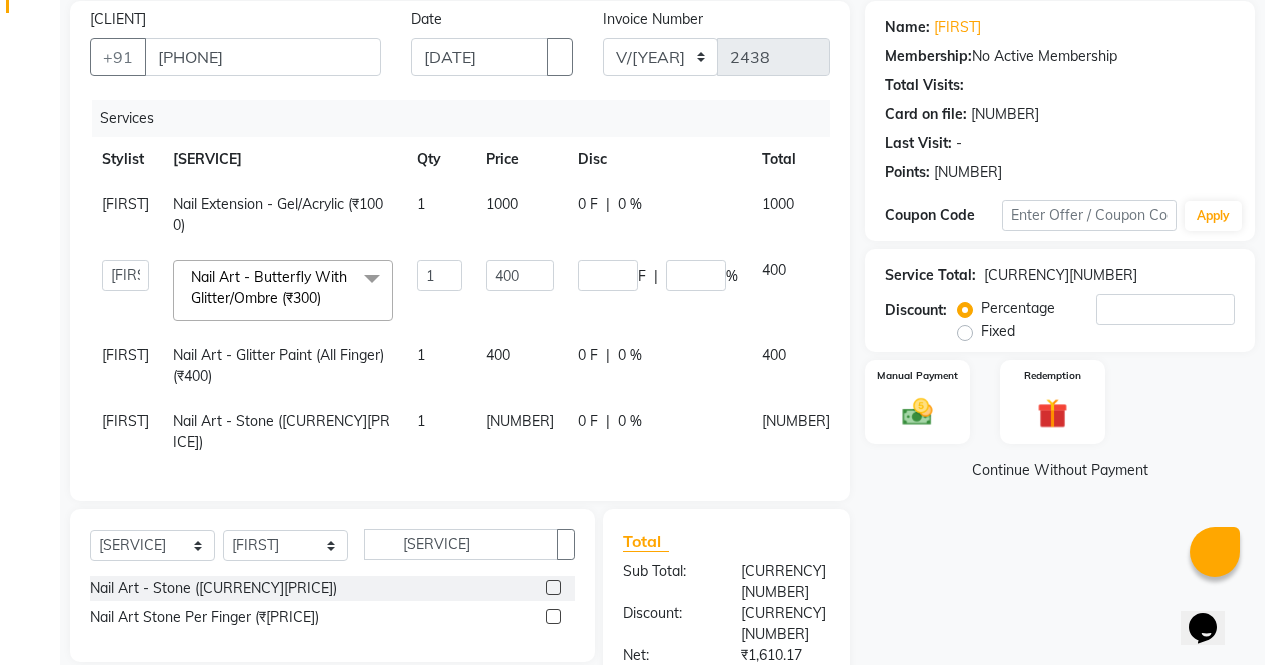 scroll, scrollTop: 147, scrollLeft: 0, axis: vertical 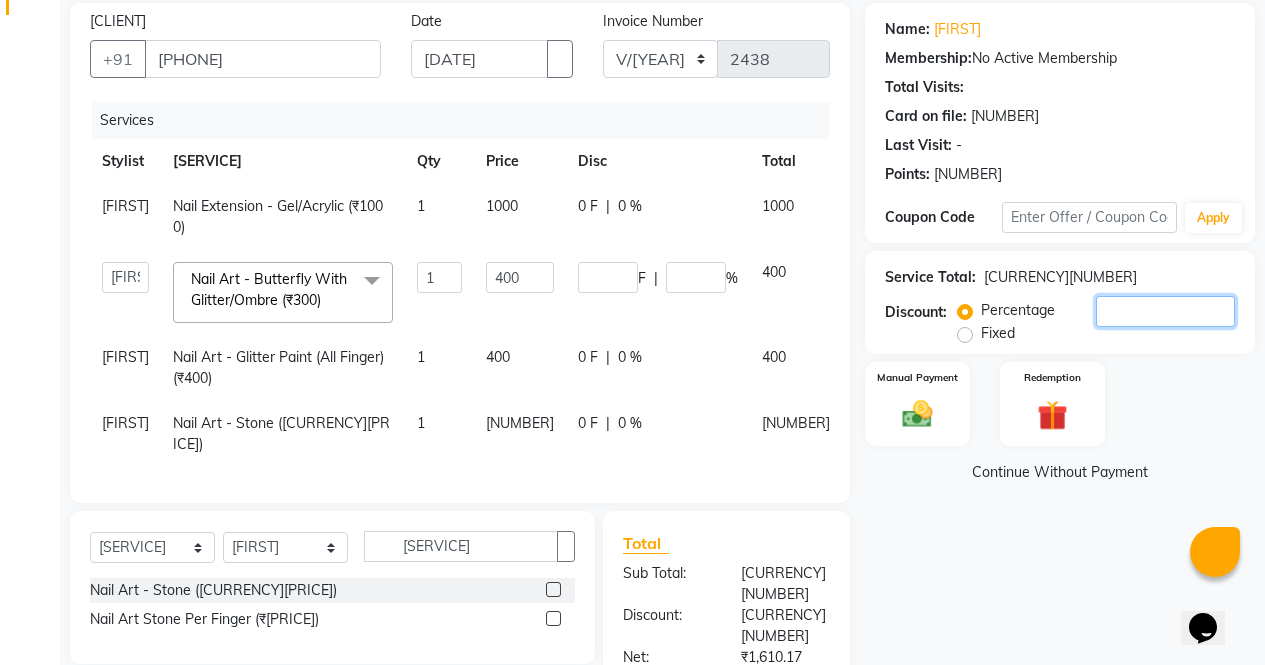 click at bounding box center (1165, 311) 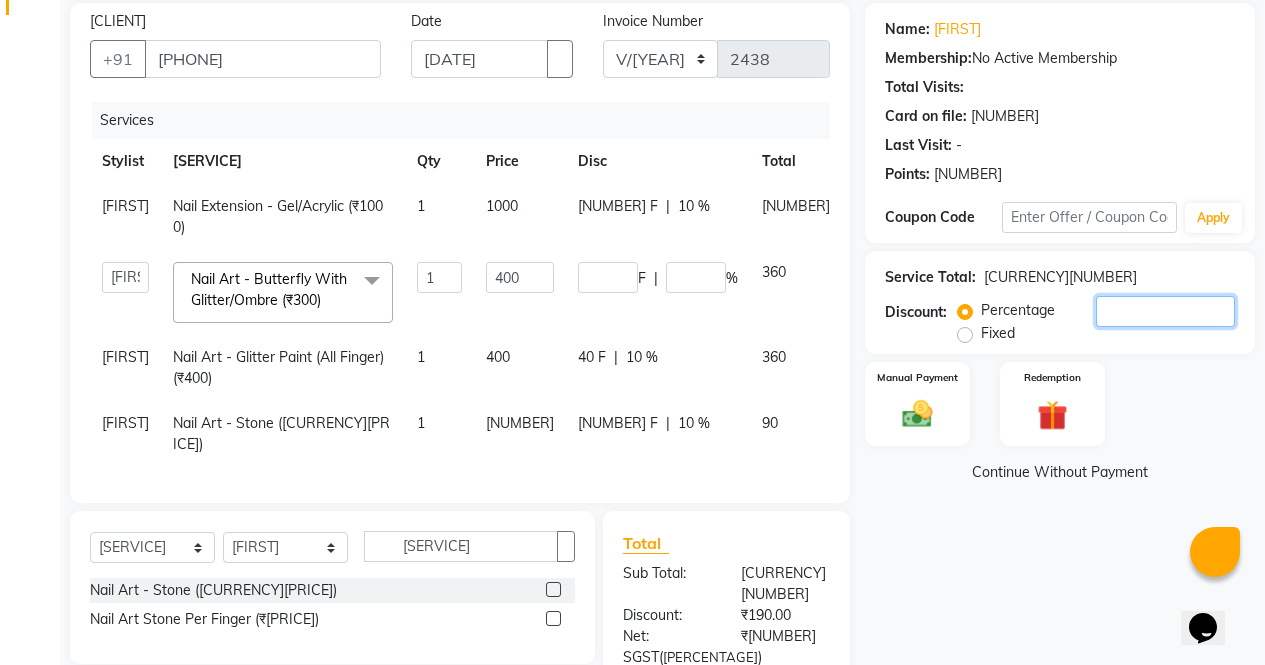 type on "[NUMBER]" 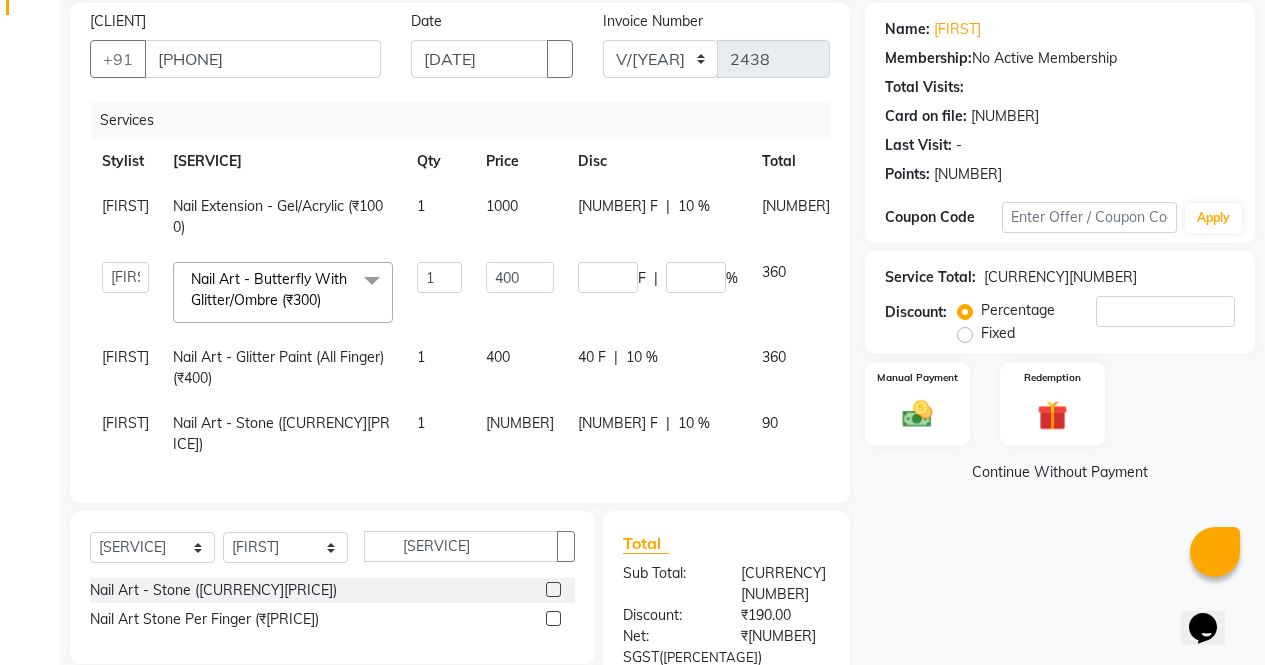 click on "Name: [FIRST] Membership: No Active Membership Total Visits: Card on file: 0 Last Visit: - Points: 0 Coupon Code Apply Service Total: [PRICE] Discount: Percentage Fixed Manual Payment Redemption Continue Without Payment" at bounding box center (1067, 501) 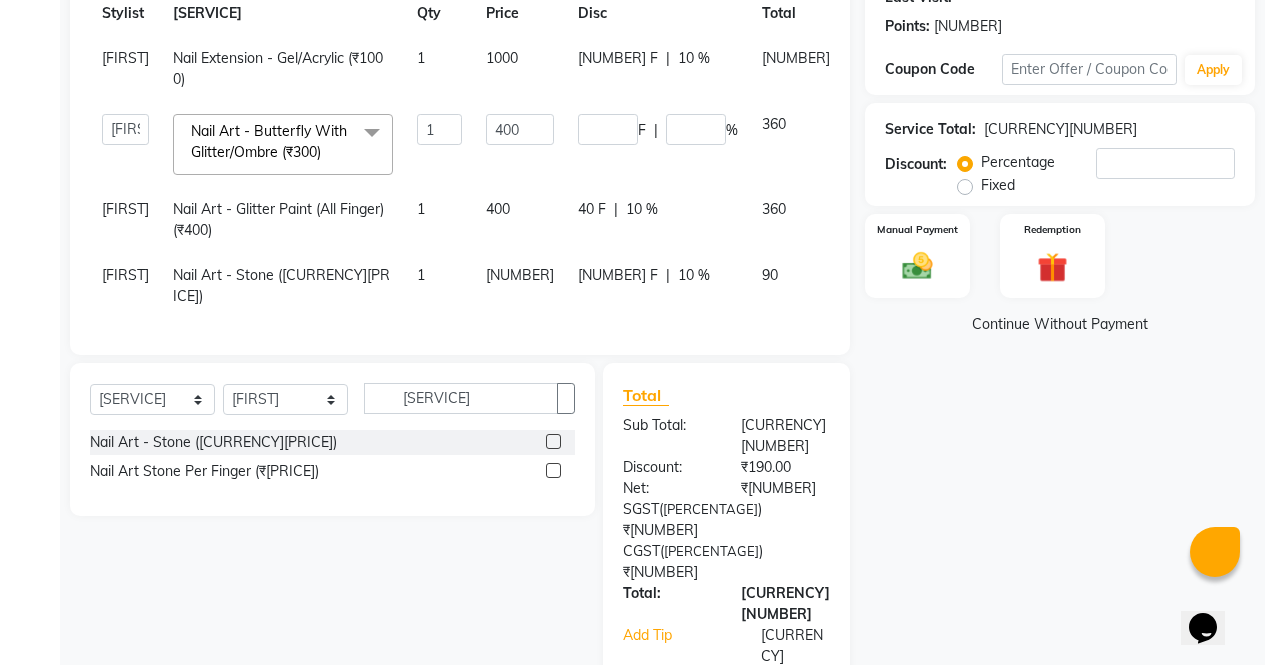 scroll, scrollTop: 297, scrollLeft: 0, axis: vertical 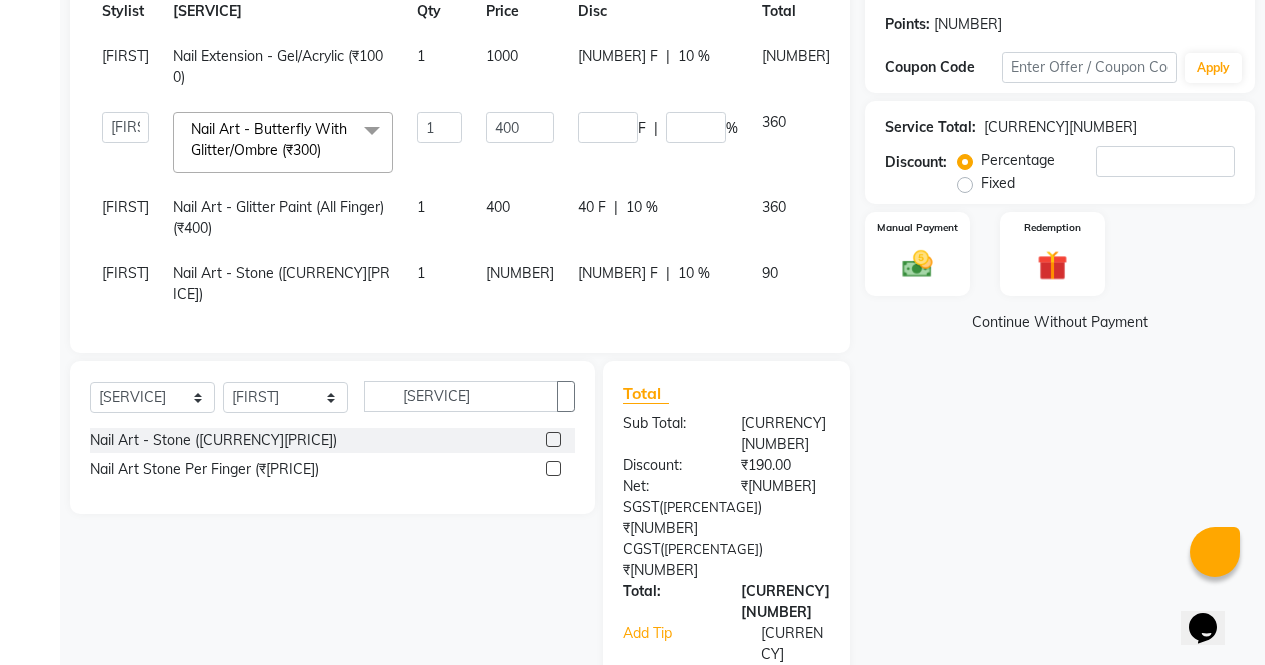 click on "[NUMBER]" at bounding box center (520, 67) 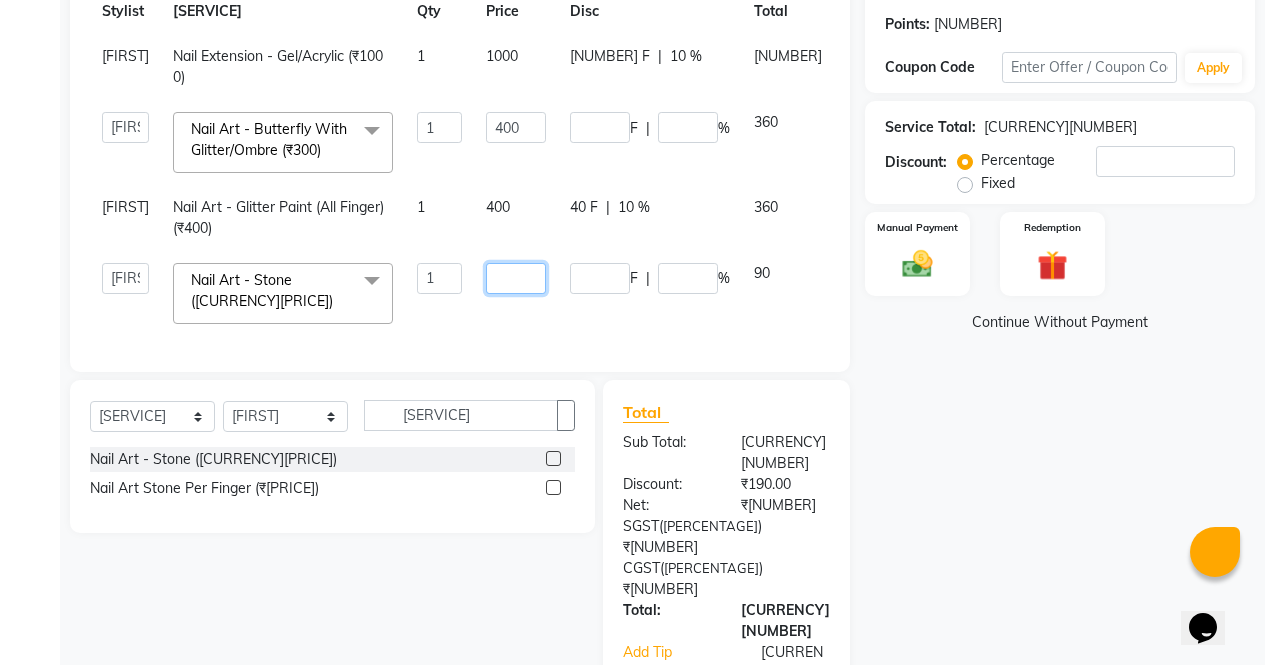 click on "[NUMBER]" at bounding box center [439, 127] 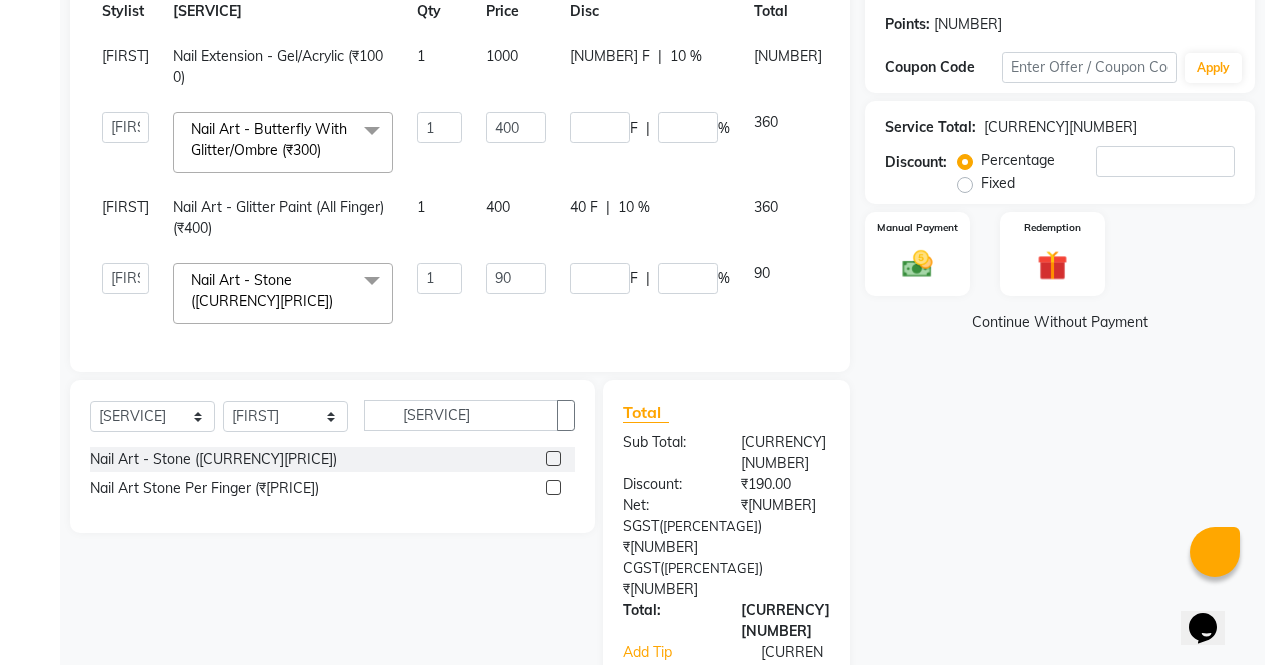 click on "Name: [FIRST] Membership: No Active Membership Total Visits: Card on file: 0 Last Visit: - Points: 0 Coupon Code Apply Service Total: [PRICE] Discount: Percentage Fixed Manual Payment Redemption Continue Without Payment" at bounding box center [1067, 361] 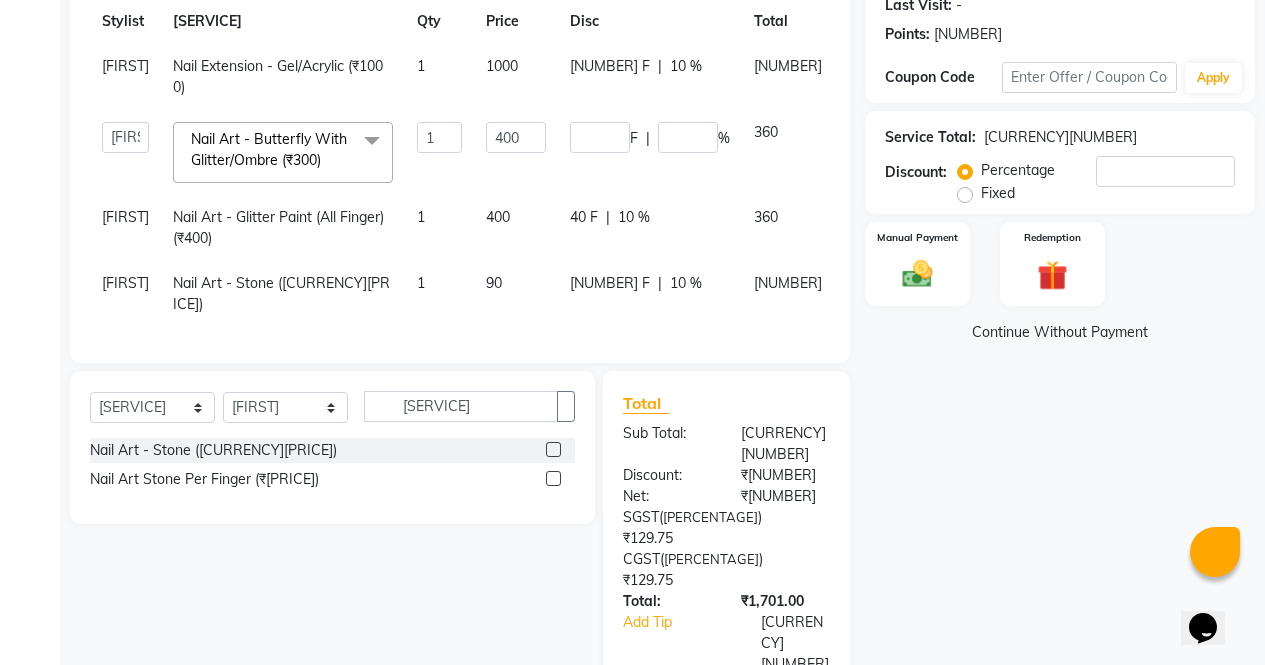 scroll, scrollTop: 286, scrollLeft: 0, axis: vertical 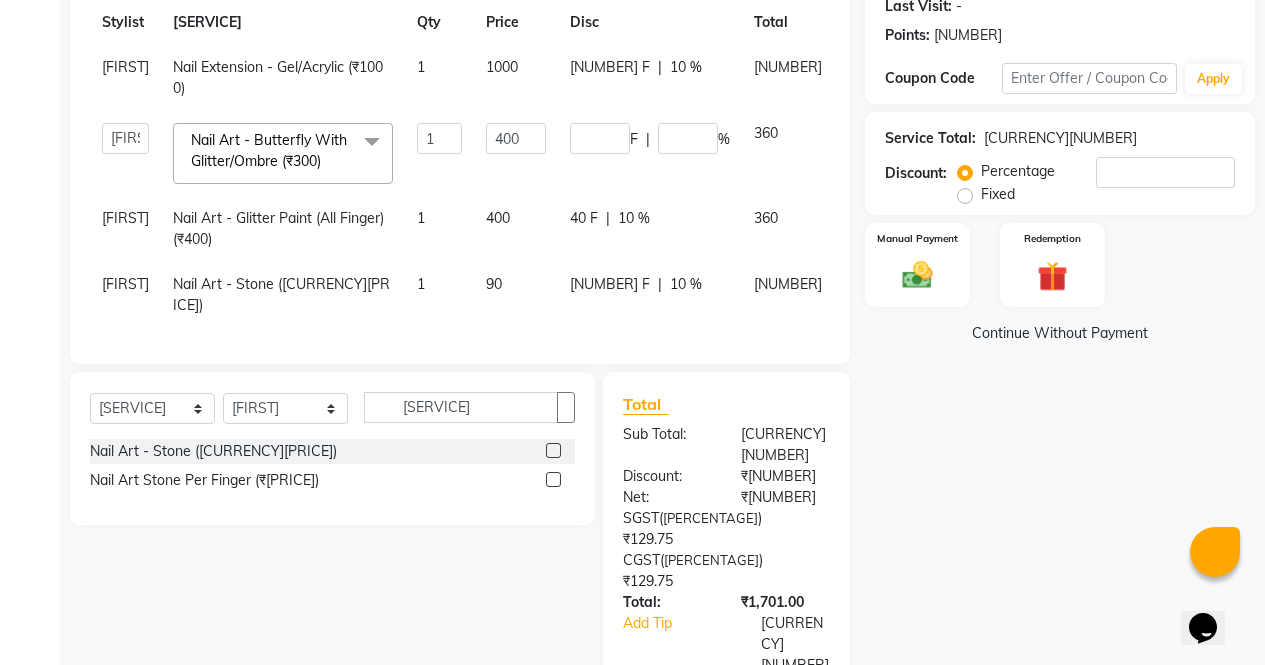 click at bounding box center (917, 275) 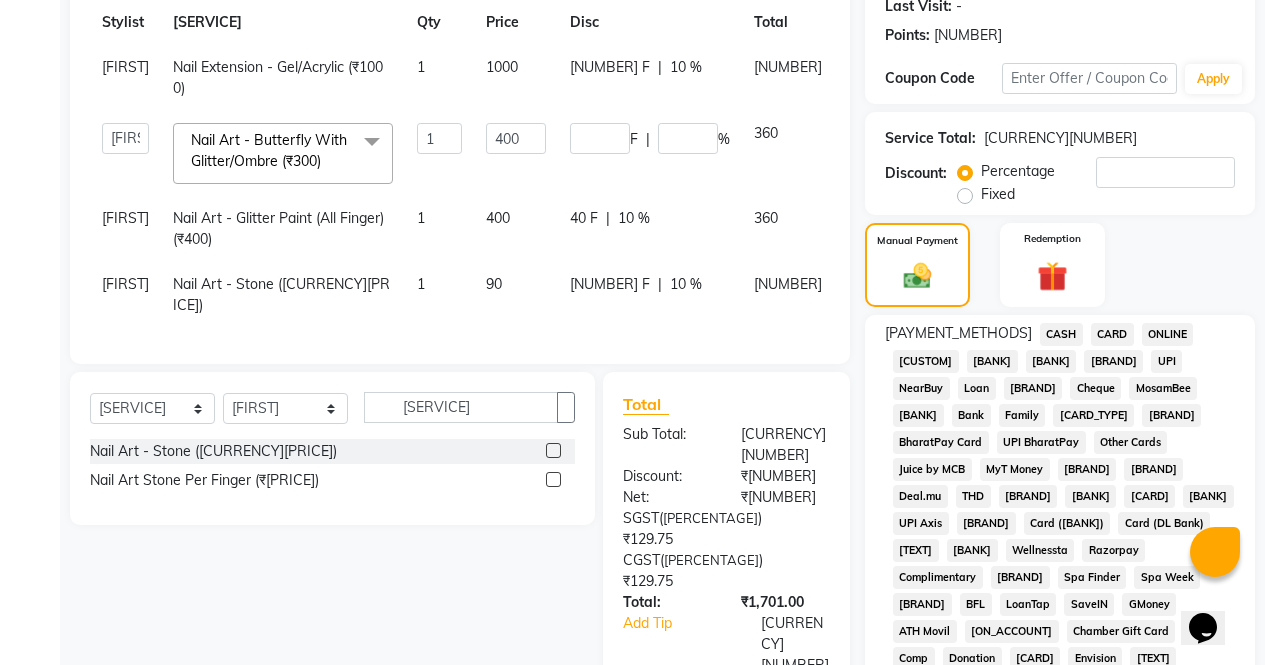 click on "ONLINE" at bounding box center (1061, 334) 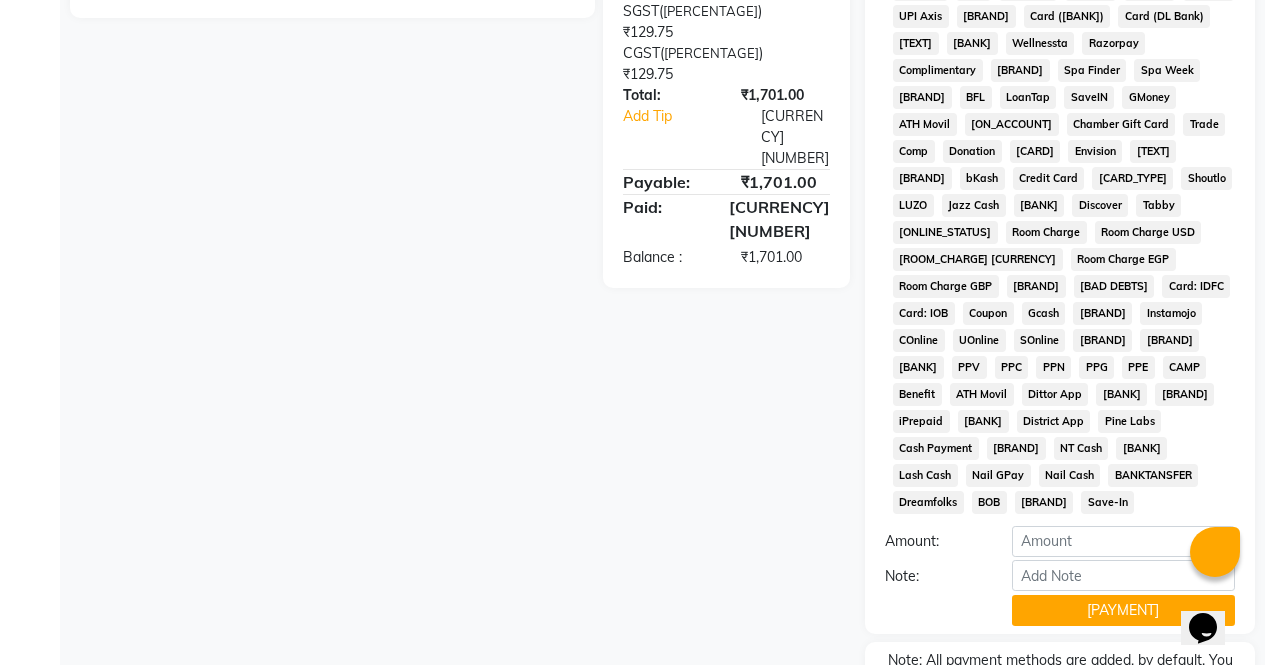 scroll, scrollTop: 887, scrollLeft: 0, axis: vertical 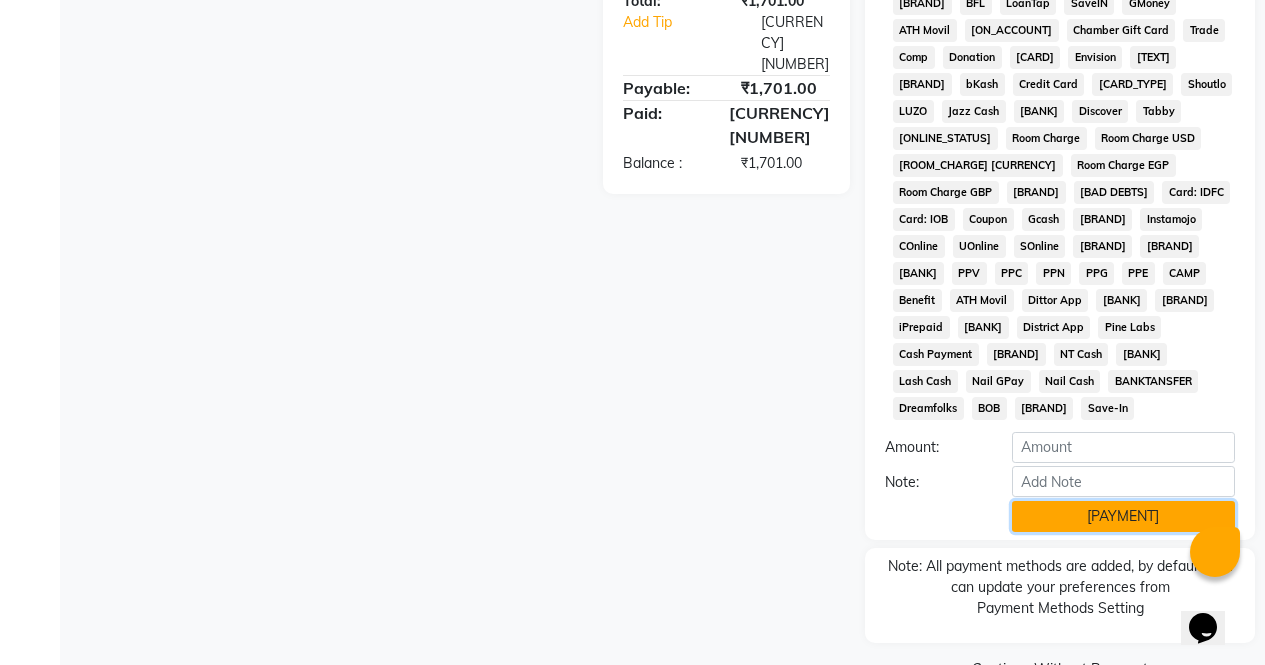 click on "[PAYMENT]" at bounding box center [1123, 516] 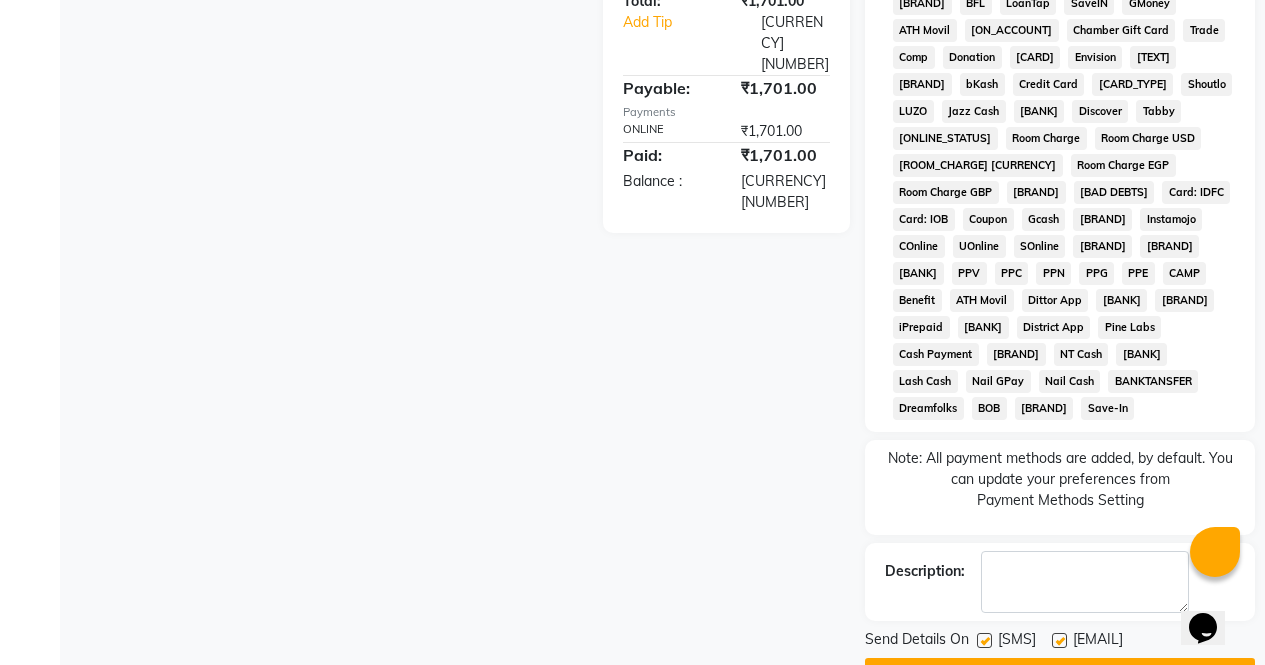 click on "Checkout" at bounding box center [1060, 673] 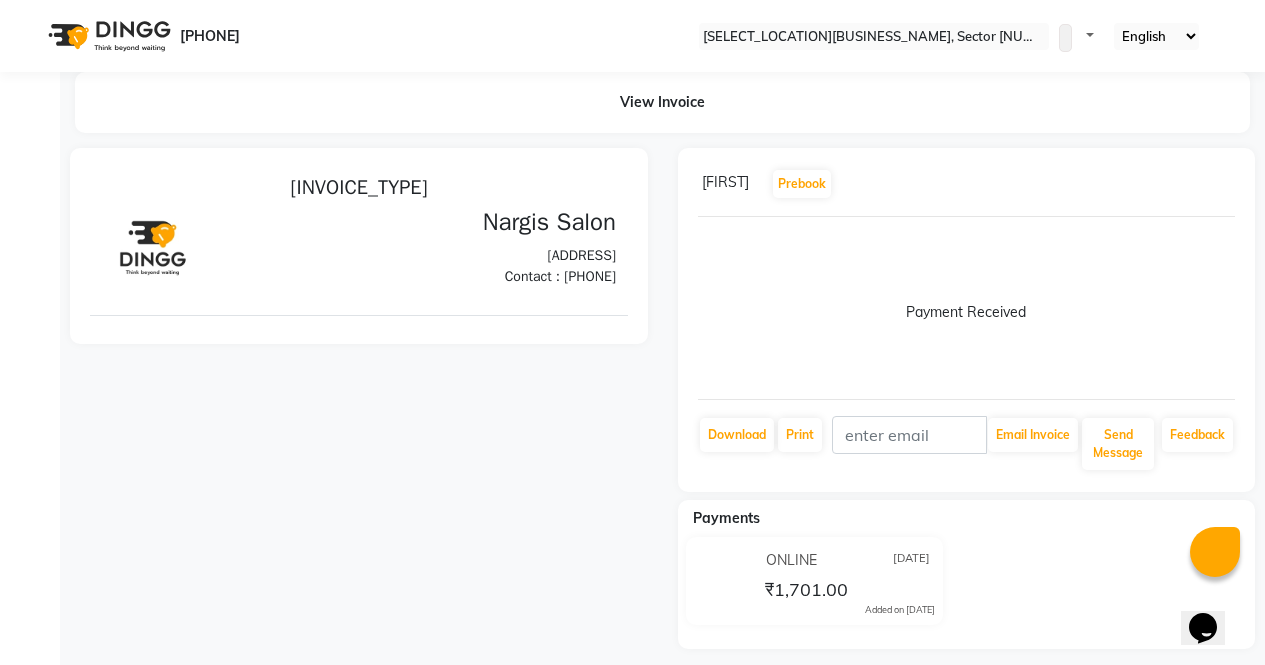 scroll, scrollTop: 0, scrollLeft: 0, axis: both 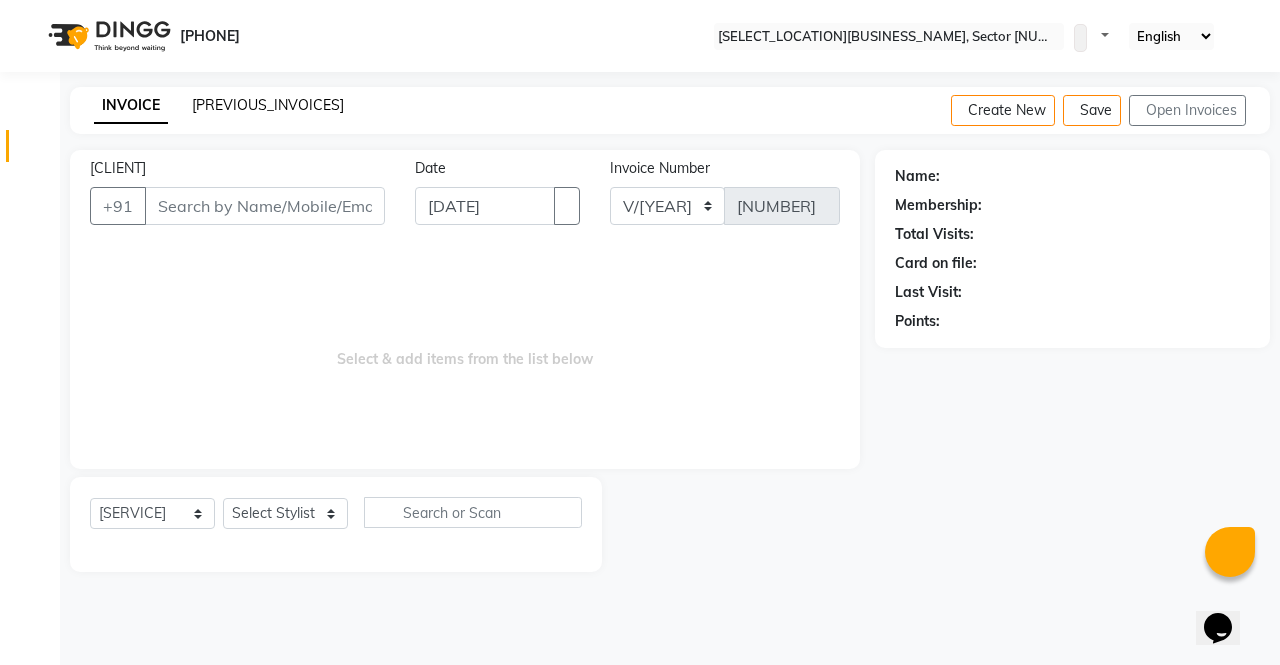 click on "[PREVIOUS_INVOICES]" at bounding box center [268, 105] 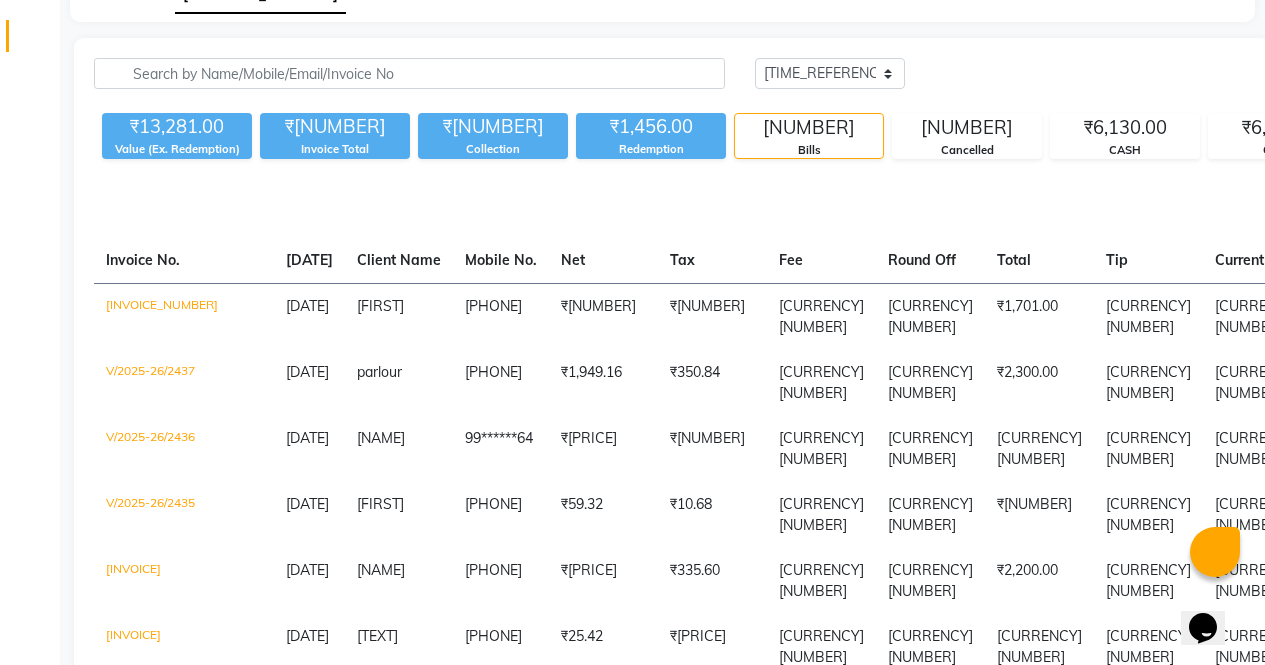 scroll, scrollTop: 0, scrollLeft: 0, axis: both 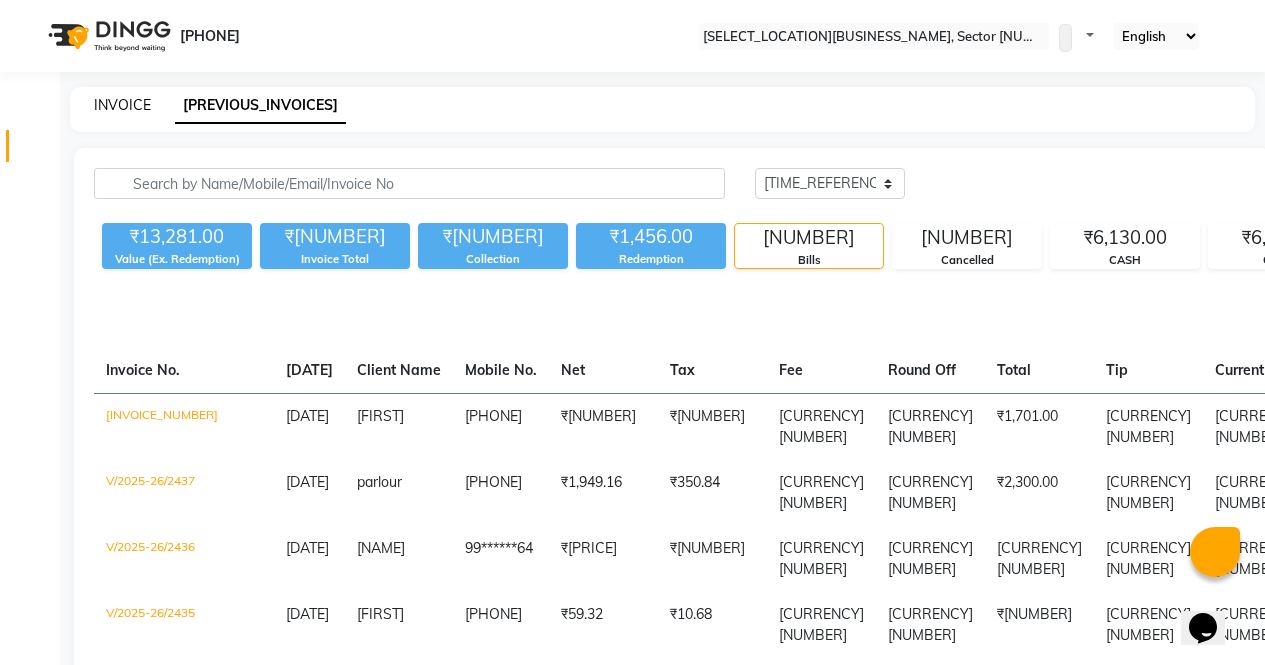 click on "INVOICE" at bounding box center (122, 105) 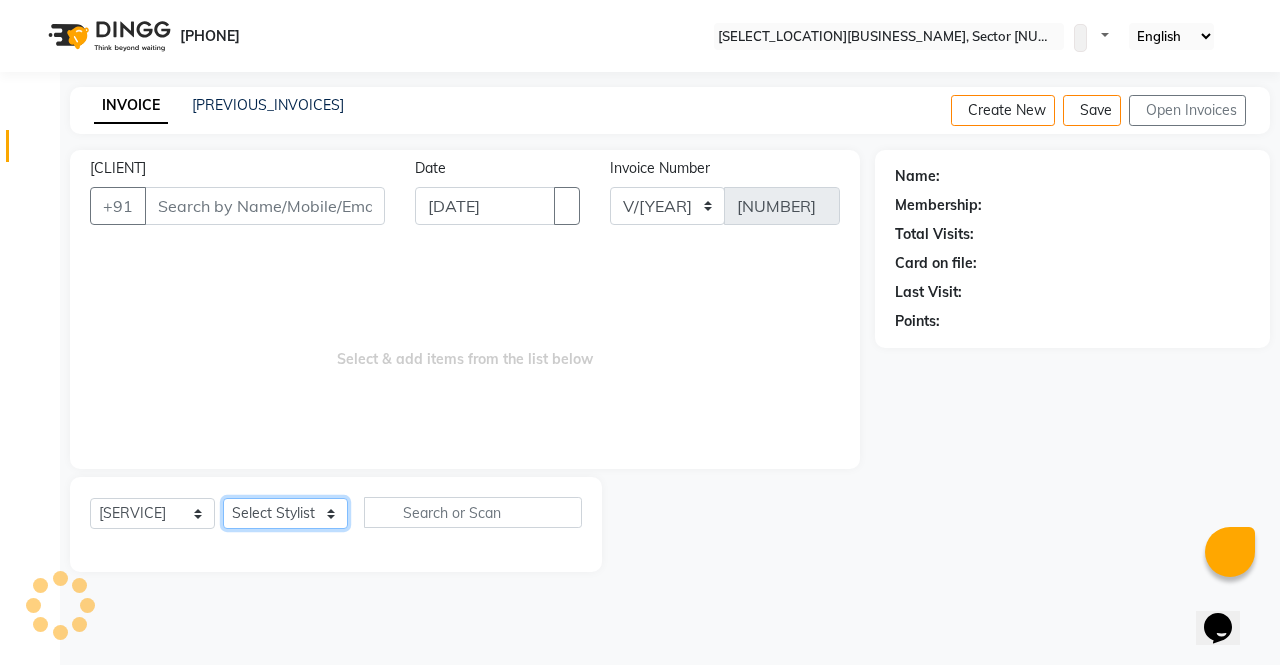 click on "Select Stylist" at bounding box center [285, 513] 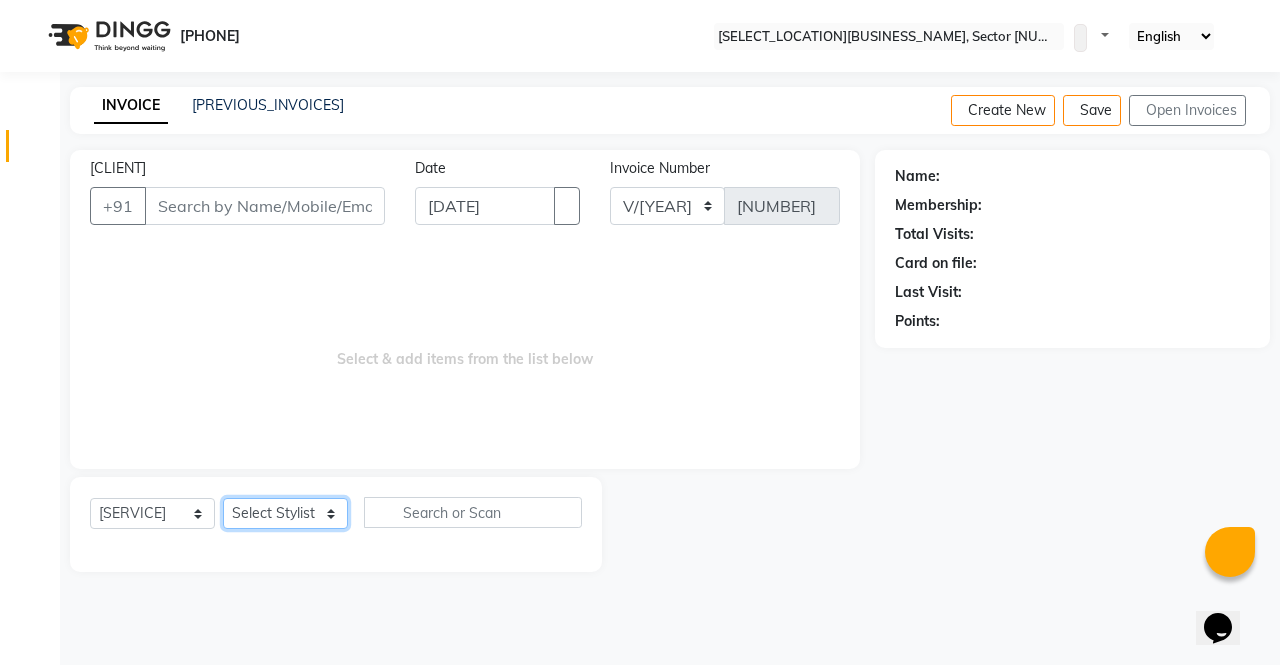 select on "[NUMBER]" 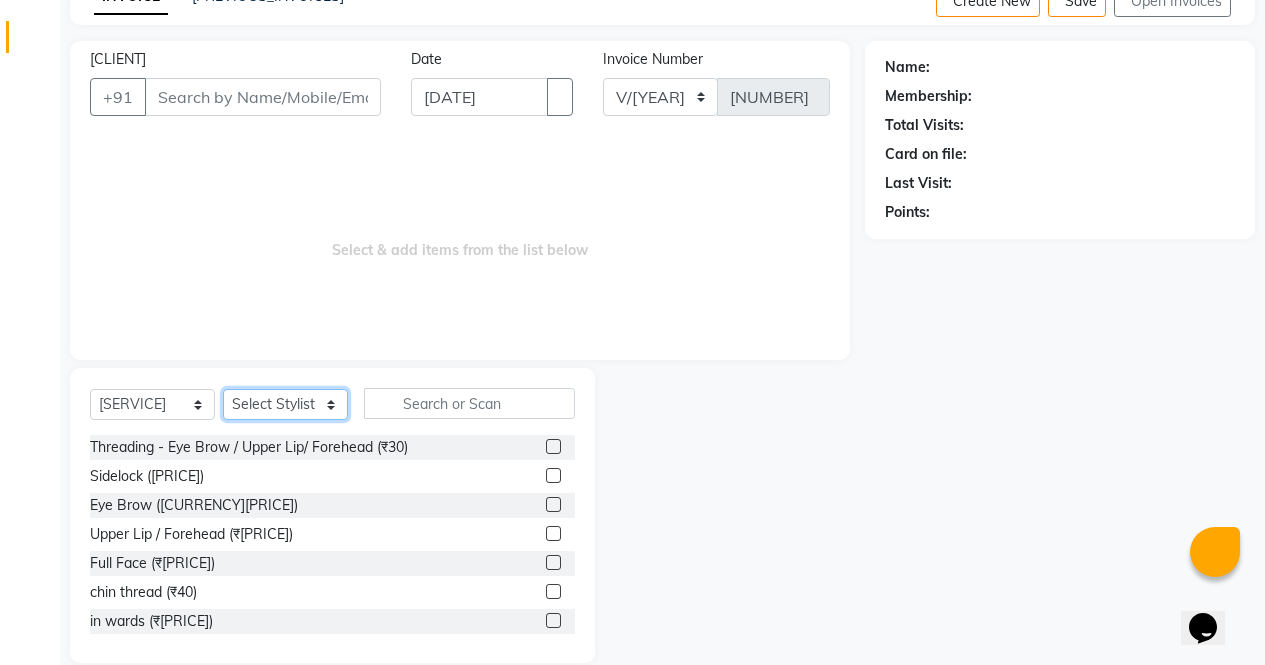 scroll, scrollTop: 136, scrollLeft: 0, axis: vertical 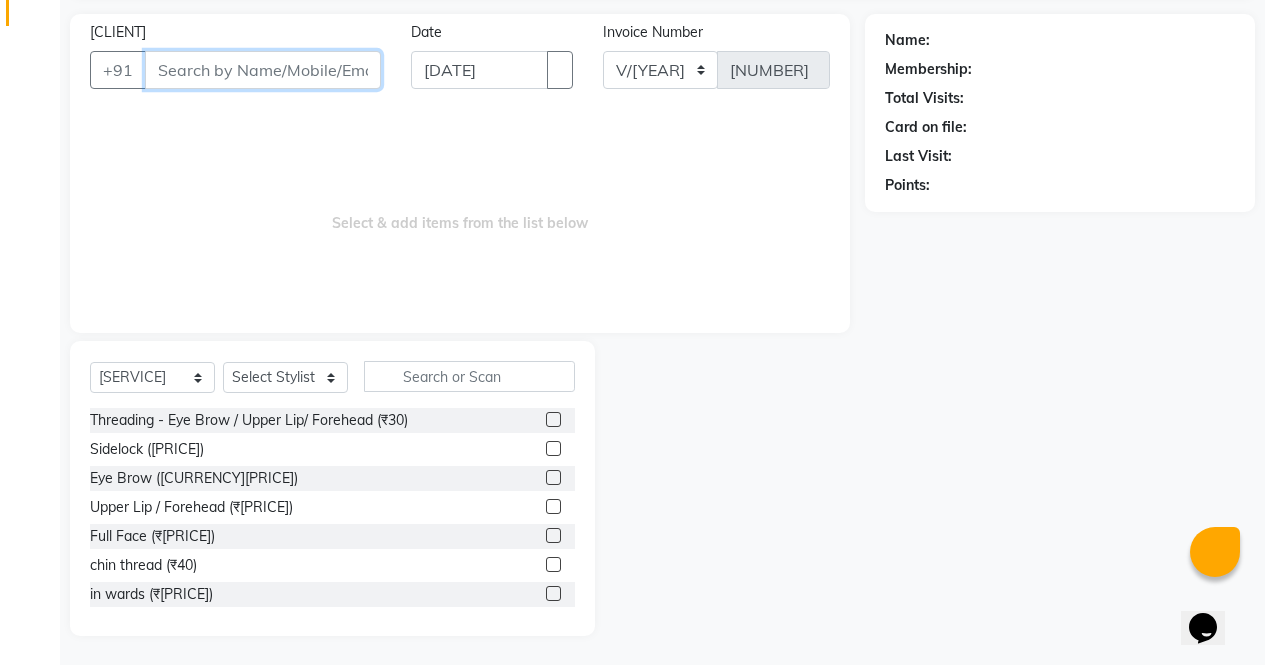 click on "[CLIENT]" at bounding box center (263, 70) 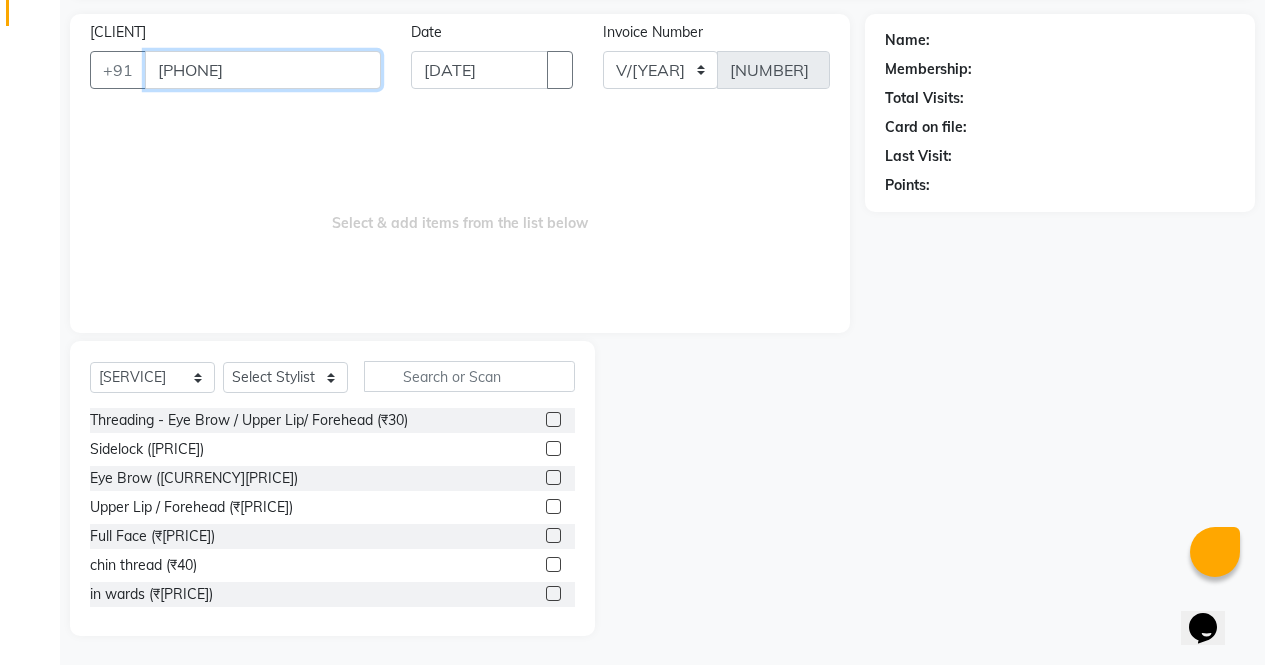 type on "[PHONE]" 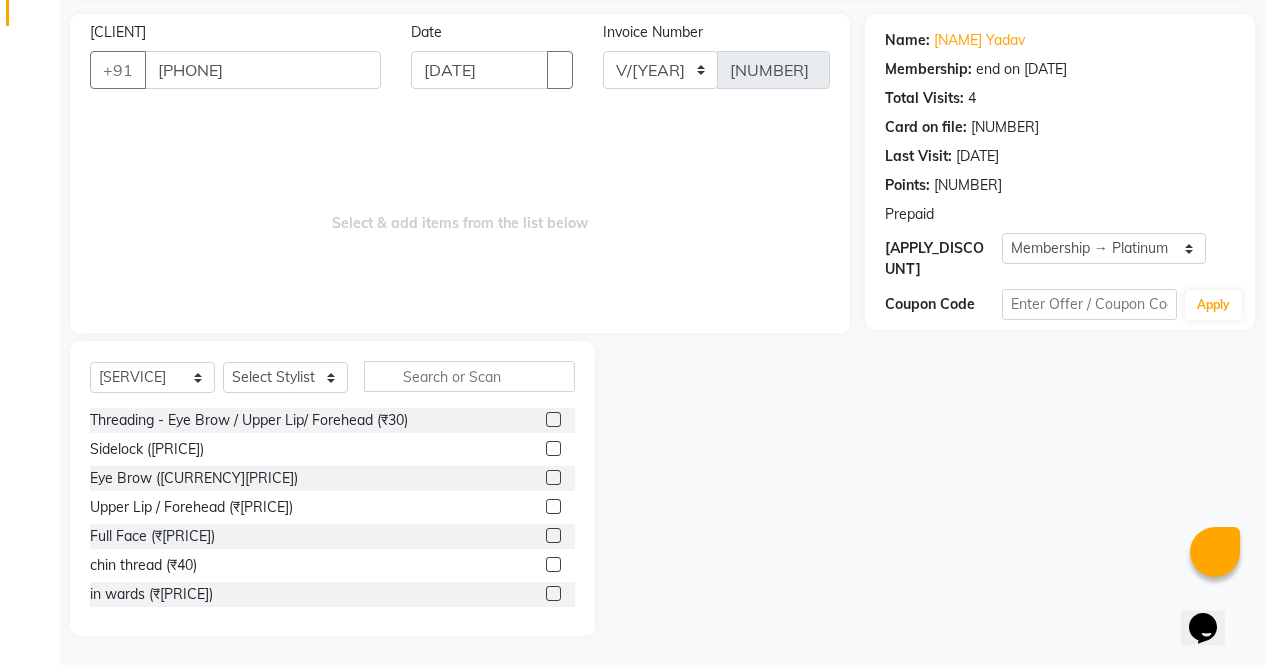click at bounding box center (934, 215) 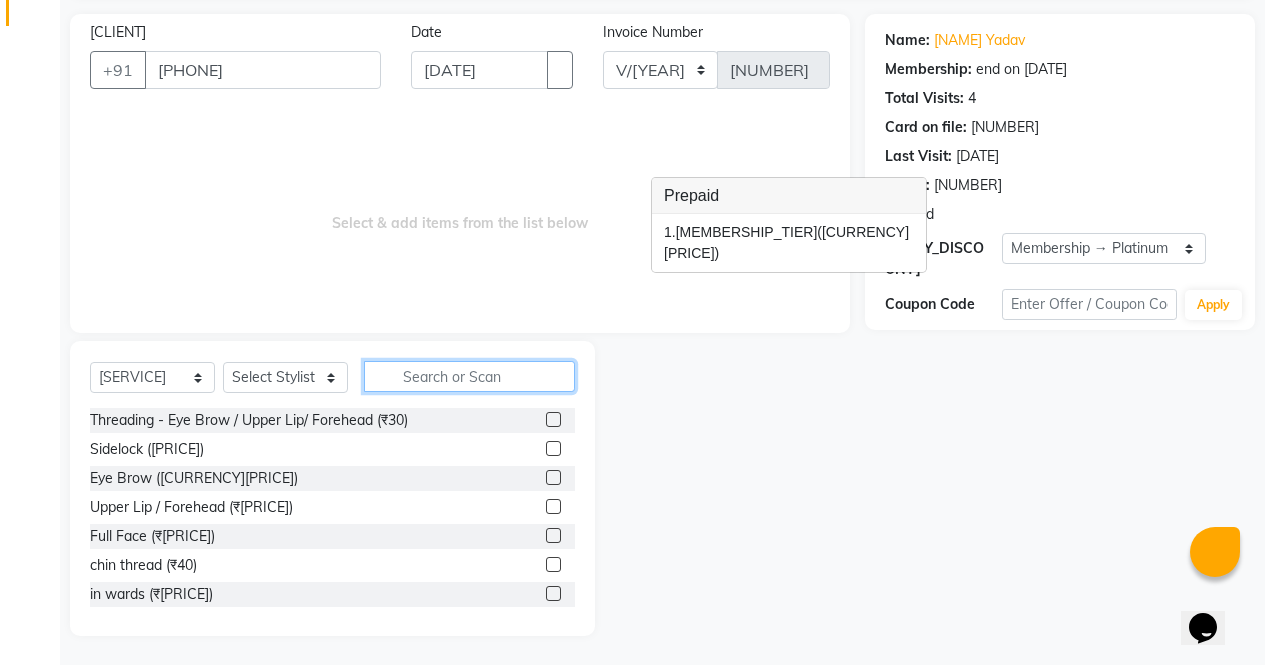 click at bounding box center [469, 376] 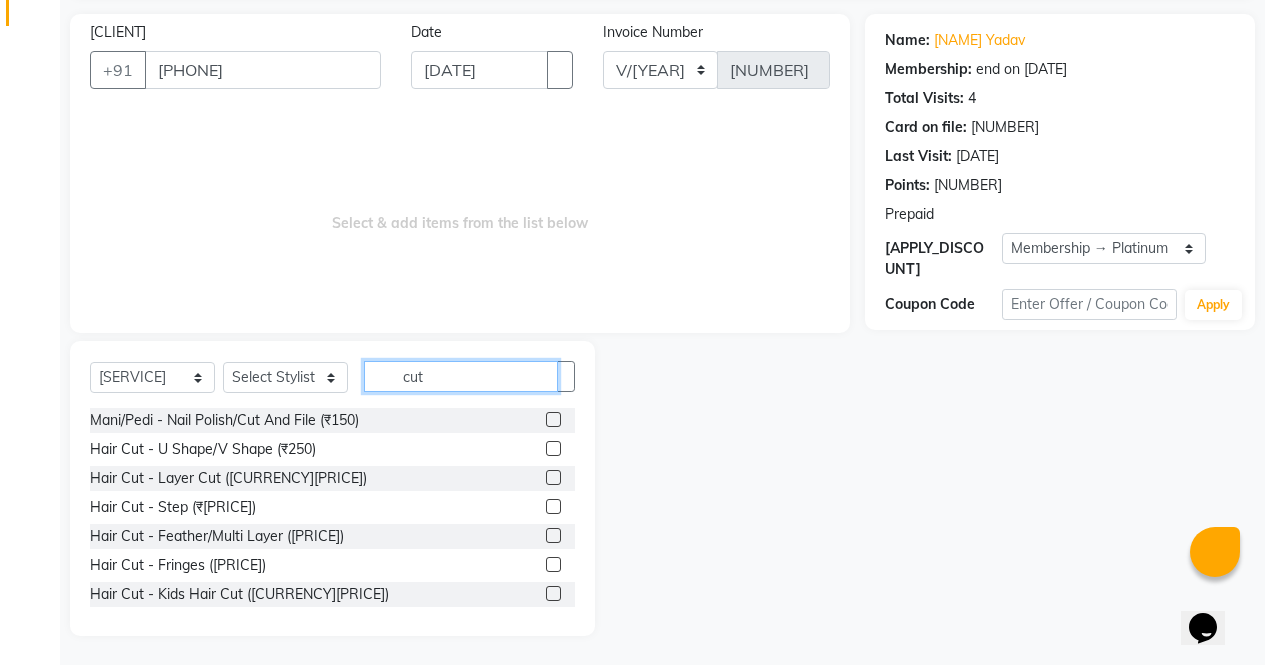 type on "cut" 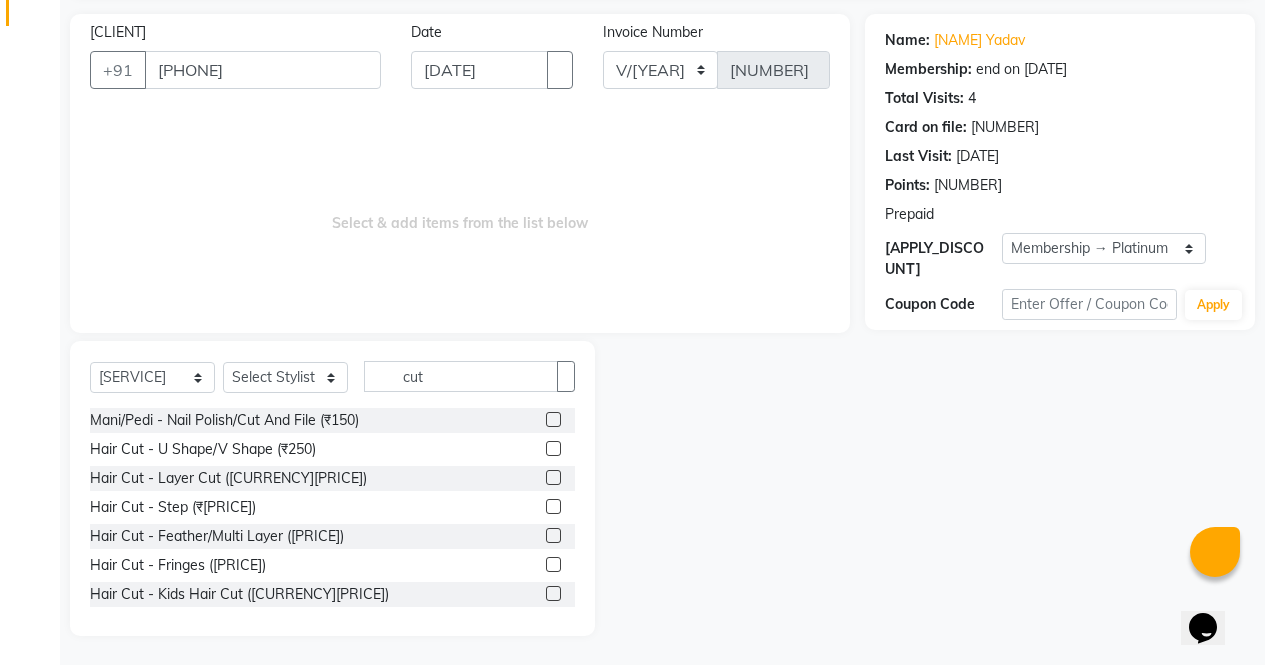 click at bounding box center (553, 477) 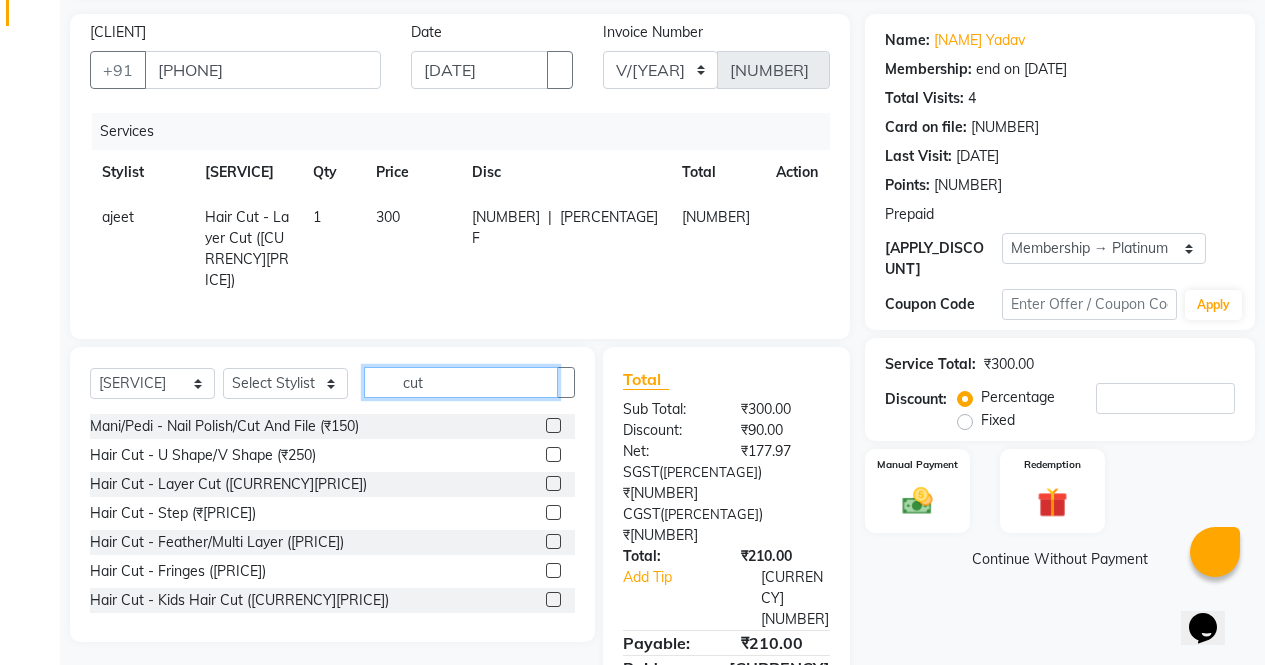 click on "cut" at bounding box center (461, 382) 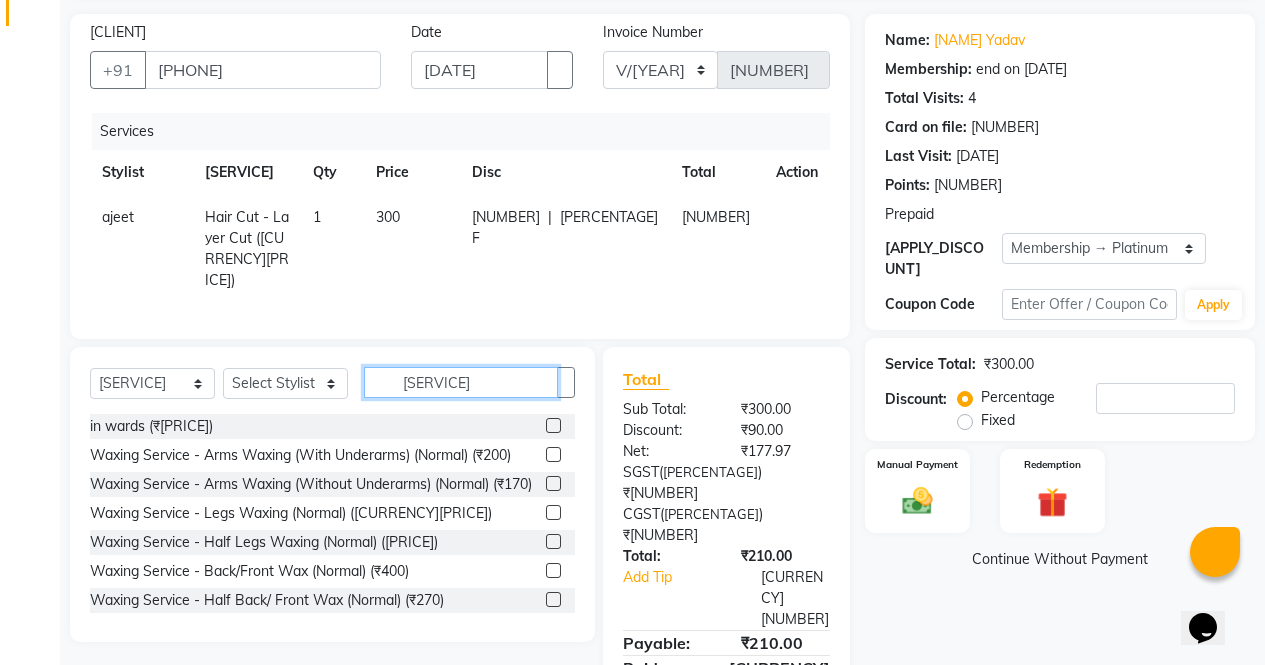 scroll, scrollTop: 135, scrollLeft: 0, axis: vertical 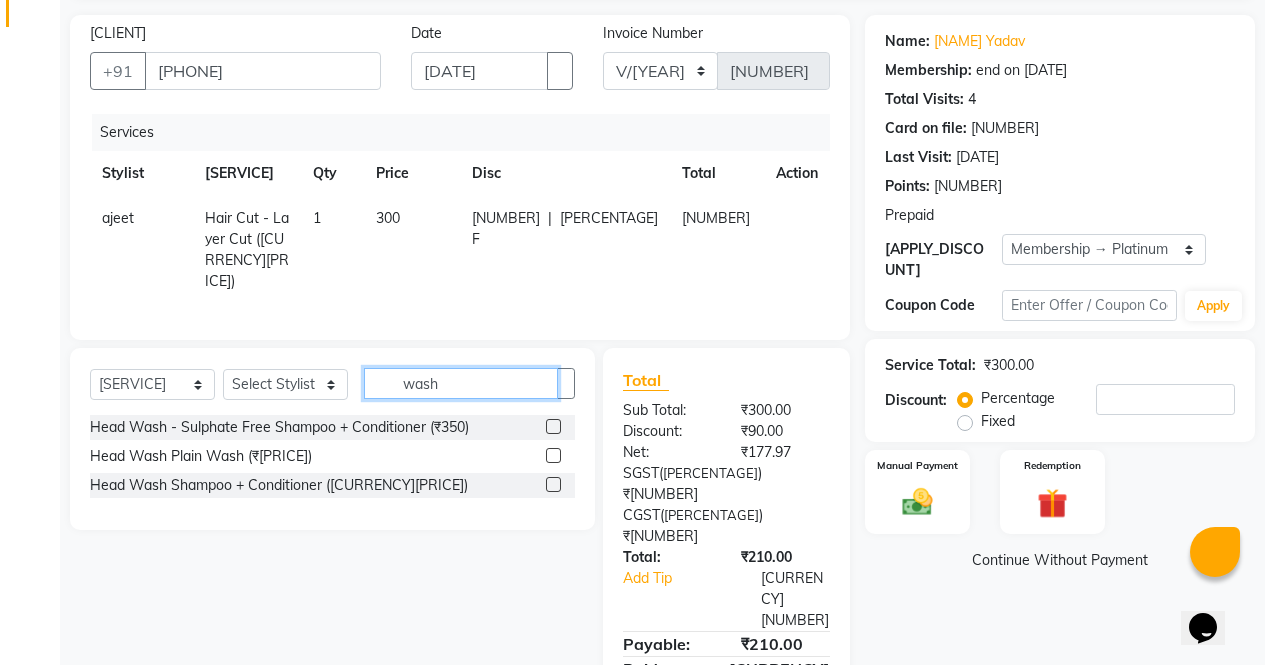 type on "wash" 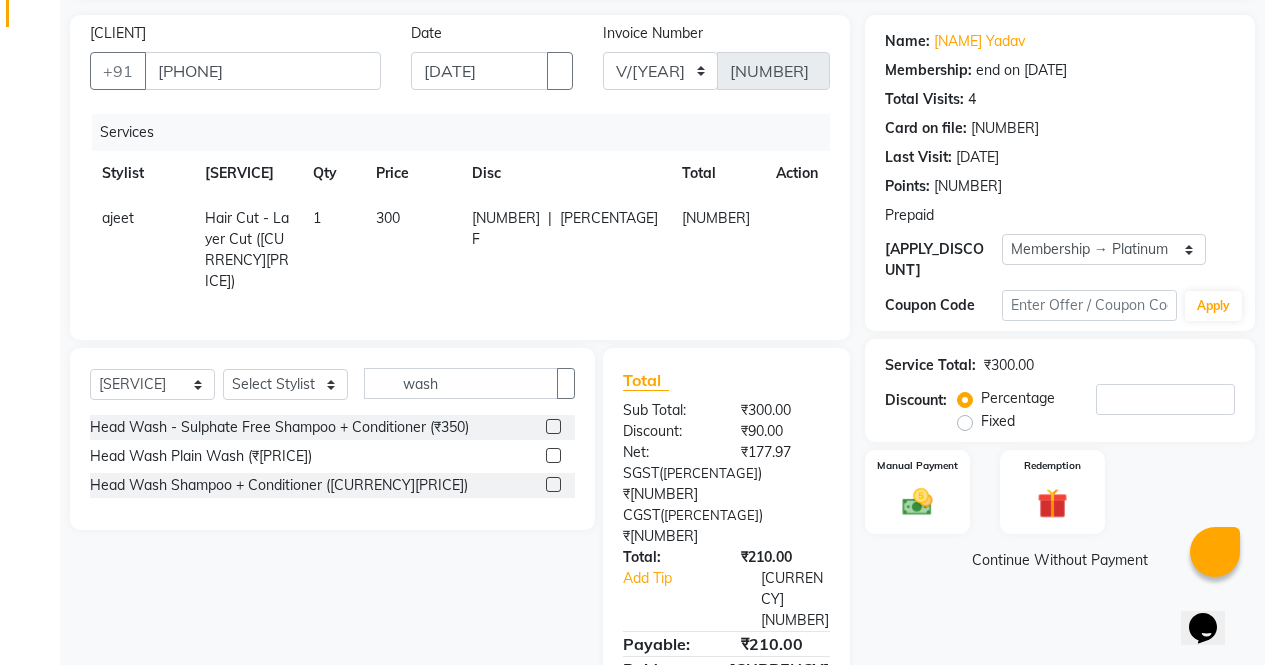 click at bounding box center [553, 484] 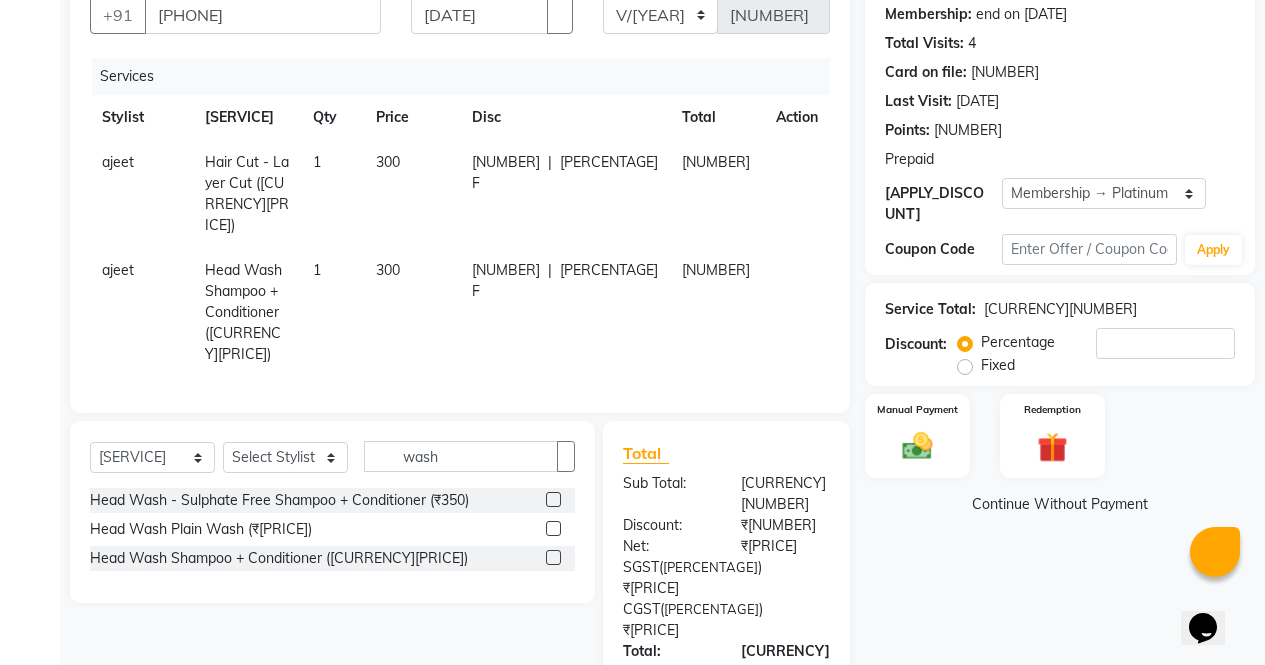 scroll, scrollTop: 222, scrollLeft: 0, axis: vertical 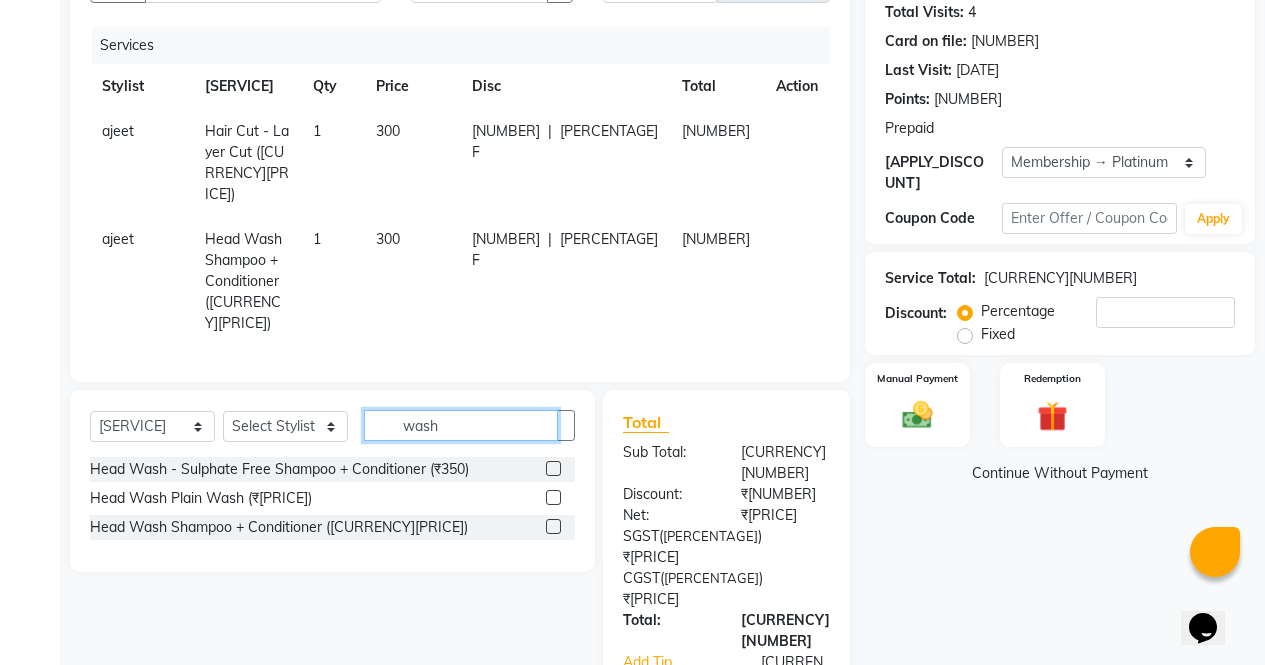 click on "wash" at bounding box center (461, 425) 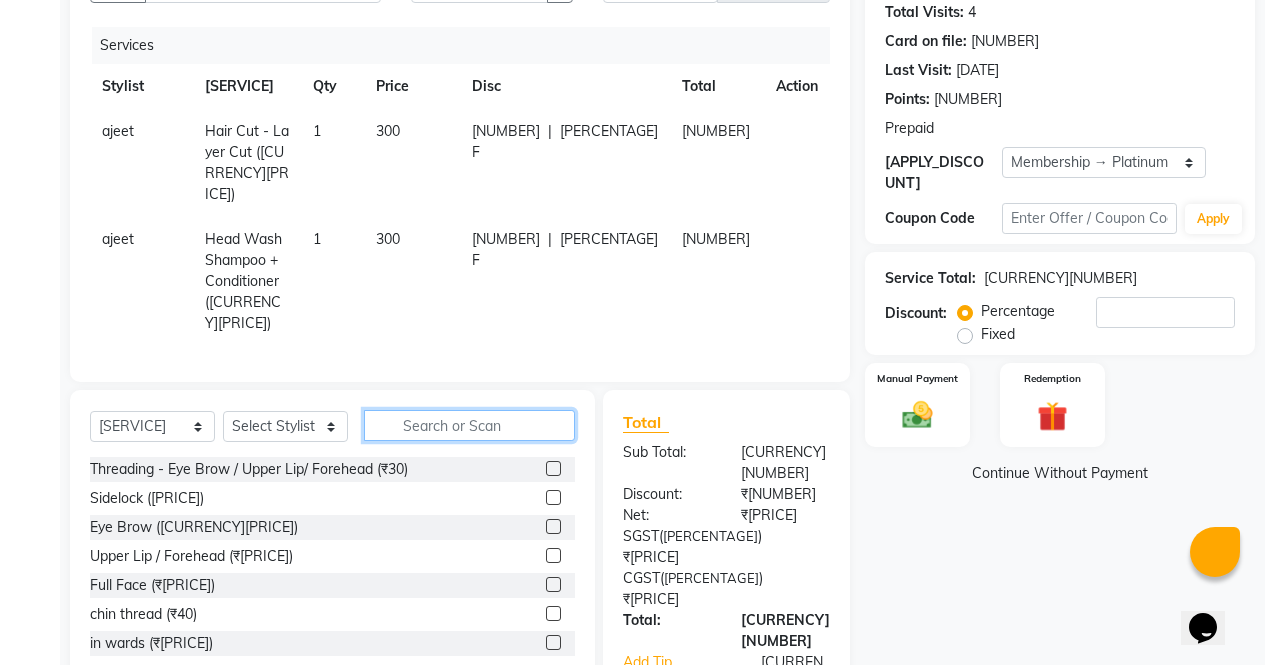 type 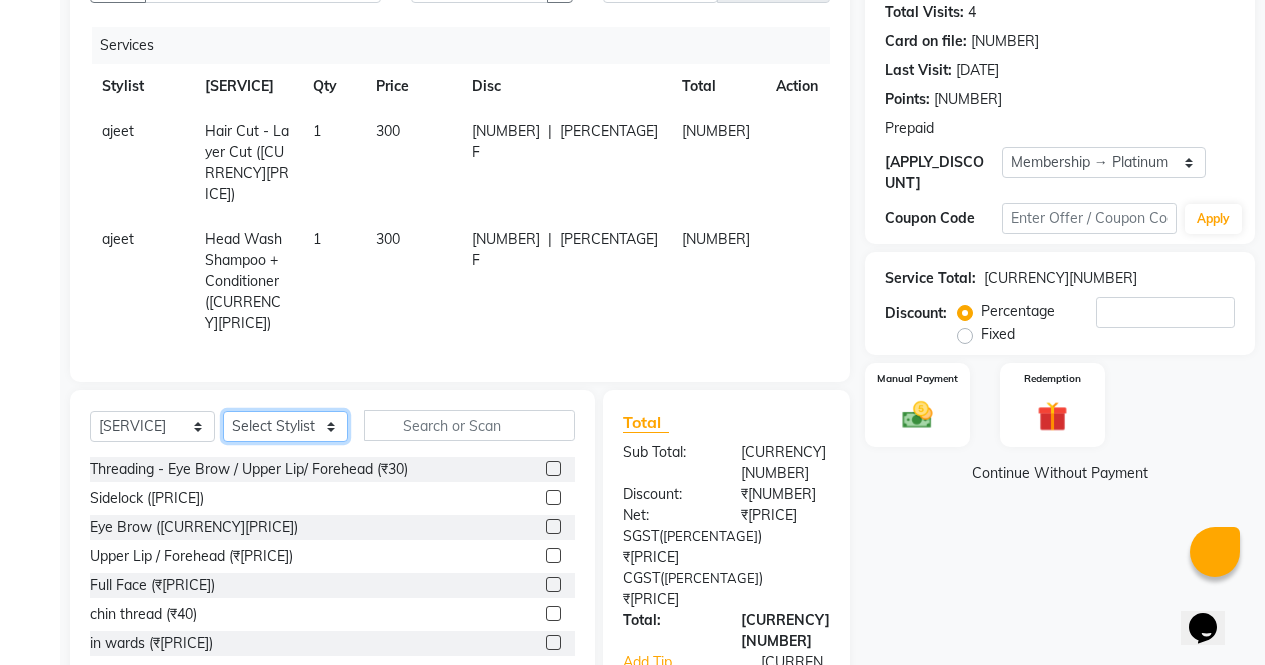 click on "Select Stylist [NAME] [NAME] [NAME] [NAME] [NAME] [NAME] [NAME] [NAME] [NAME]" at bounding box center [285, 426] 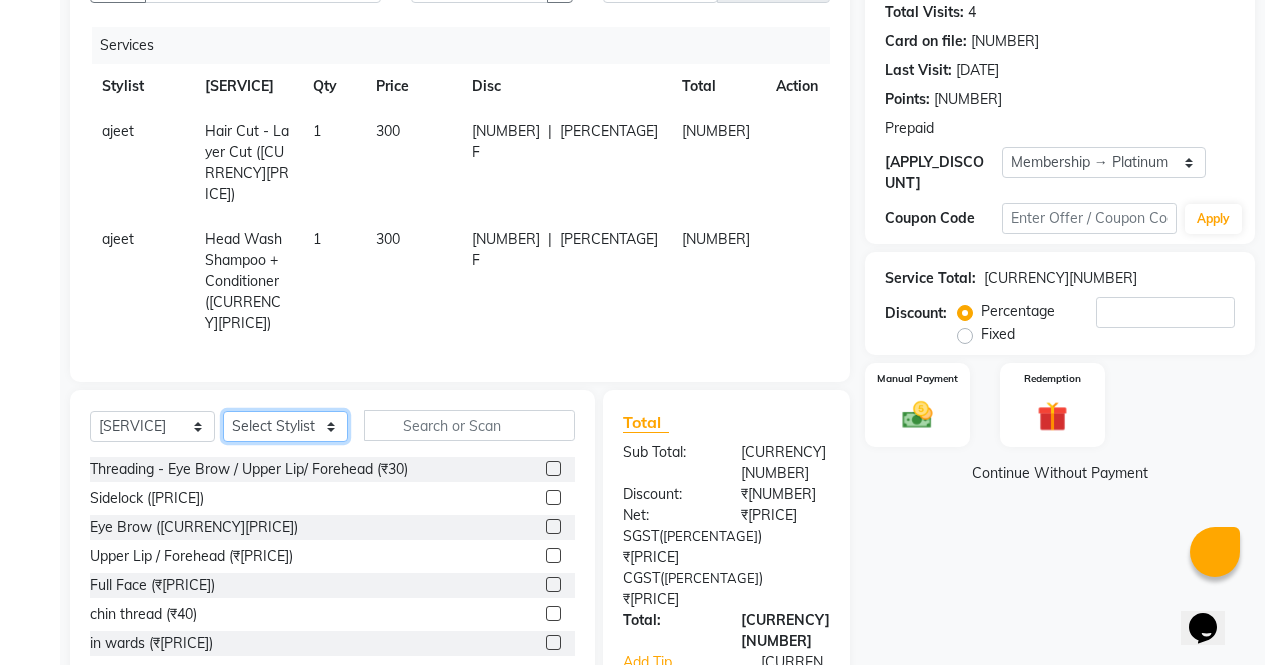 select on "60384" 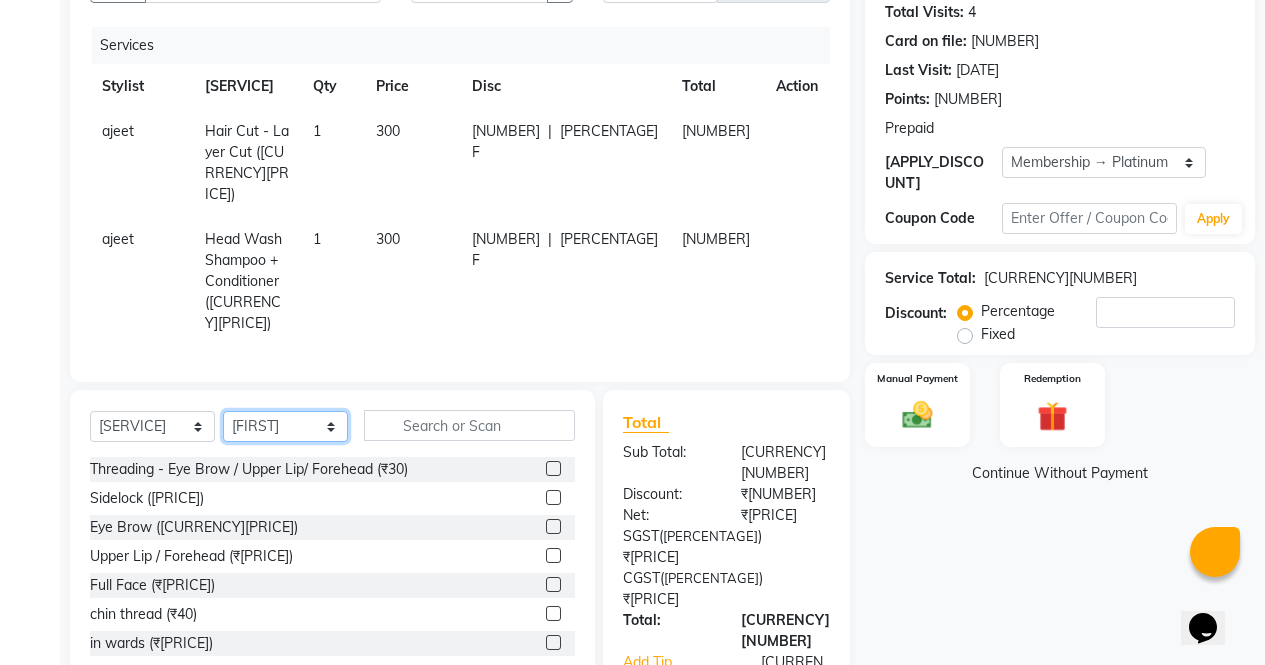 click on "Select Stylist [NAME] [NAME] [NAME] [NAME] [NAME] [NAME] [NAME] [NAME] [NAME]" at bounding box center [285, 426] 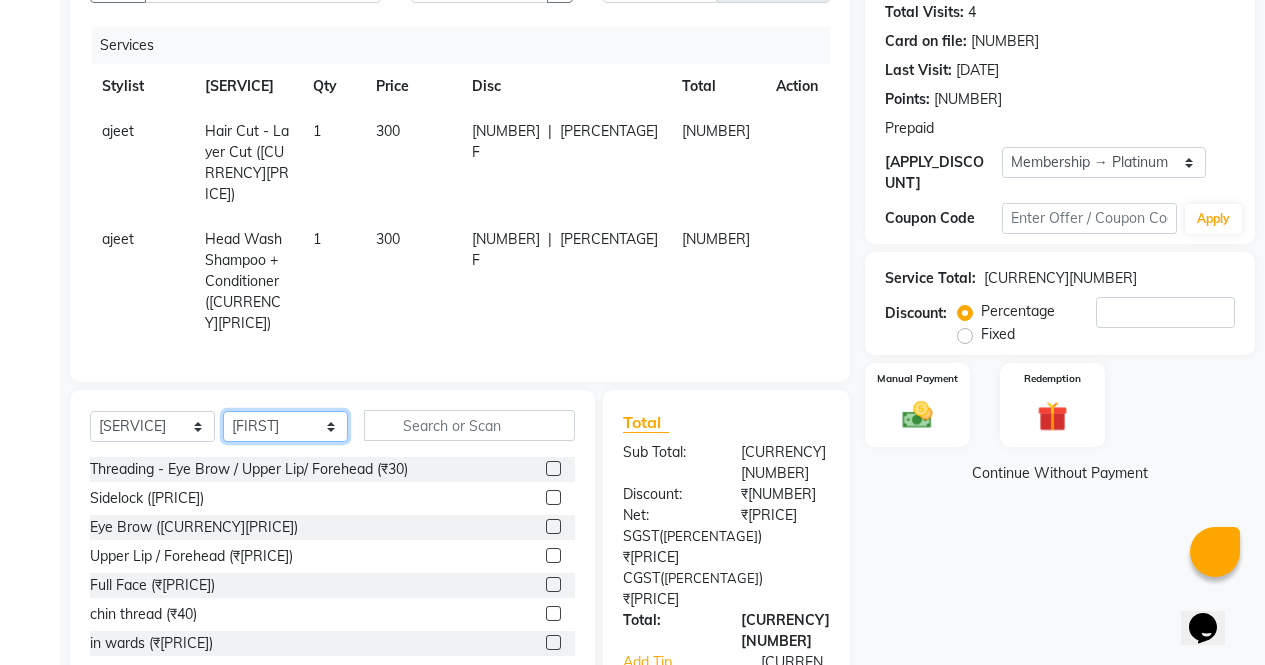 scroll, scrollTop: 223, scrollLeft: 0, axis: vertical 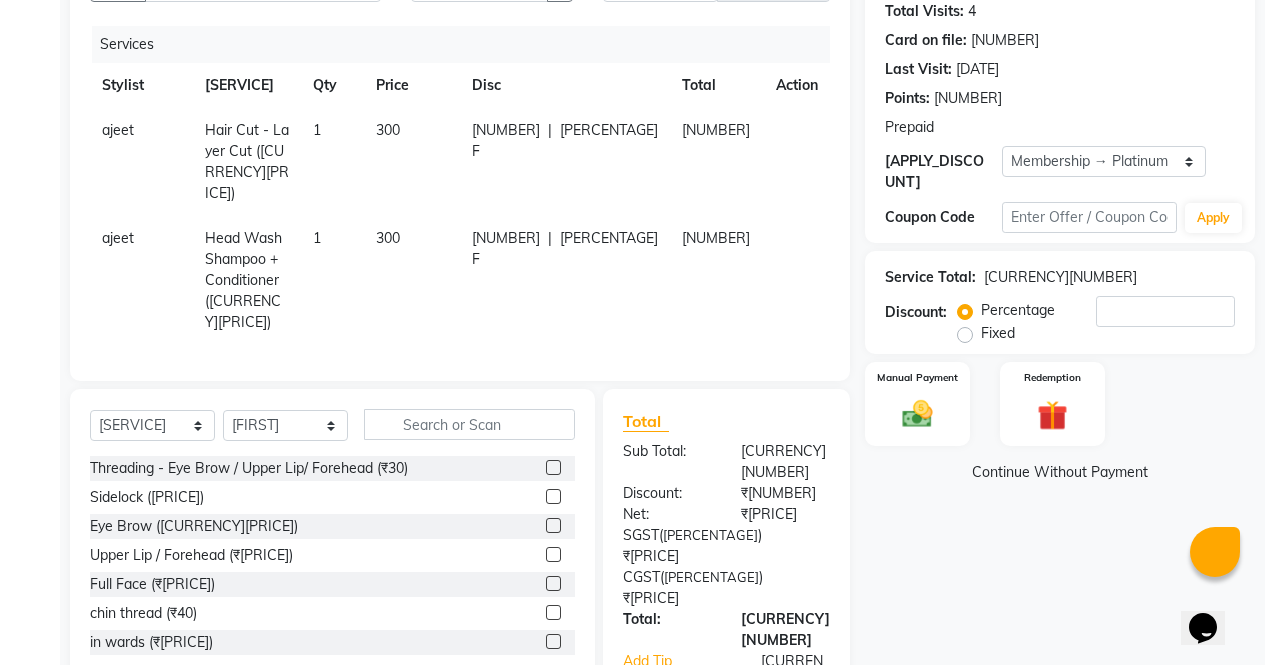 click at bounding box center [553, 525] 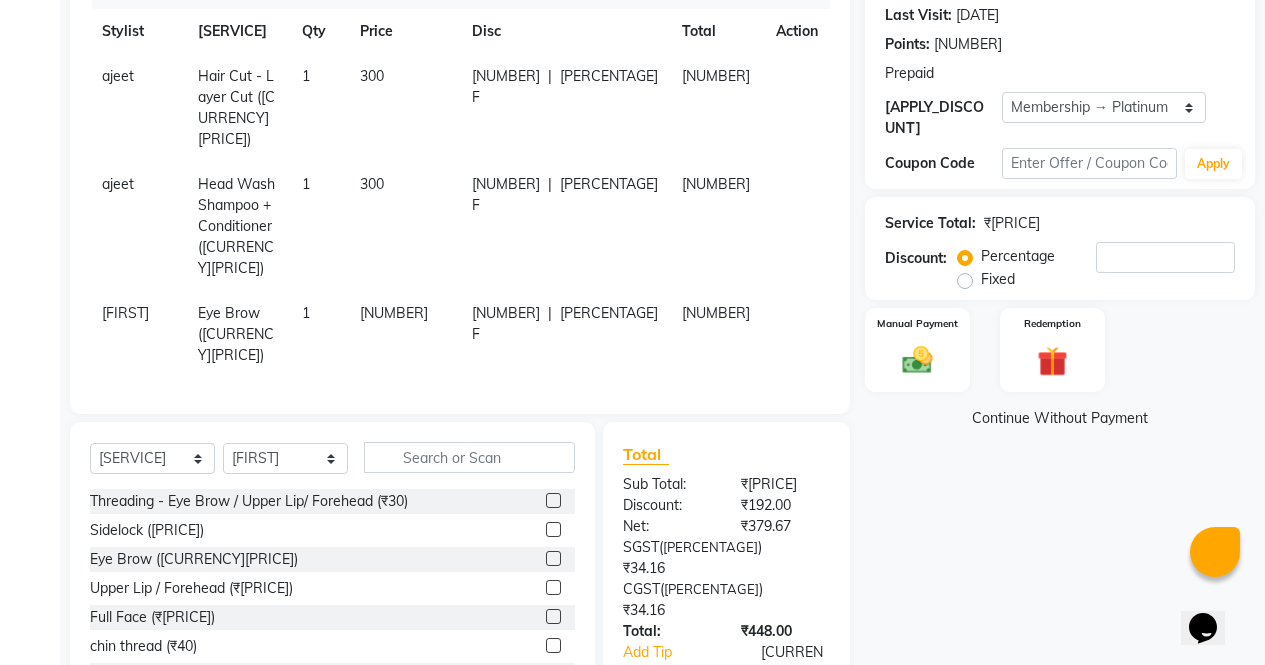 scroll, scrollTop: 243, scrollLeft: 0, axis: vertical 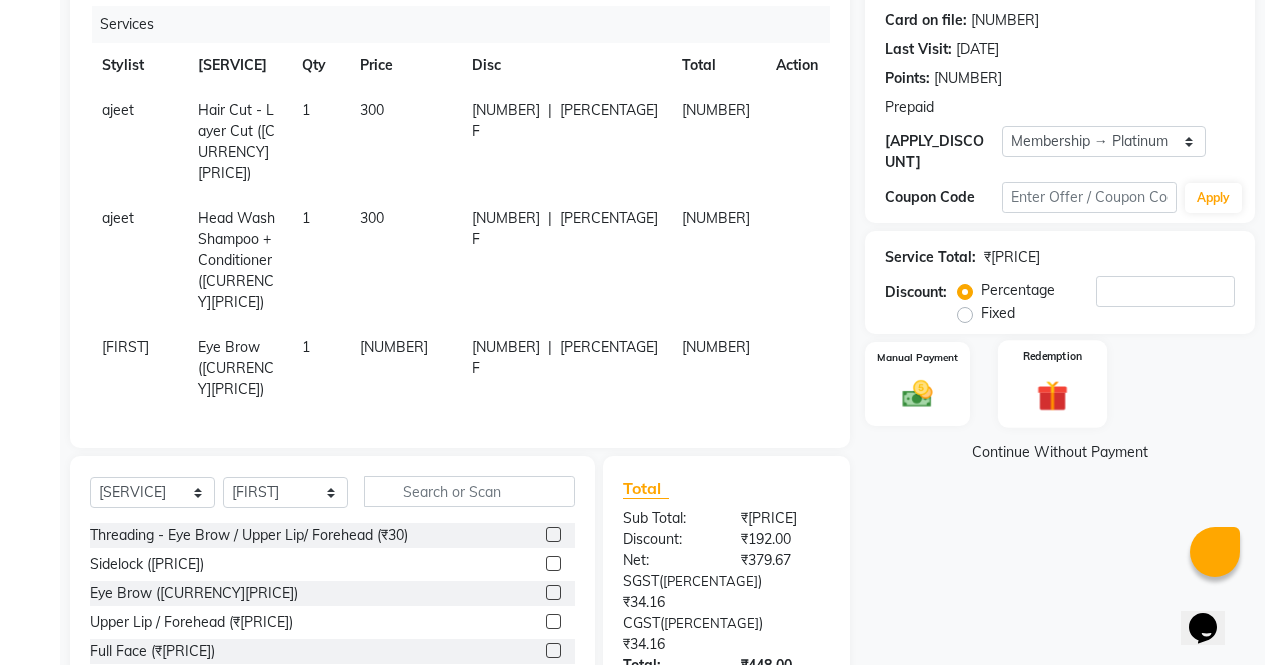 click at bounding box center [917, 394] 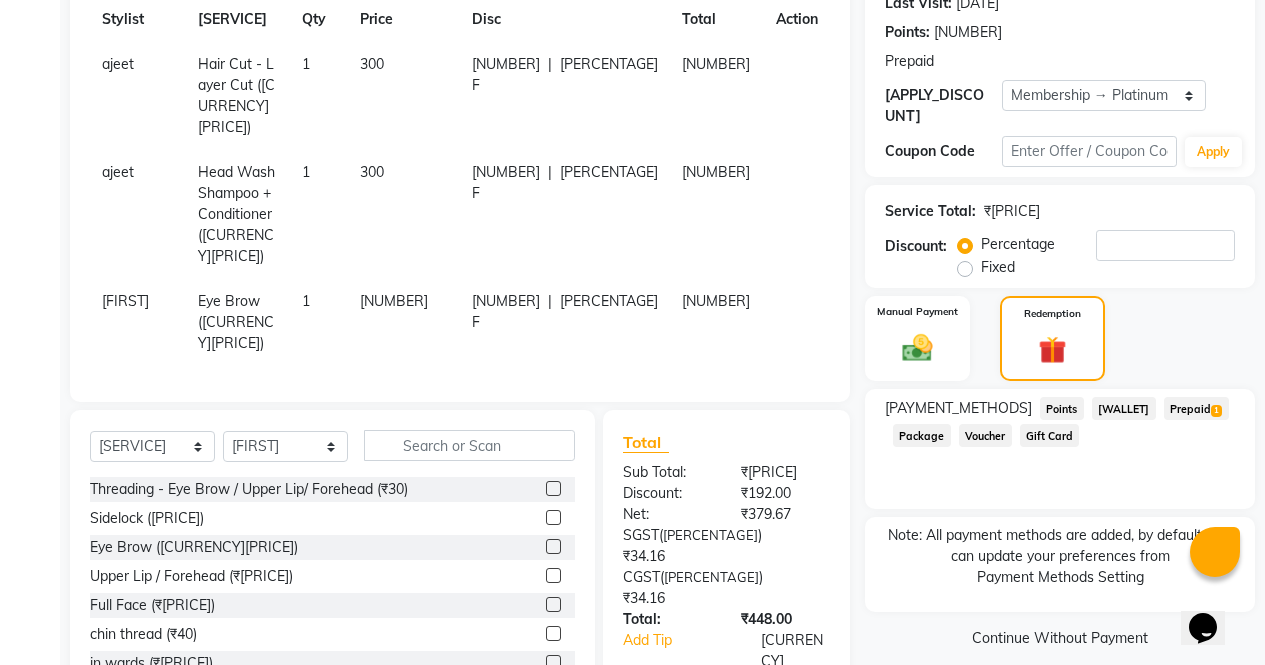 click on "Prepaid  1" at bounding box center (1062, 408) 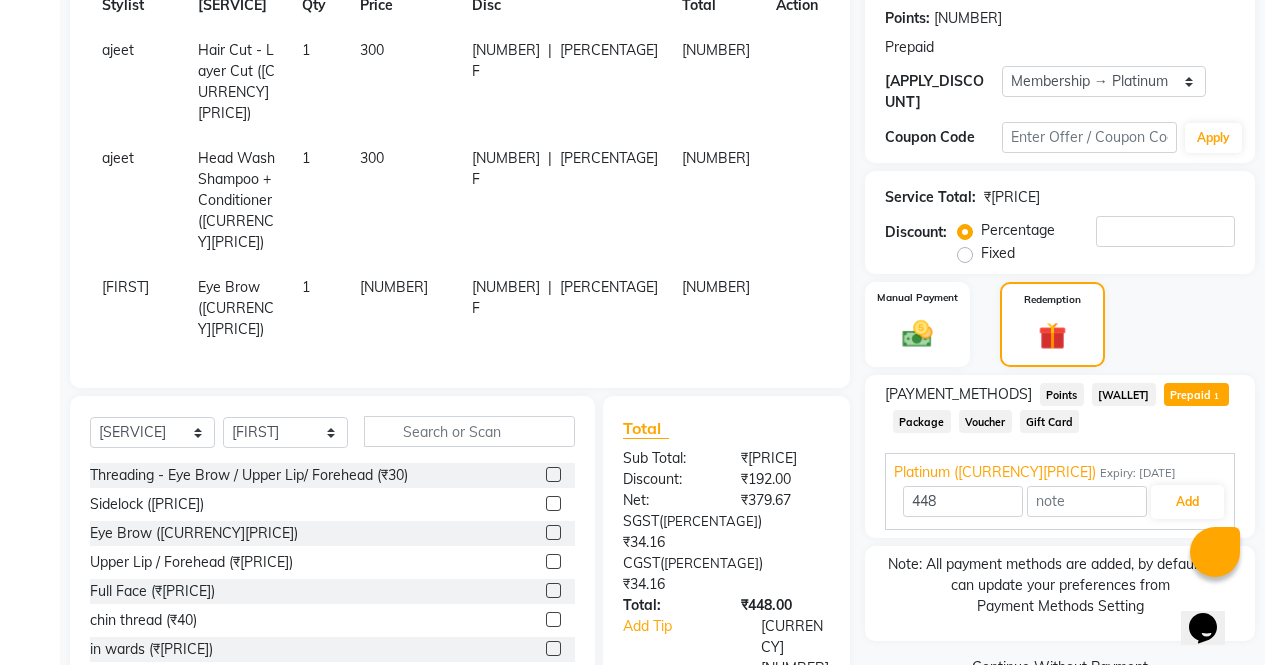 scroll, scrollTop: 314, scrollLeft: 0, axis: vertical 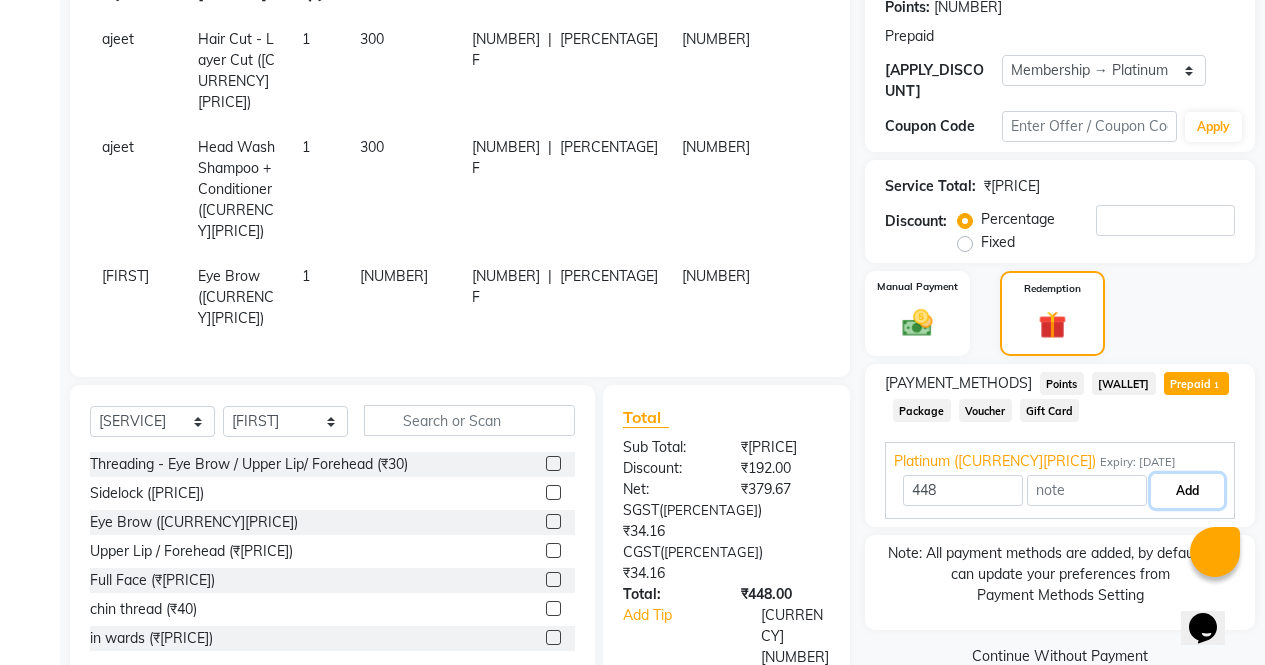click on "Add" at bounding box center (1187, 491) 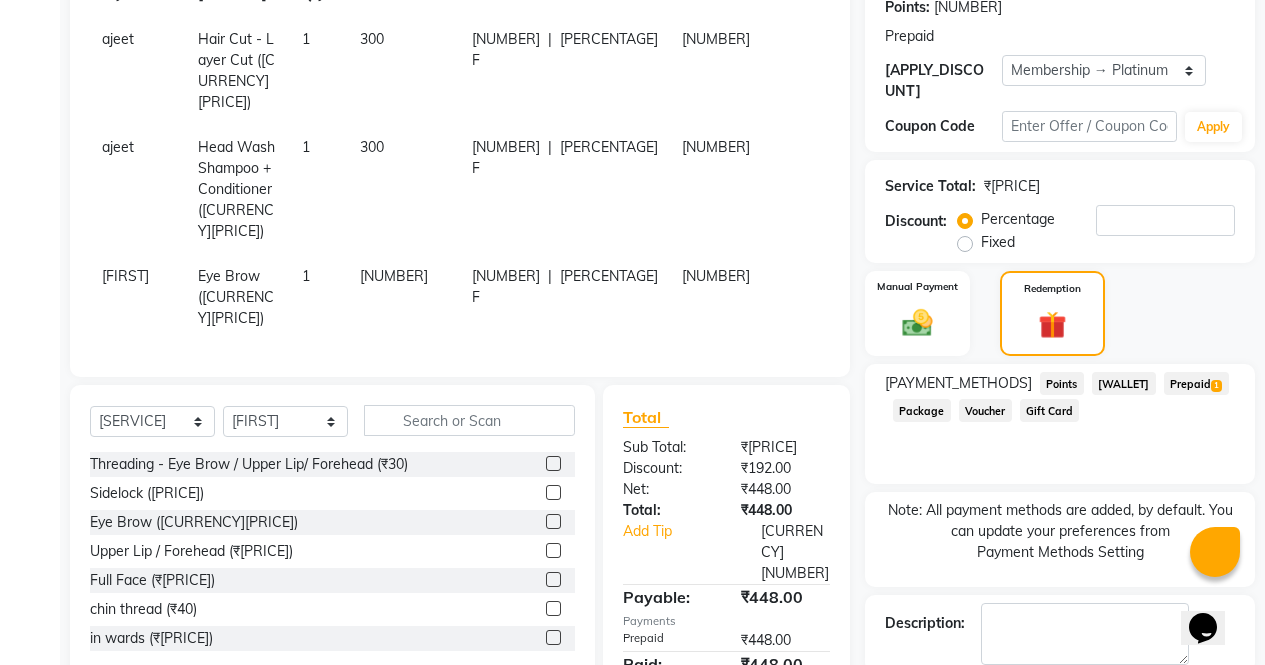 scroll, scrollTop: 384, scrollLeft: 0, axis: vertical 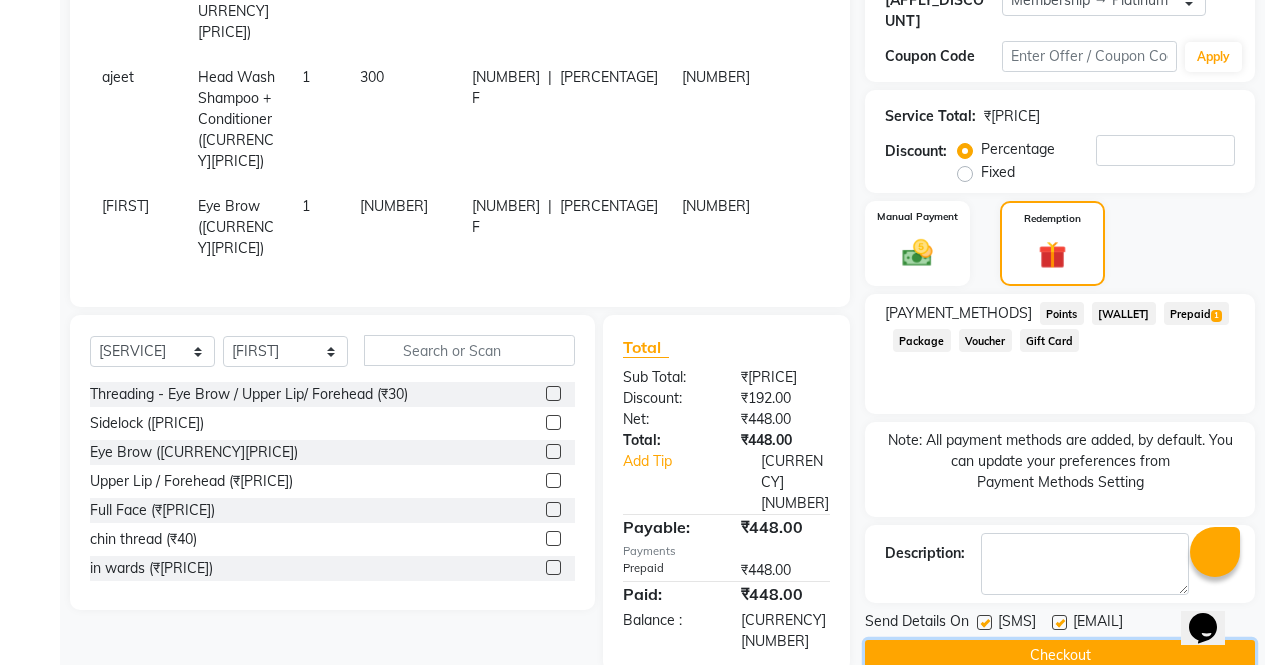 click on "Checkout" at bounding box center [1060, 655] 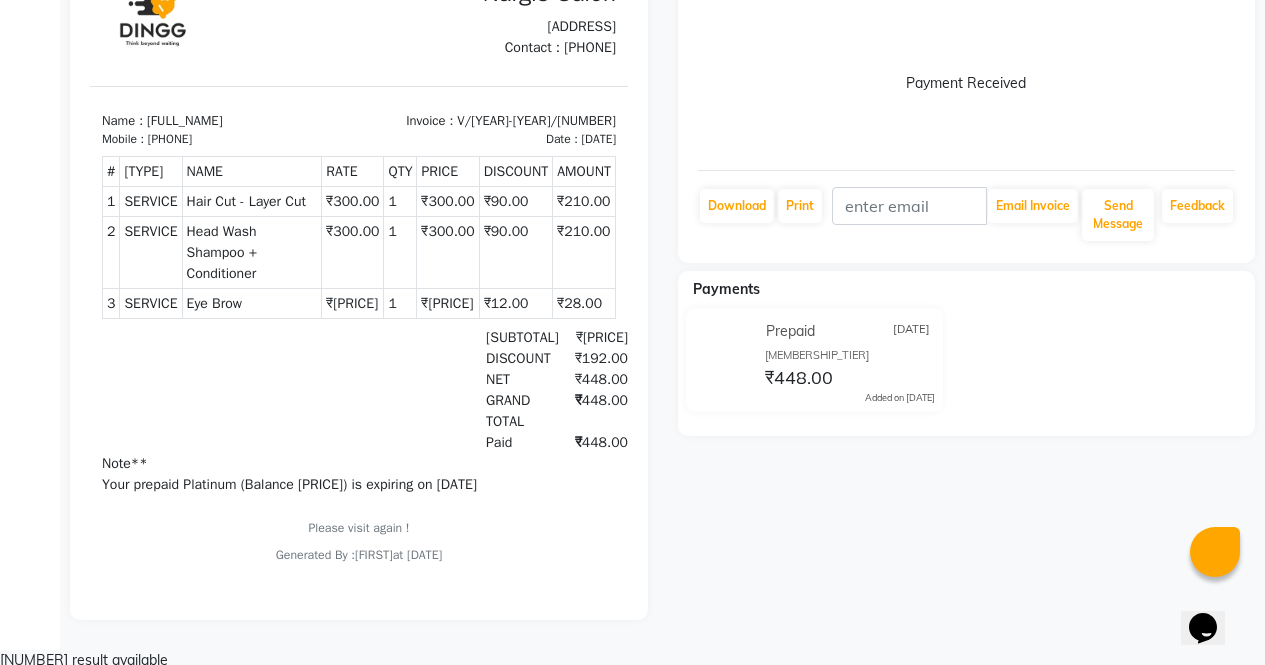 scroll, scrollTop: 0, scrollLeft: 0, axis: both 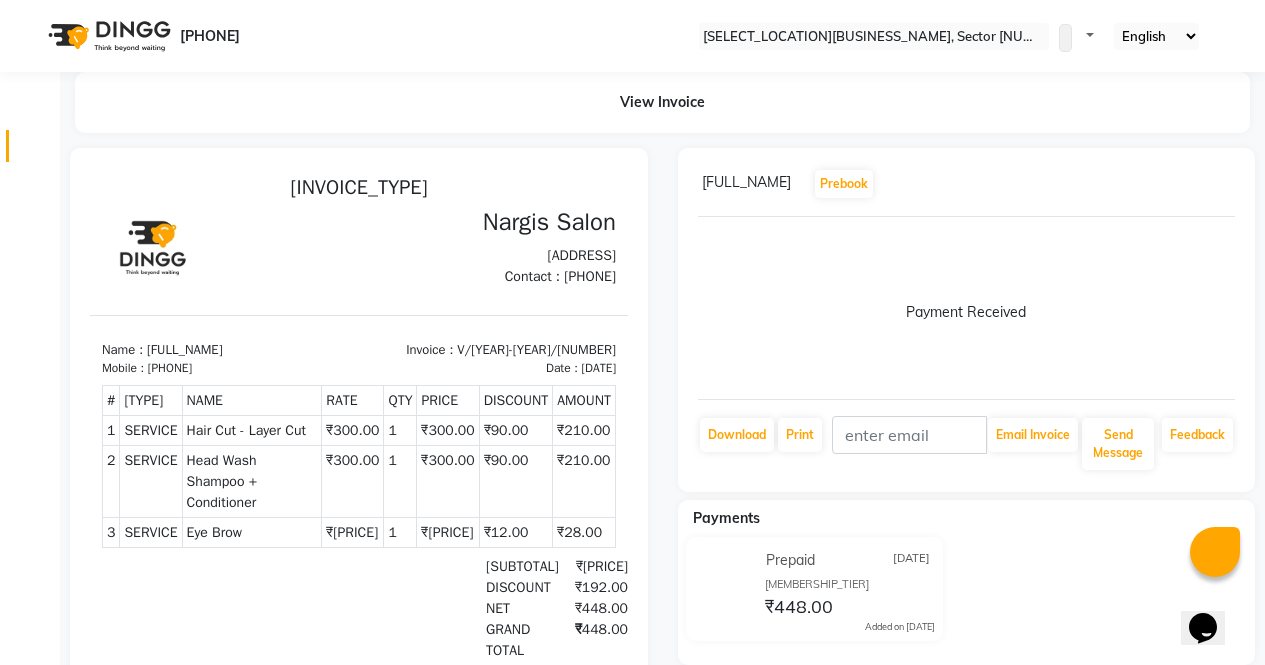 click at bounding box center (37, 151) 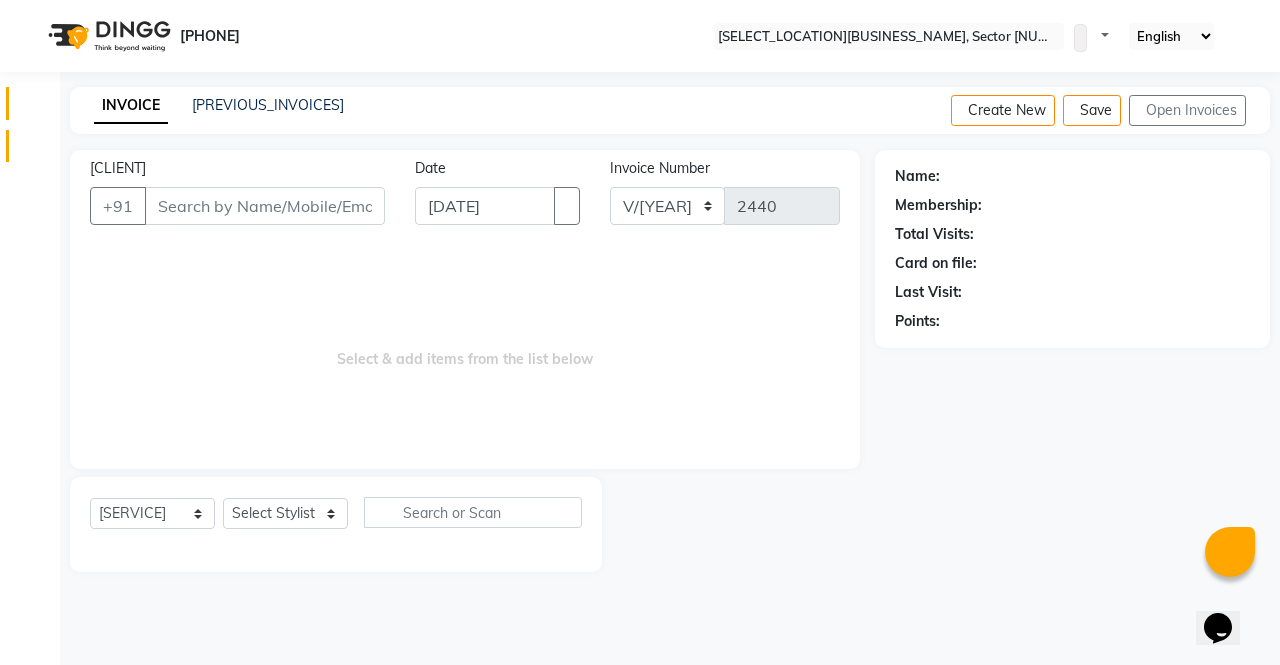 click at bounding box center [38, 108] 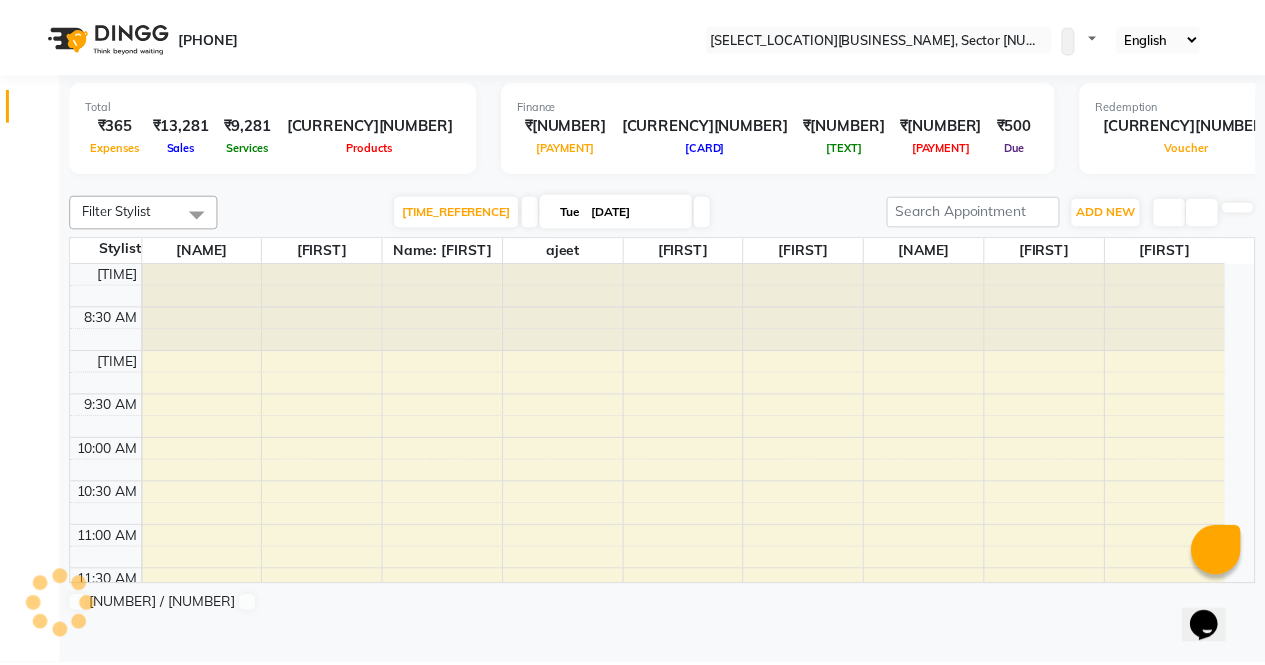 scroll, scrollTop: 783, scrollLeft: 0, axis: vertical 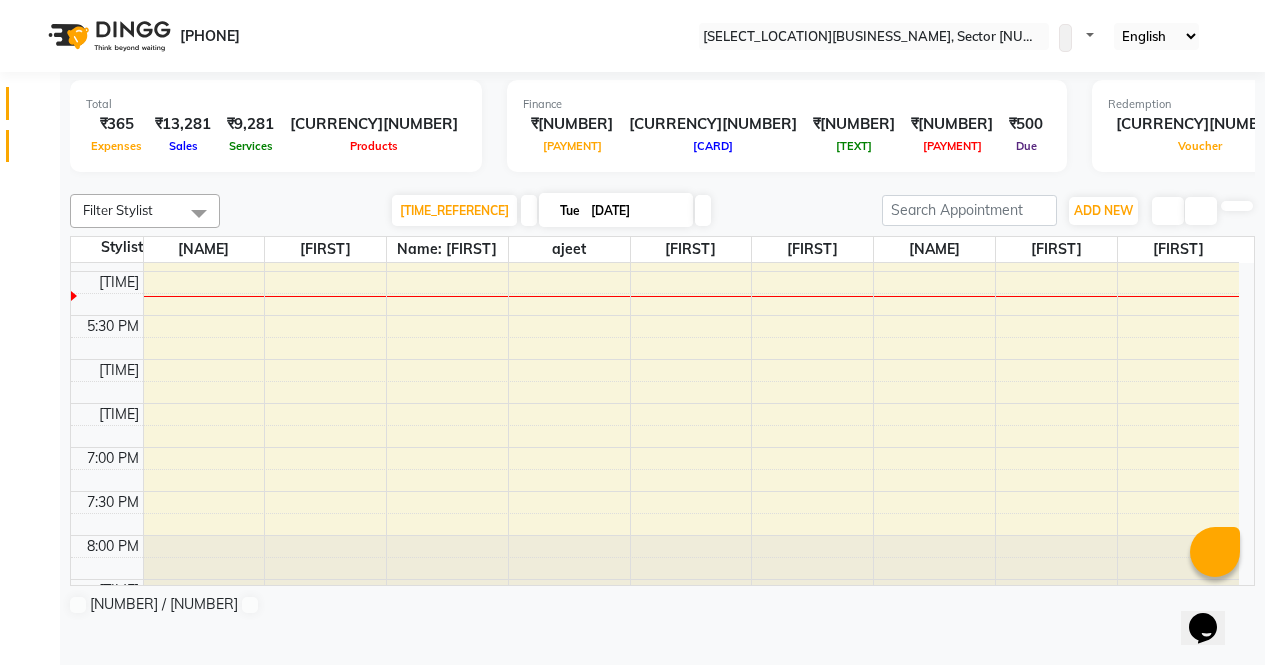 click at bounding box center (38, 151) 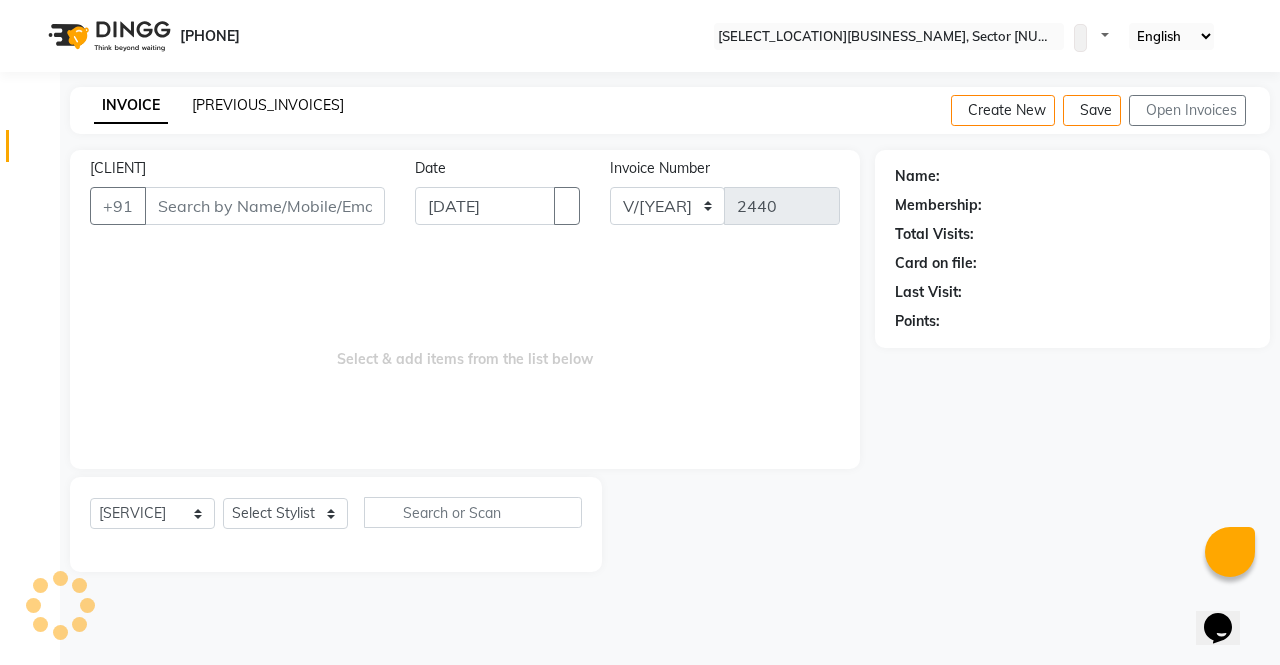 click on "[PREVIOUS_INVOICES]" at bounding box center (268, 105) 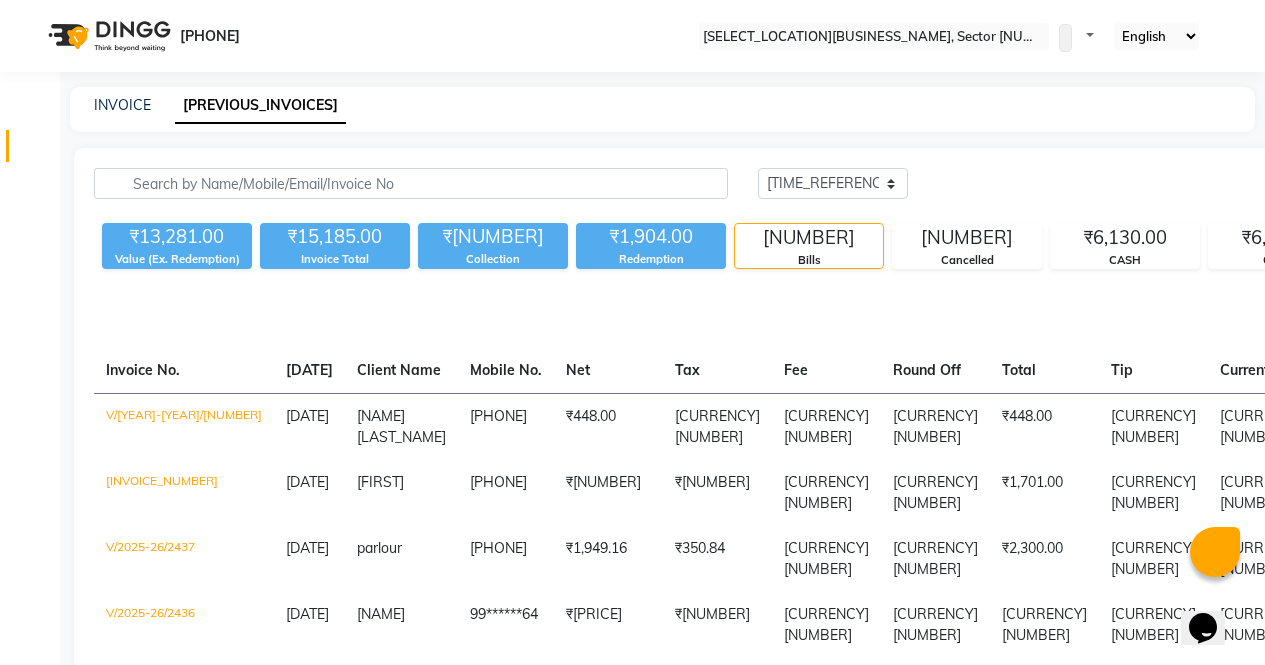 click at bounding box center (37, 151) 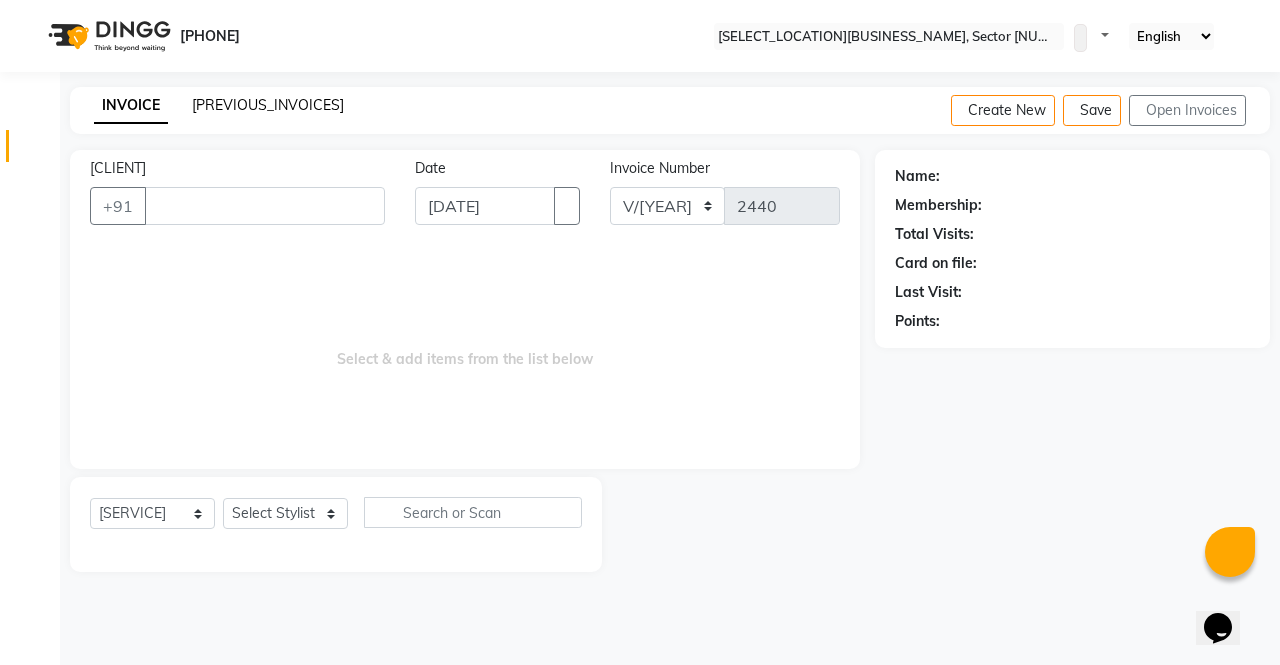 click on "[PREVIOUS_INVOICES]" at bounding box center (268, 105) 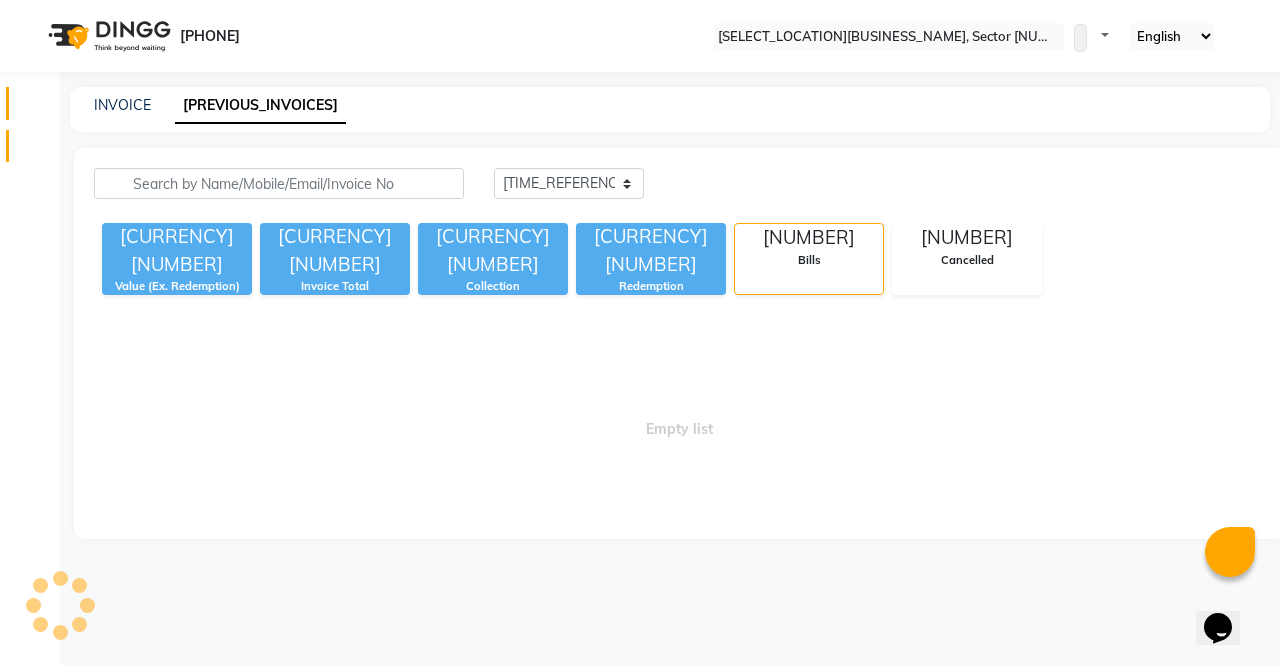click at bounding box center (37, 108) 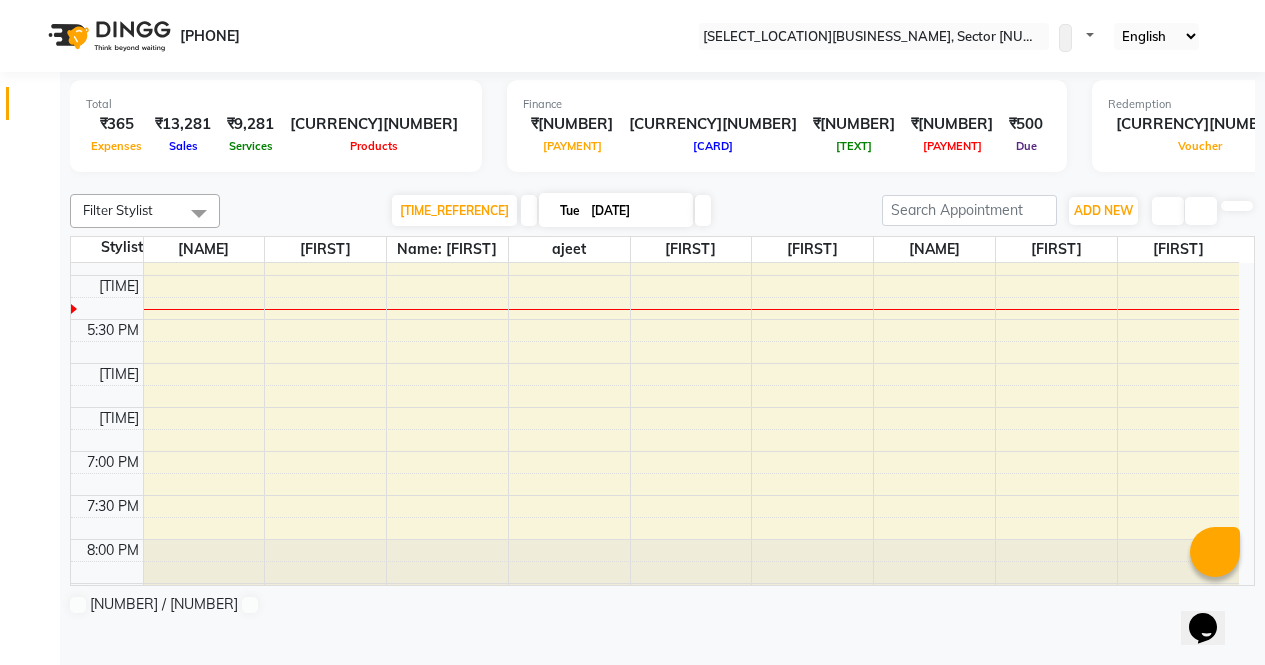 scroll, scrollTop: 0, scrollLeft: 0, axis: both 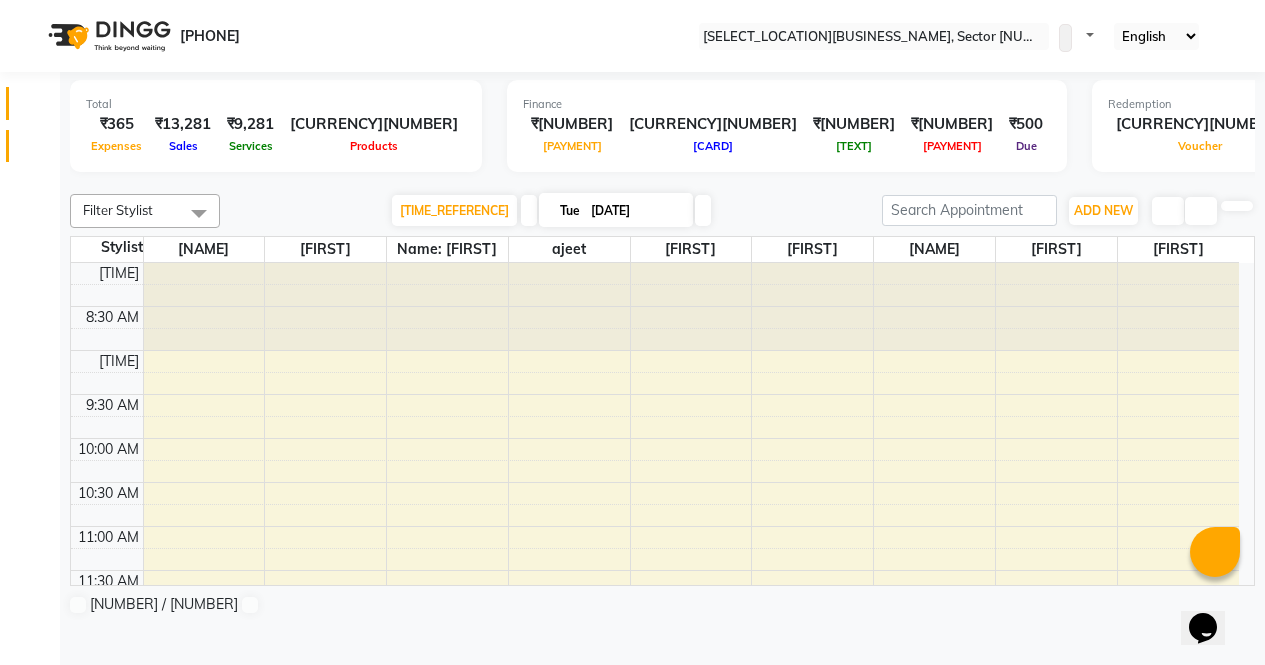 click at bounding box center (37, 151) 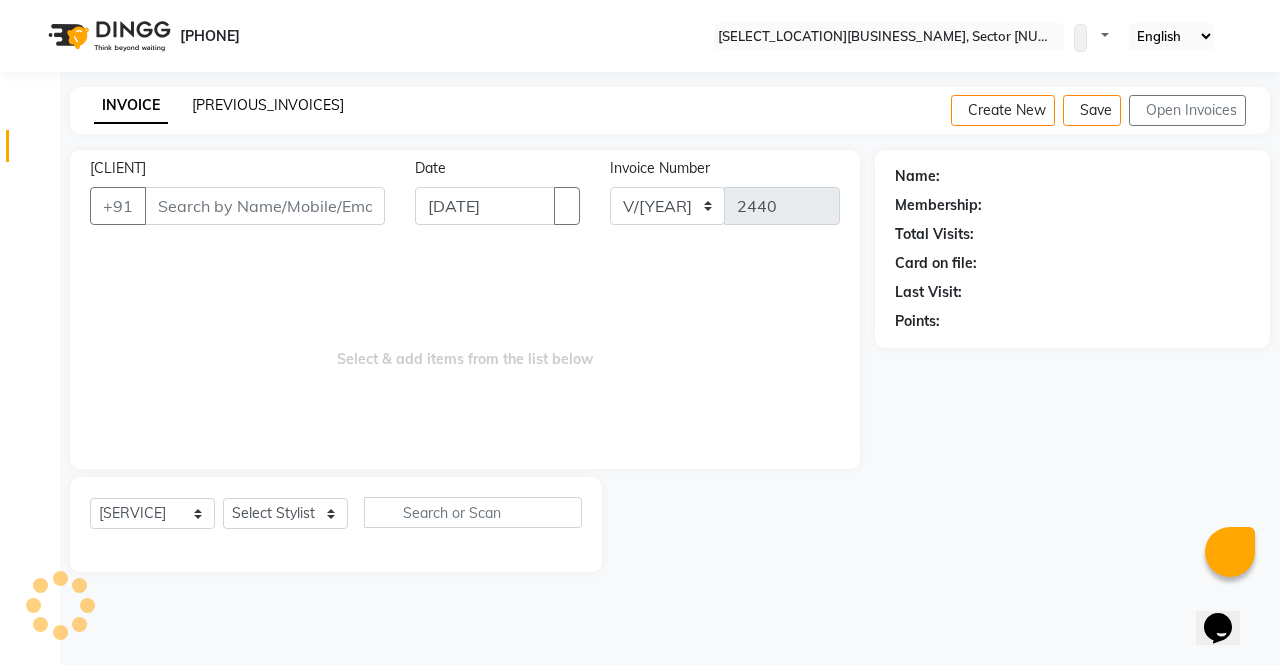 click on "[PREVIOUS_INVOICES]" at bounding box center (268, 105) 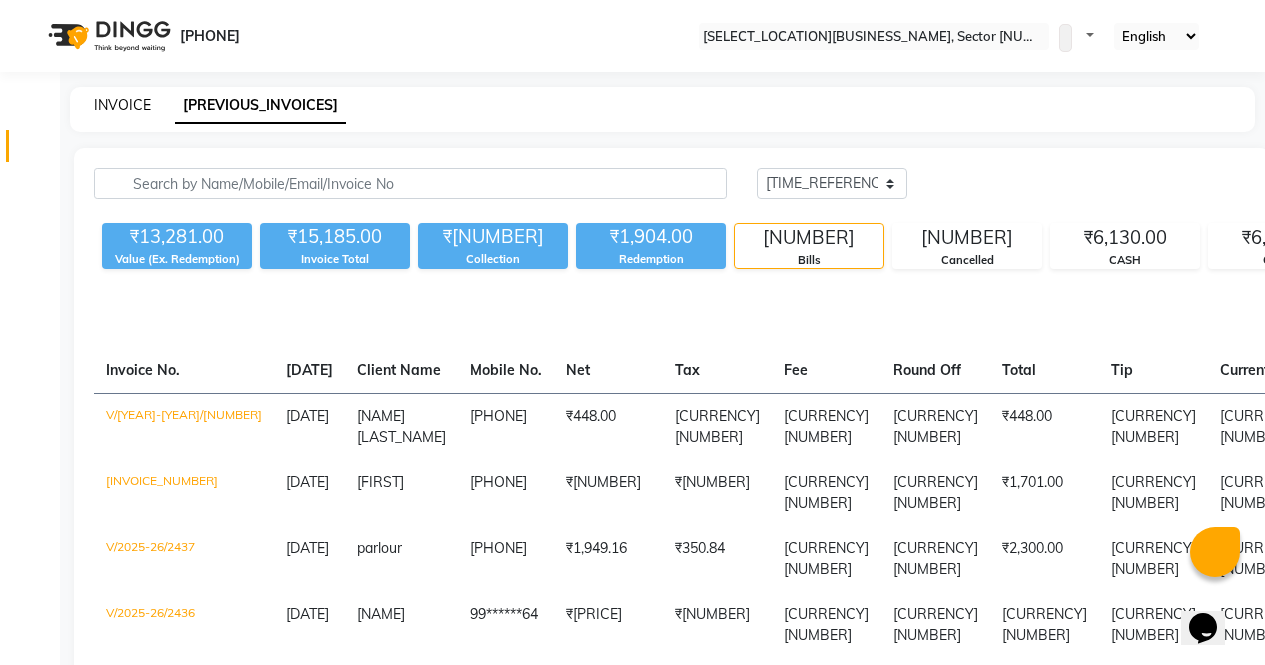 click on "INVOICE" at bounding box center [122, 105] 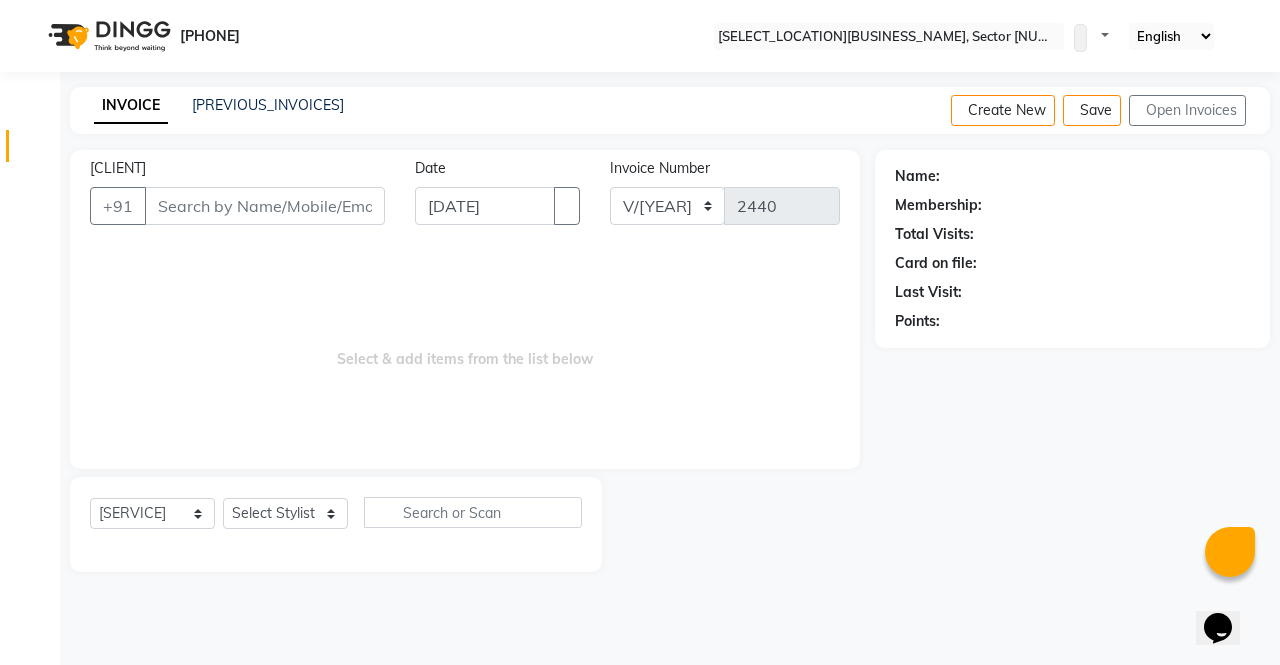 click at bounding box center (38, 151) 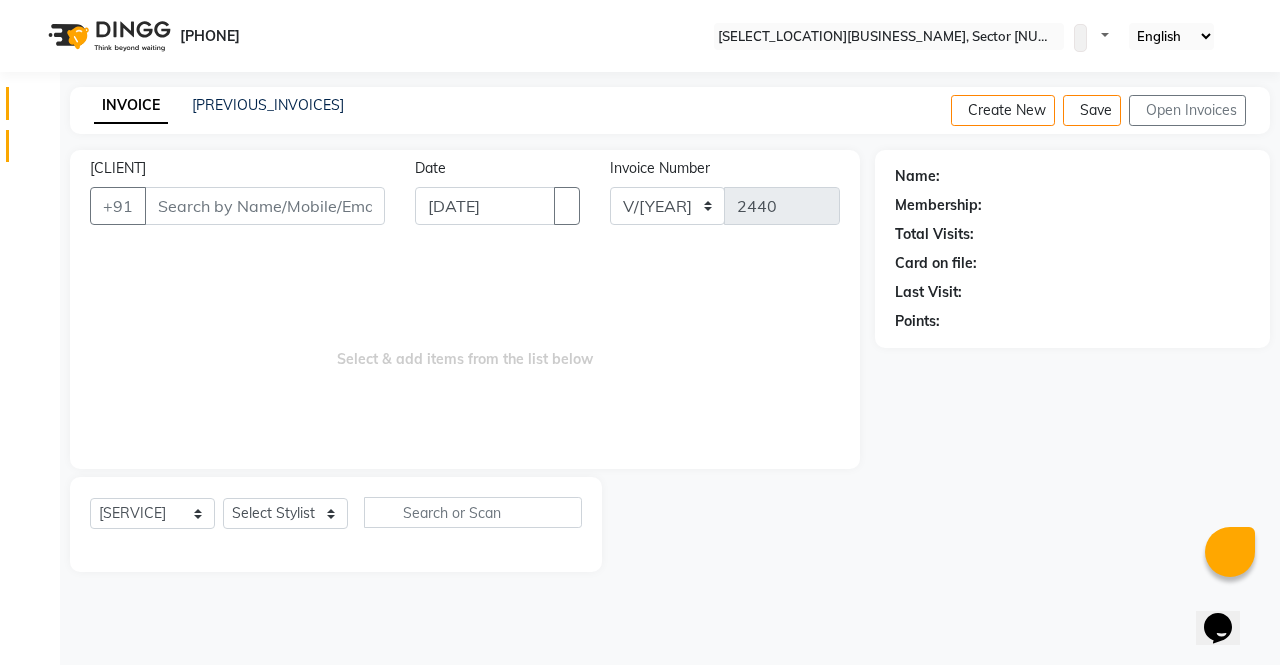 click on "Calendar" at bounding box center (30, 103) 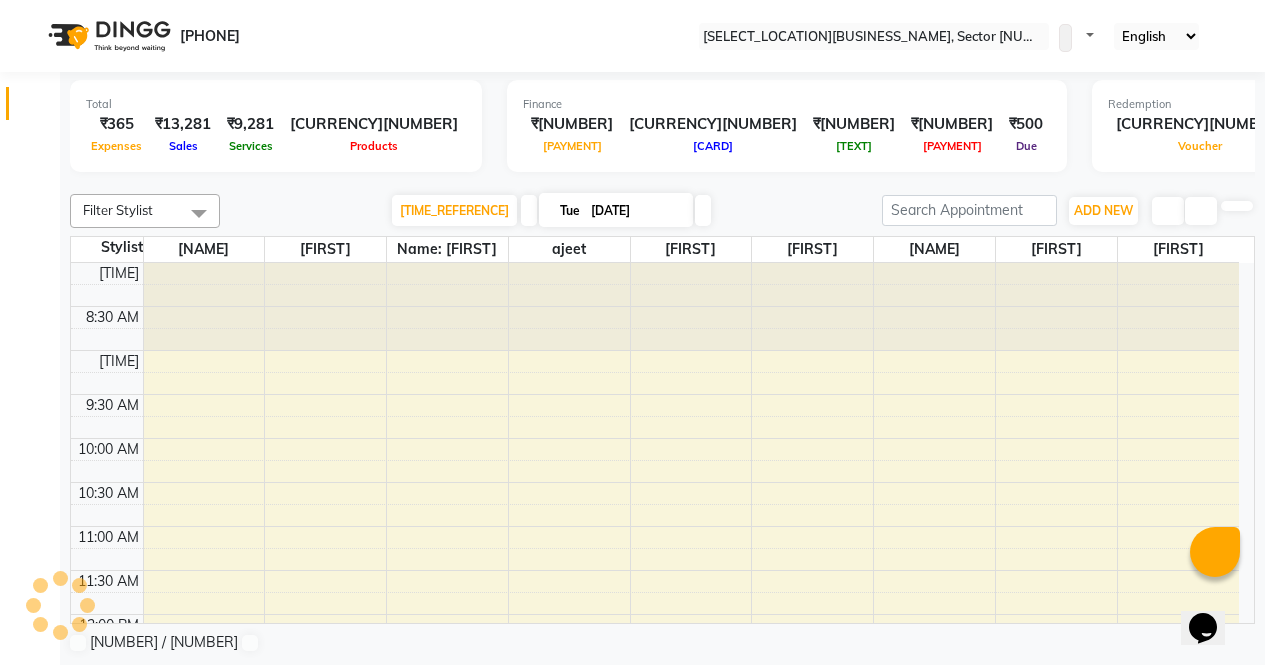 scroll, scrollTop: 0, scrollLeft: 0, axis: both 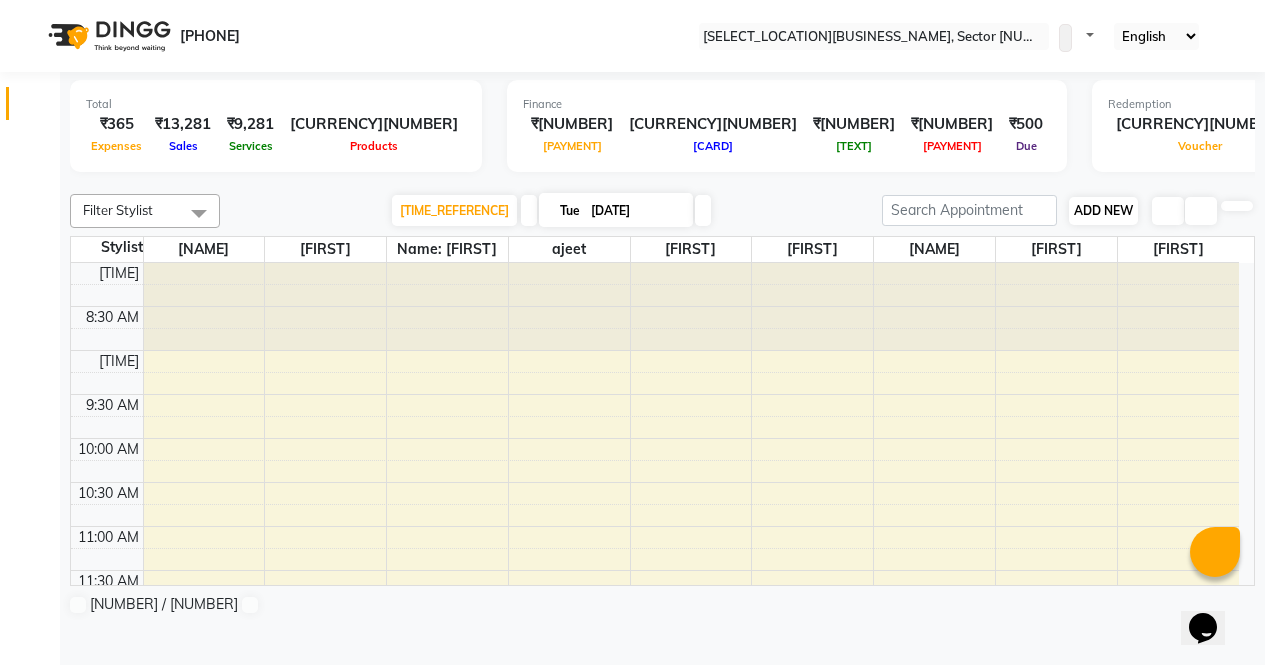 click on "ADD NEW" at bounding box center [1103, 210] 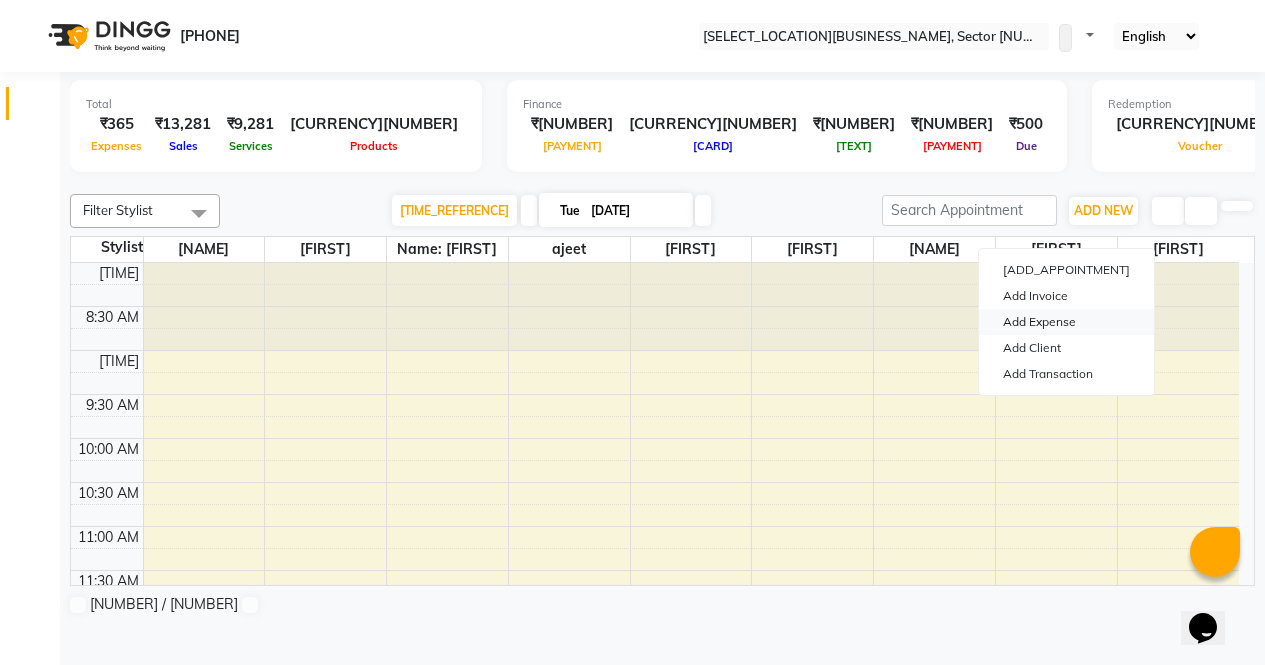 click on "Add Expense" at bounding box center [1066, 322] 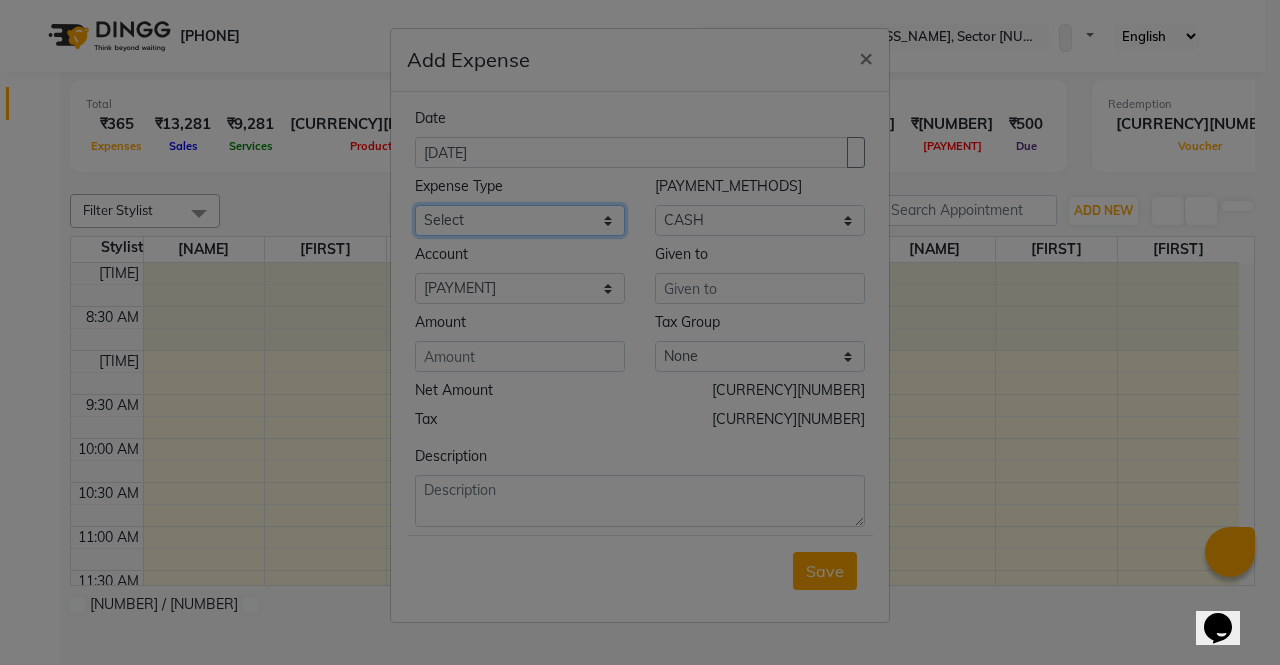click on "Select Advance Salary Bank charges Car maintenance  Cash transfer to bank Cash transfer to hub Client Snacks Clinical charges Equipment Fuel Govt fee Incentive Insurance International purchase Loan Repayment Maintenance Marketing MILK Miscellaneous MRA Other Pantry Product Rent Salary Staff Snacks Tax Tea & Refreshment Utilities" at bounding box center (520, 220) 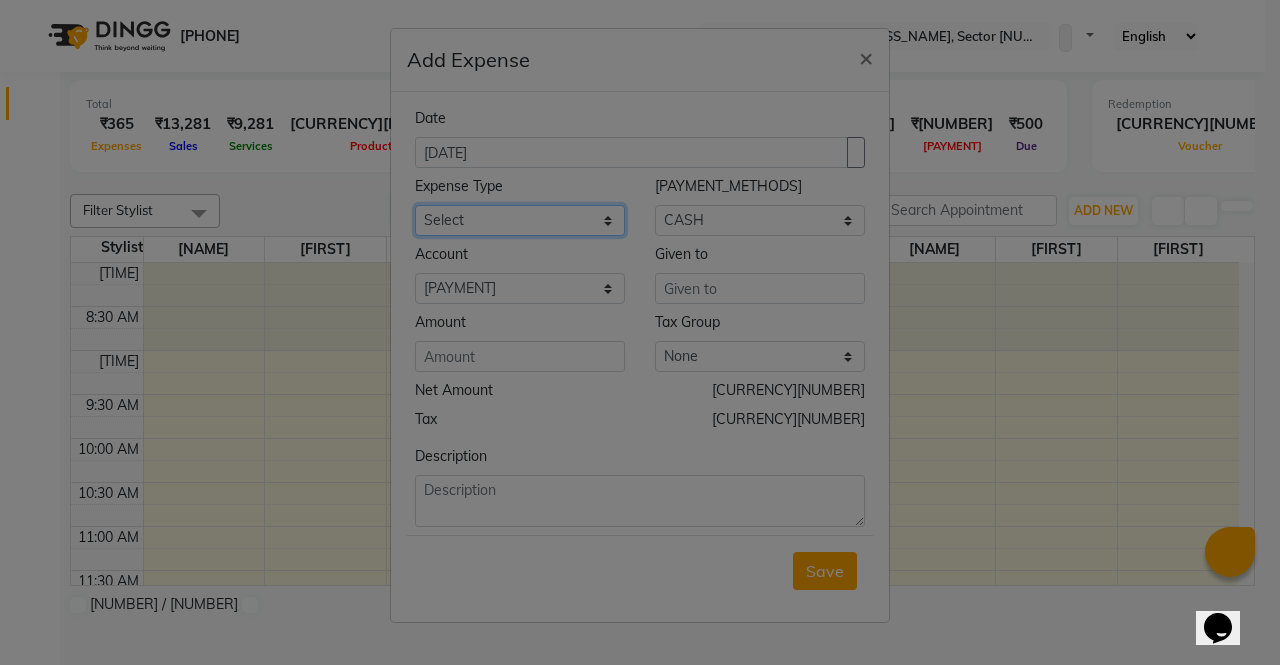 select on "18464" 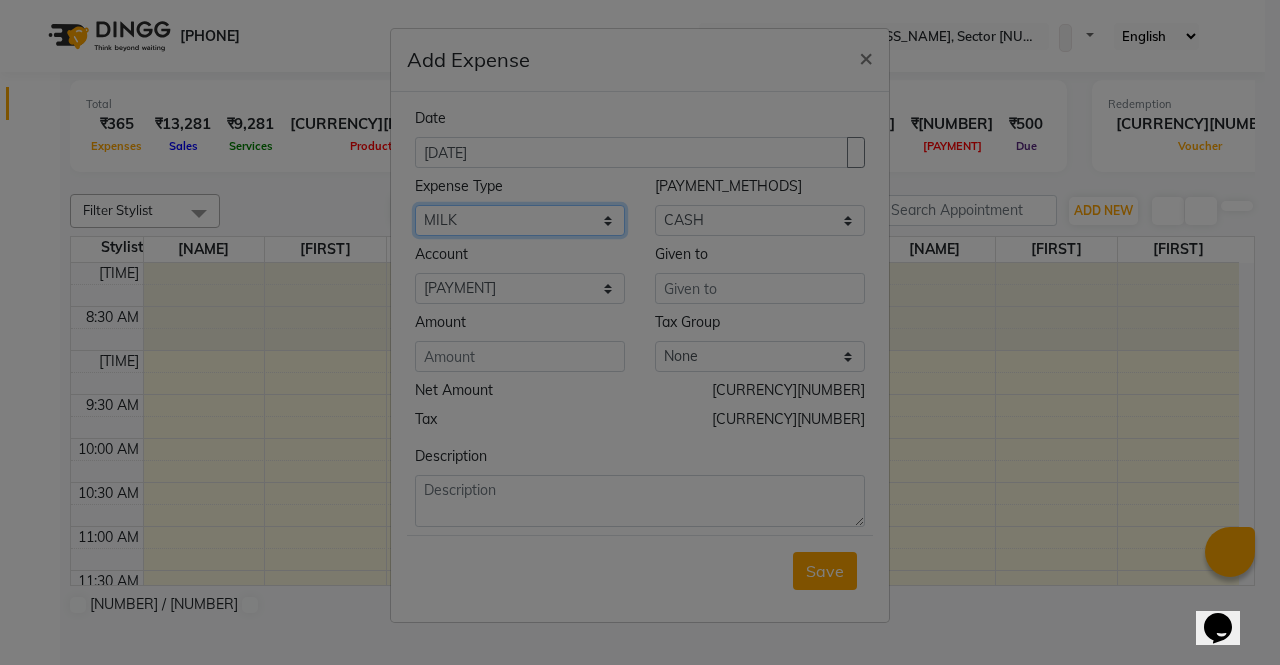 click on "Select Advance Salary Bank charges Car maintenance  Cash transfer to bank Cash transfer to hub Client Snacks Clinical charges Equipment Fuel Govt fee Incentive Insurance International purchase Loan Repayment Maintenance Marketing MILK Miscellaneous MRA Other Pantry Product Rent Salary Staff Snacks Tax Tea & Refreshment Utilities" at bounding box center [520, 220] 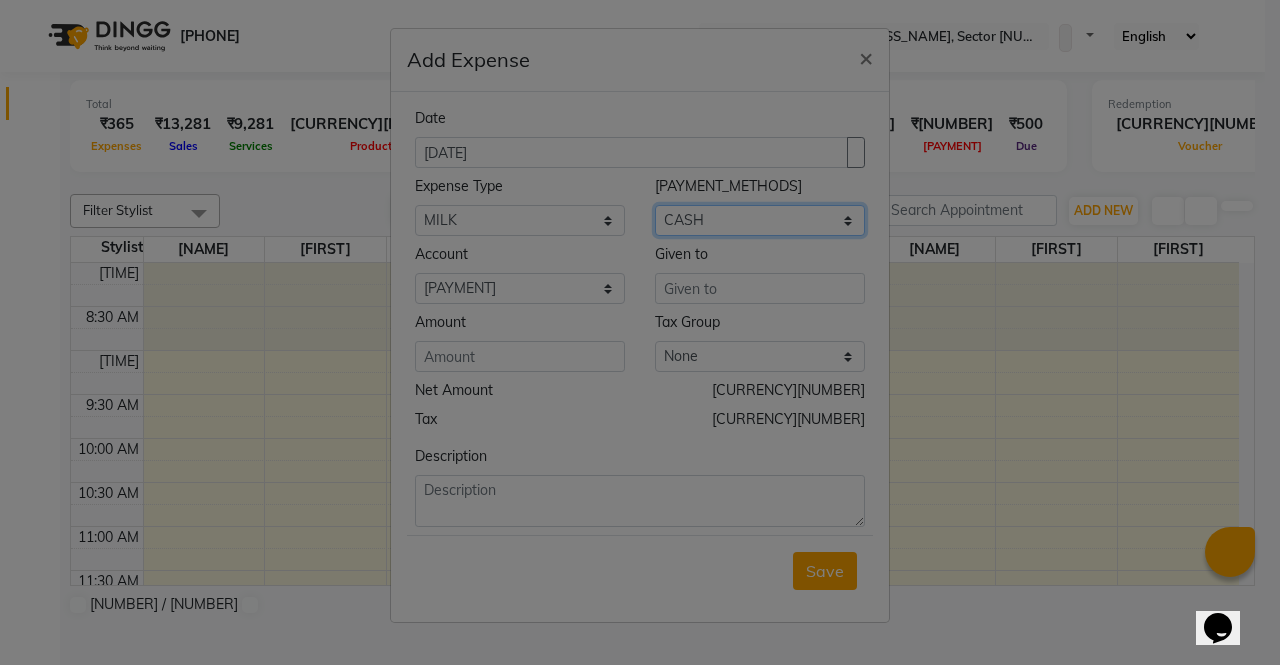 click on "[PAYMENT_METHODS]" at bounding box center (760, 220) 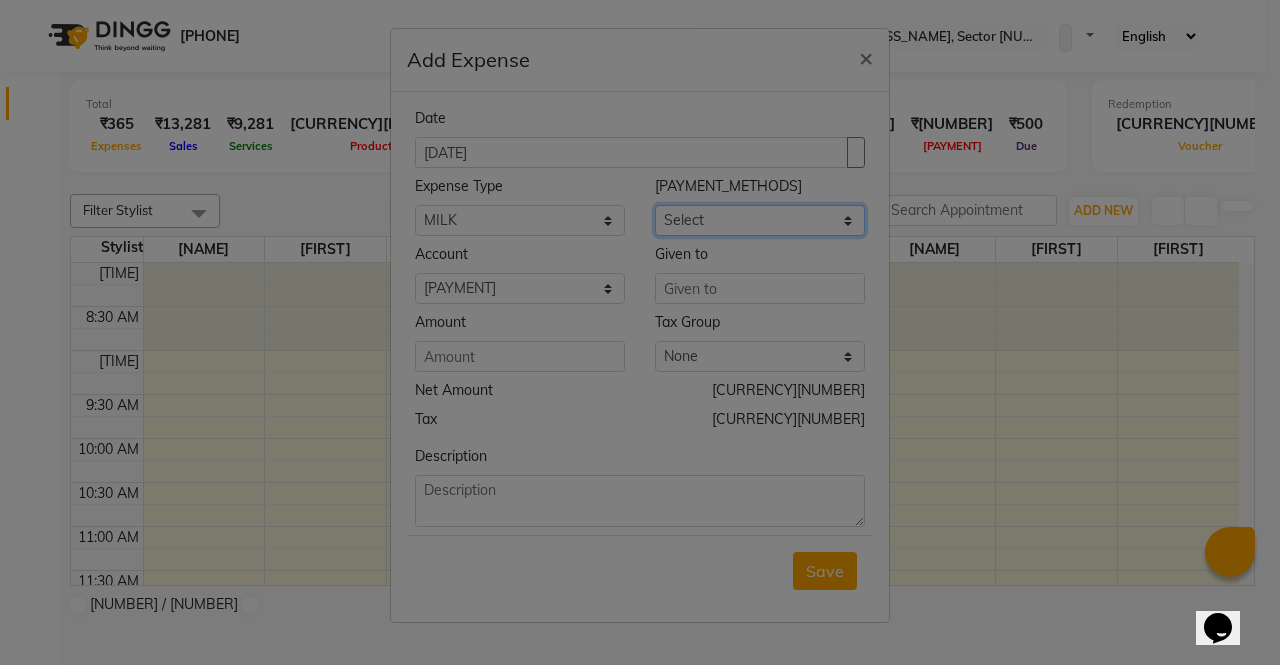 click on "[PAYMENT_METHODS]" at bounding box center (760, 220) 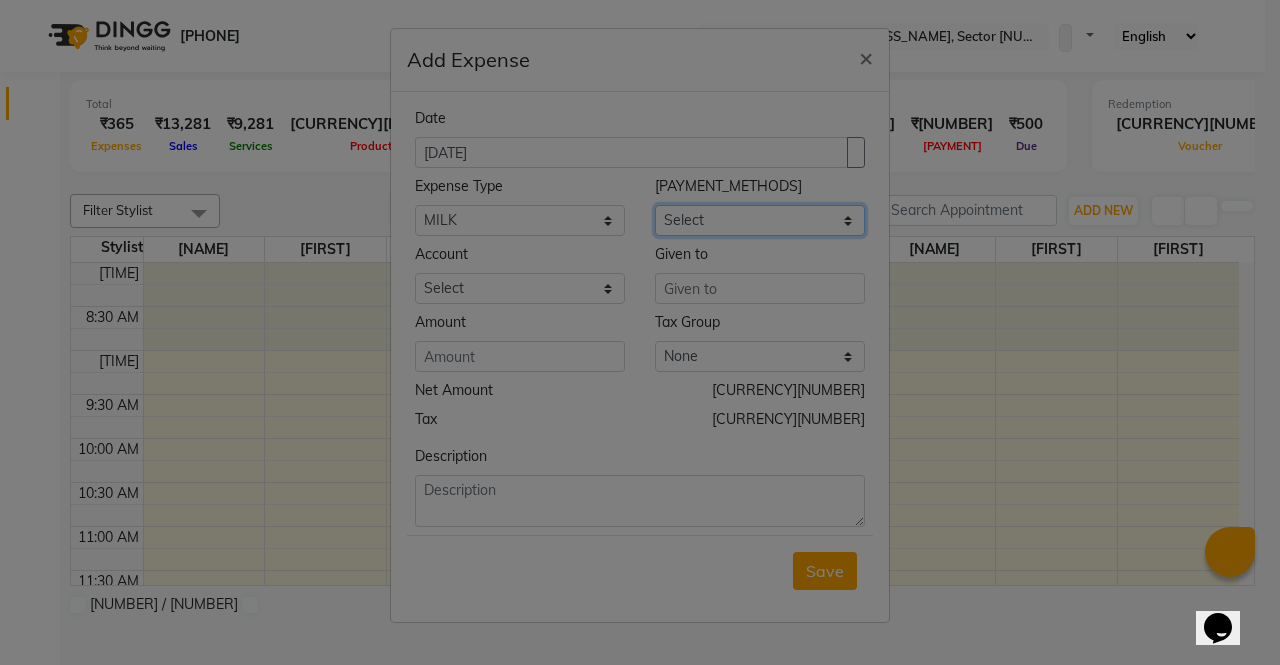 click on "[PAYMENT_METHODS]" at bounding box center (760, 220) 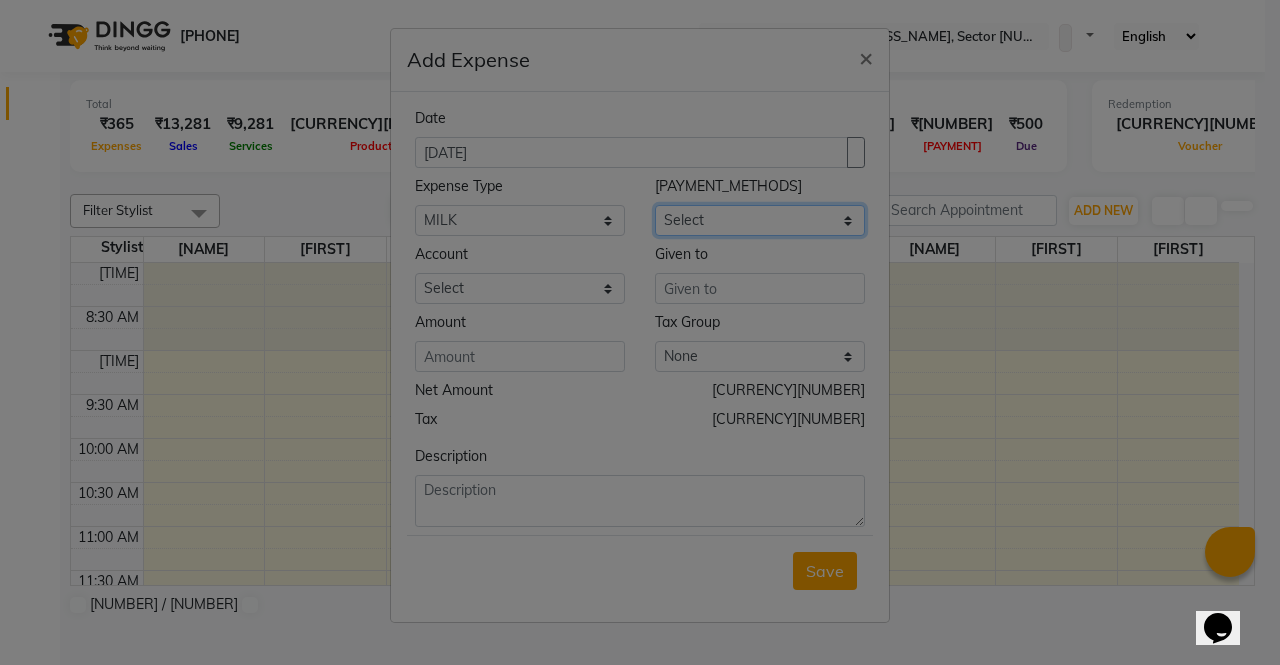 select on "1" 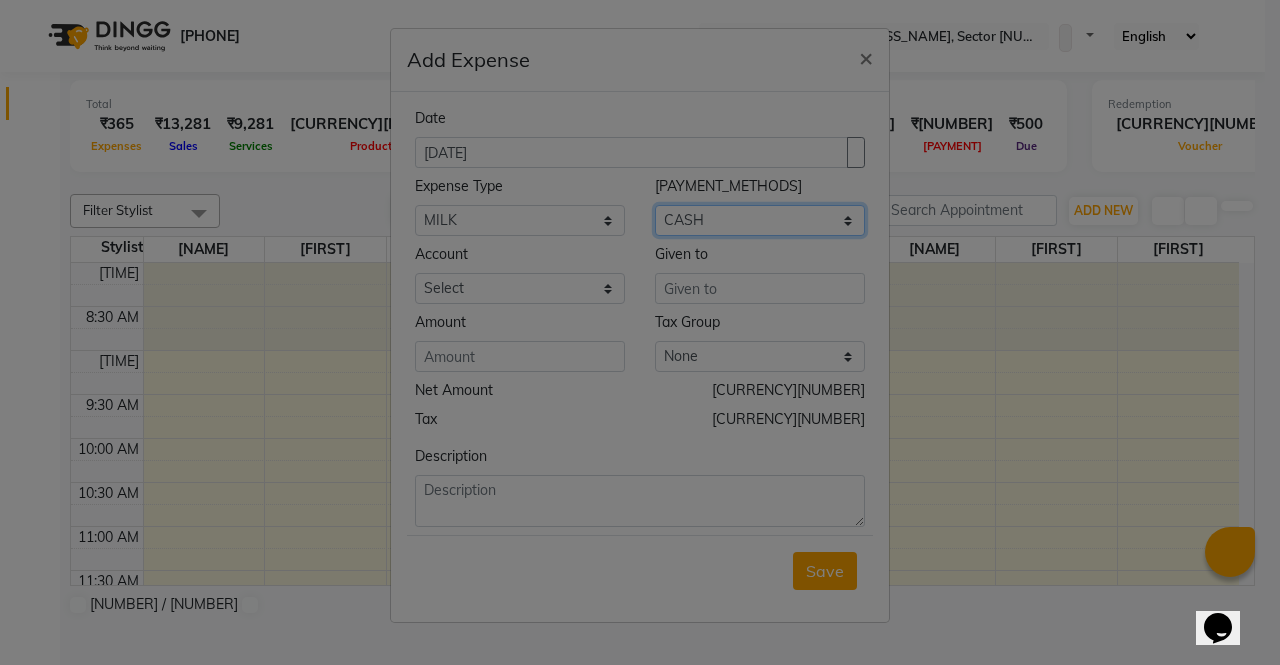 click on "[PAYMENT_METHODS]" at bounding box center (760, 220) 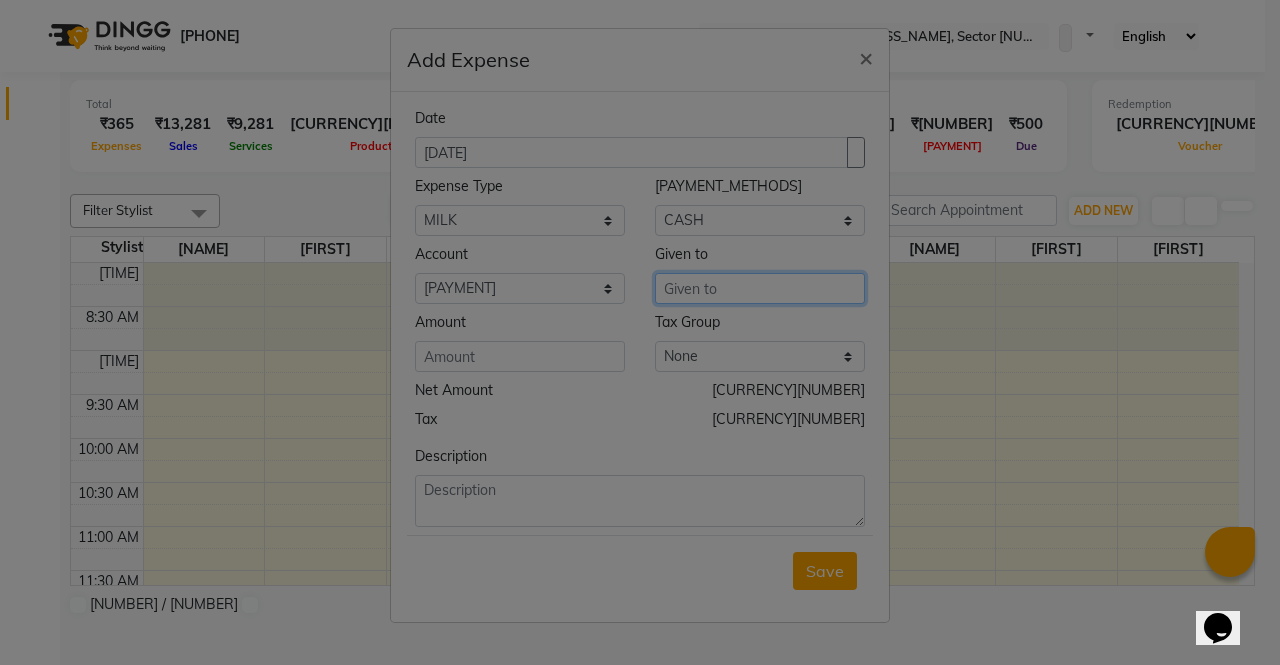 click at bounding box center [760, 288] 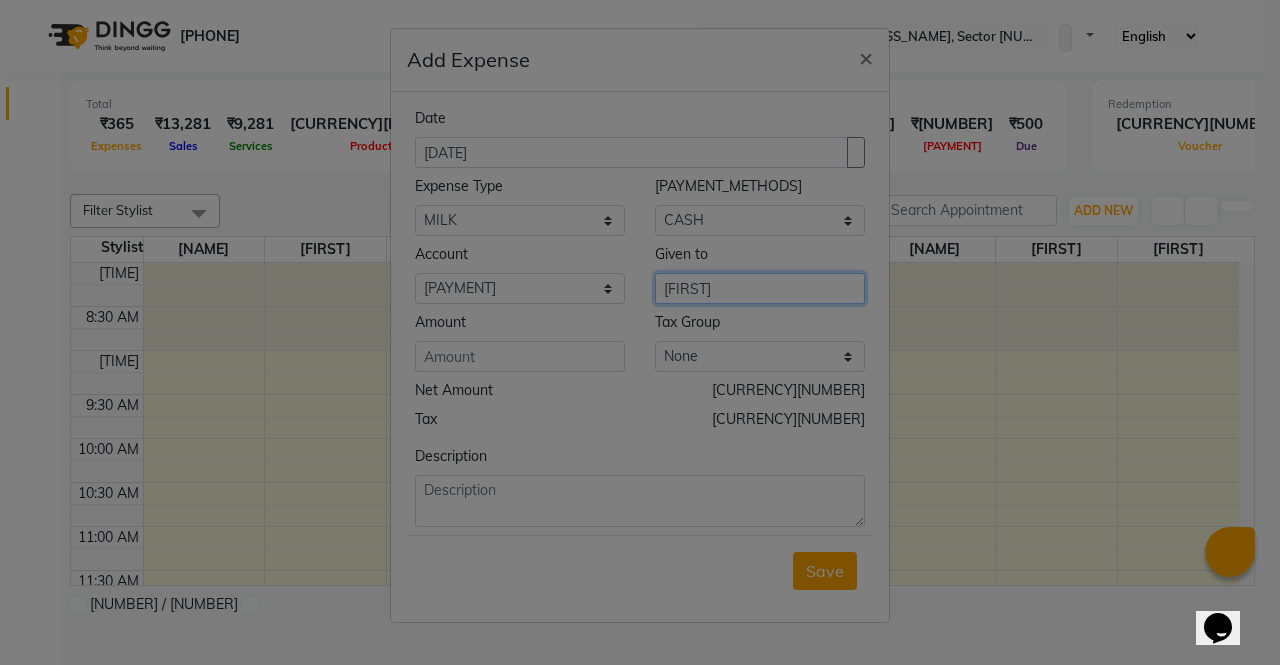 type on "[FIRST]" 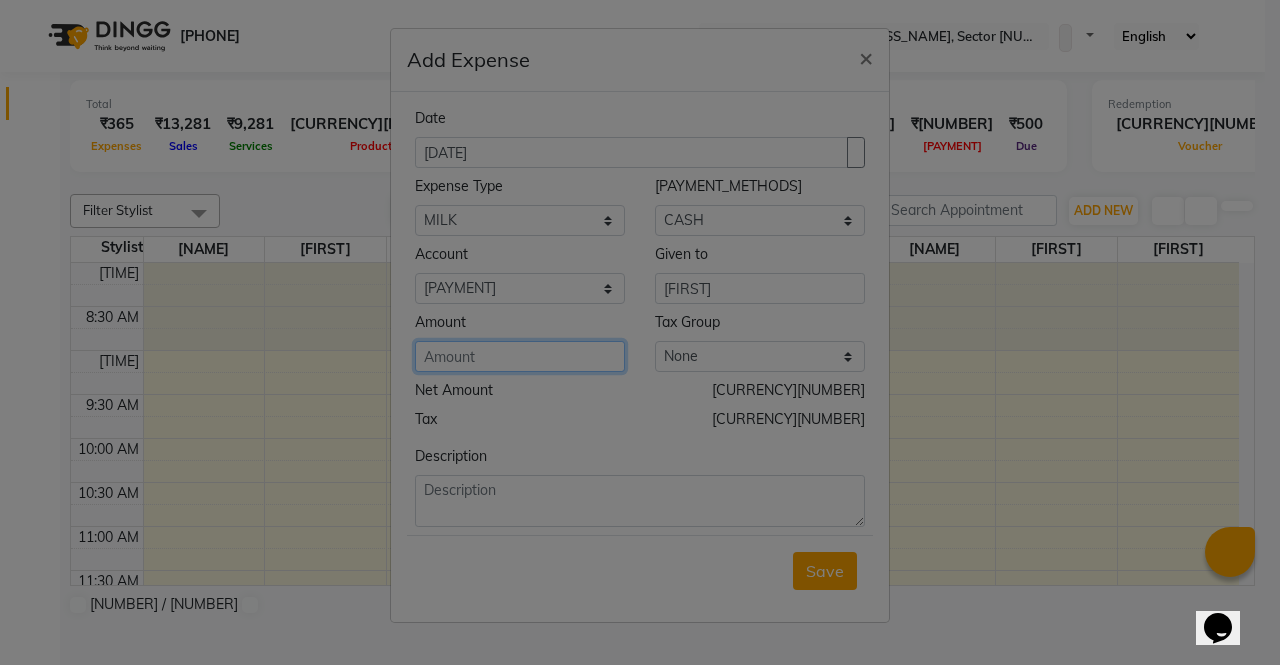 click at bounding box center [520, 356] 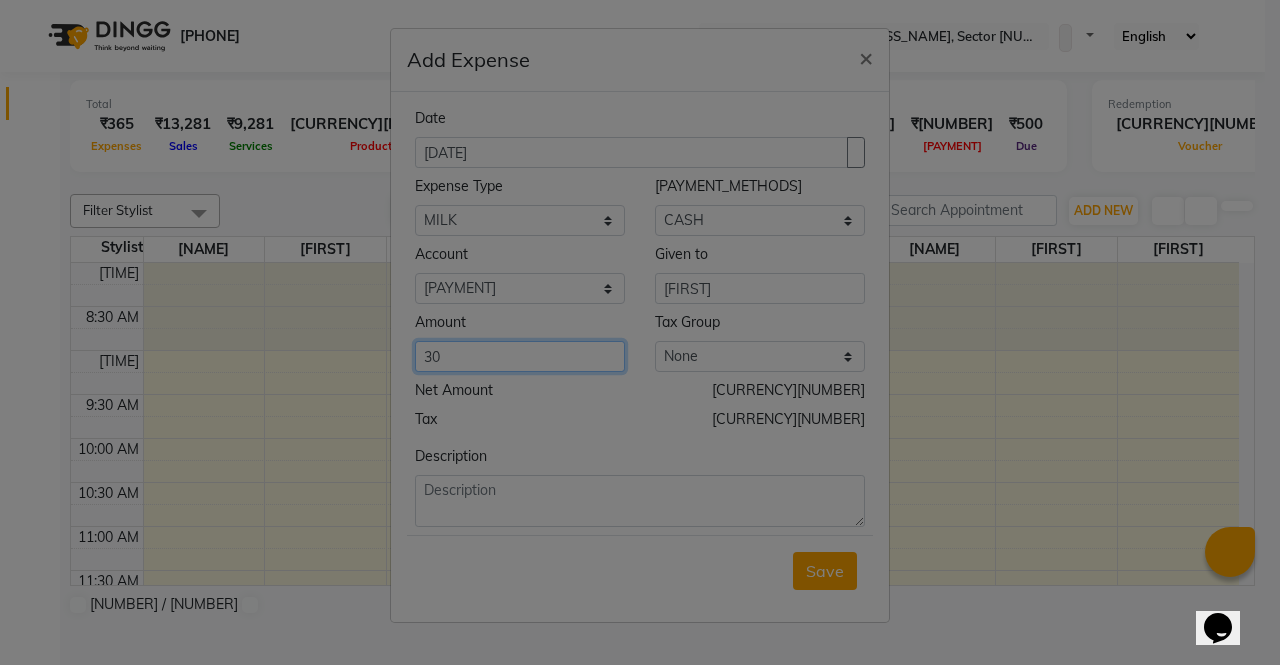 type on "30" 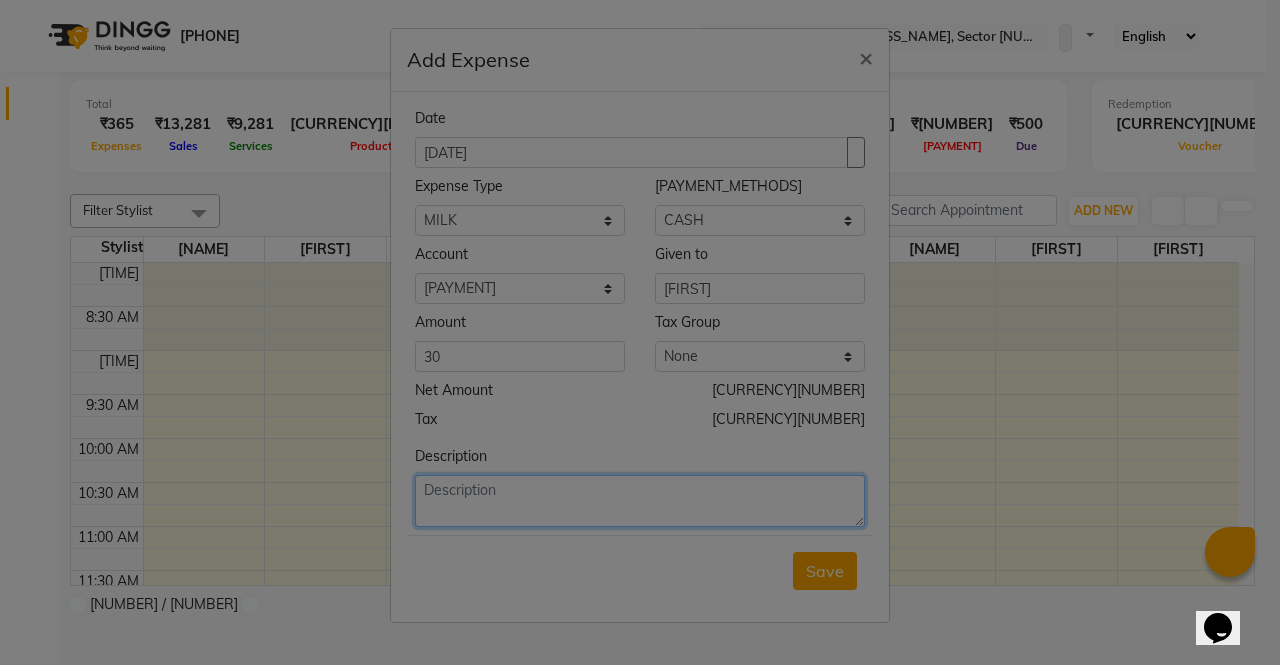 click at bounding box center (640, 501) 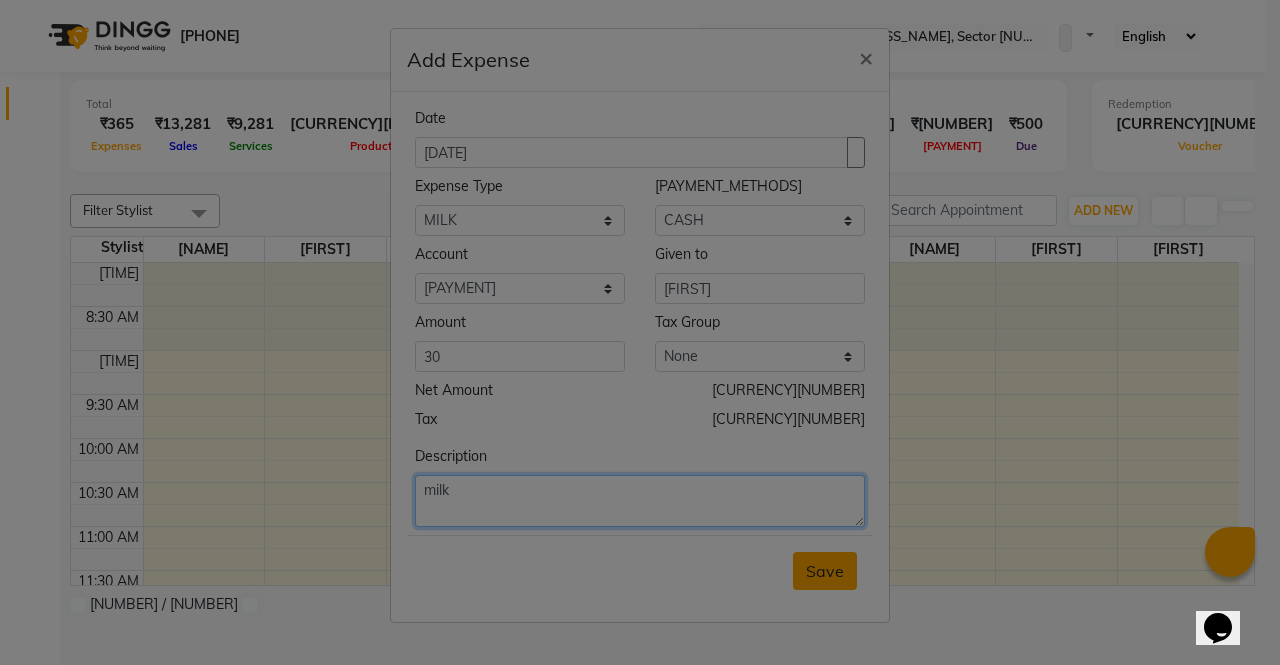 type on "milk" 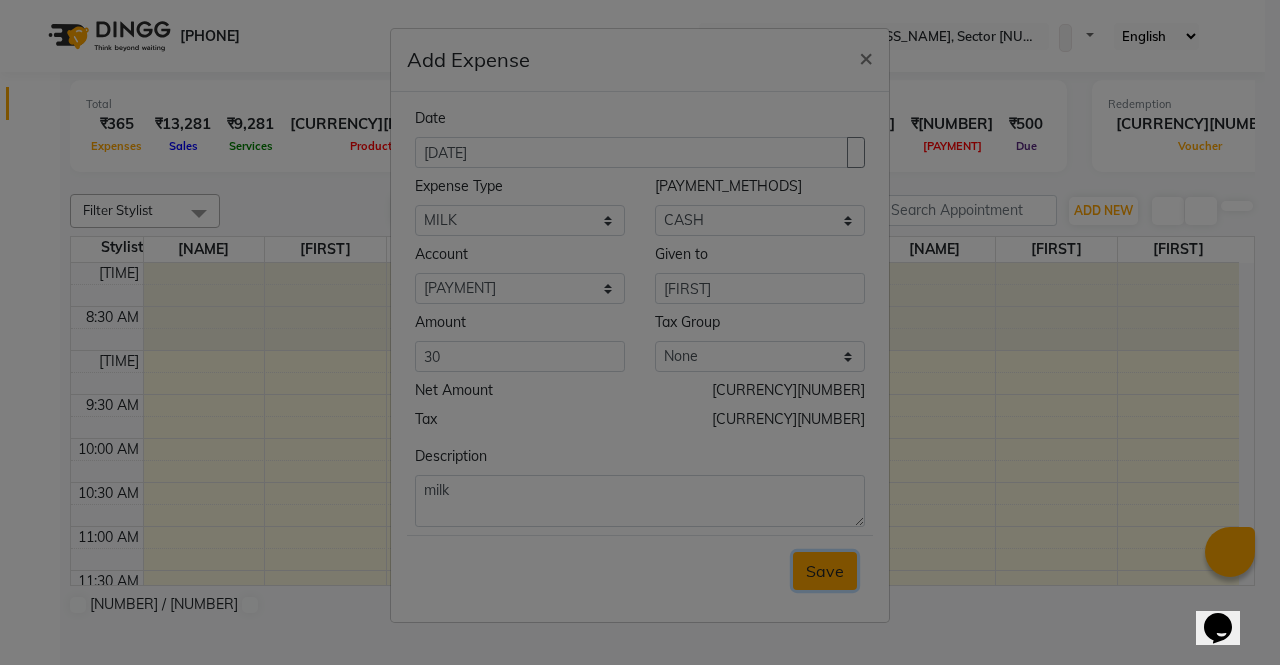 click on "Save" at bounding box center [825, 571] 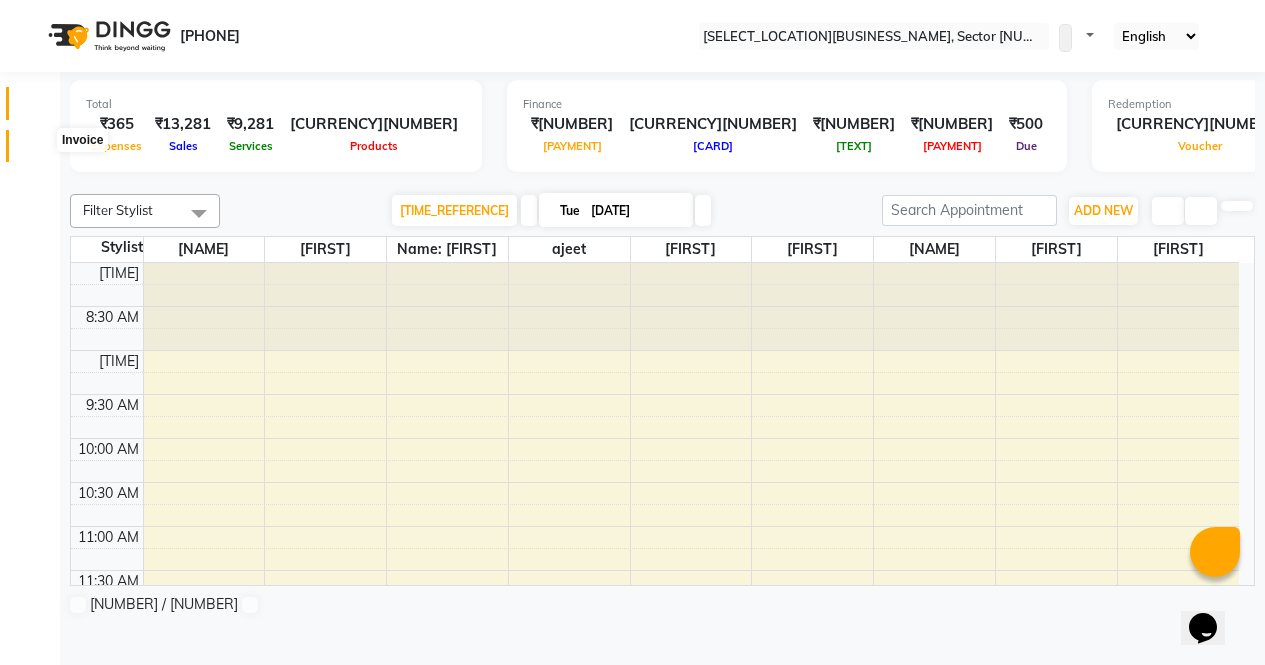 click at bounding box center [38, 151] 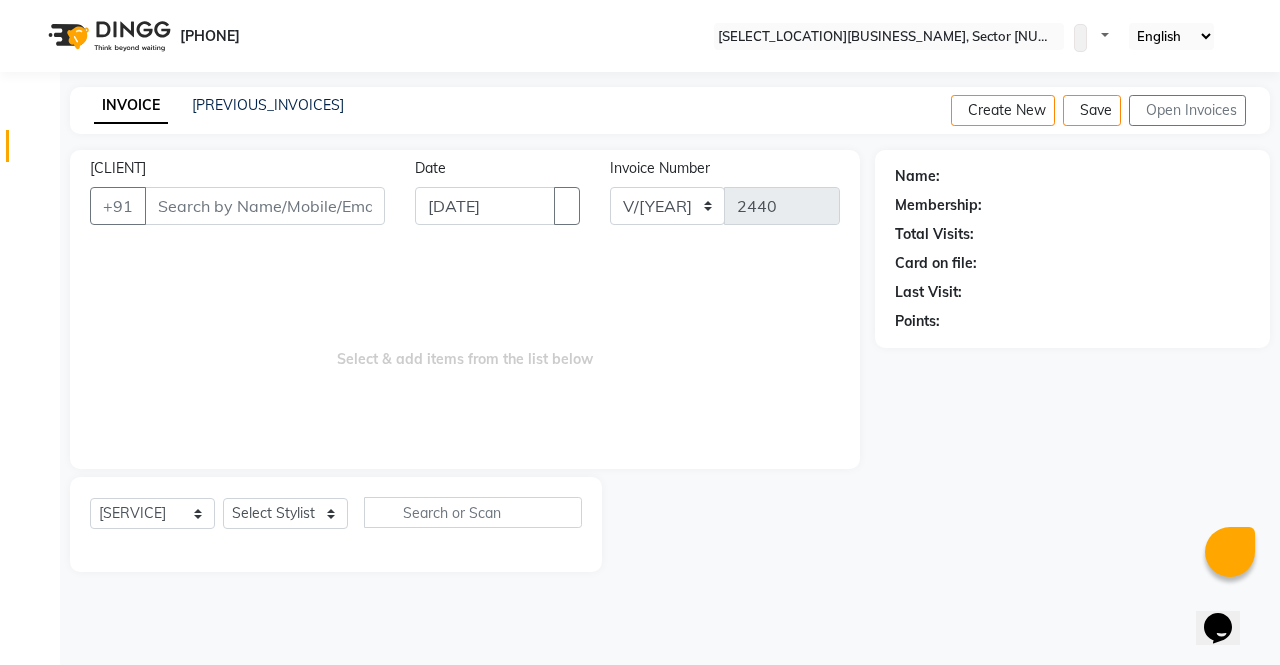 click on "Client [PHONE] Date 01-07-2025 Invoice Number V/[YEAR] V/[YEAR]-[YEAR] [NUMBER]  Select & add items from the list below" at bounding box center [465, 309] 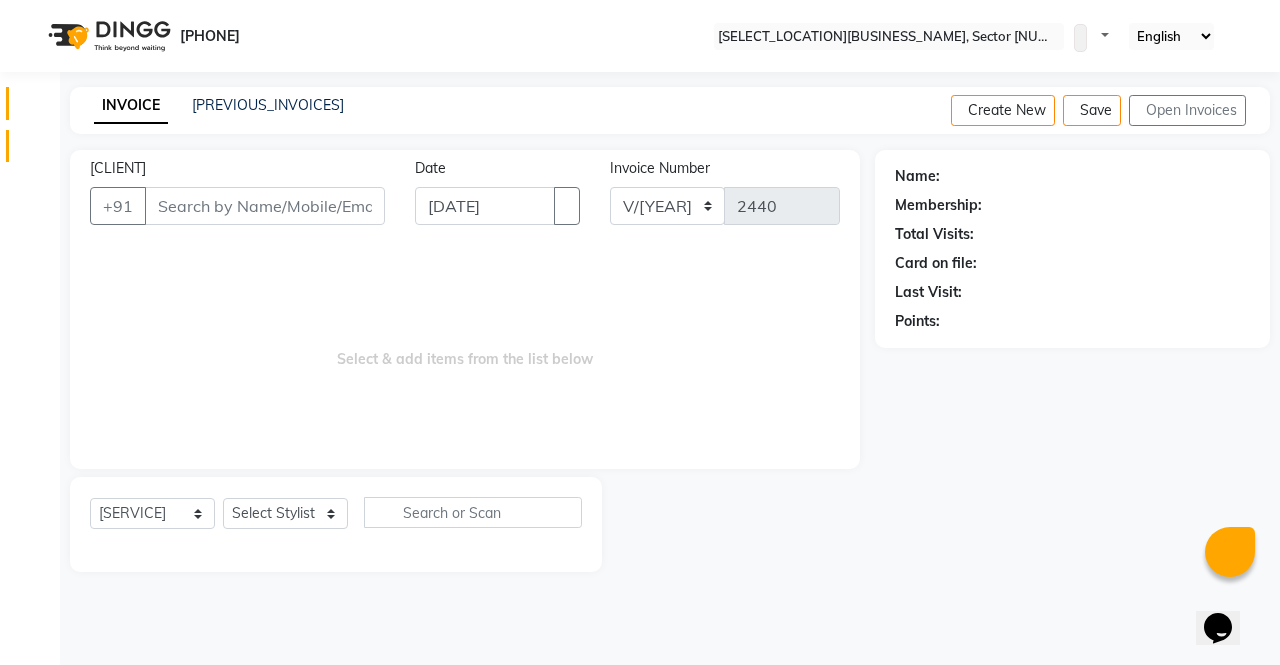 click at bounding box center [37, 108] 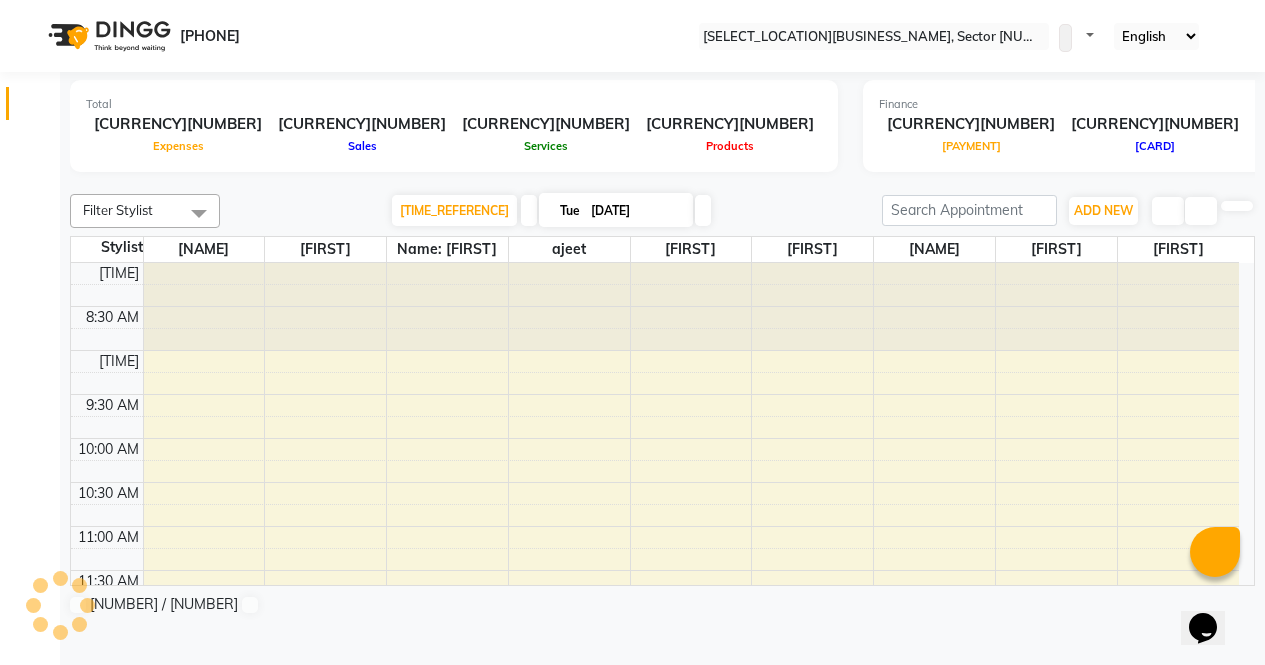 scroll, scrollTop: 0, scrollLeft: 0, axis: both 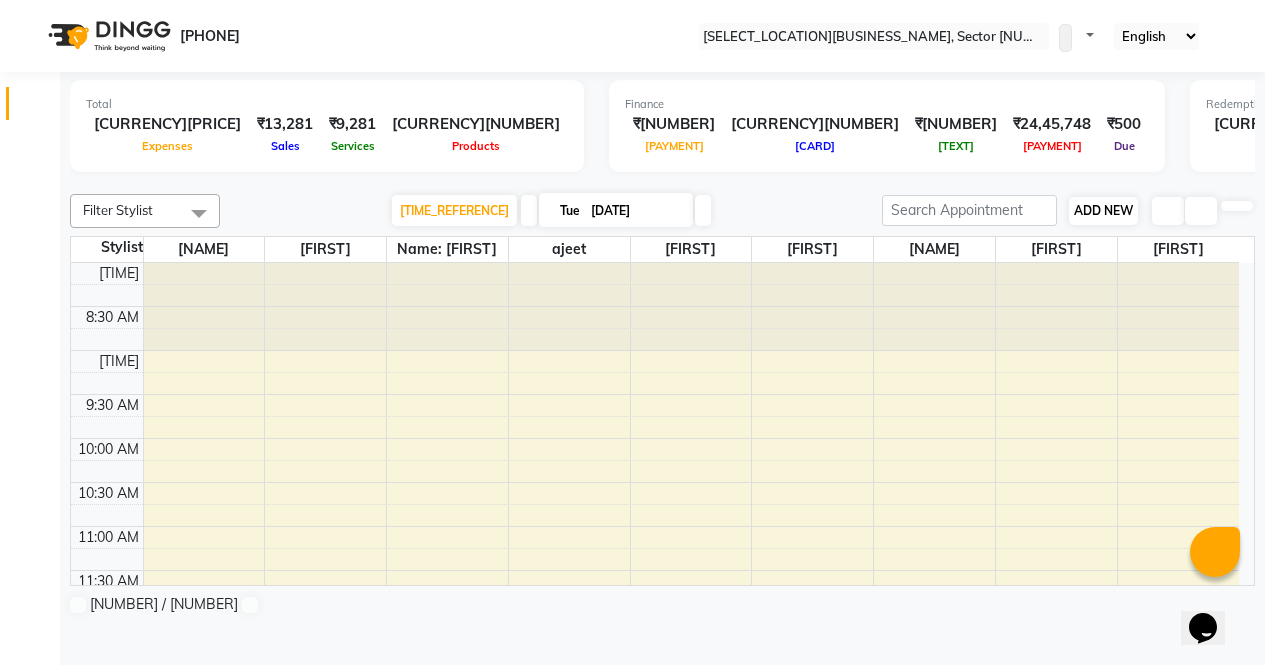 click on "ADD NEW" at bounding box center (1103, 210) 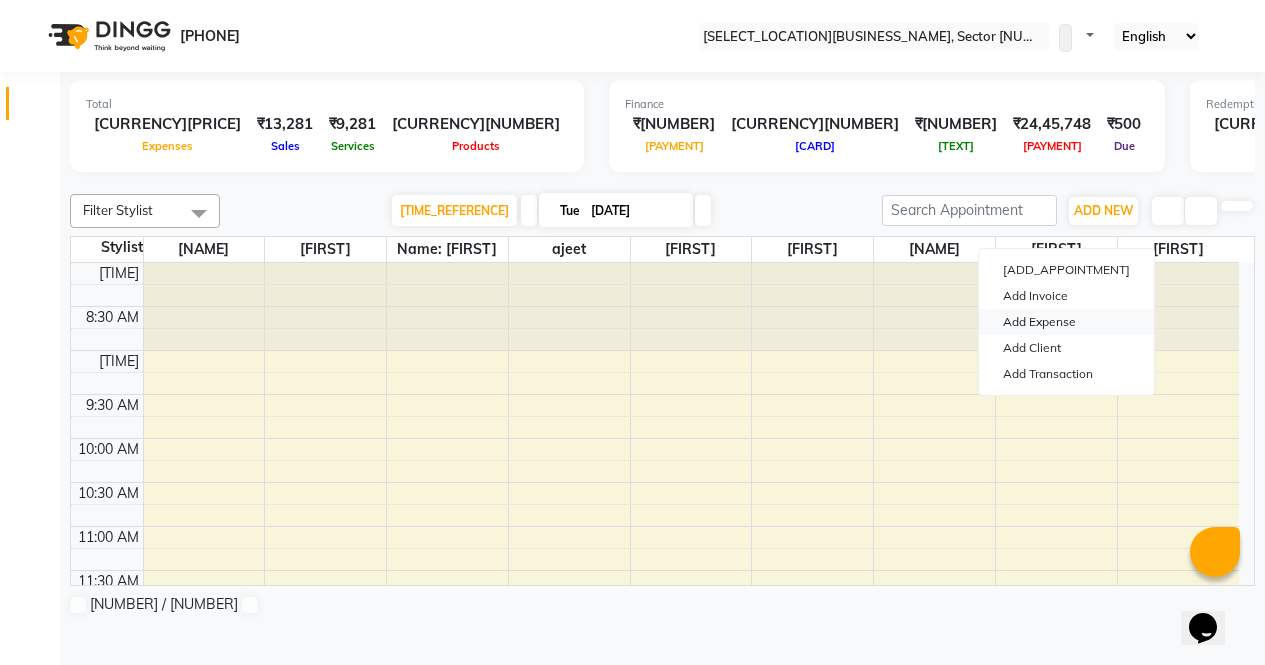 click on "Add Expense" at bounding box center (1066, 322) 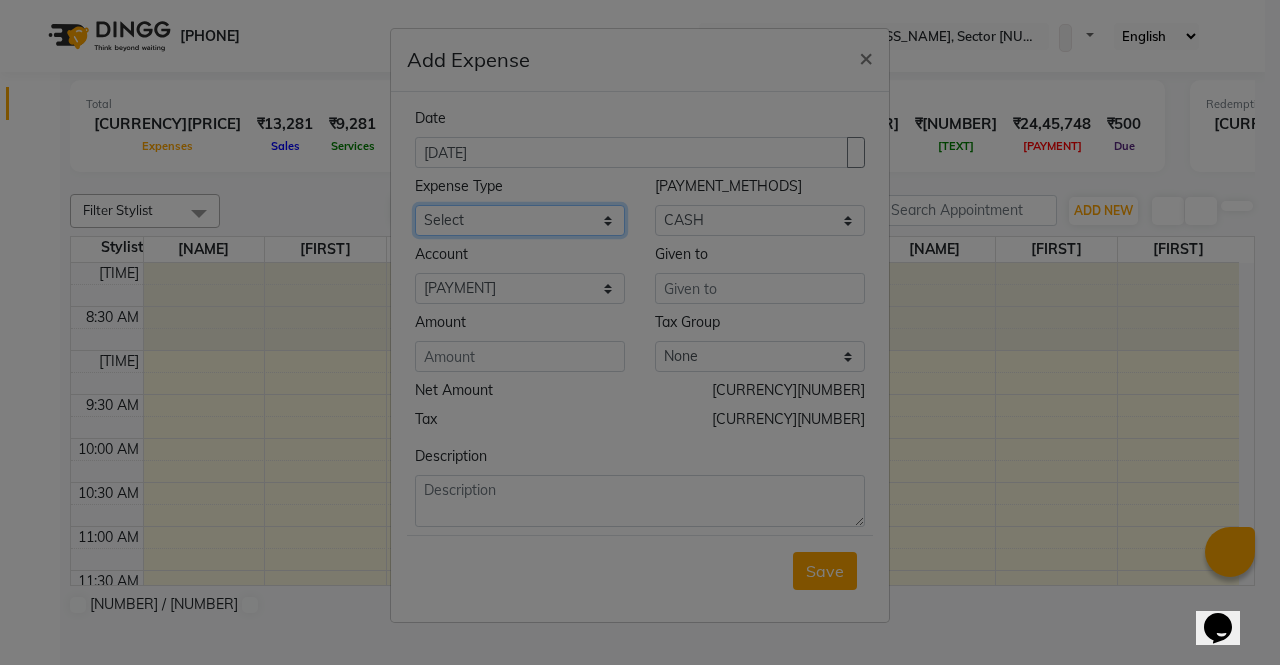 click on "Select Advance Salary Bank charges Car maintenance  Cash transfer to bank Cash transfer to hub Client Snacks Clinical charges Equipment Fuel Govt fee Incentive Insurance International purchase Loan Repayment Maintenance Marketing MILK Miscellaneous MRA Other Pantry Product Rent Salary Staff Snacks Tax Tea & Refreshment Utilities" at bounding box center (520, 220) 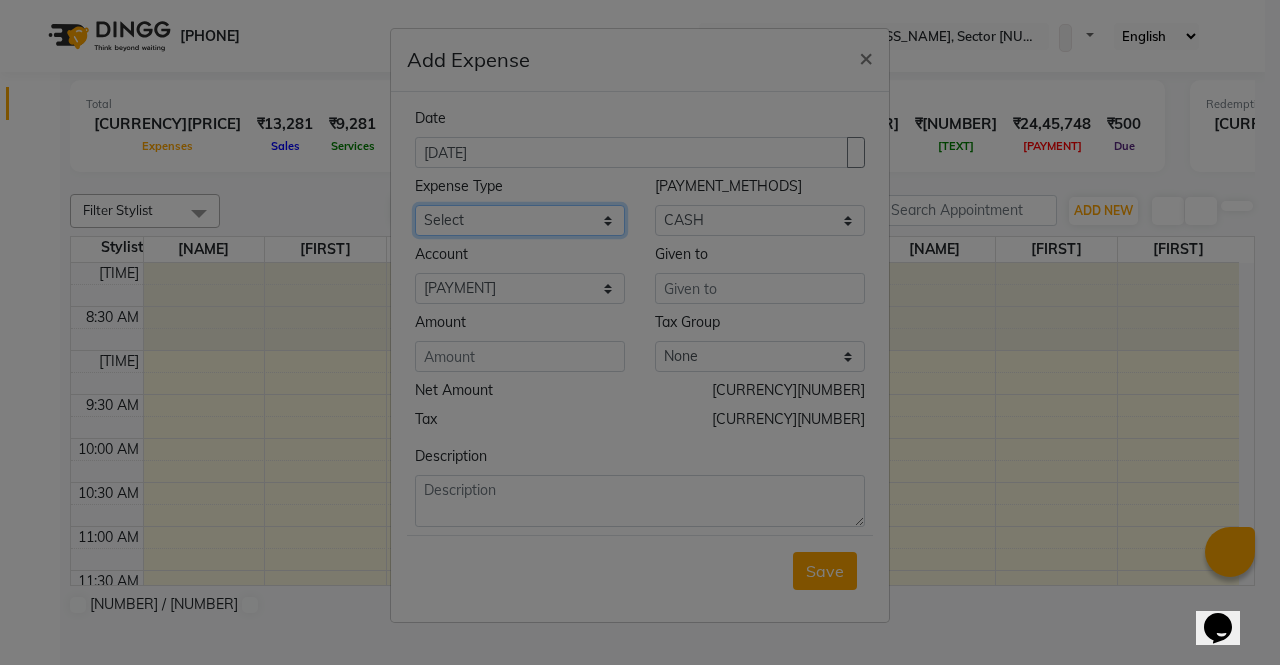 select on "[NUMBER]" 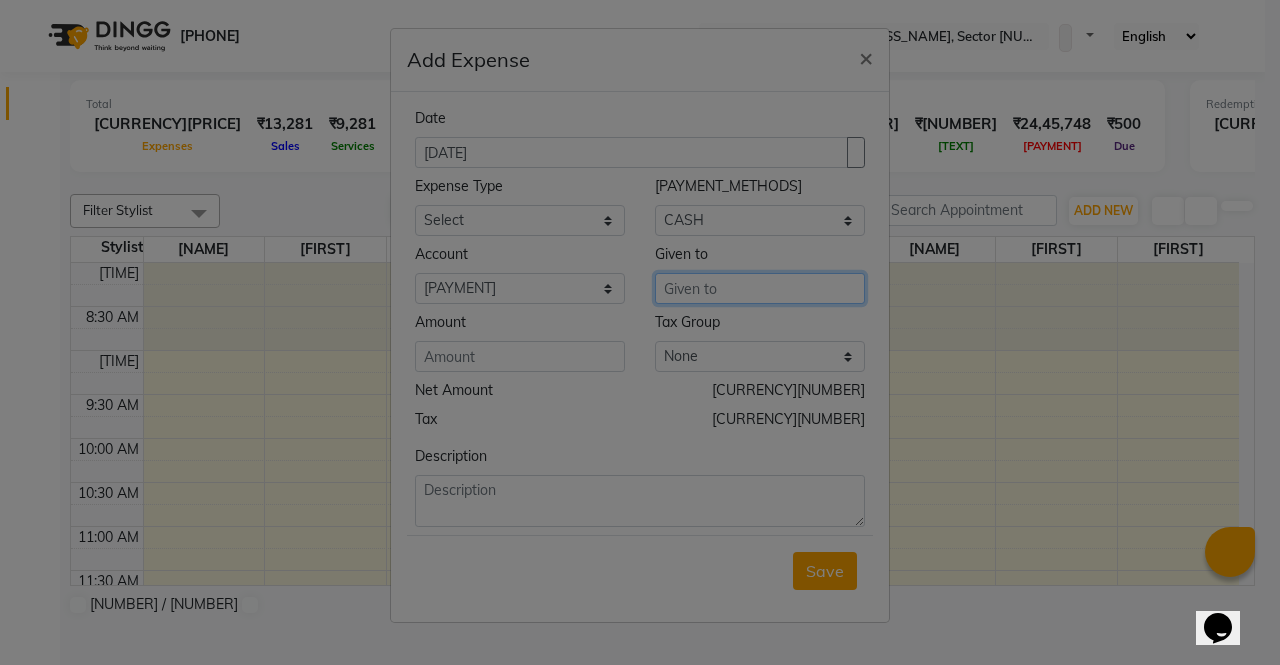 click at bounding box center [760, 288] 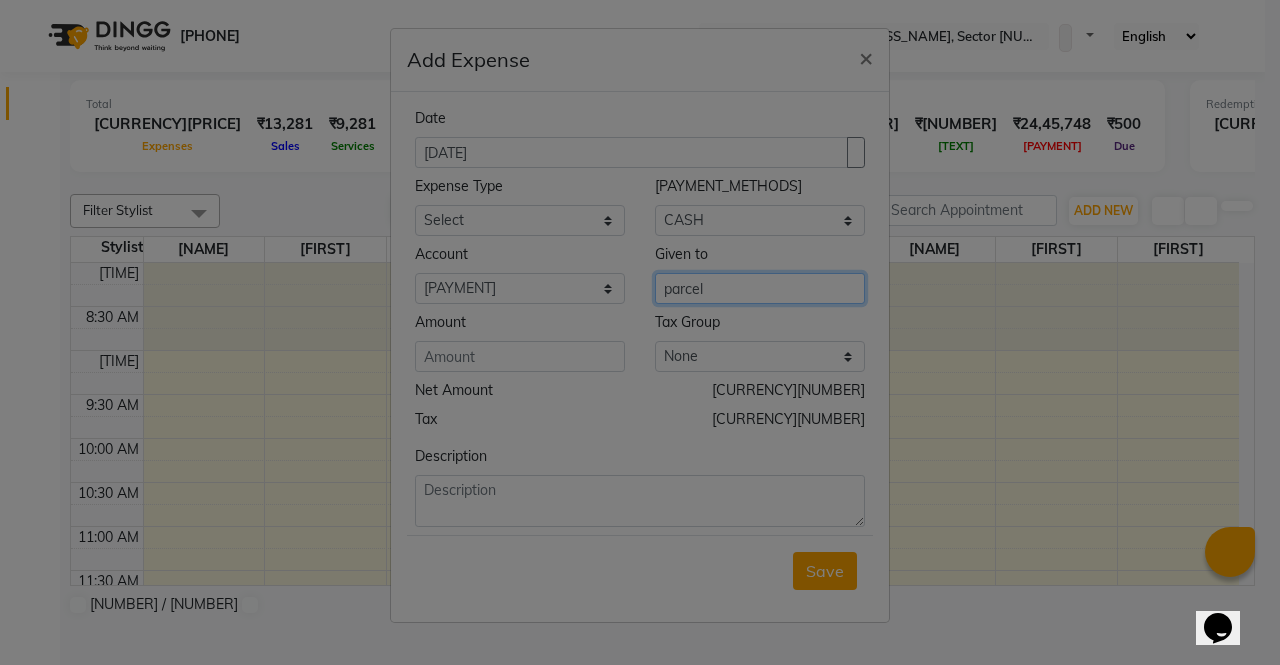 type on "parcel" 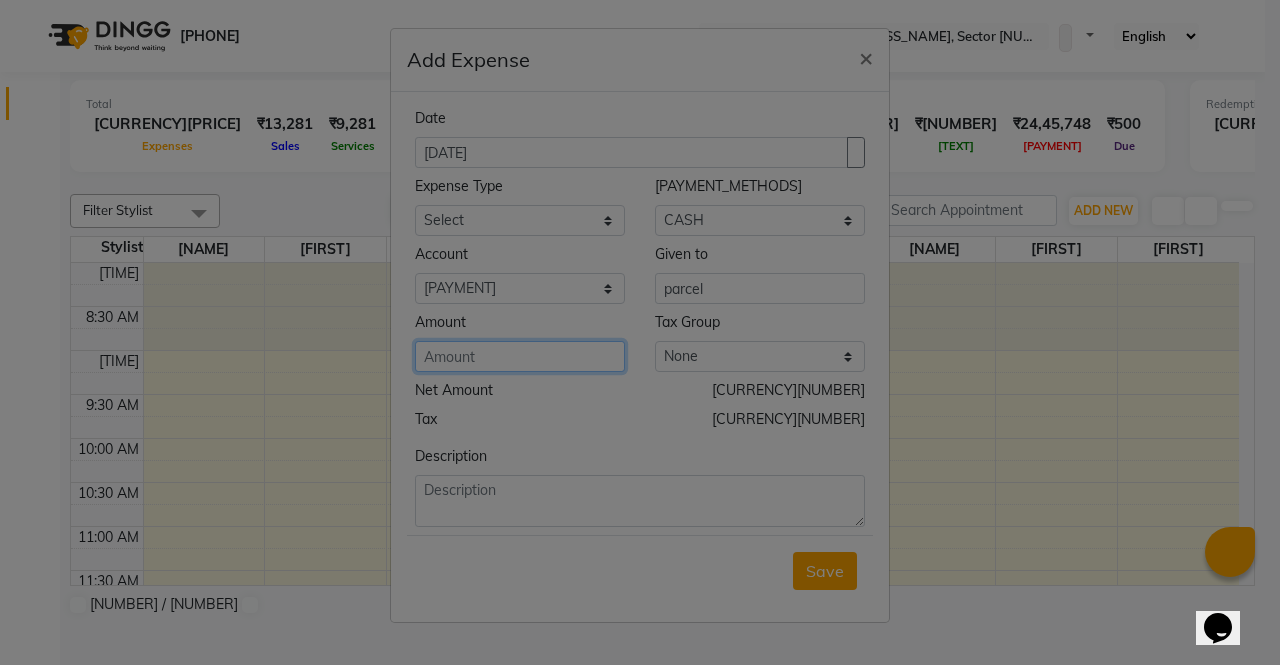 click at bounding box center [520, 356] 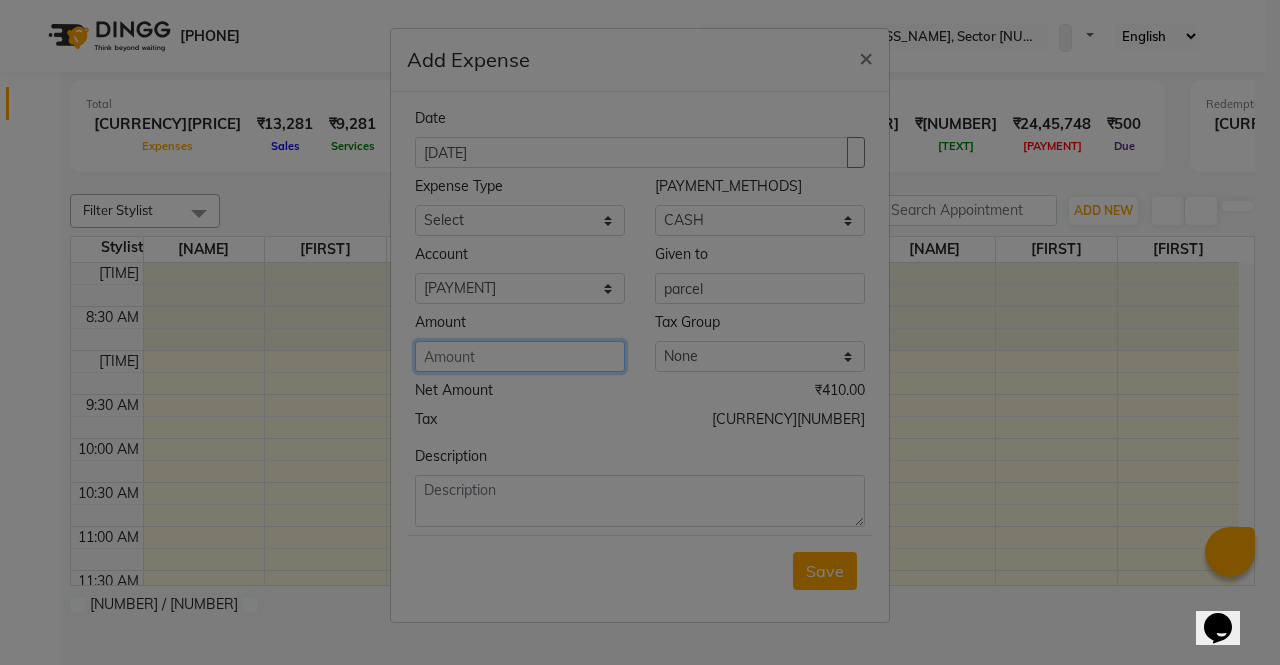 type on "[NUMBER]" 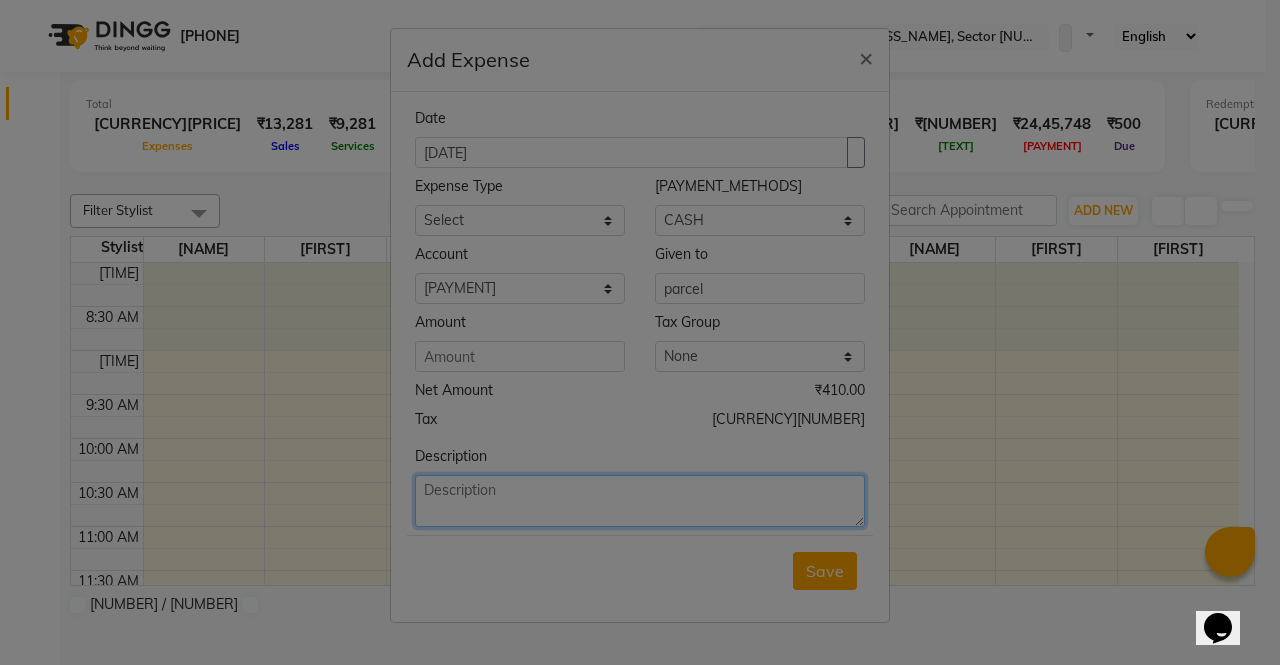 click at bounding box center [640, 501] 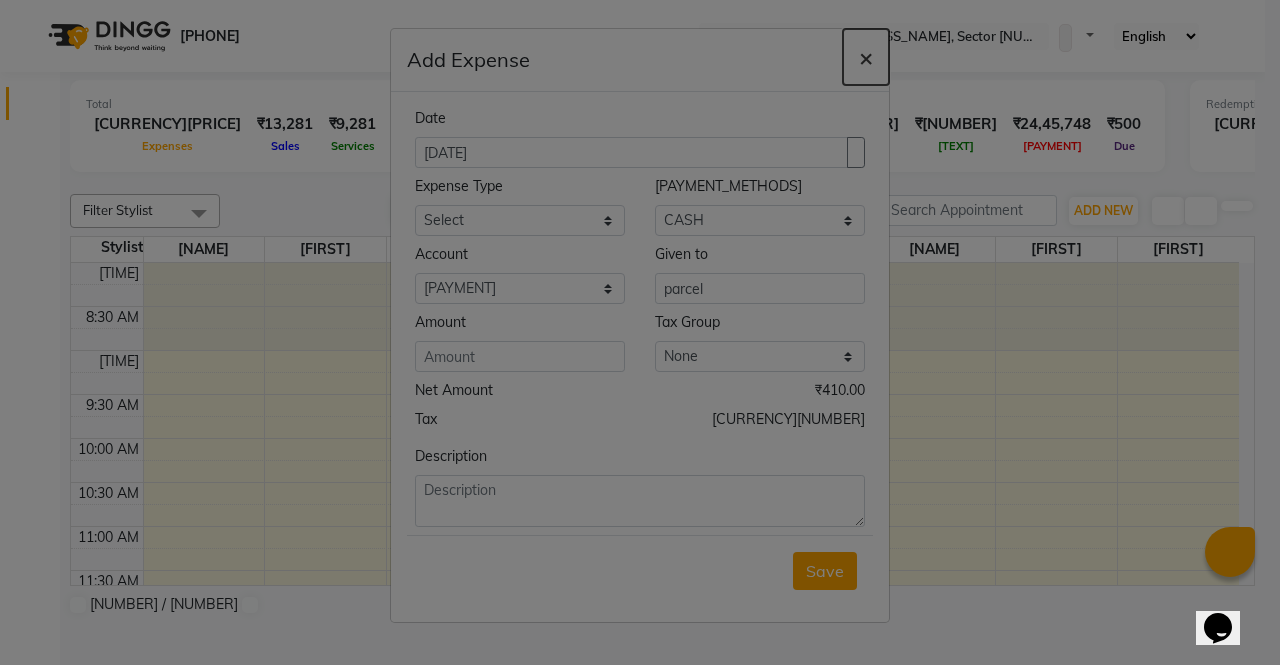 click on "×" at bounding box center [866, 57] 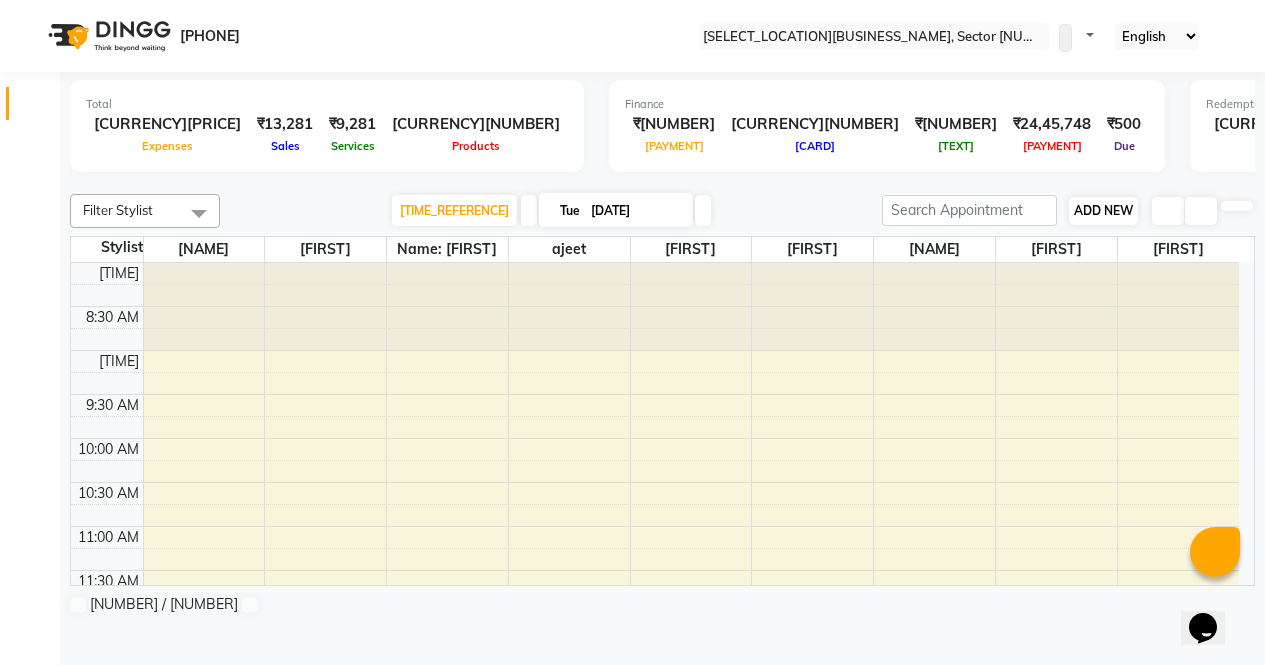 click on "ADD NEW" at bounding box center [1103, 210] 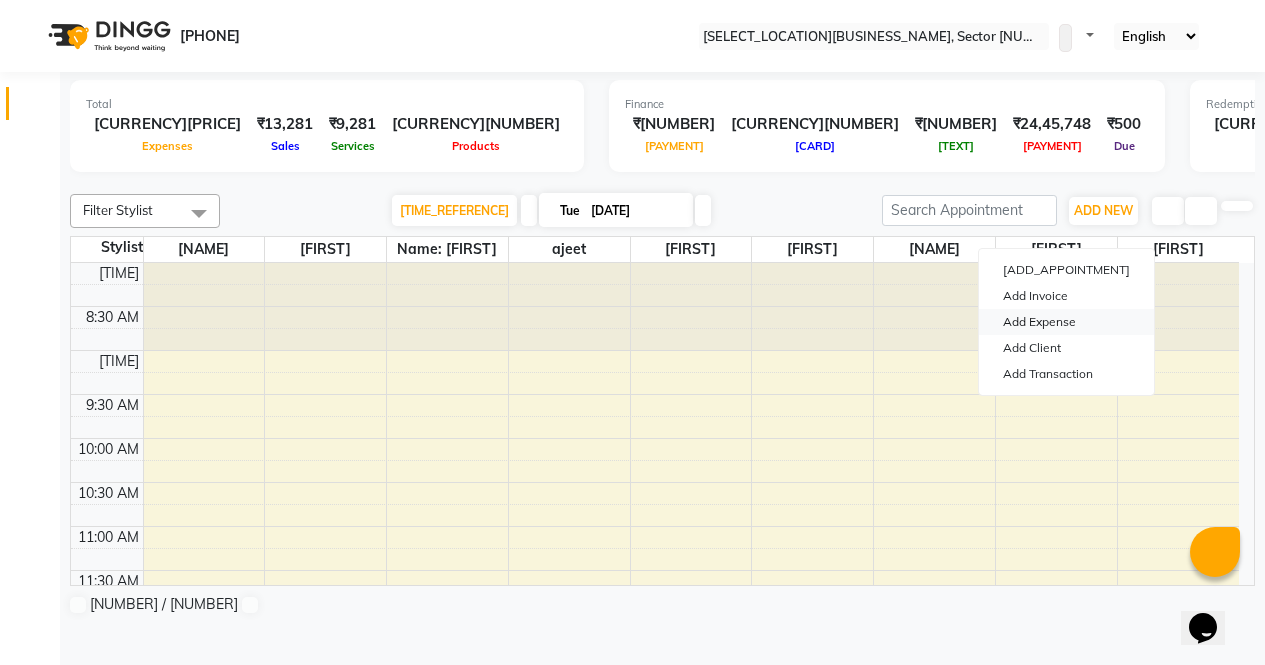 click on "Add Expense" at bounding box center (1066, 322) 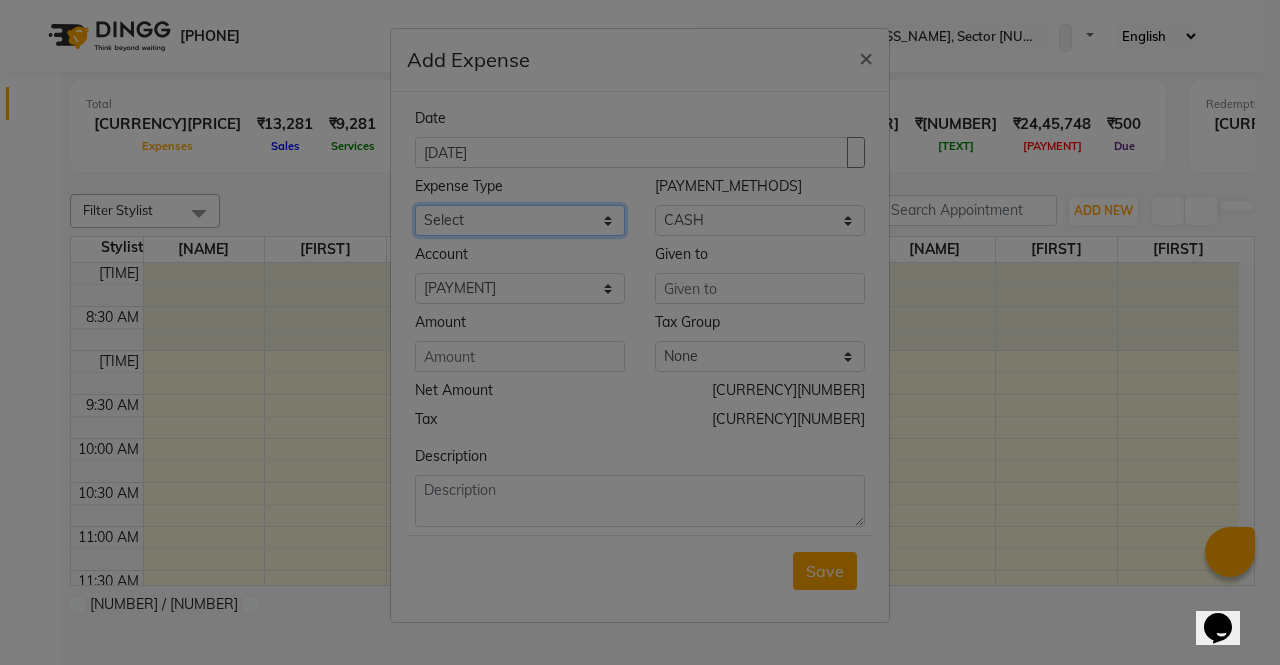 click on "Select Advance Salary Bank charges Car maintenance  Cash transfer to bank Cash transfer to hub Client Snacks Clinical charges Equipment Fuel Govt fee Incentive Insurance International purchase Loan Repayment Maintenance Marketing MILK Miscellaneous MRA Other Pantry Product Rent Salary Staff Snacks Tax Tea & Refreshment Utilities" at bounding box center (520, 220) 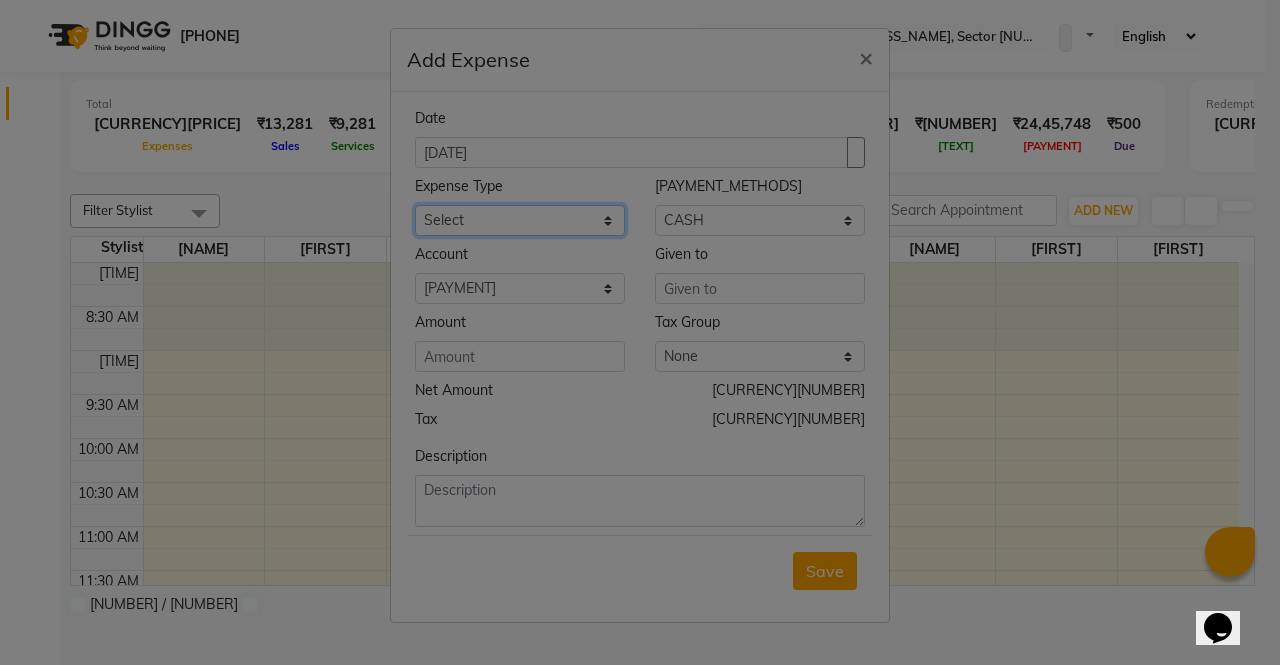 select on "[NUMBER]" 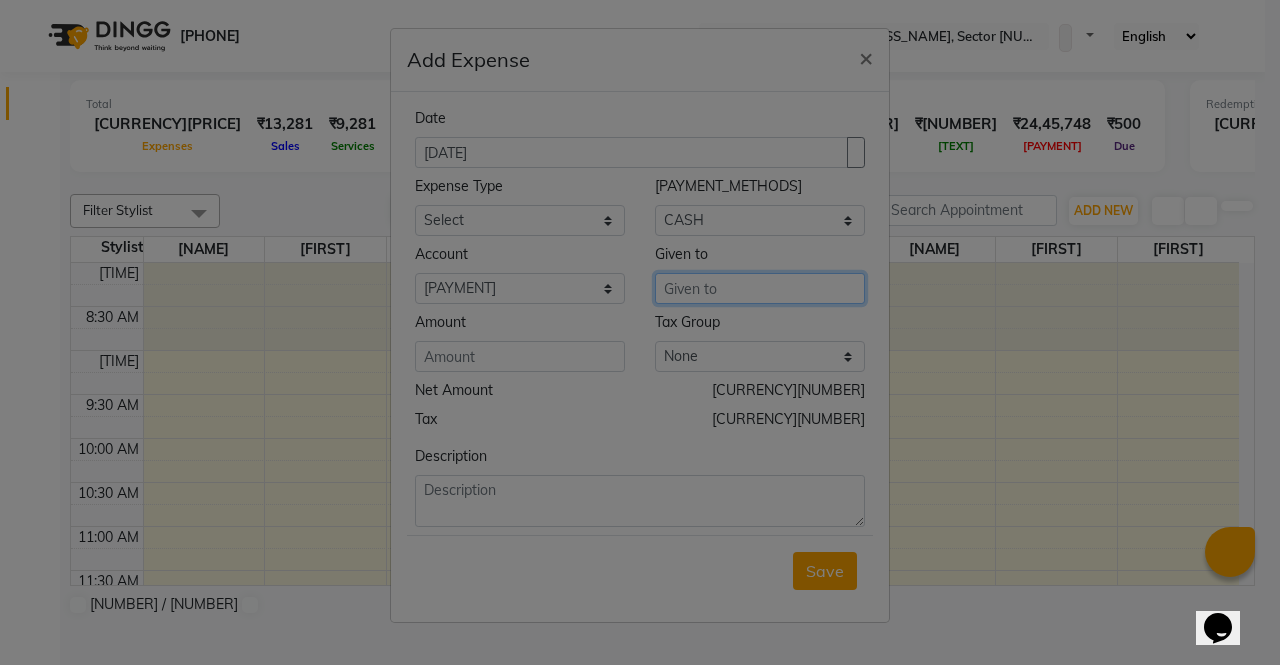 click at bounding box center (760, 288) 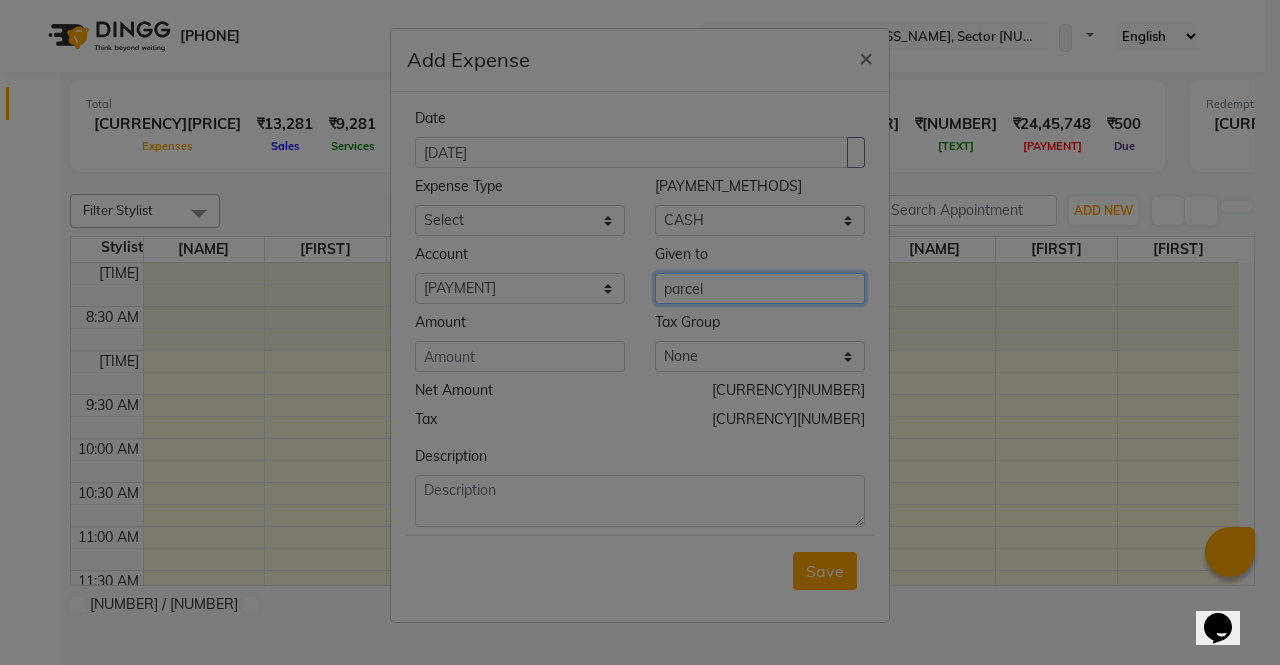 type on "parcel" 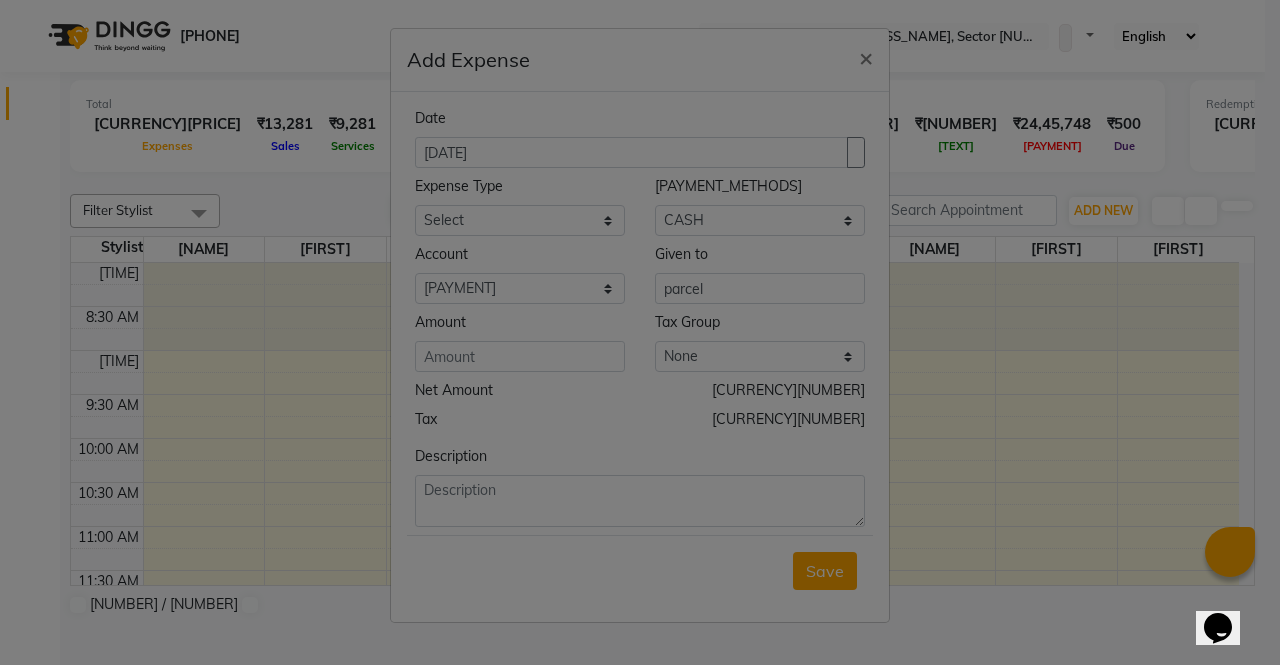 click on "Description" at bounding box center [640, 486] 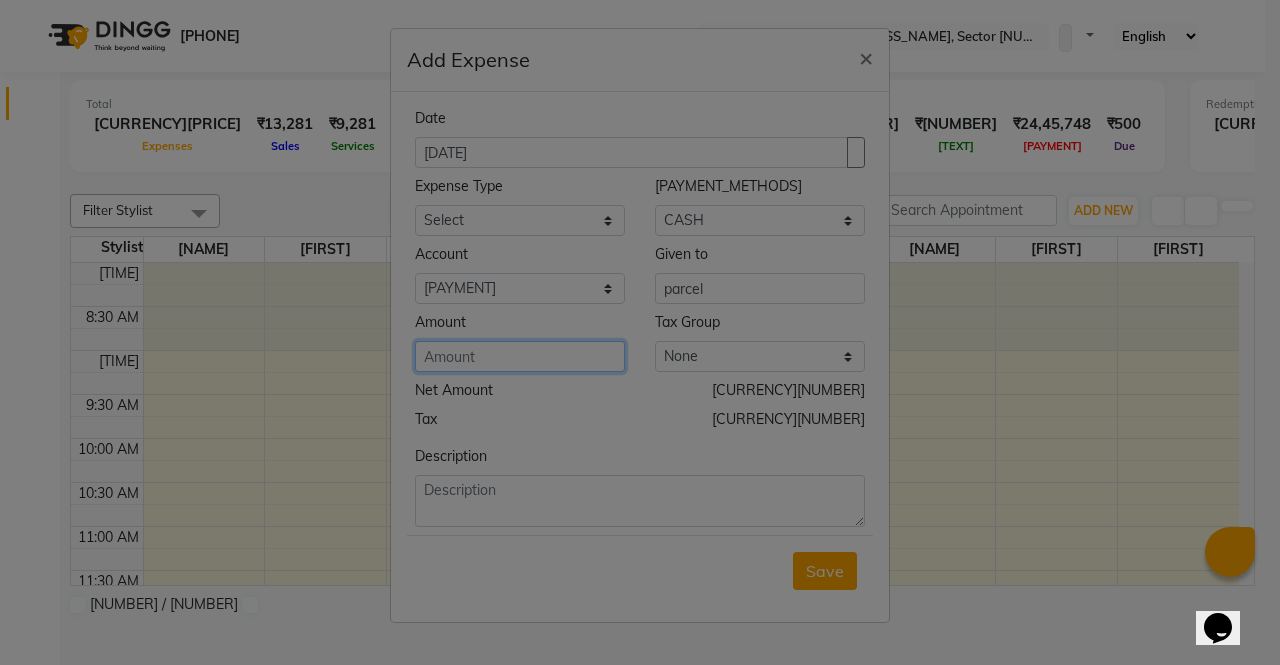 click at bounding box center (520, 356) 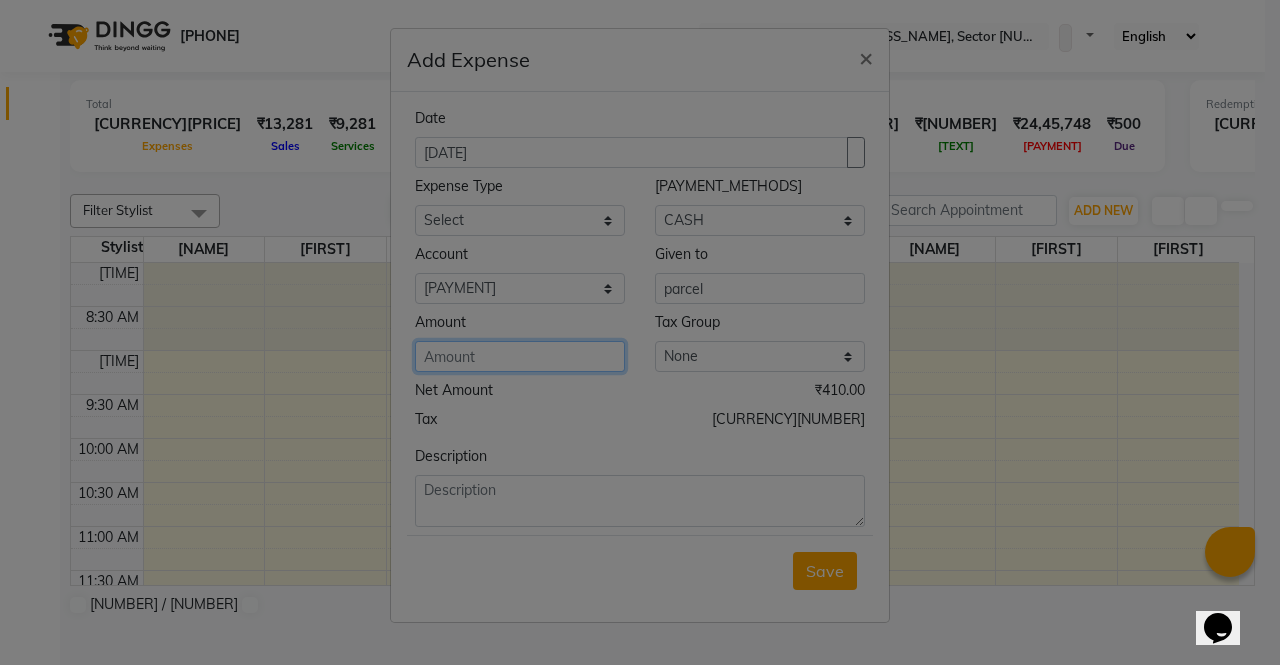type on "[NUMBER]" 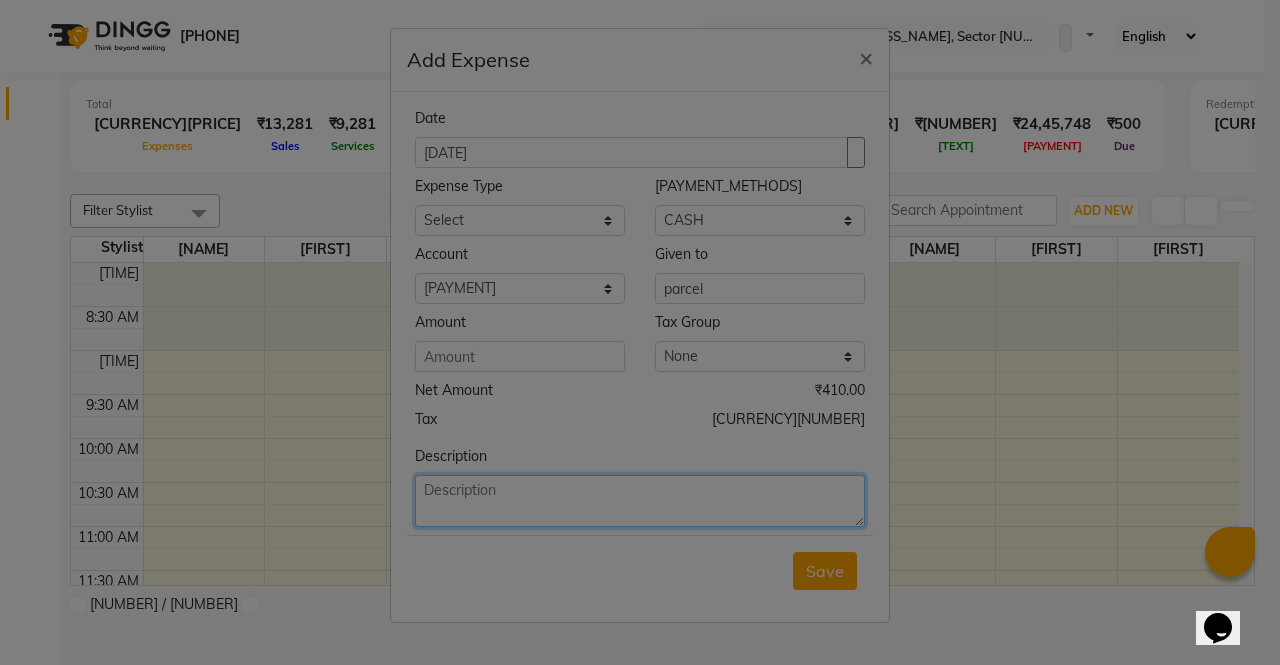 click at bounding box center (640, 501) 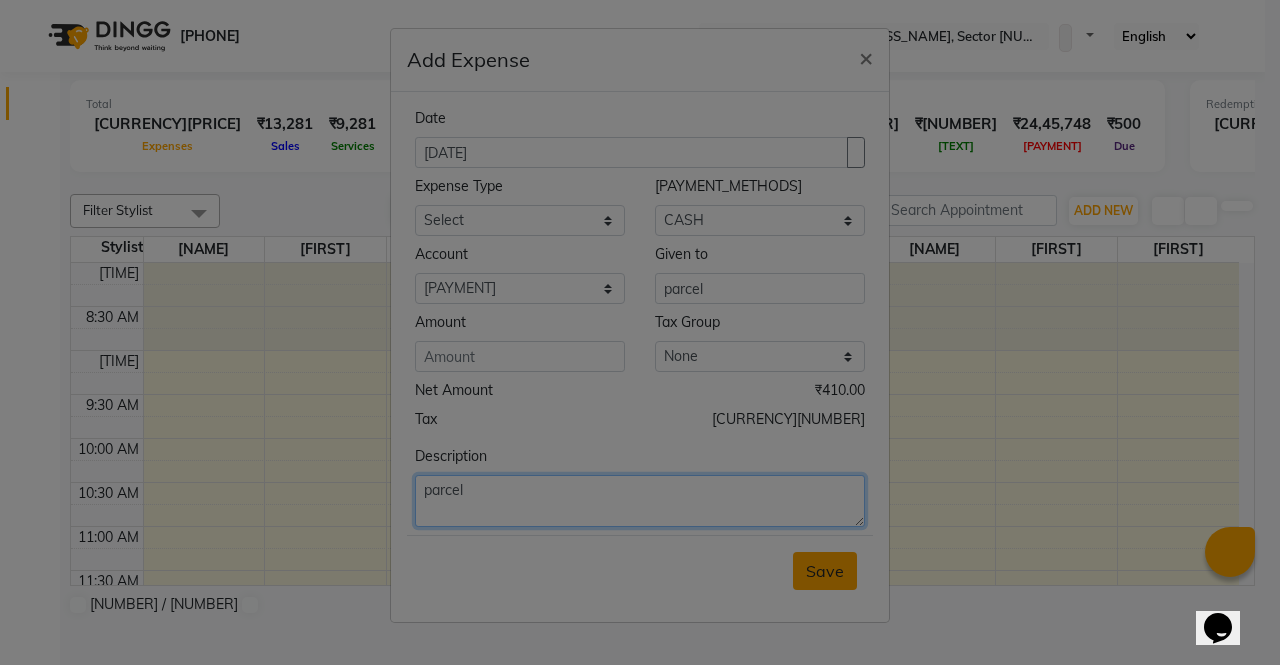 type on "parcel" 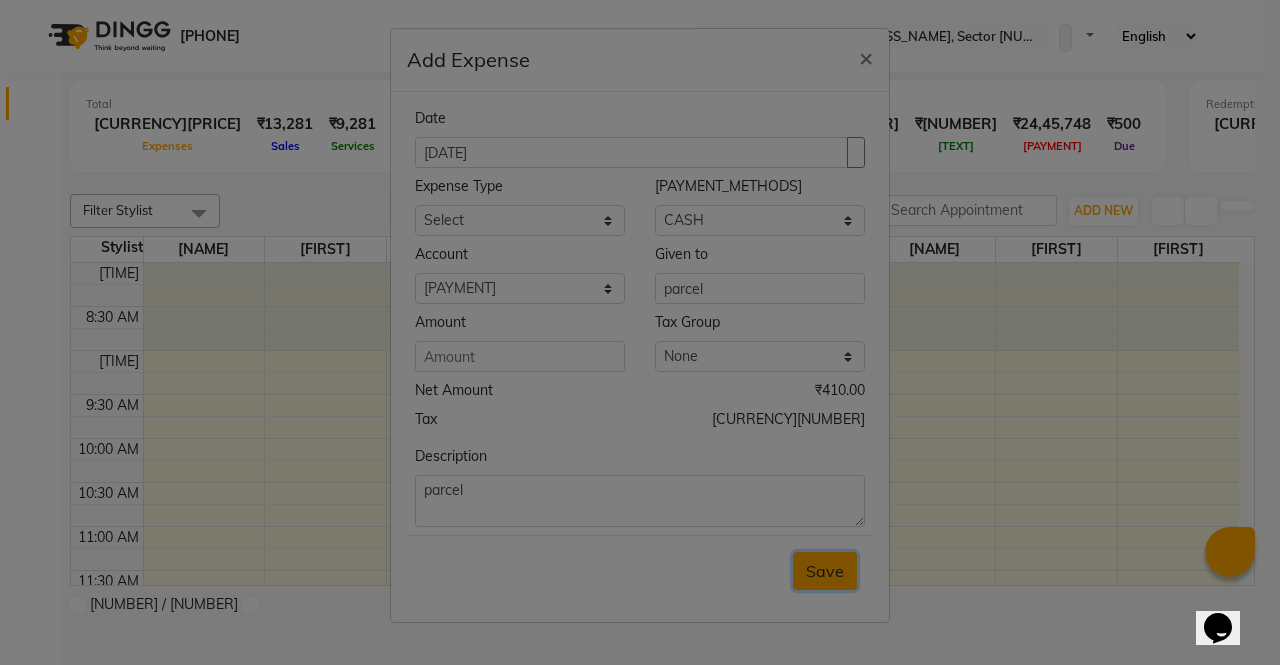 click on "Save" at bounding box center (825, 571) 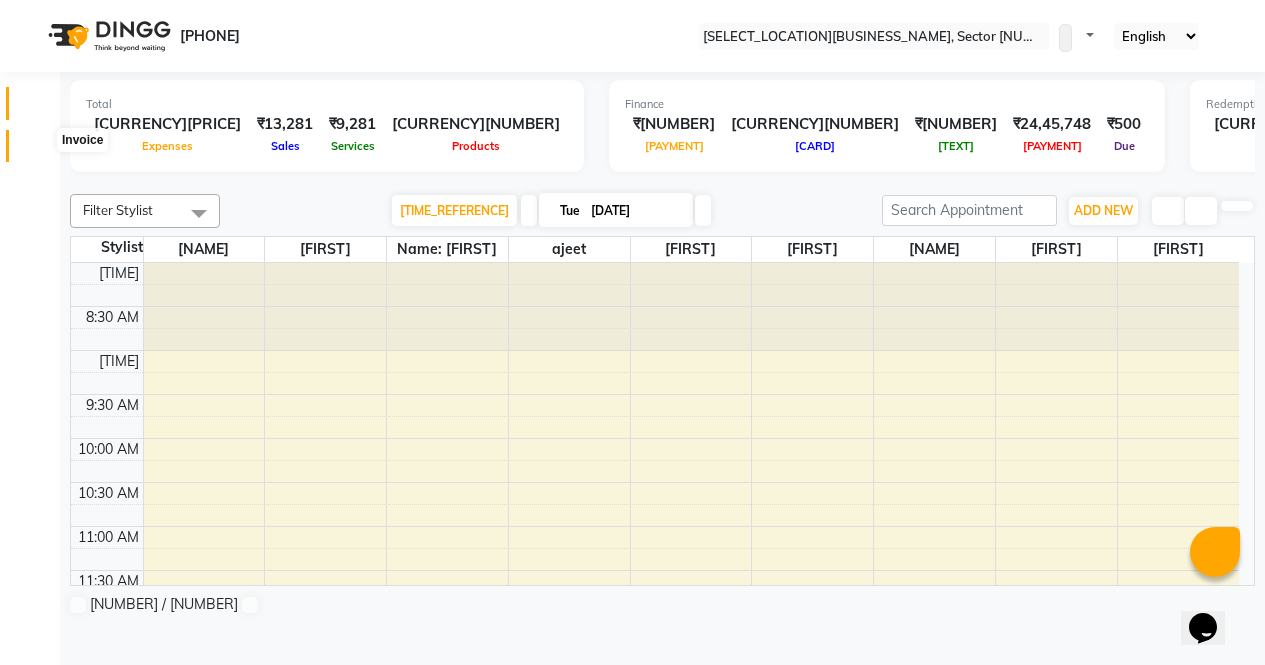 click at bounding box center [38, 151] 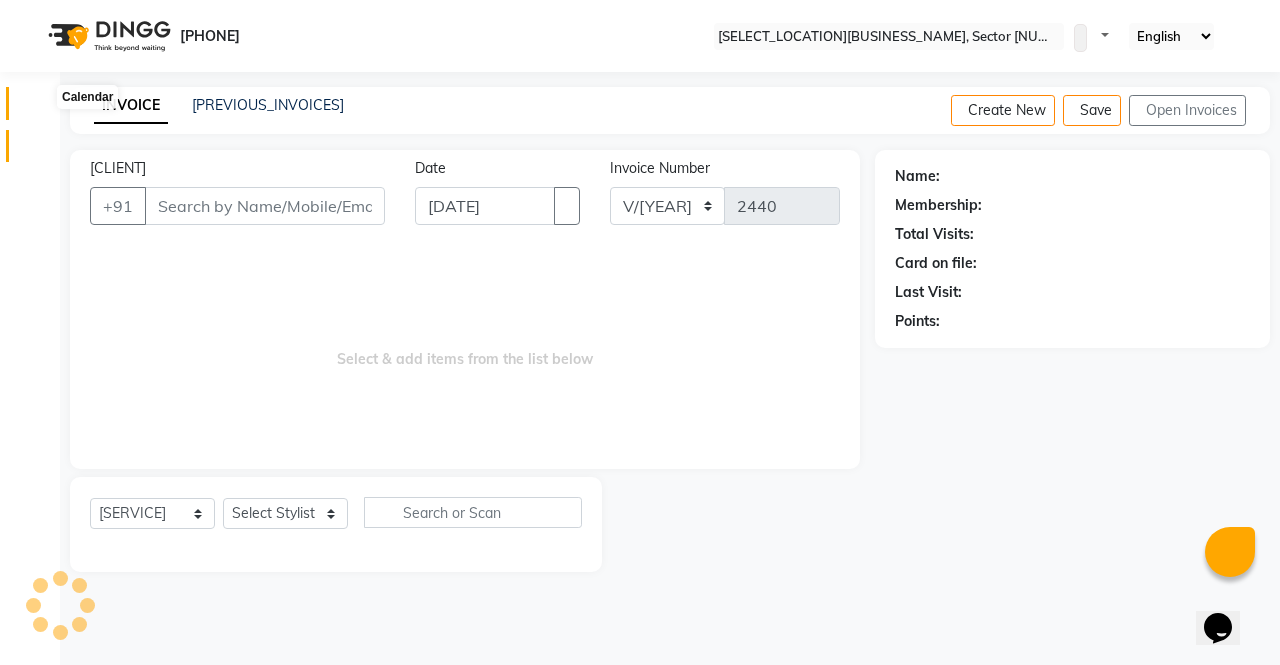 click at bounding box center [38, 108] 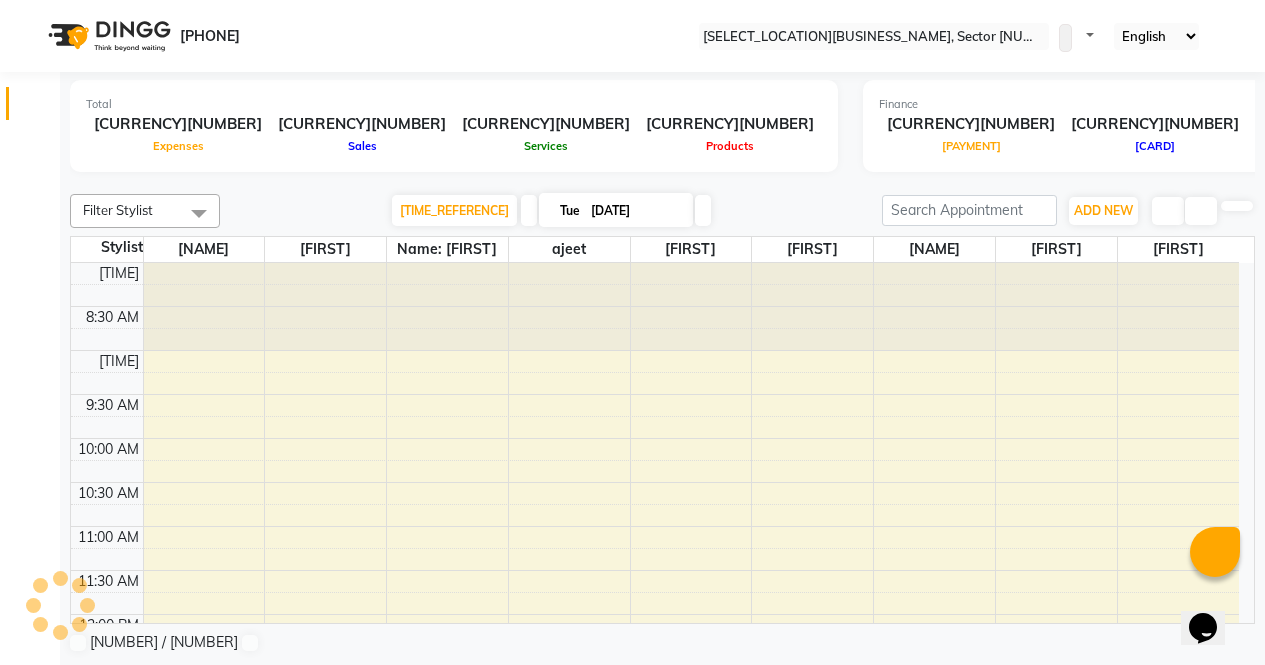 scroll, scrollTop: 0, scrollLeft: 0, axis: both 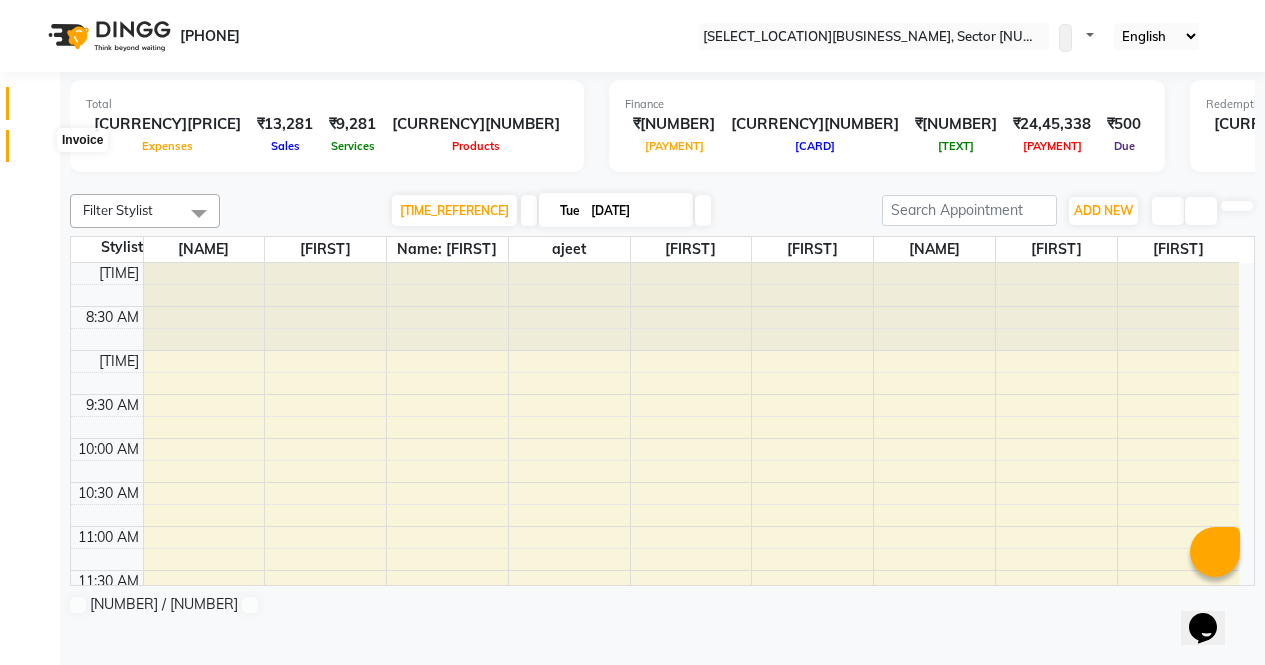 click at bounding box center (37, 151) 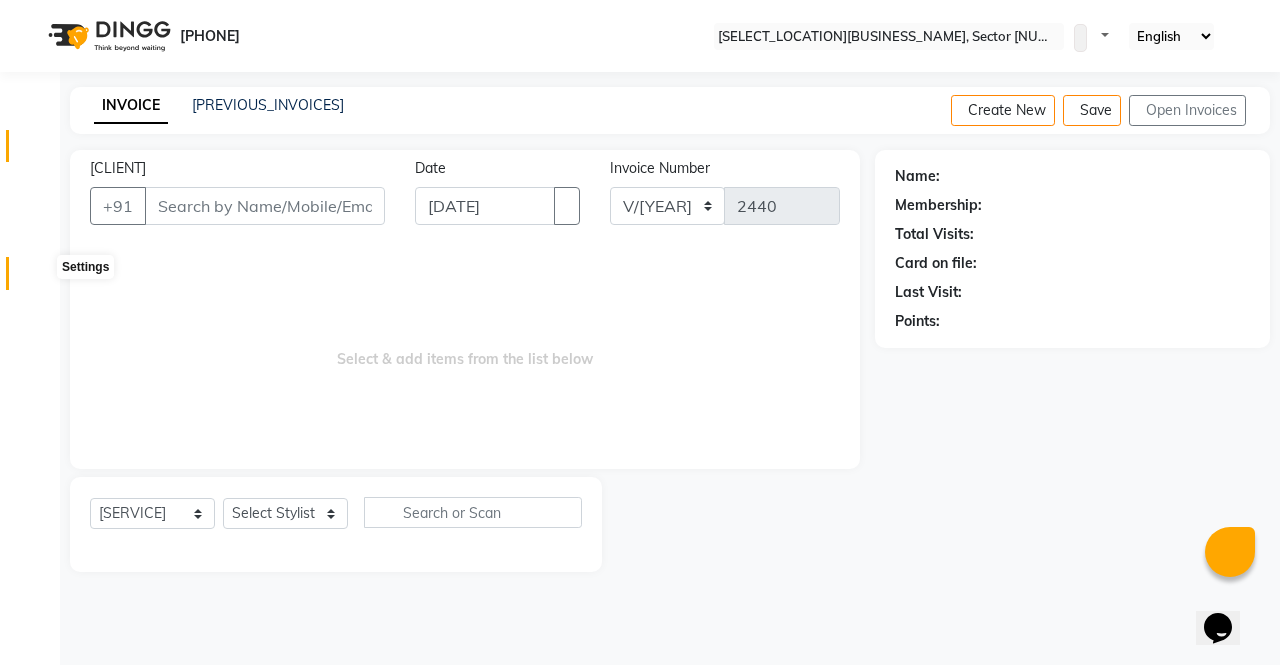 click at bounding box center [38, 278] 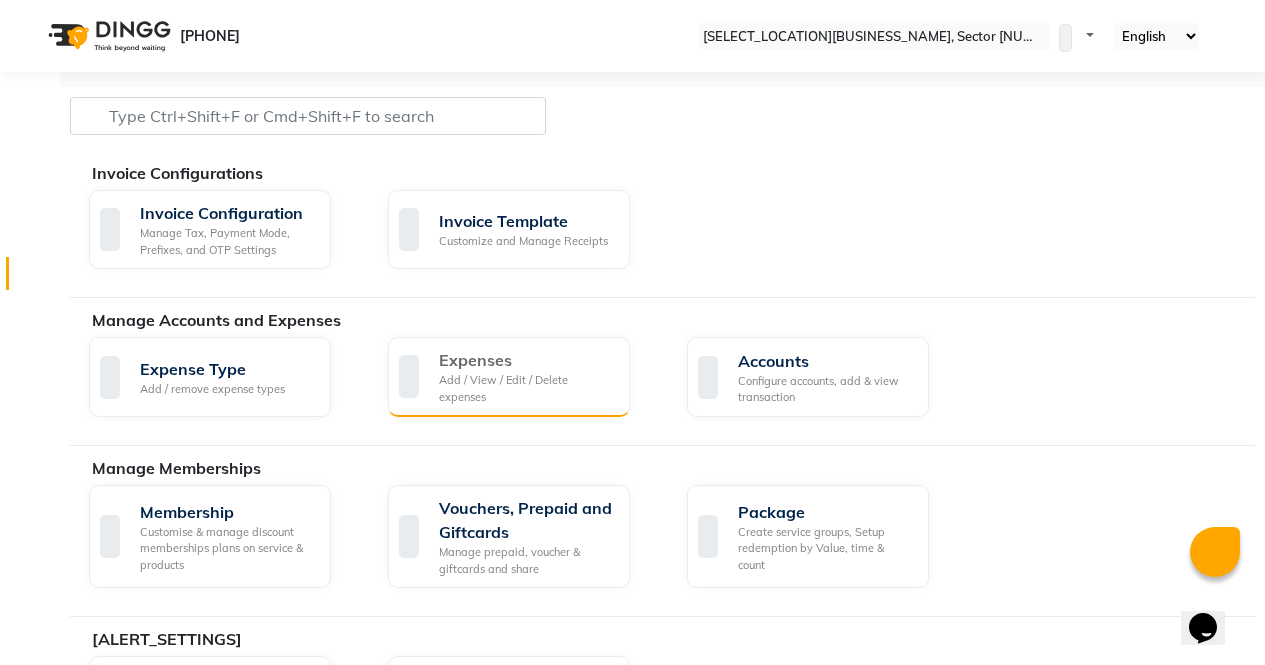 click on "Add / View / Edit / Delete expenses" at bounding box center [526, 388] 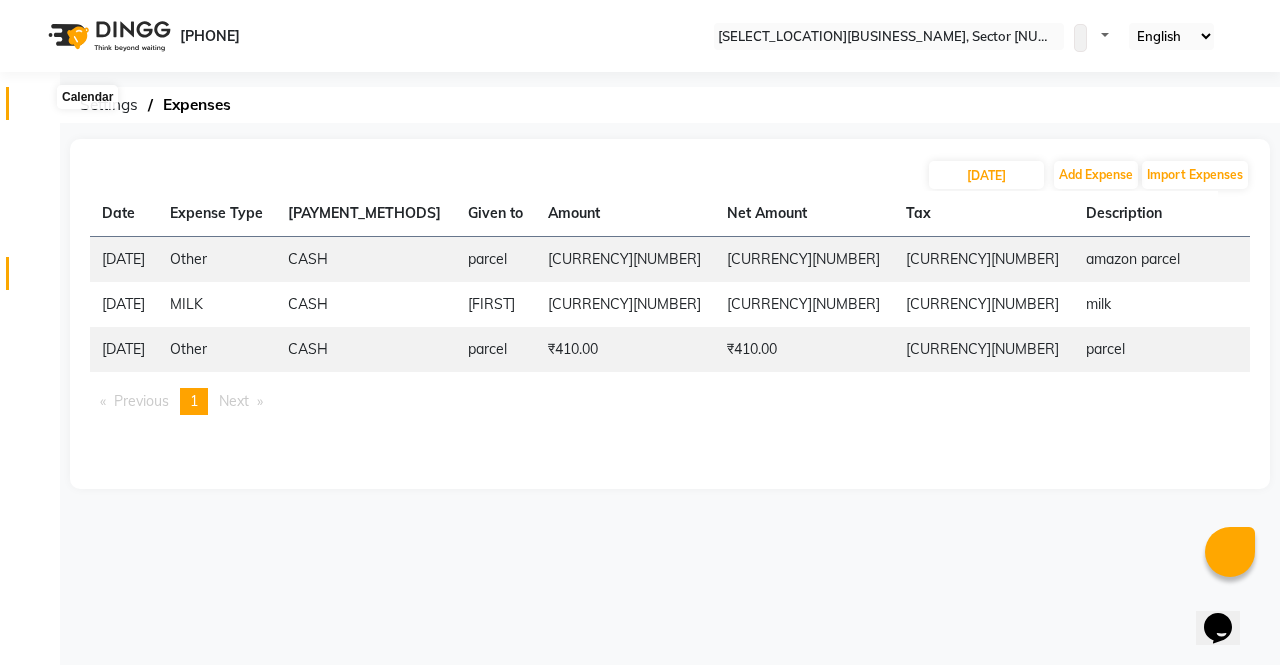 click at bounding box center [38, 108] 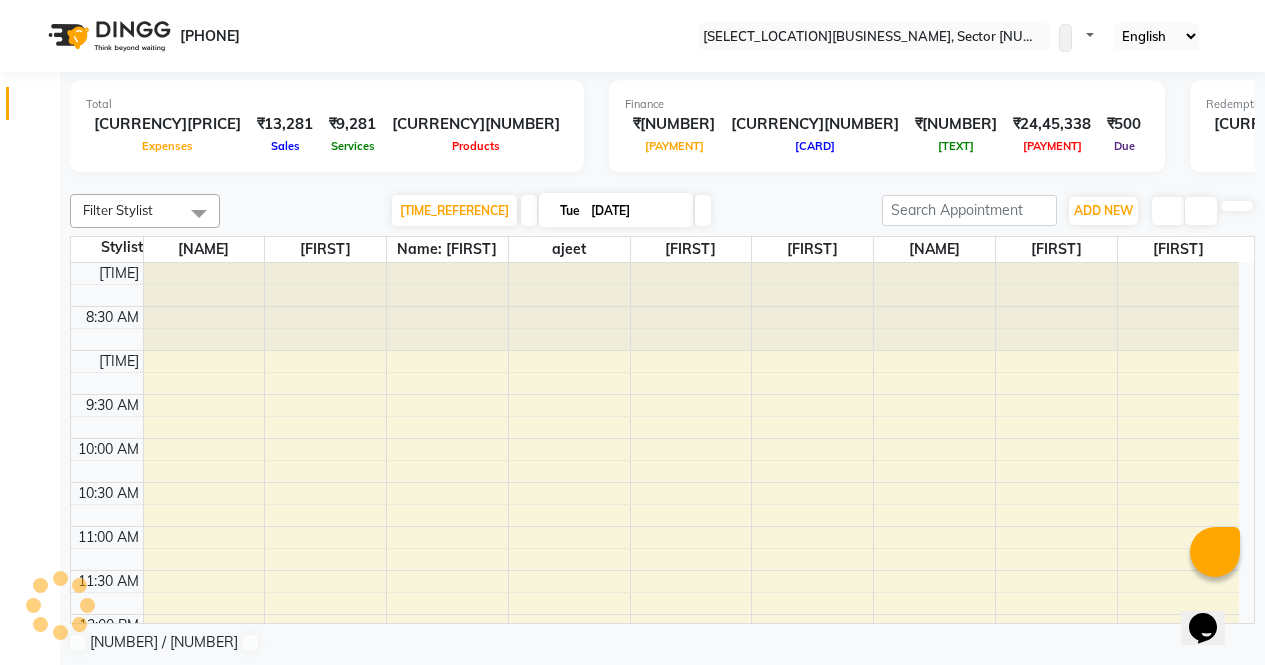 scroll, scrollTop: 0, scrollLeft: 0, axis: both 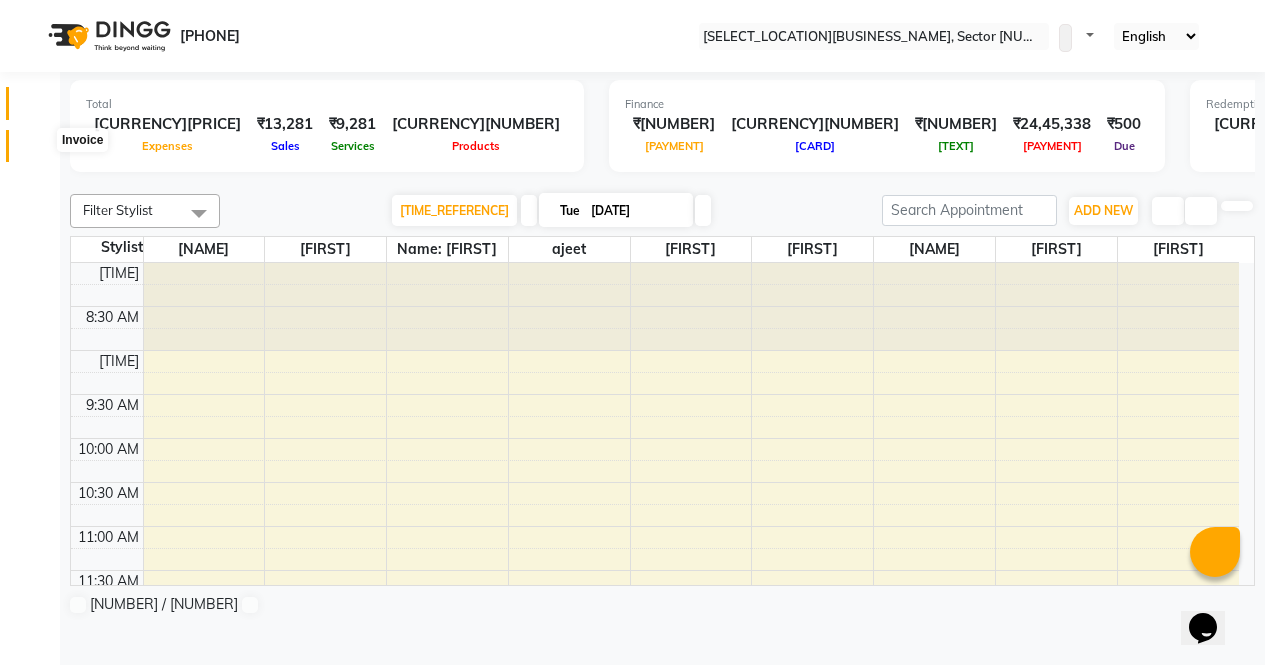 click at bounding box center [38, 151] 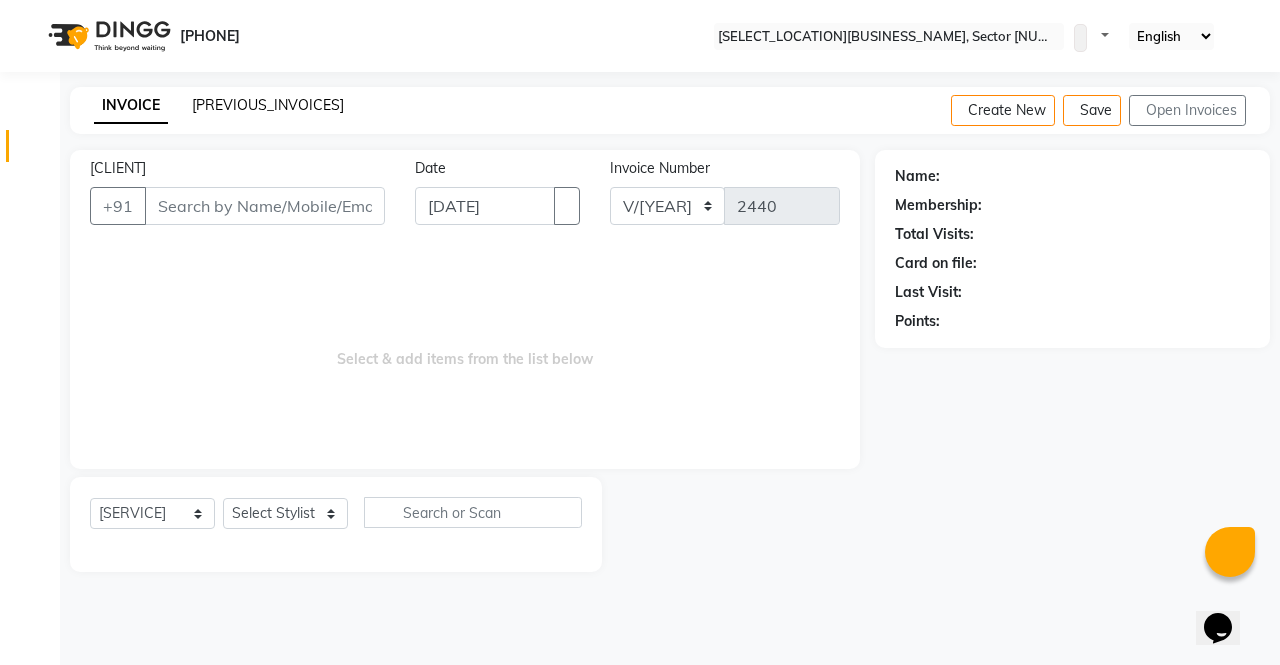 click on "[PREVIOUS_INVOICES]" at bounding box center [268, 105] 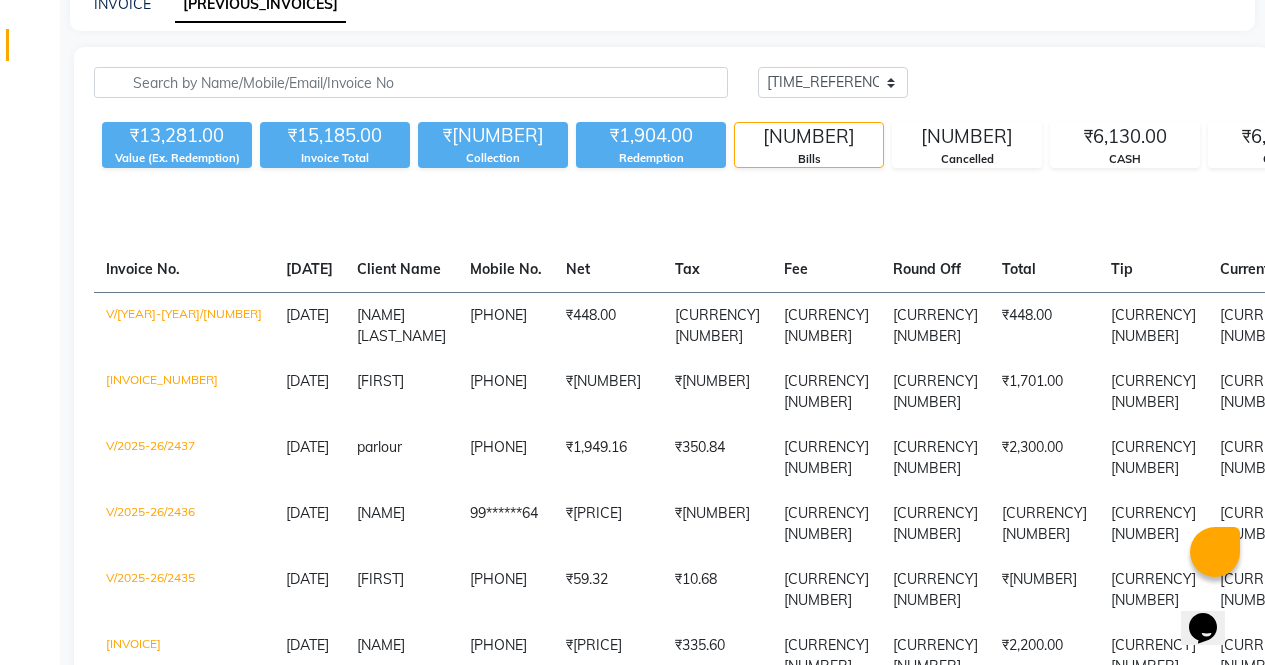 scroll, scrollTop: 0, scrollLeft: 0, axis: both 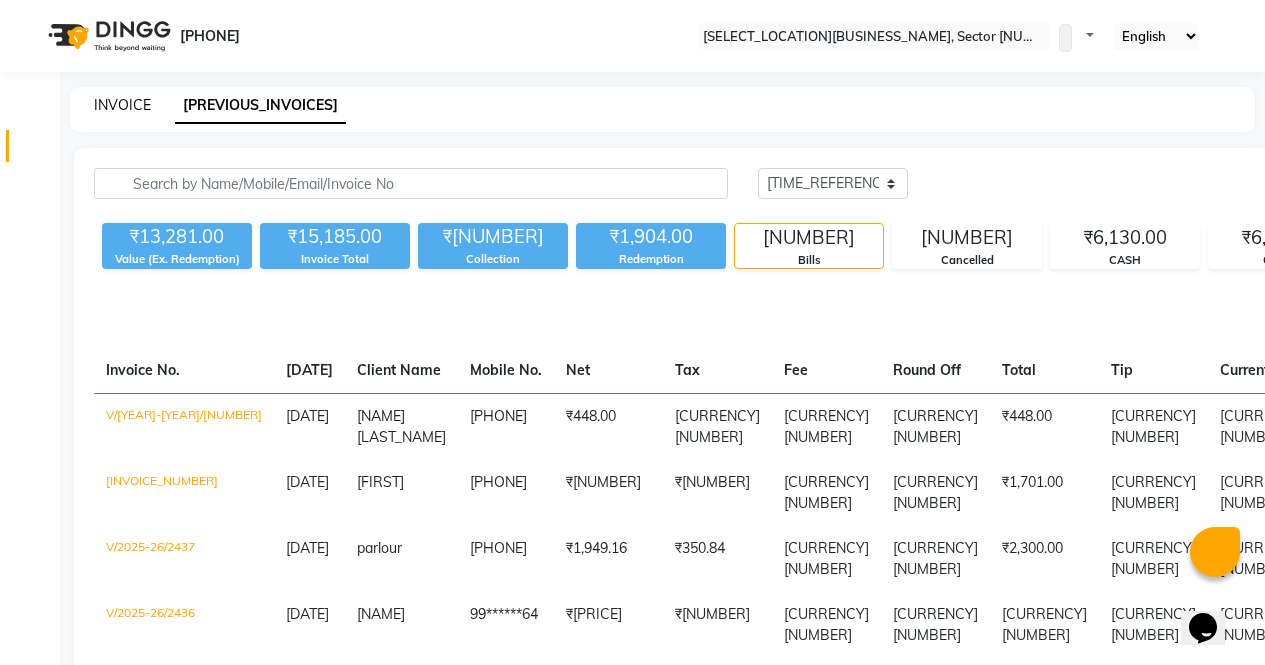 click on "INVOICE" at bounding box center (122, 105) 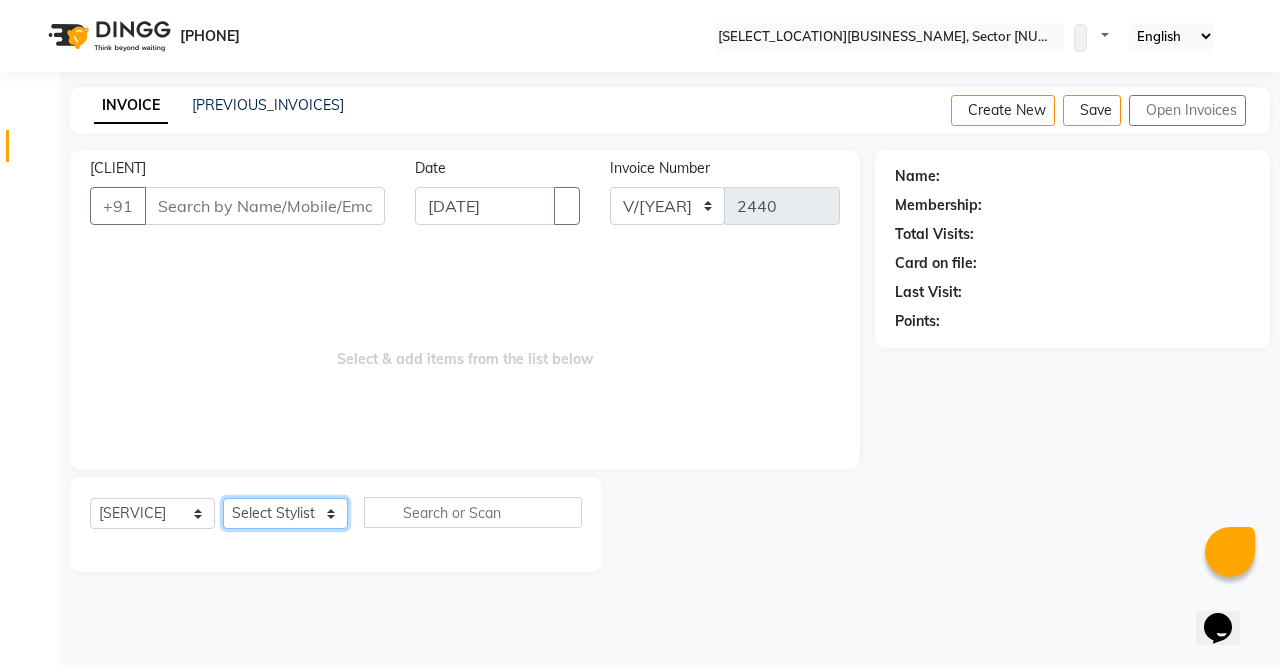 click on "Select Stylist [NAME] [NAME] [NAME] [NAME] [NAME] [NAME] [NAME] [NAME] [NAME]" at bounding box center (285, 513) 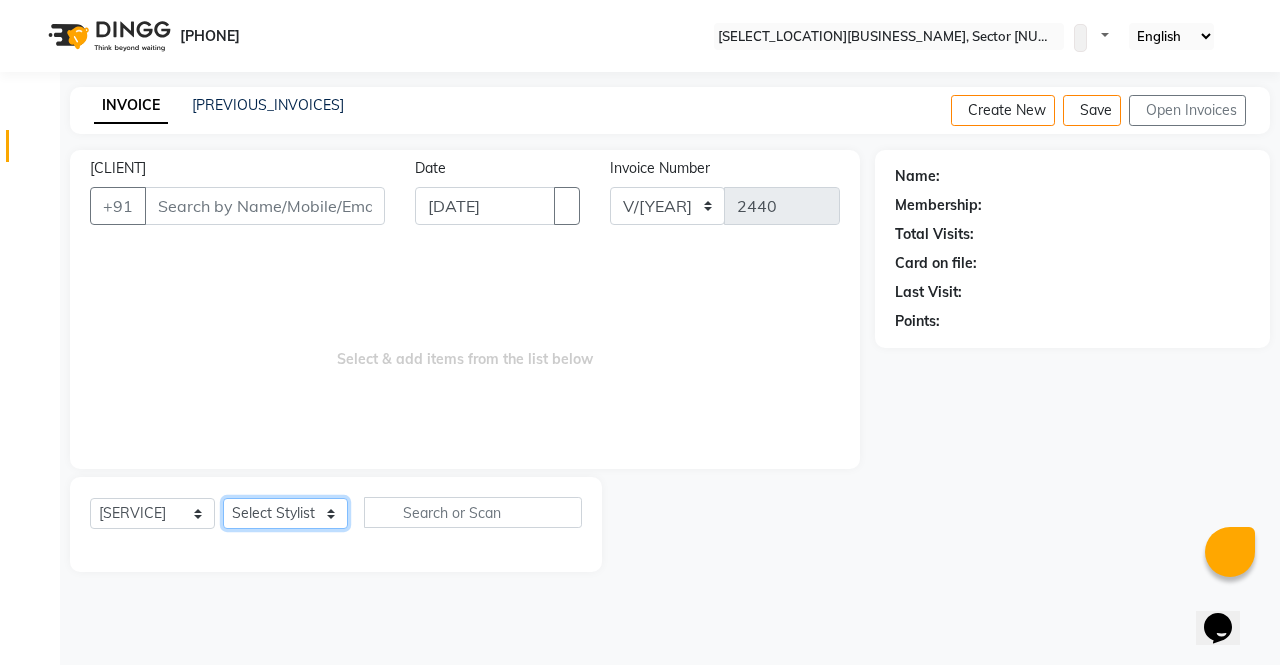 select on "[NUMBER]" 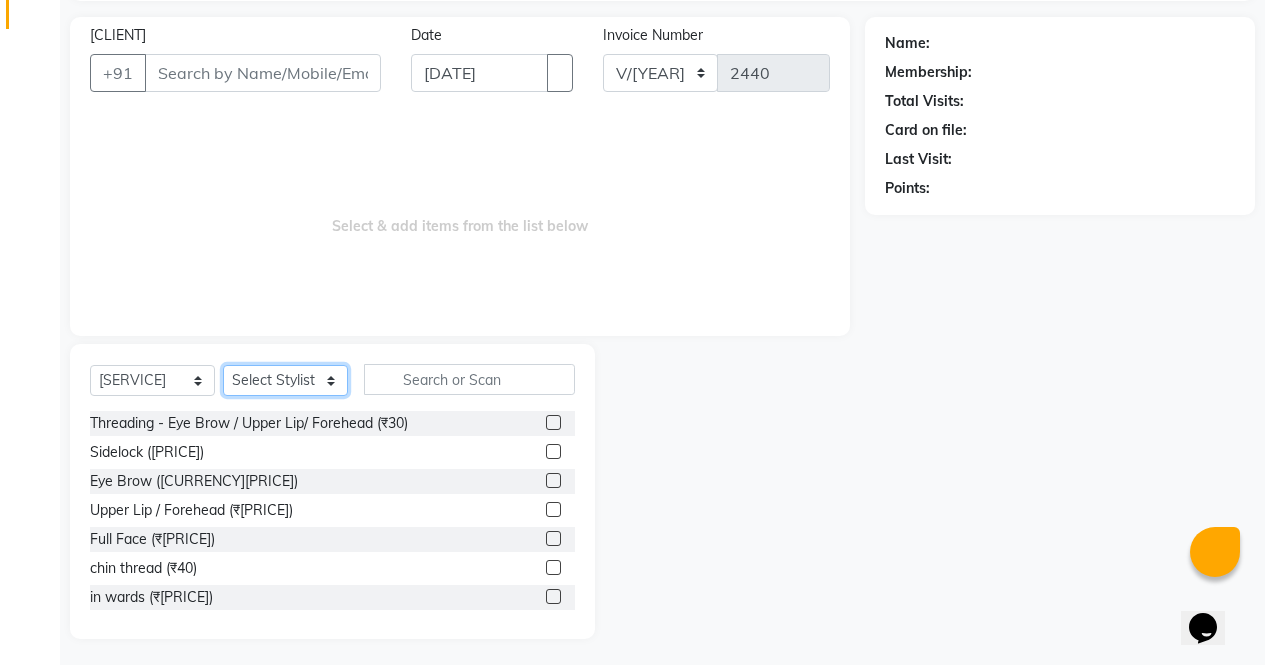 scroll, scrollTop: 136, scrollLeft: 0, axis: vertical 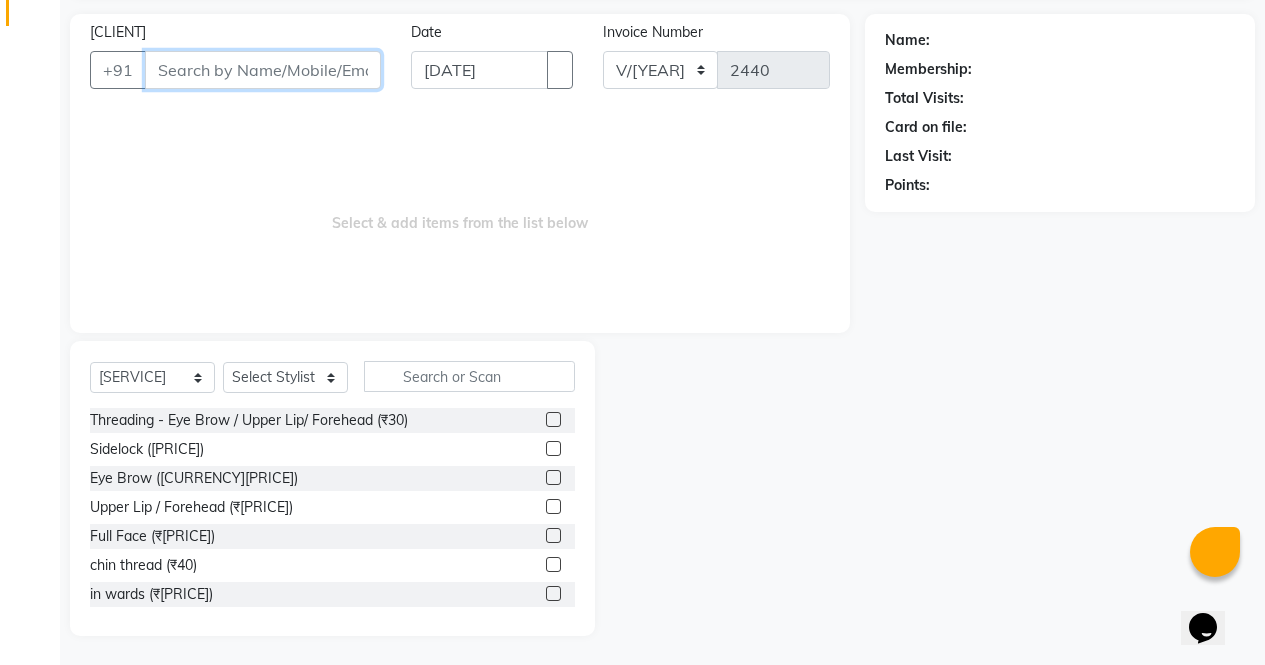 click on "[CLIENT]" at bounding box center [263, 70] 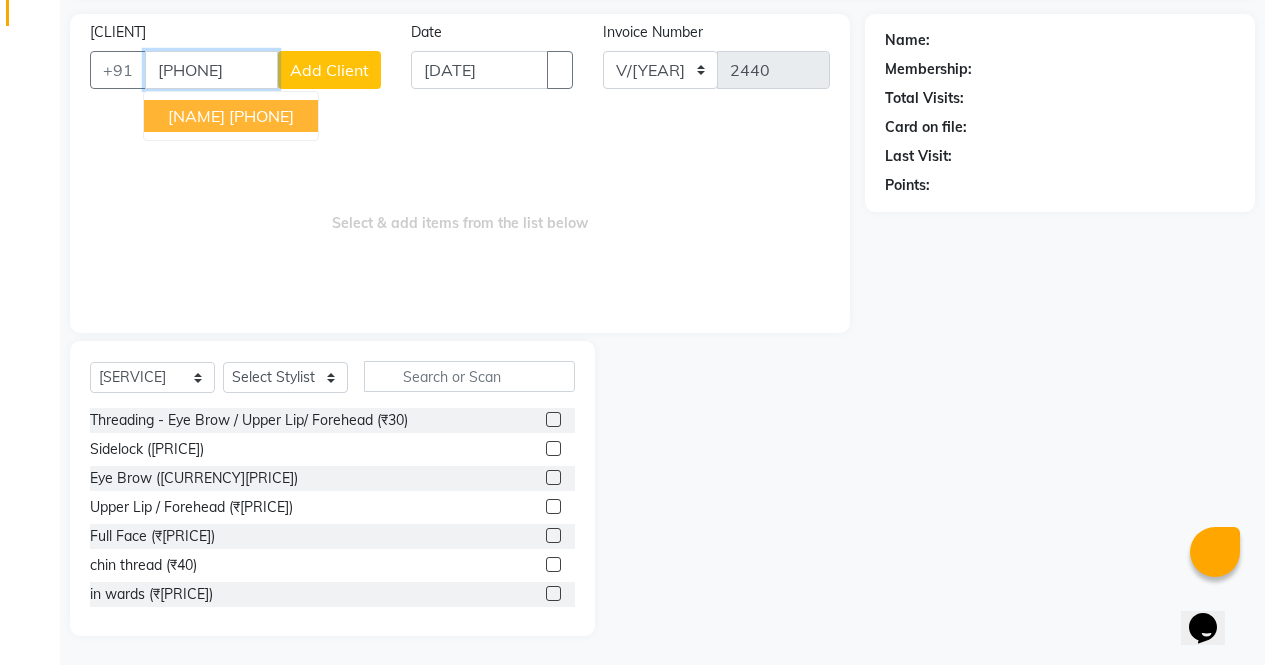 click on "[PHONE]" at bounding box center (261, 116) 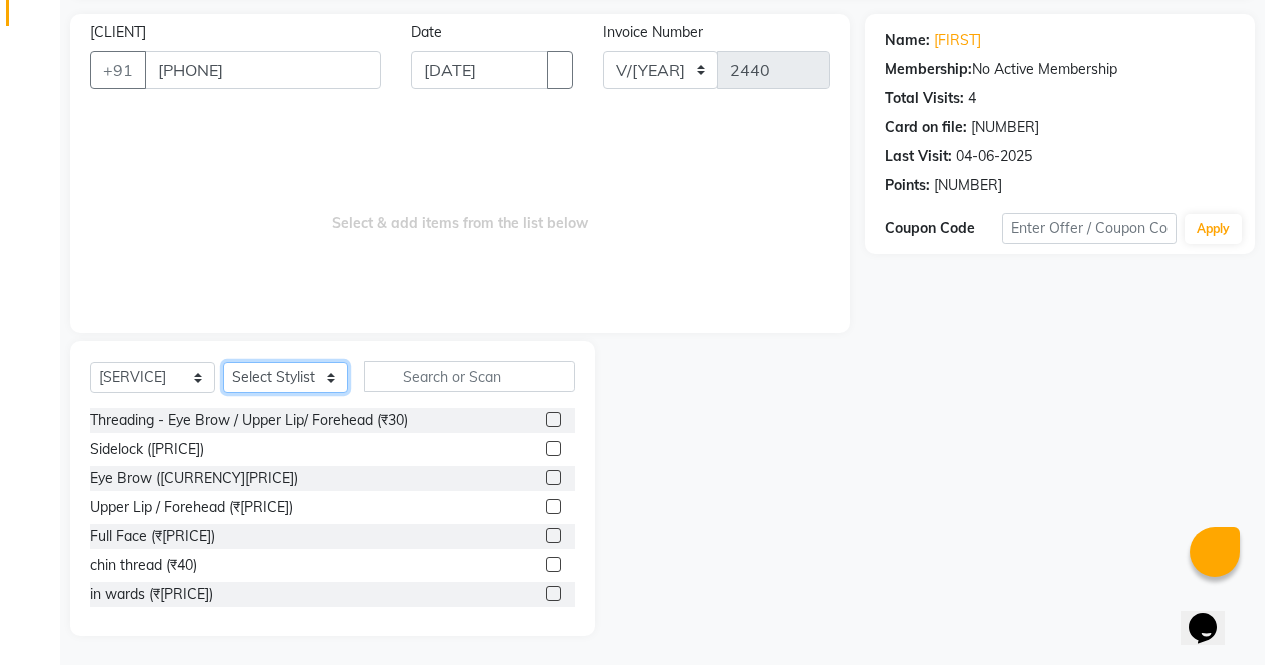 click on "Select Stylist [NAME] [NAME] [NAME] [NAME] [NAME] [NAME] [NAME] [NAME] [NAME]" at bounding box center [285, 377] 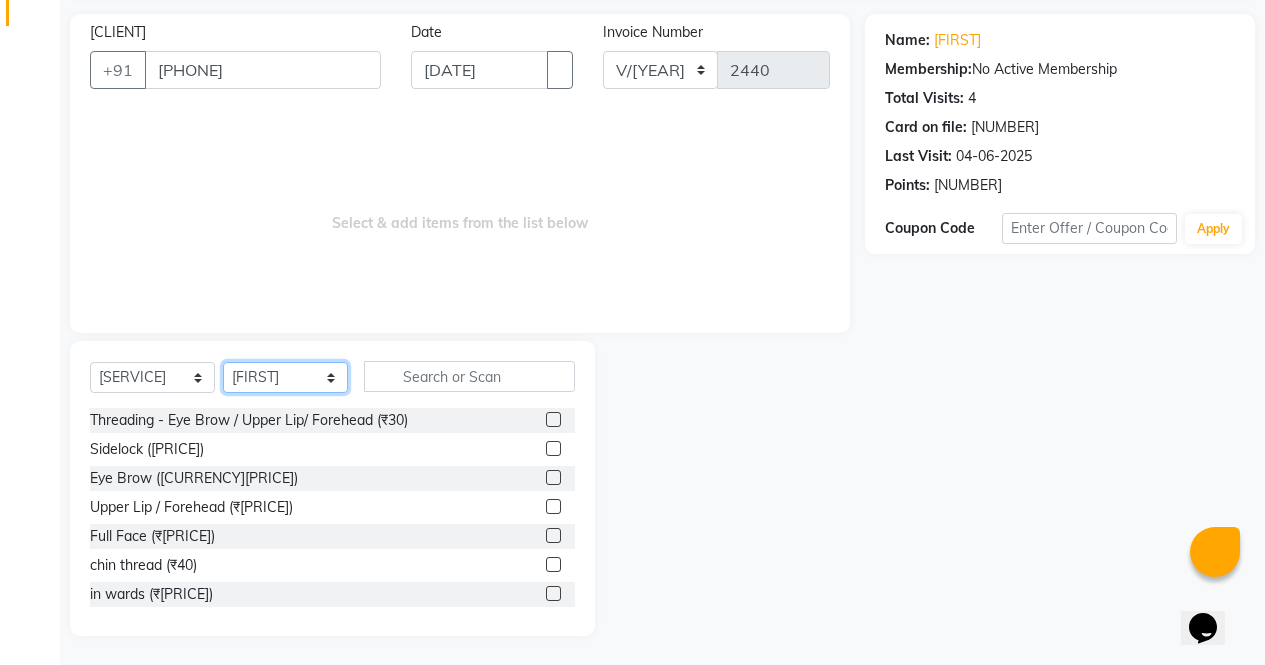 click on "Select Stylist [NAME] [NAME] [NAME] [NAME] [NAME] [NAME] [NAME] [NAME] [NAME]" at bounding box center (285, 377) 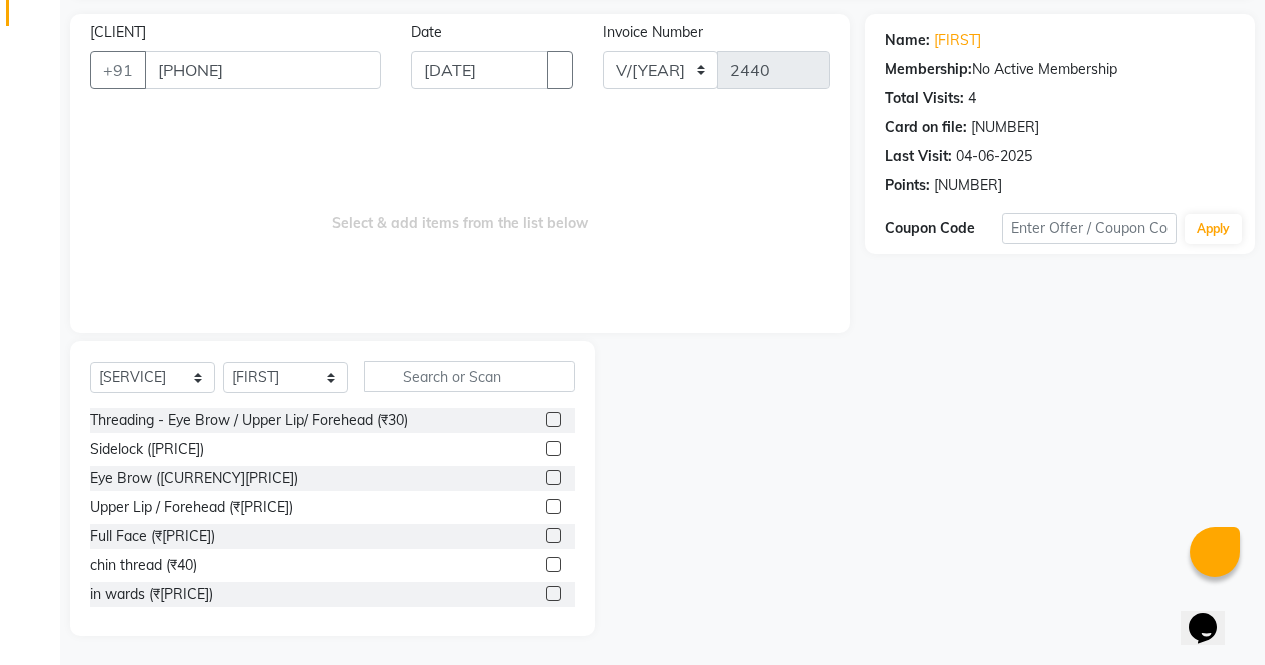 click at bounding box center (553, 477) 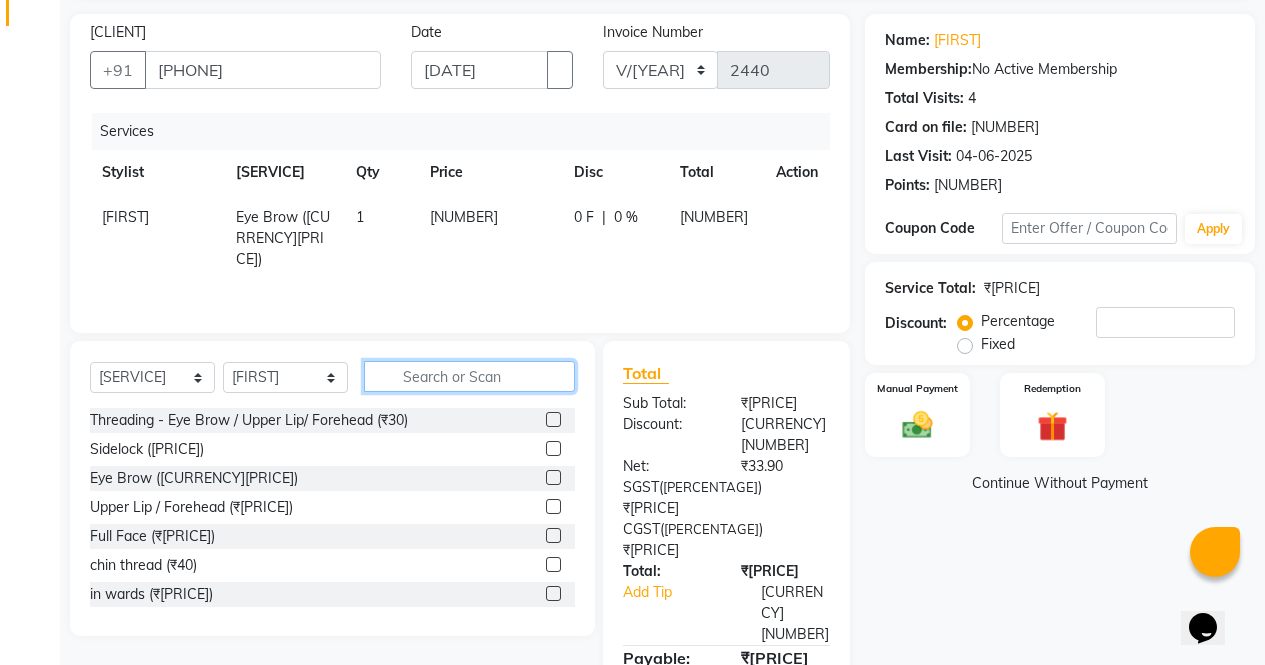 click at bounding box center [469, 376] 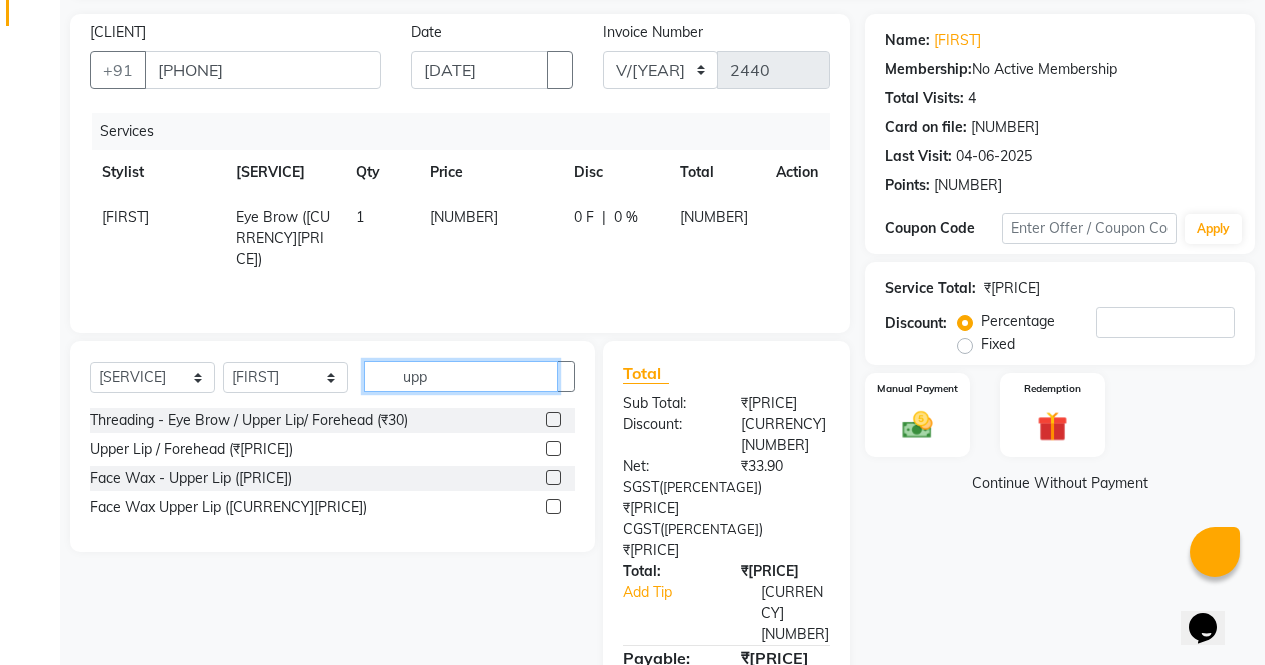 scroll, scrollTop: 135, scrollLeft: 0, axis: vertical 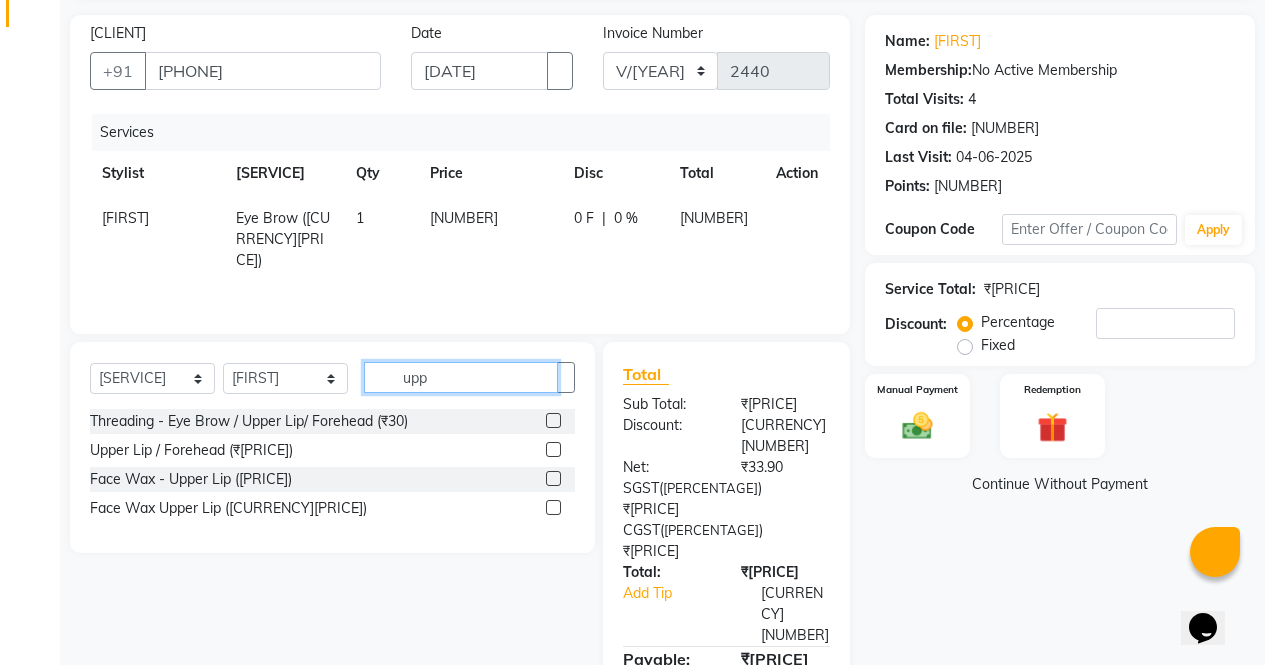type on "upp" 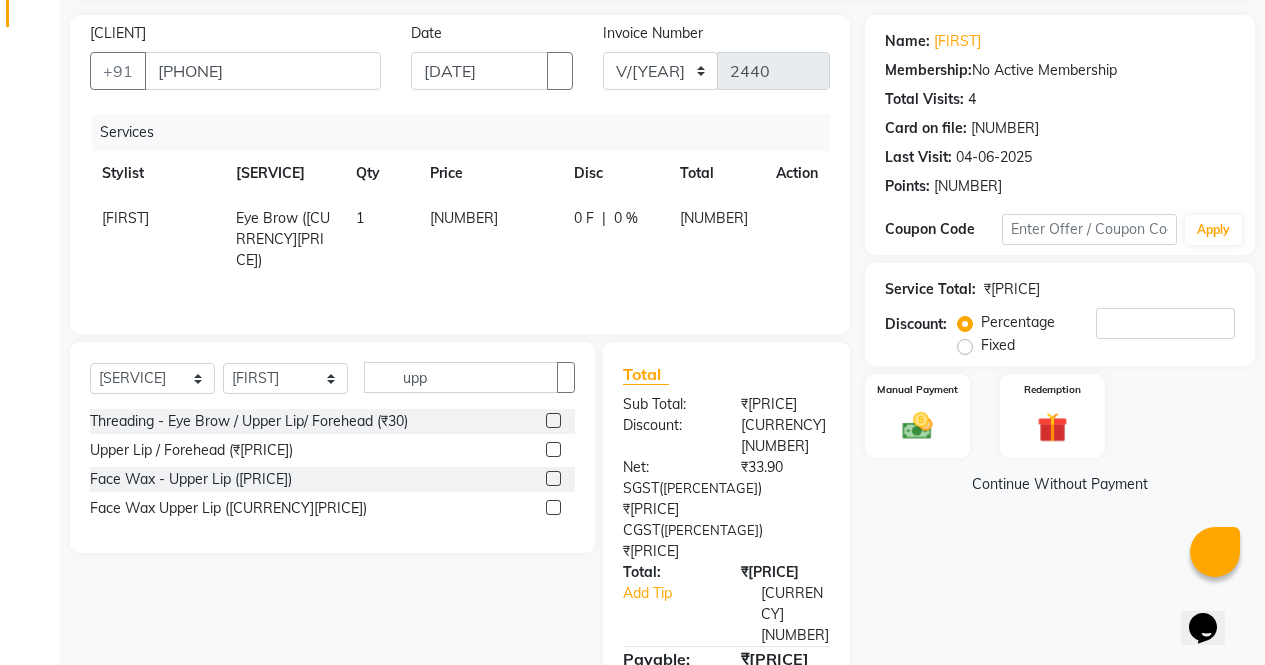 click at bounding box center (553, 478) 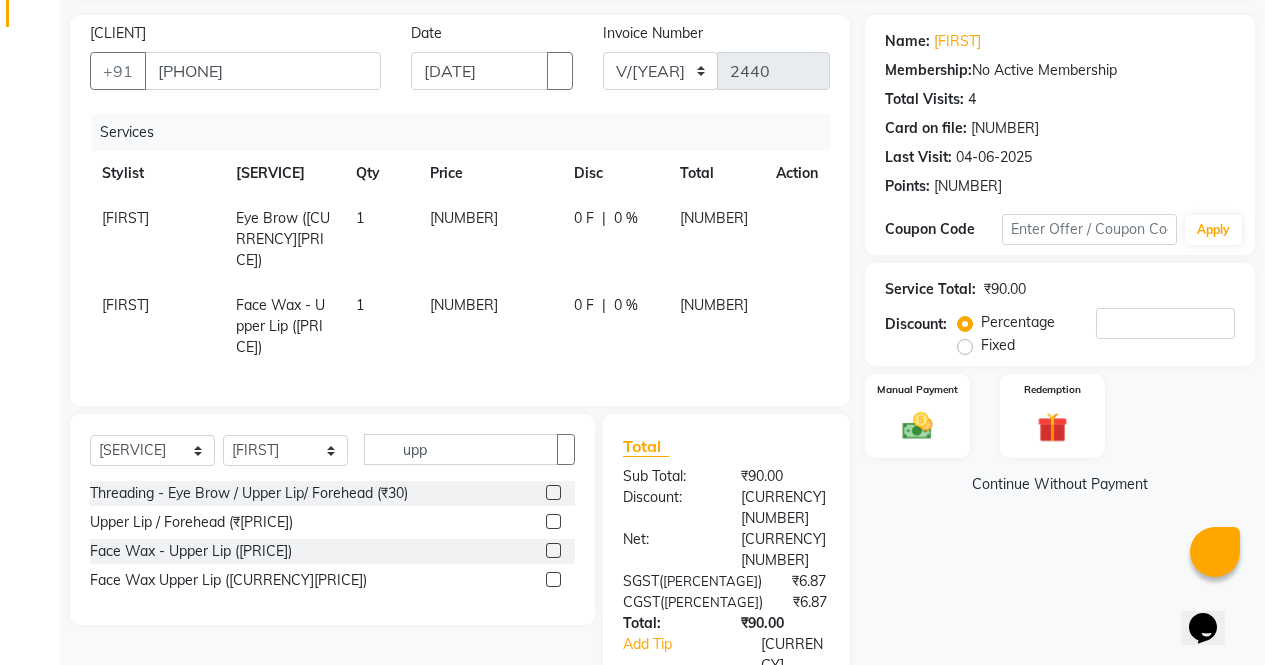 scroll, scrollTop: 180, scrollLeft: 0, axis: vertical 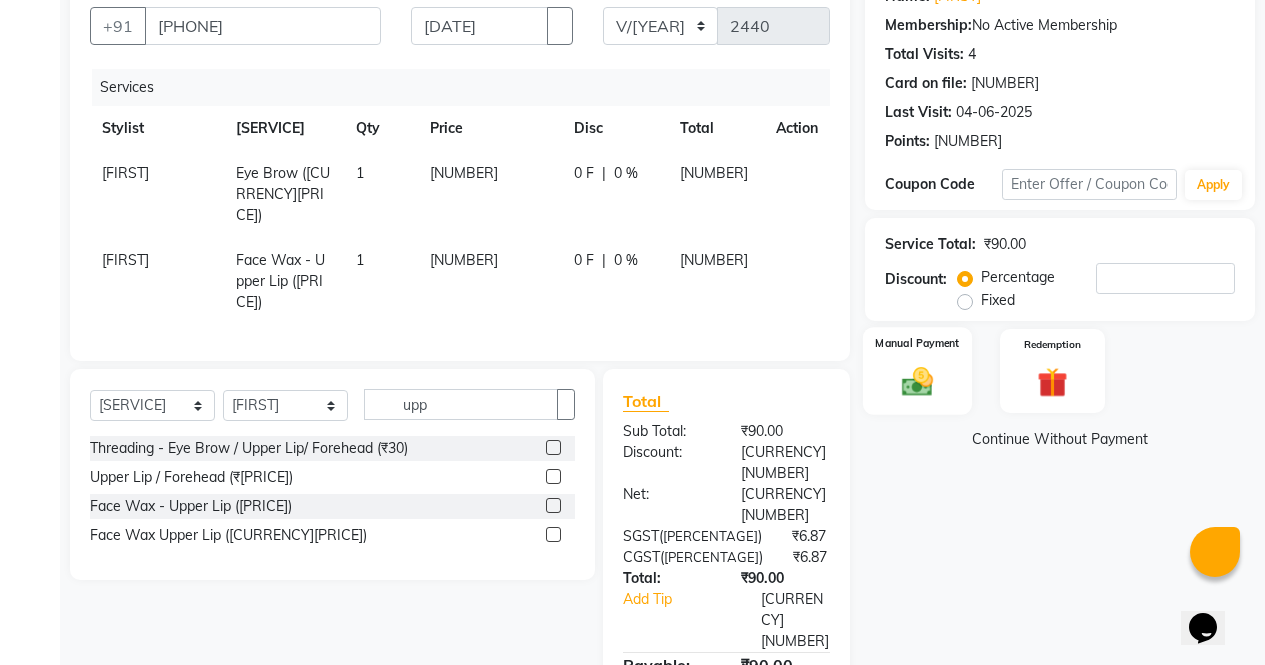 click at bounding box center (917, 381) 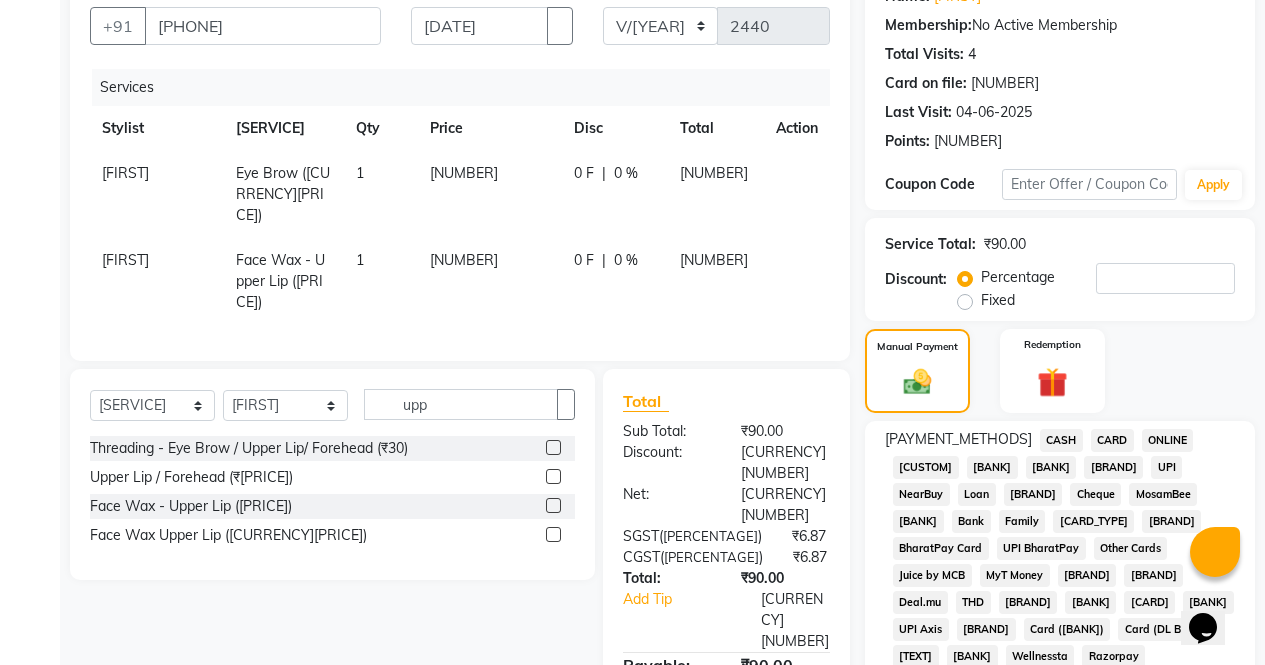 click on "CASH" at bounding box center (1061, 440) 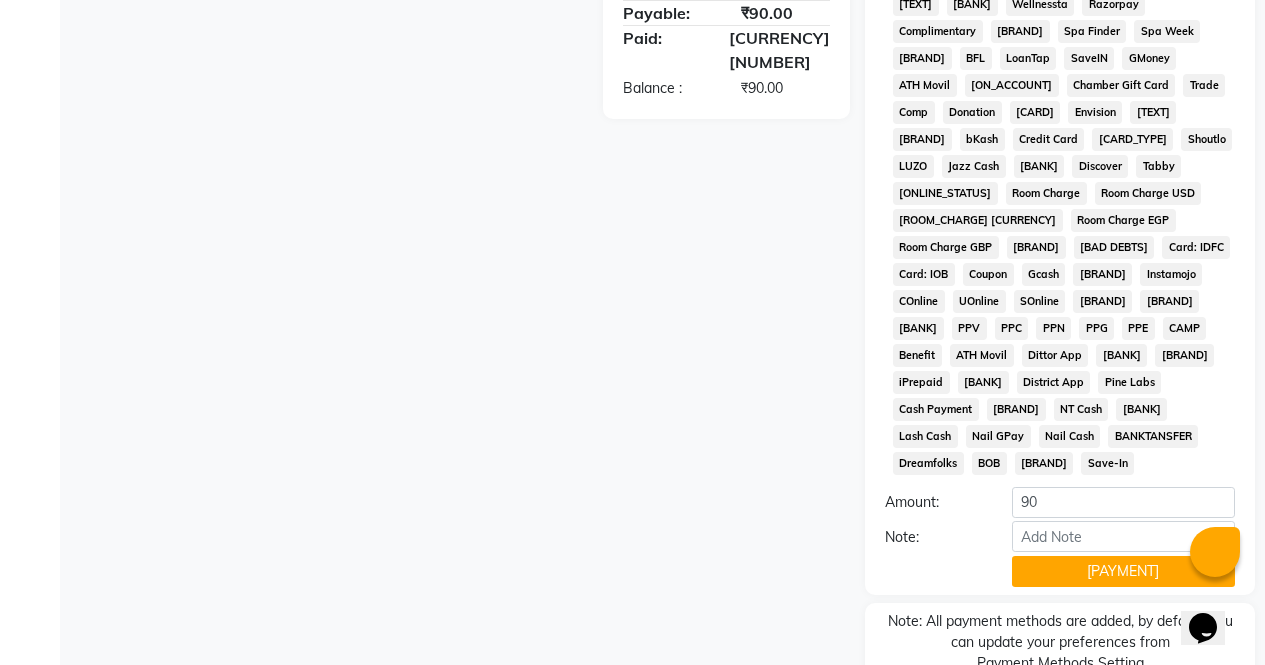 scroll, scrollTop: 887, scrollLeft: 0, axis: vertical 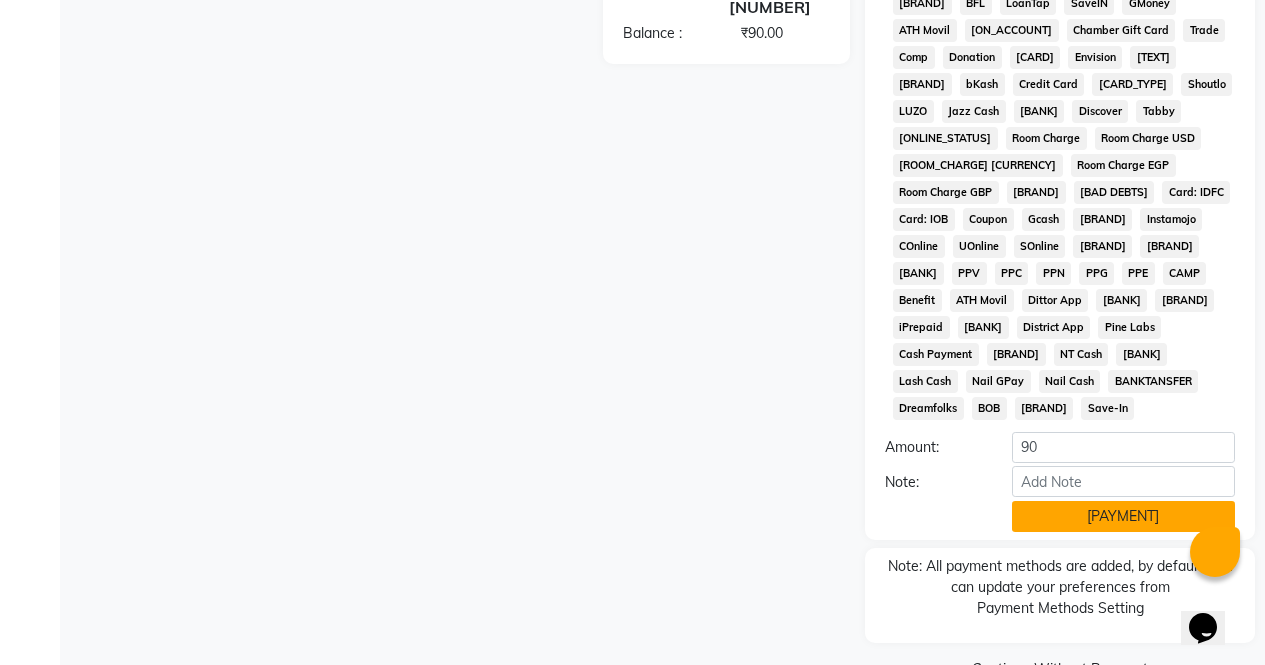 click on "[PAYMENT]" at bounding box center (1123, 516) 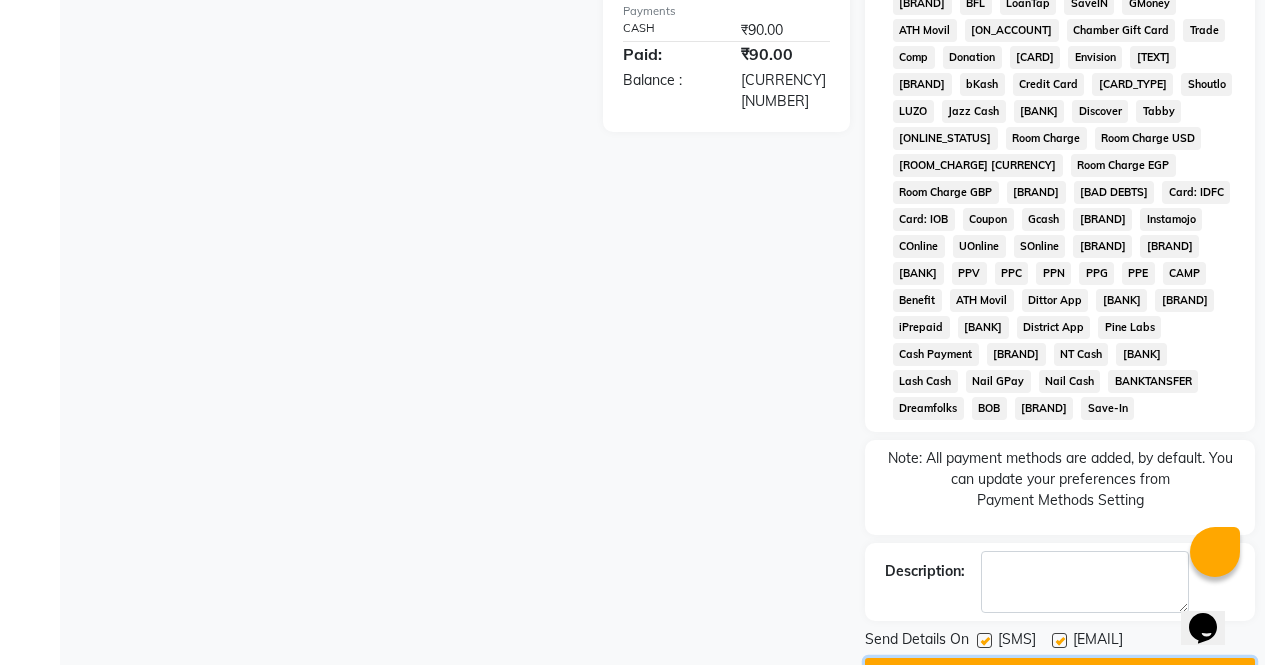 click on "Checkout" at bounding box center [1060, 673] 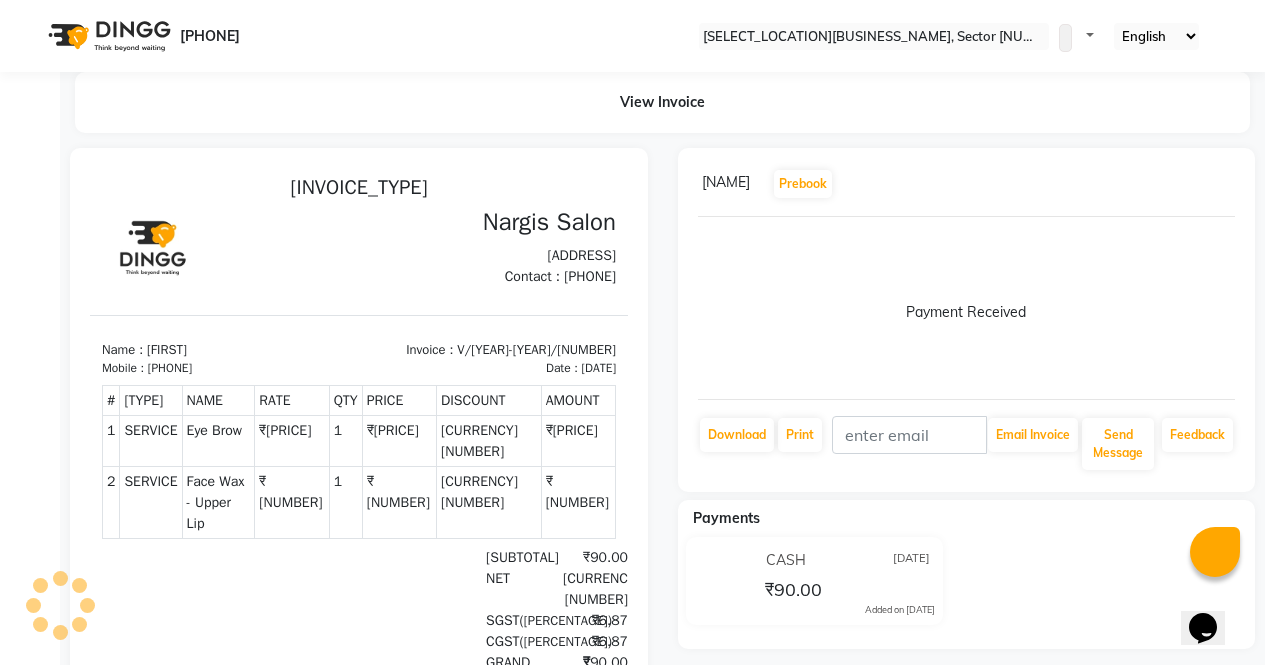 scroll, scrollTop: 0, scrollLeft: 0, axis: both 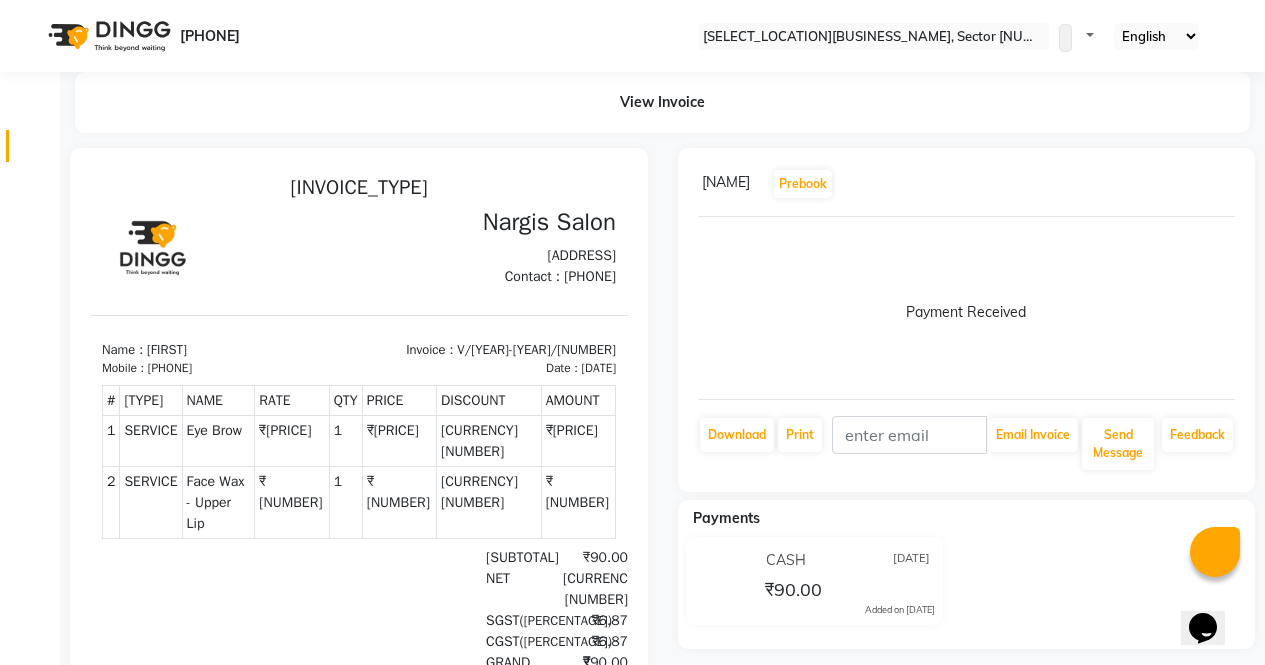 click at bounding box center (37, 151) 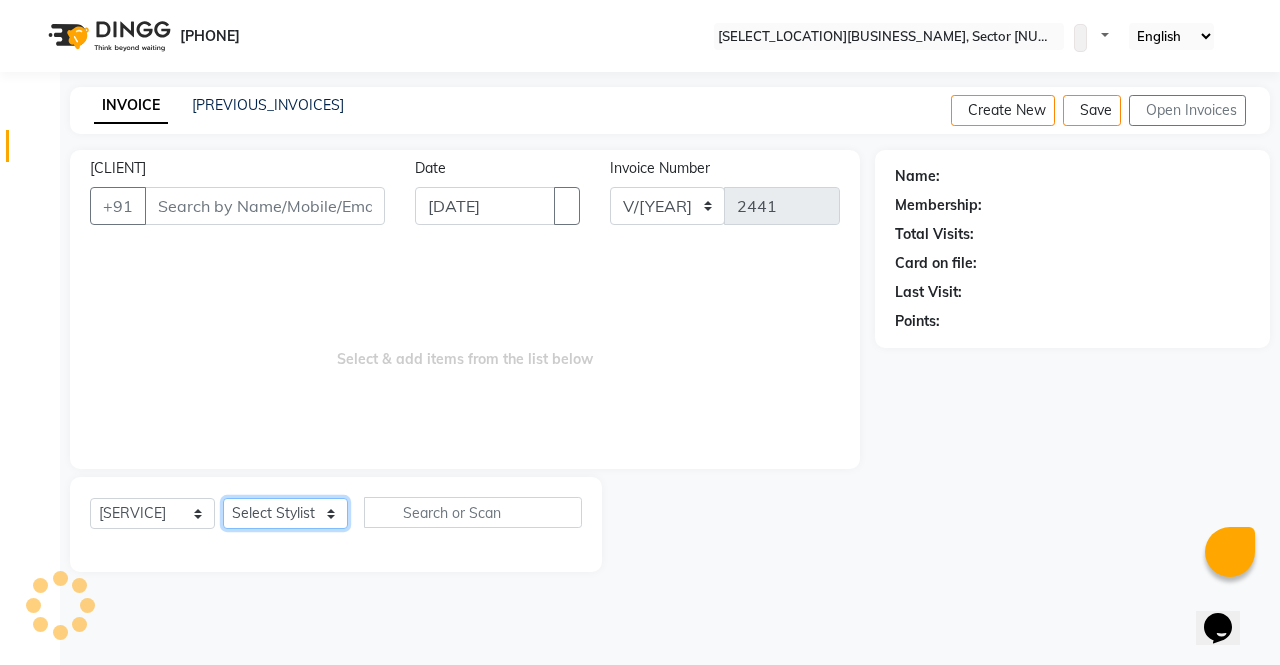 click on "Select Stylist" at bounding box center [285, 513] 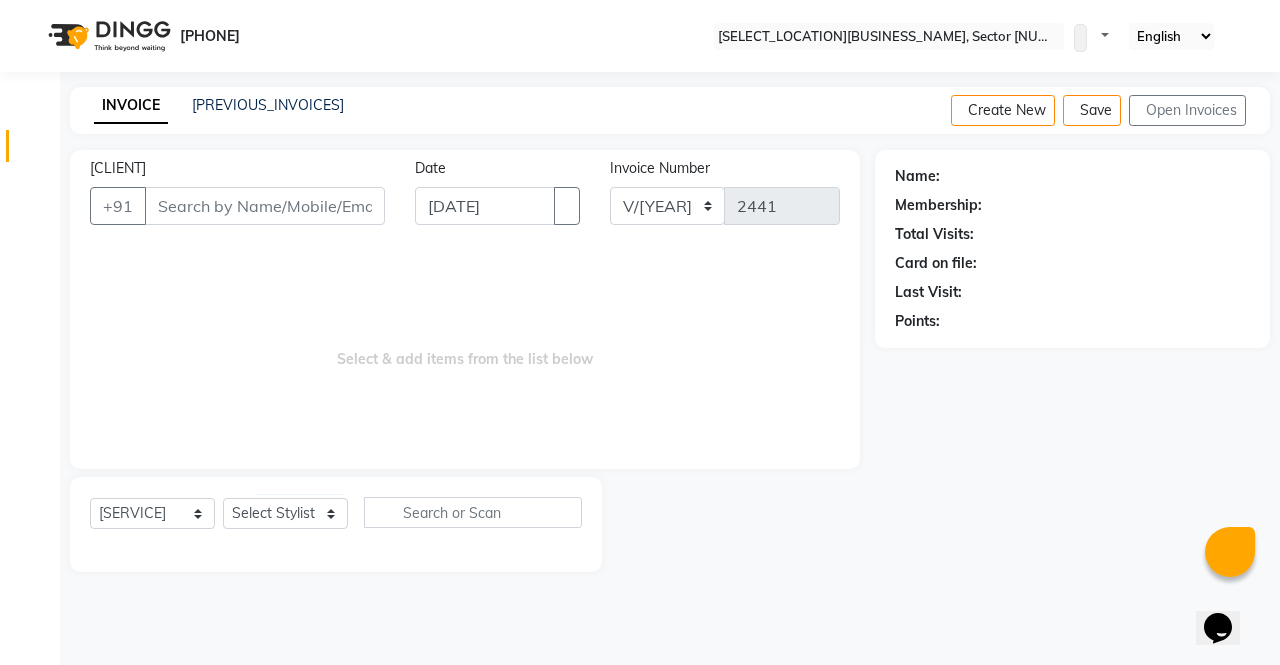 click on "Select Service Product Membership Package Voucher Prepaid Gift Card Select Stylist" at bounding box center (336, 520) 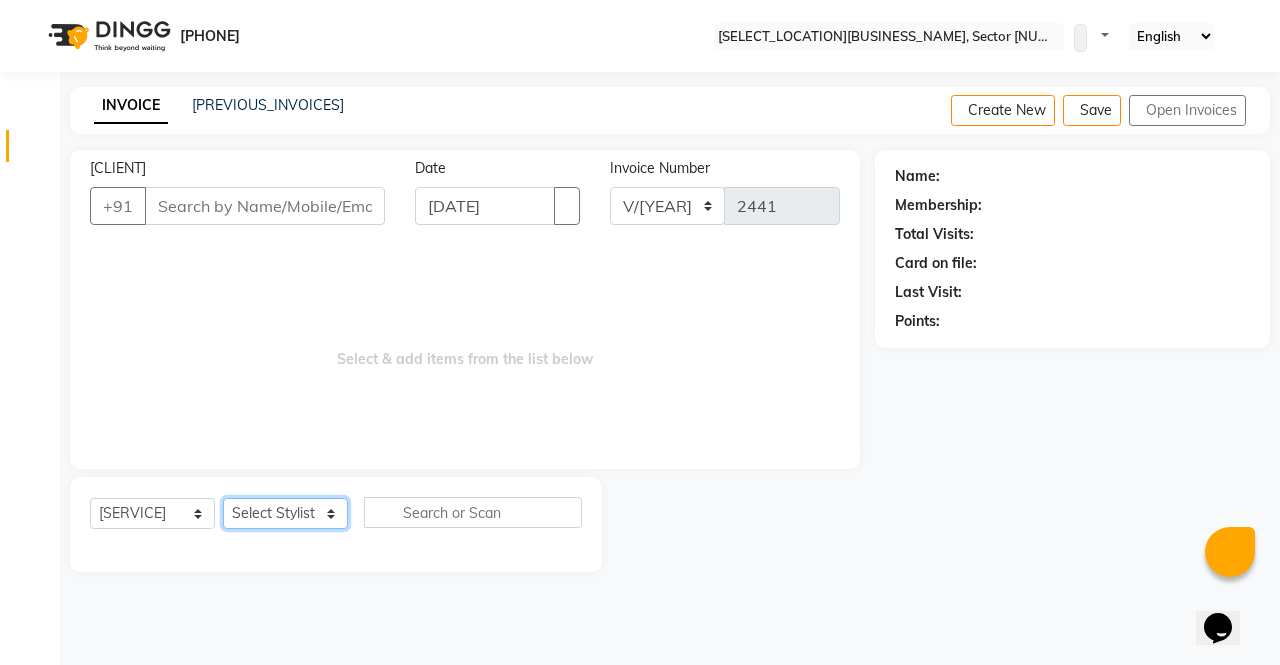 click on "Select Stylist [NAME] [NAME] [NAME] [NAME] [NAME] [NAME] [NAME] [NAME] [NAME]" at bounding box center (285, 513) 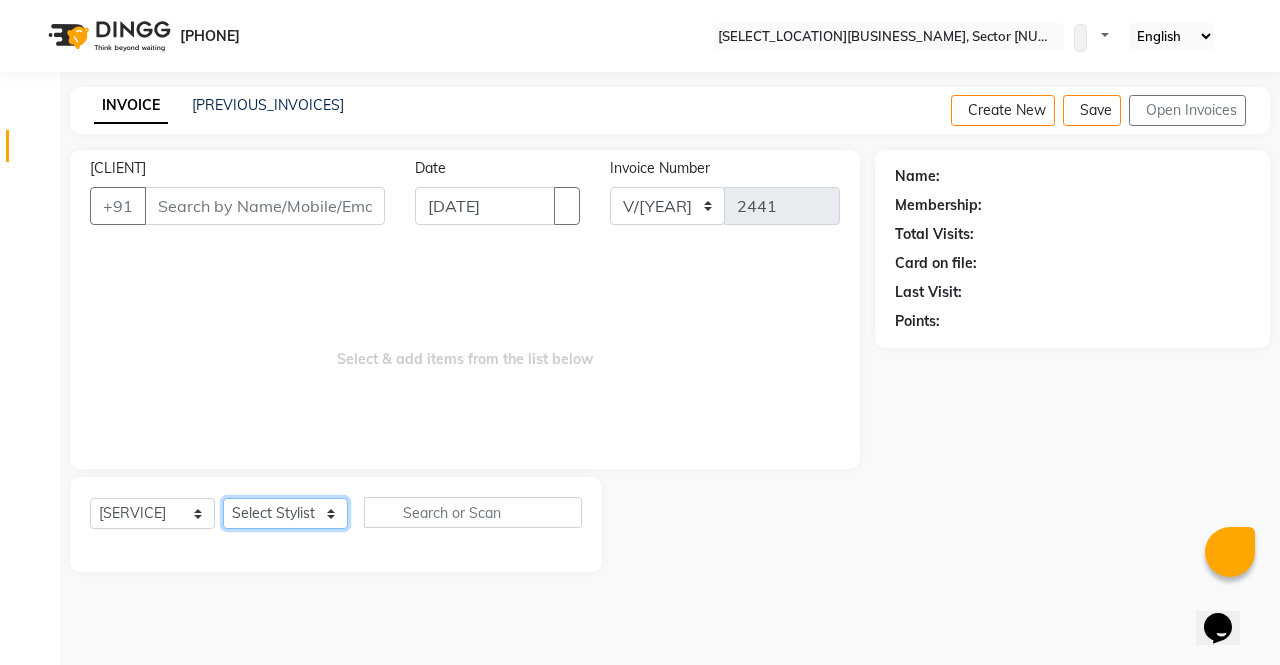 select on "[NUMBER]" 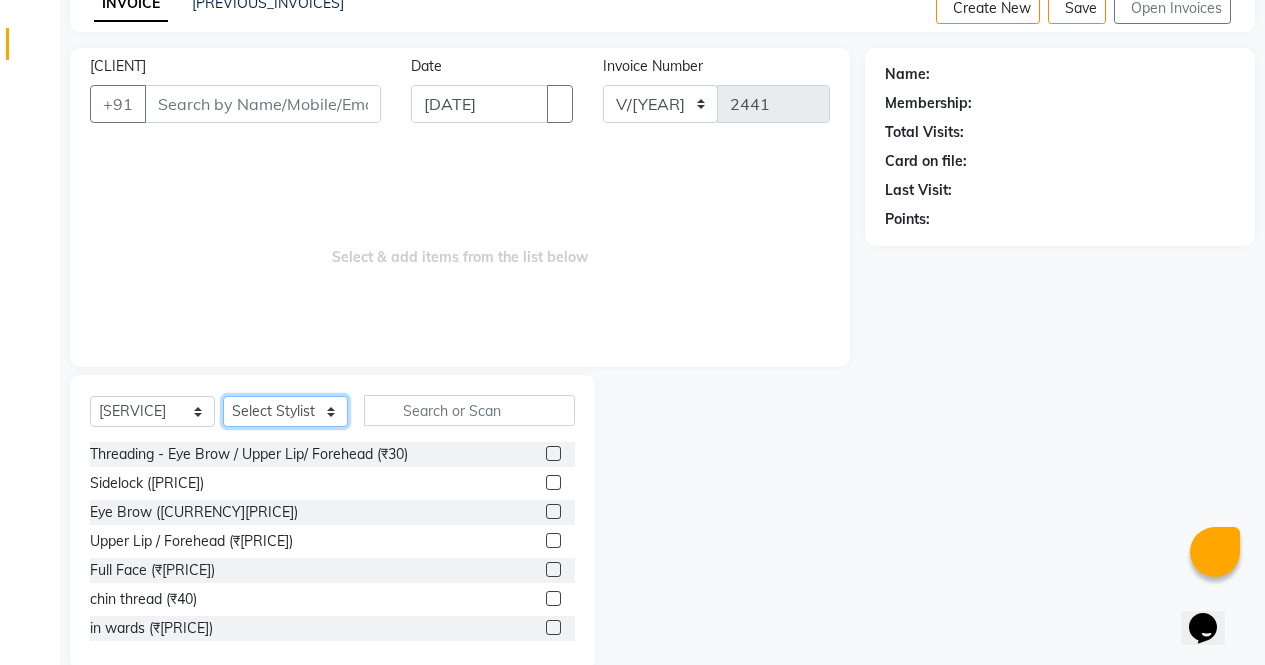 scroll, scrollTop: 136, scrollLeft: 0, axis: vertical 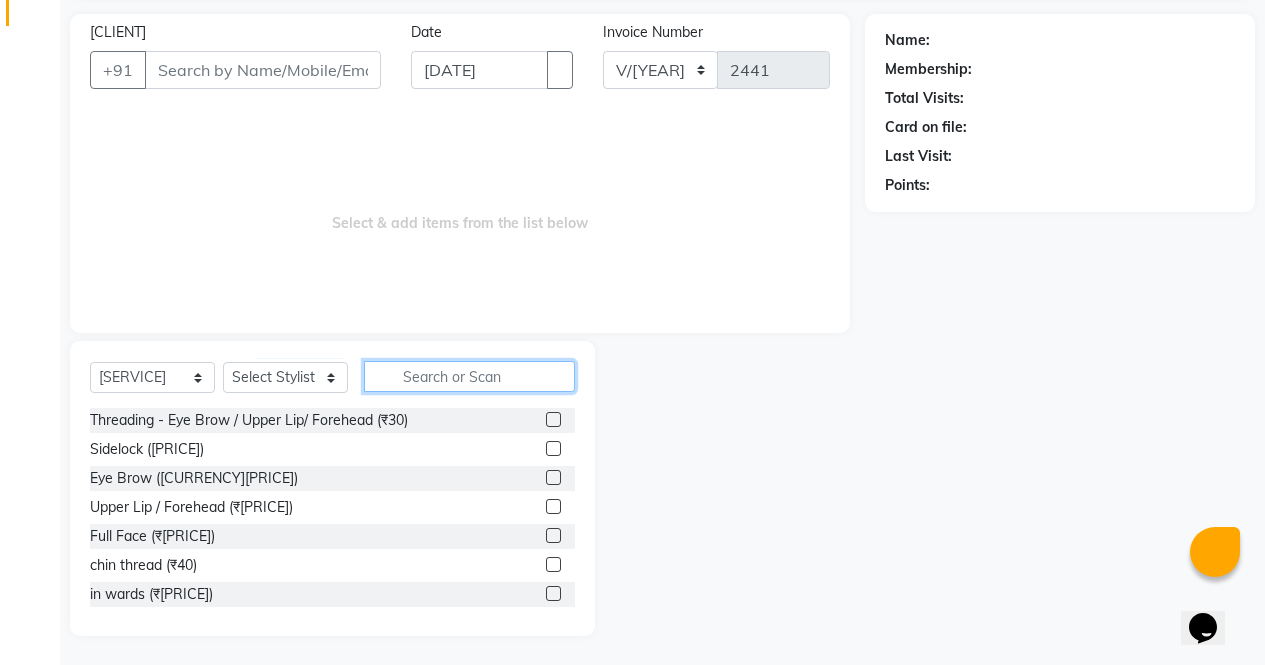 click at bounding box center [469, 376] 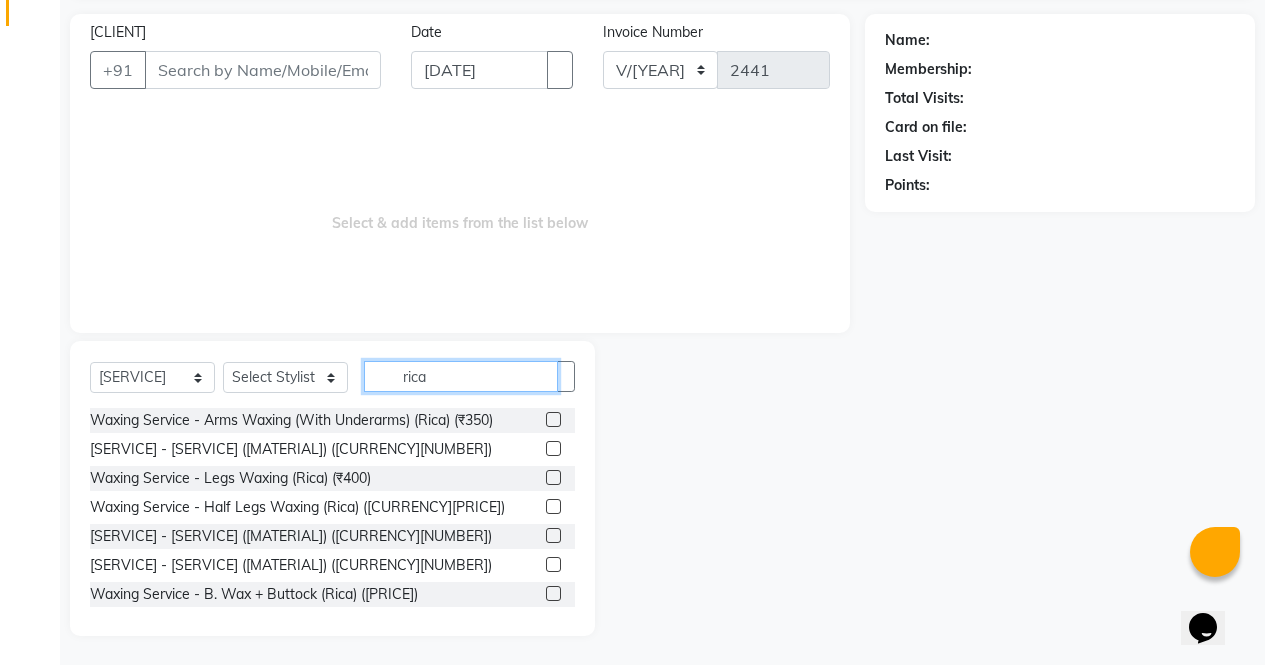 type on "rica" 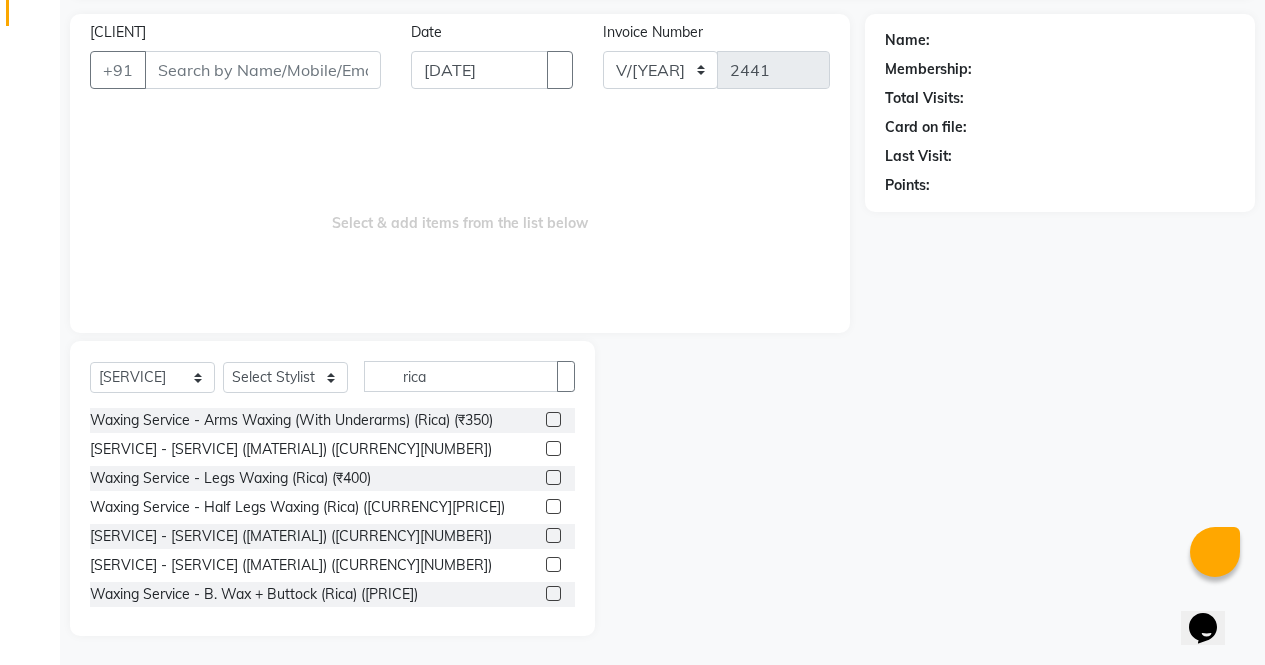 click at bounding box center (553, 419) 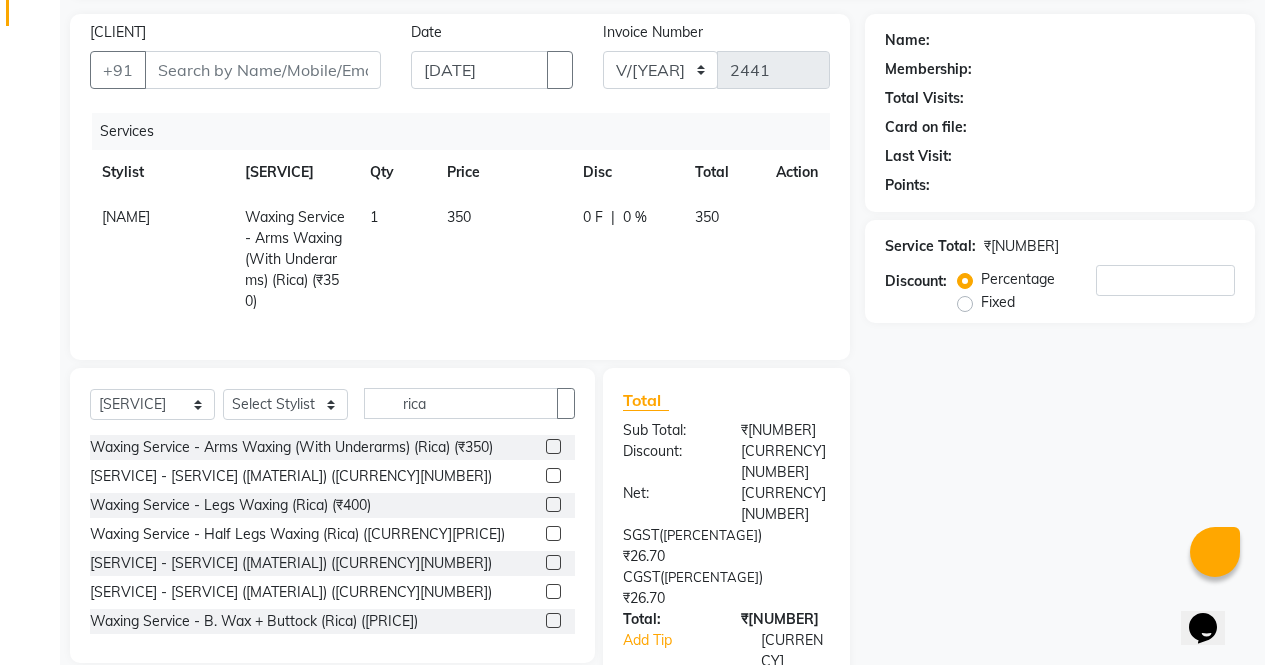 scroll, scrollTop: 132, scrollLeft: 0, axis: vertical 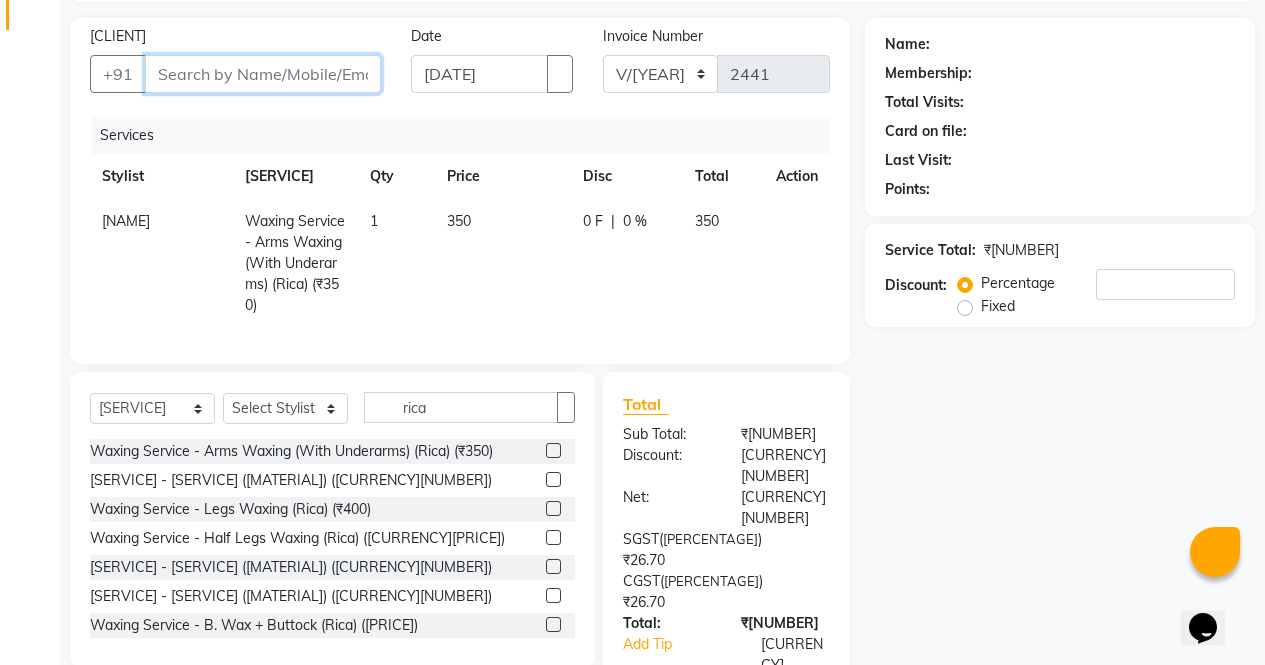 click on "[CLIENT]" at bounding box center (263, 74) 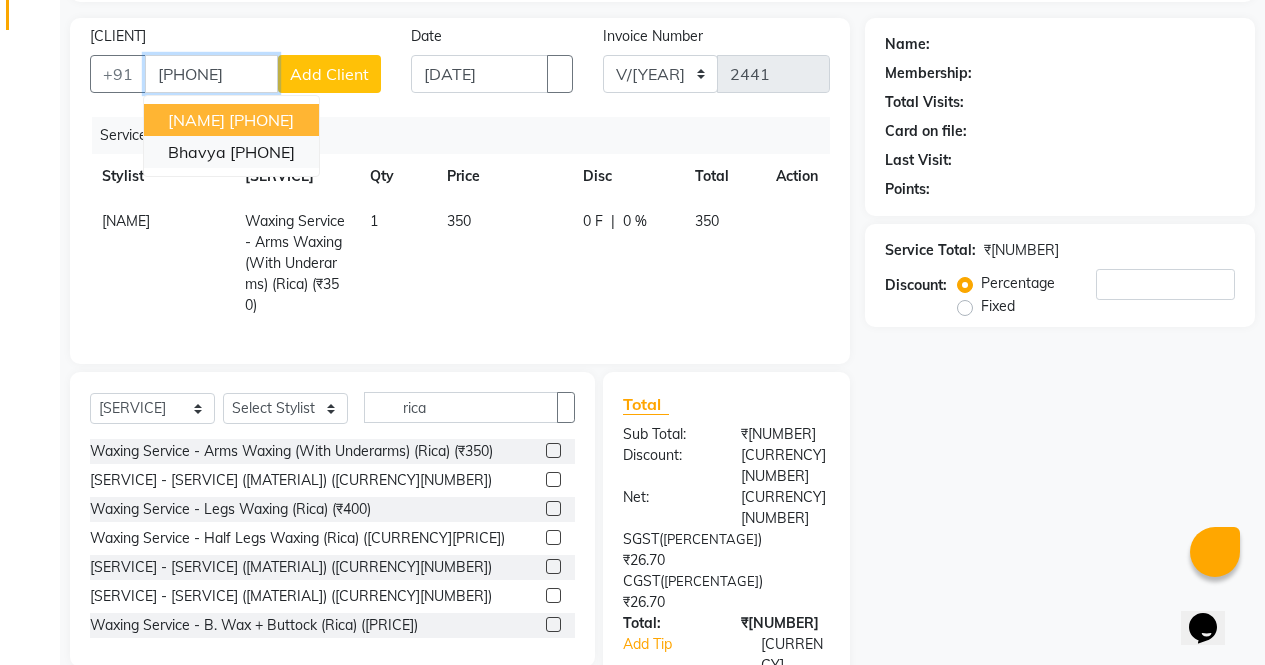 click on "[PHONE]" at bounding box center (262, 152) 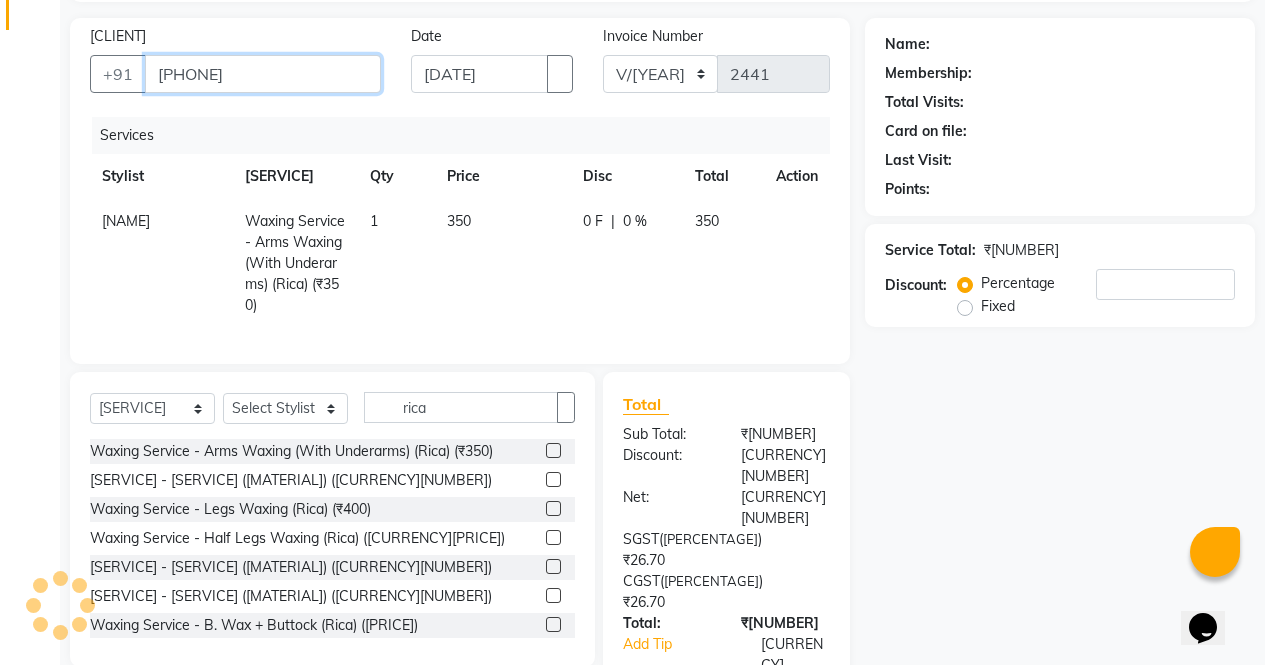 type on "[PHONE]" 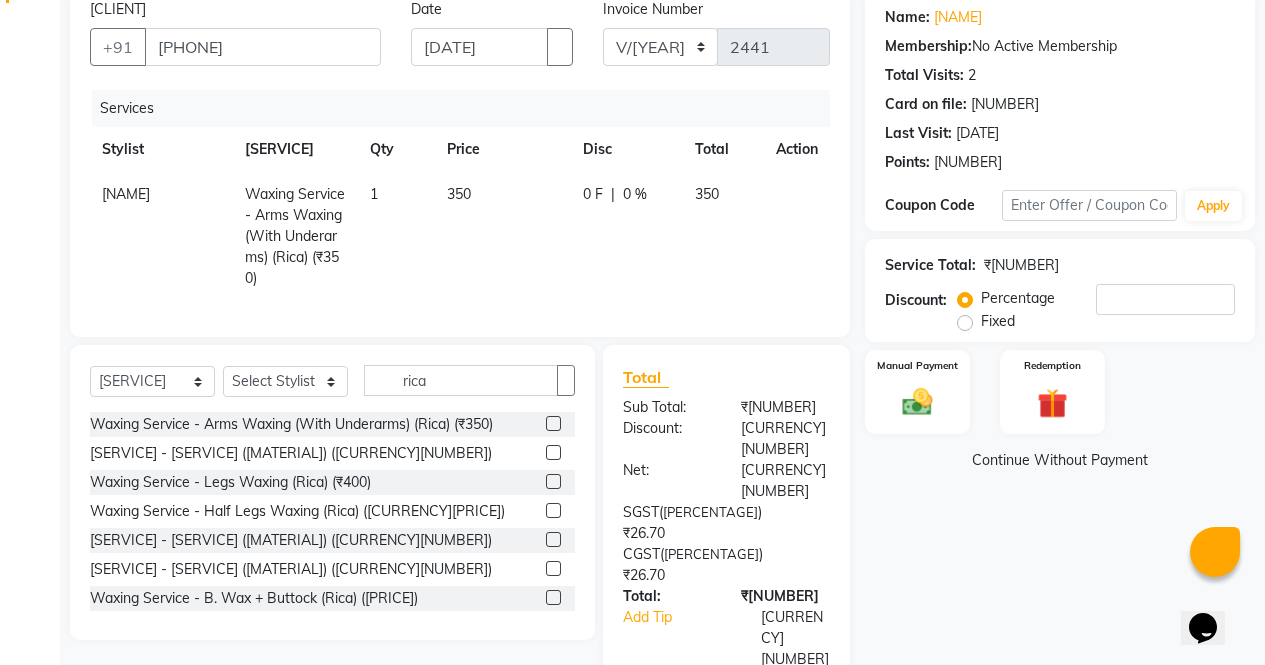 scroll, scrollTop: 106, scrollLeft: 0, axis: vertical 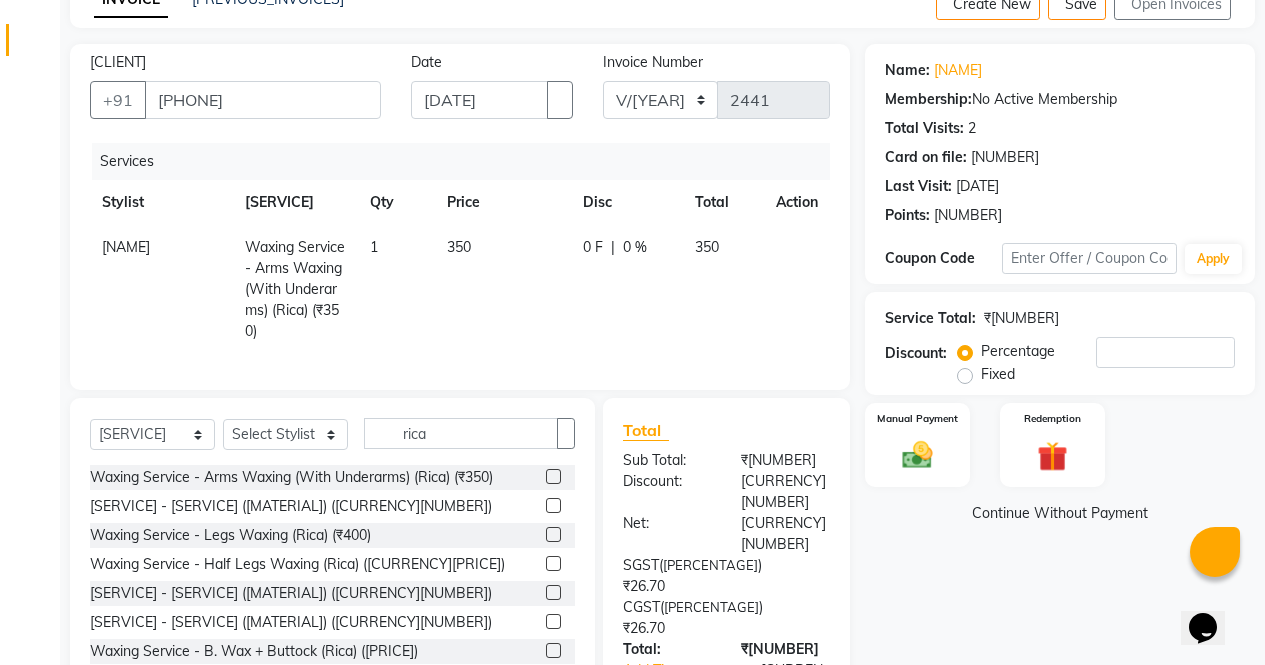 click at bounding box center (917, 455) 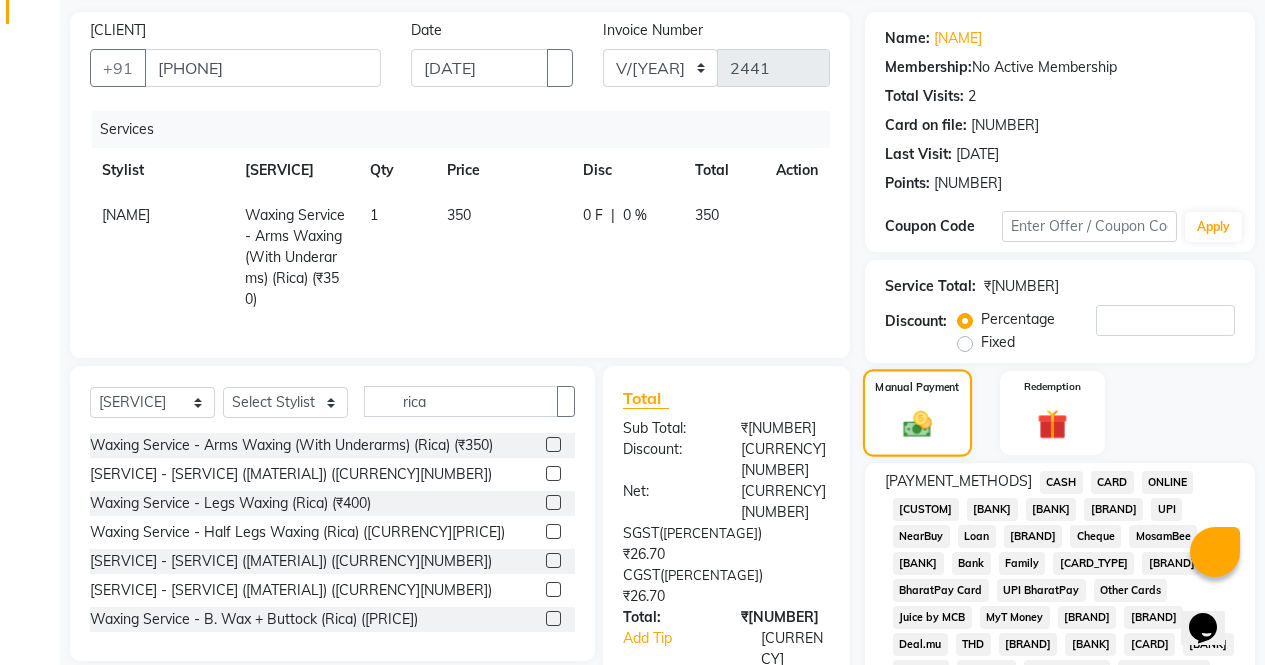 scroll, scrollTop: 187, scrollLeft: 0, axis: vertical 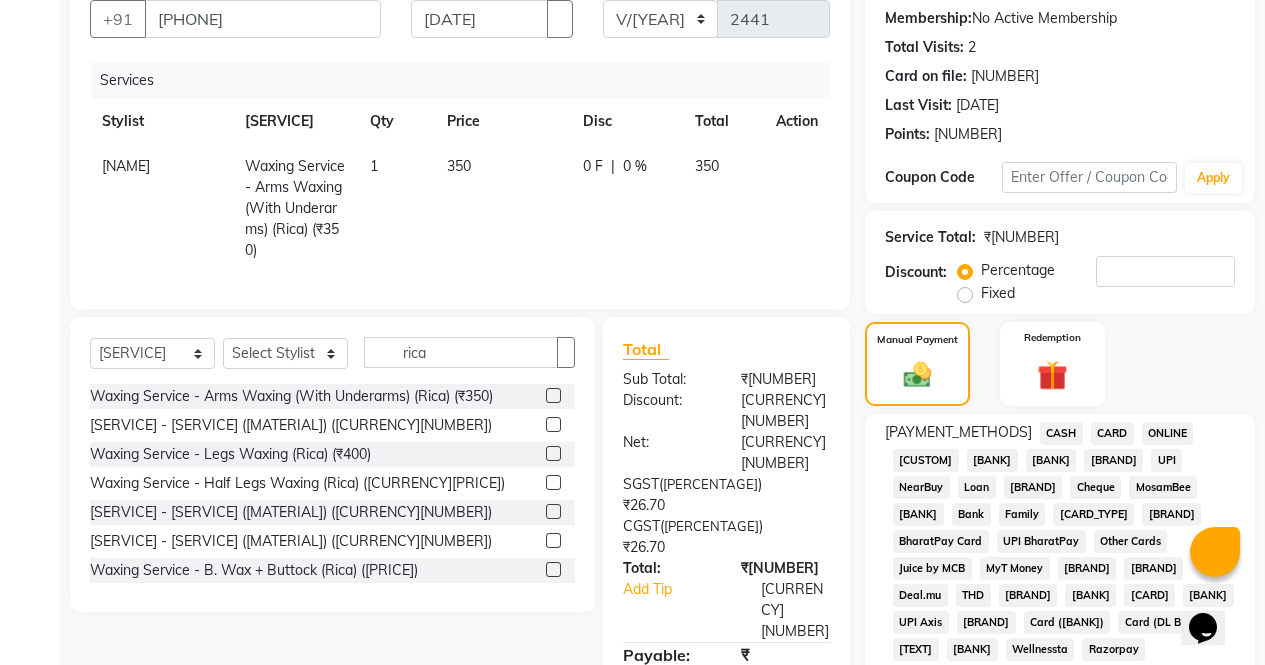 click on "ONLINE" at bounding box center [1061, 433] 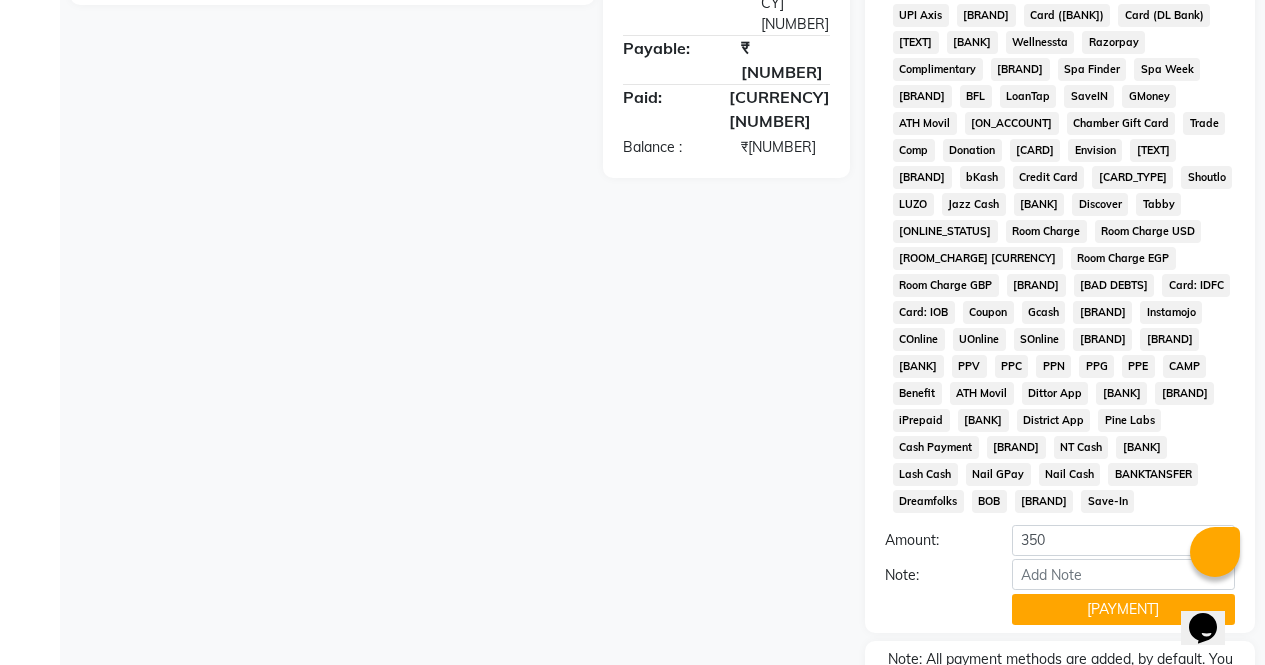 scroll, scrollTop: 887, scrollLeft: 0, axis: vertical 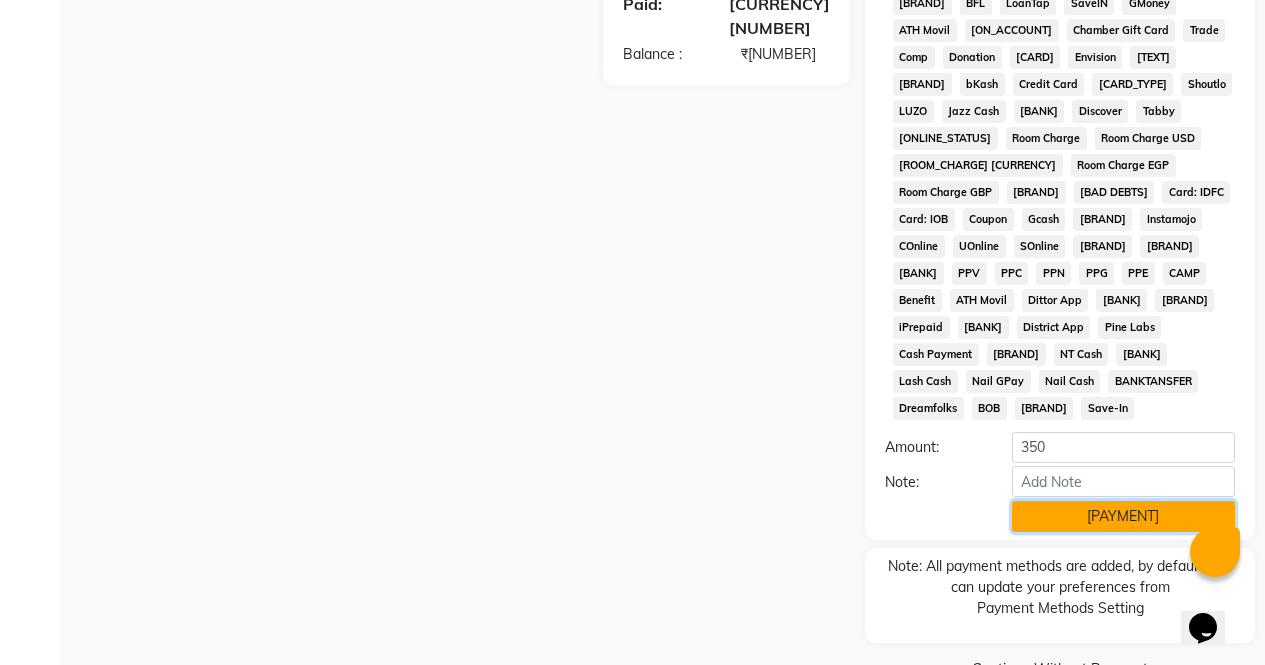 click on "[PAYMENT]" at bounding box center [1123, 516] 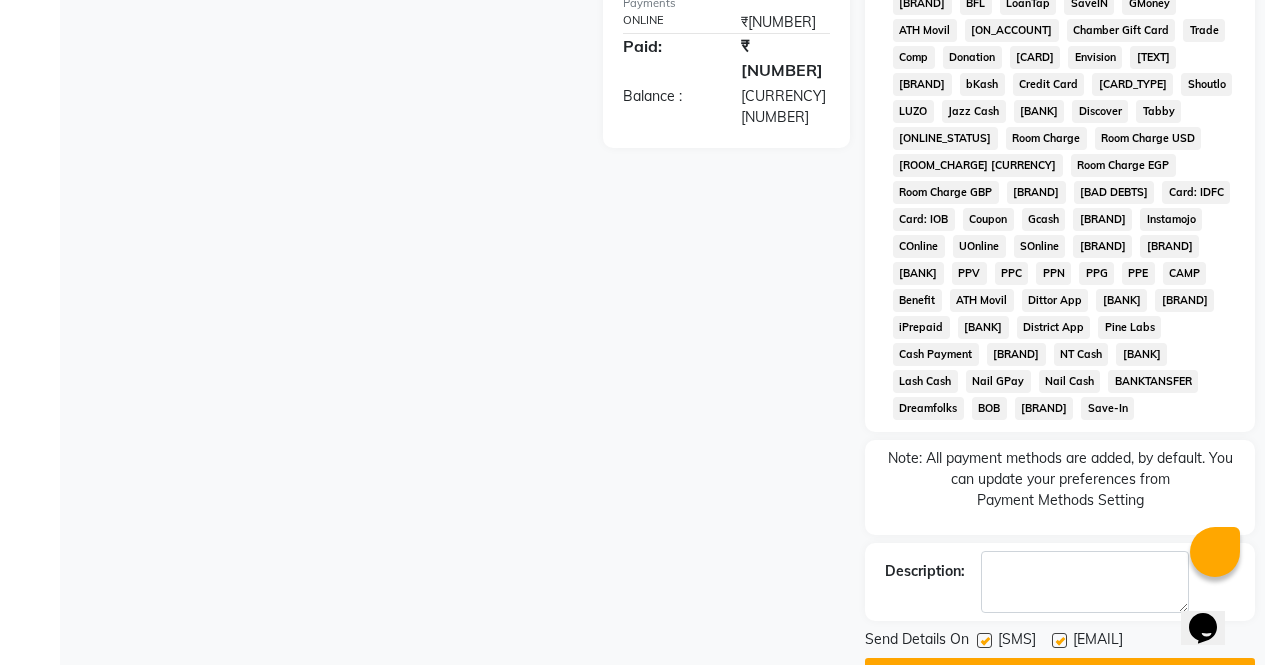 click on "Checkout" at bounding box center [1060, 673] 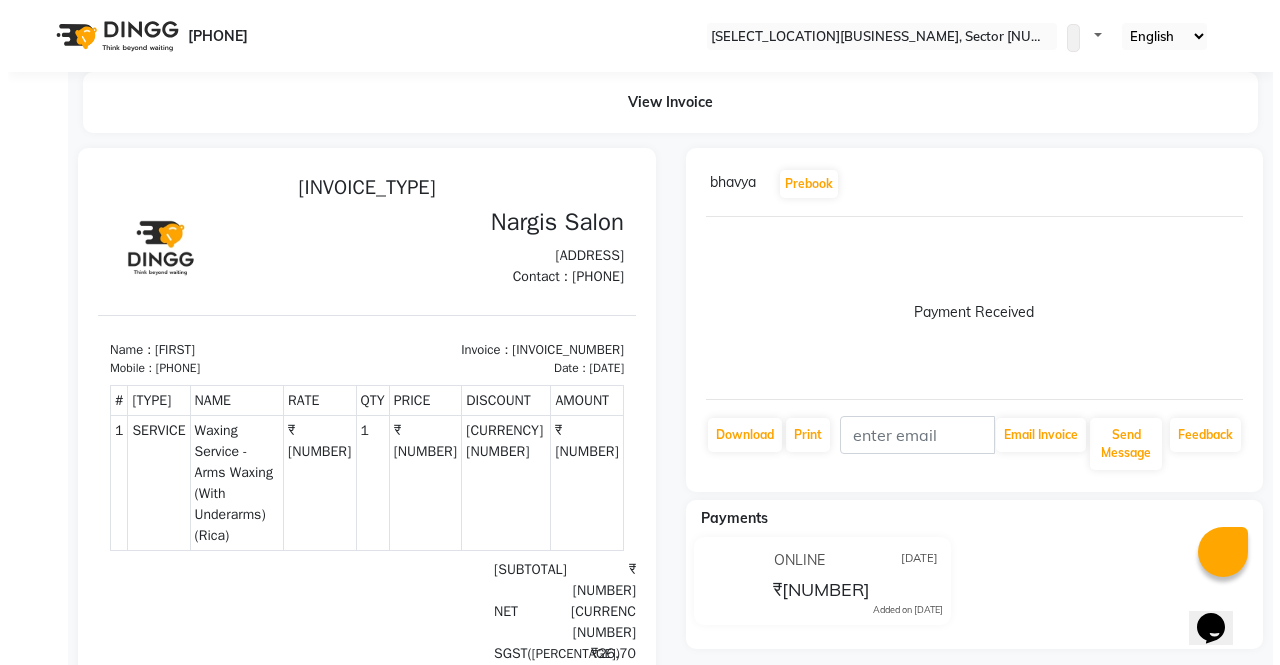 scroll, scrollTop: 0, scrollLeft: 0, axis: both 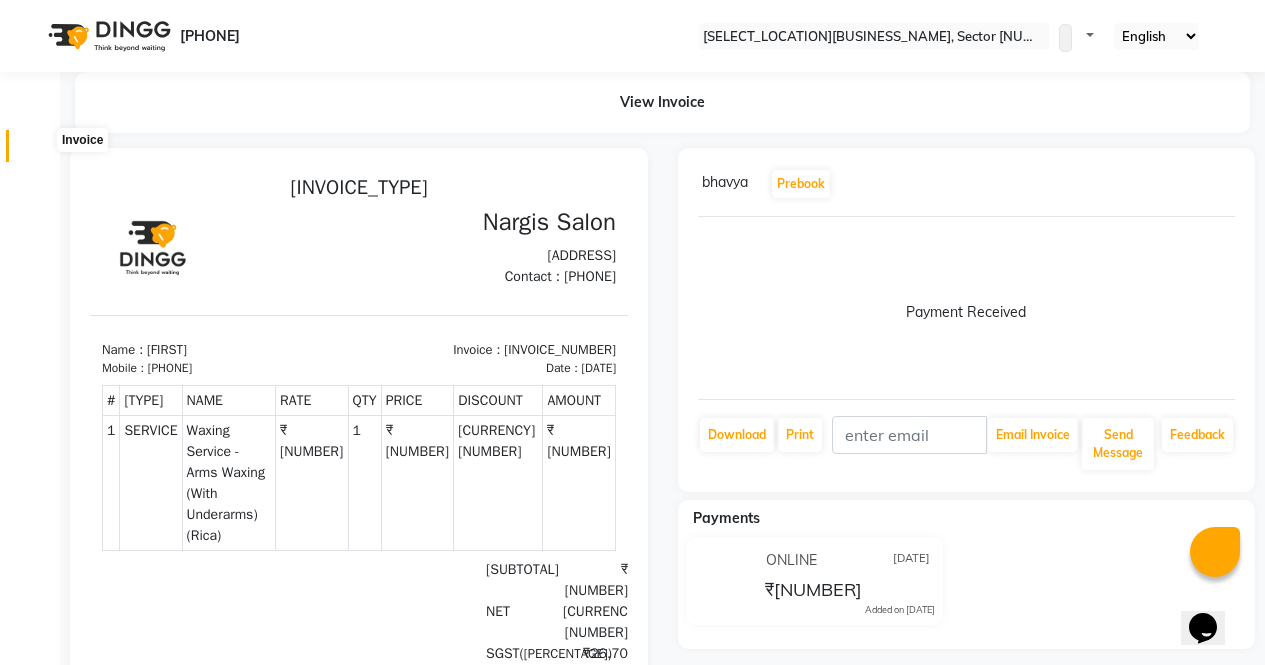 click at bounding box center [38, 151] 